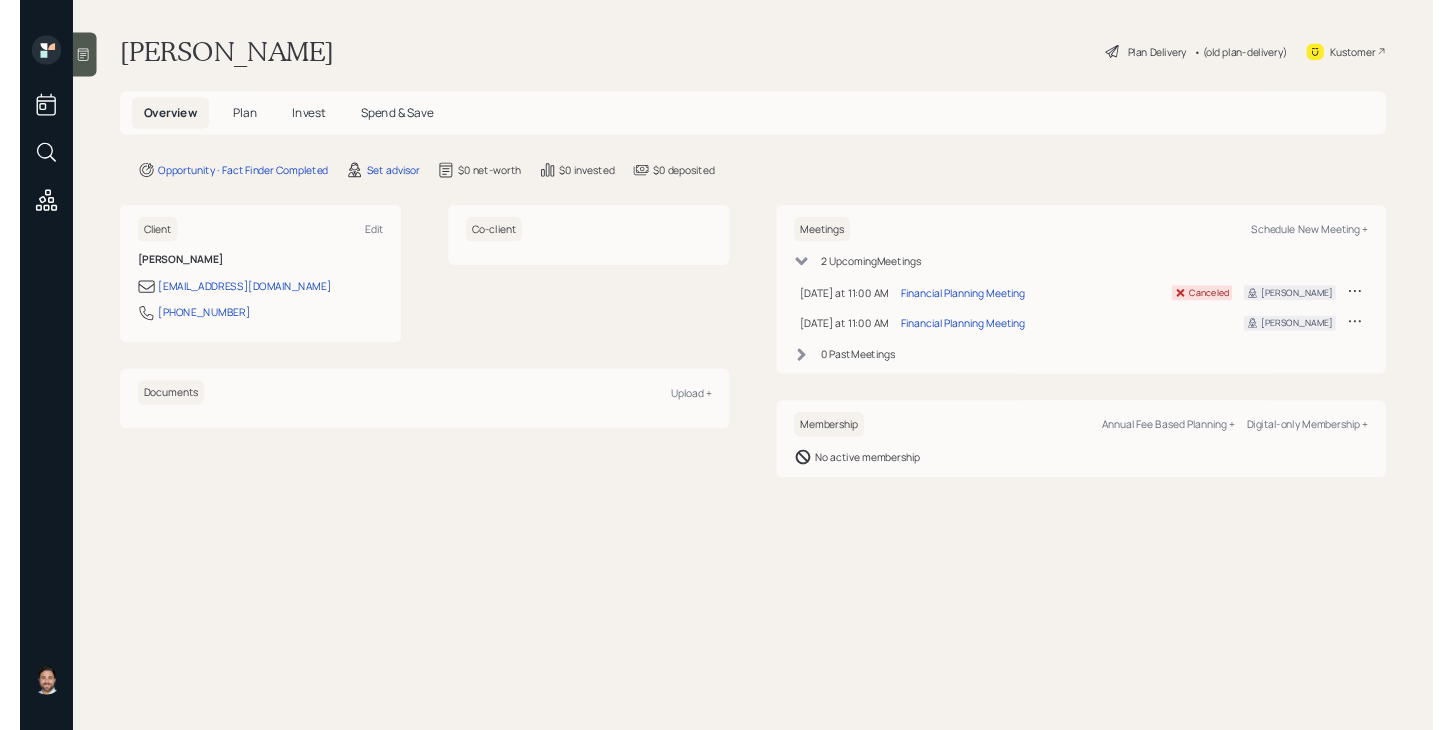 scroll, scrollTop: 0, scrollLeft: 0, axis: both 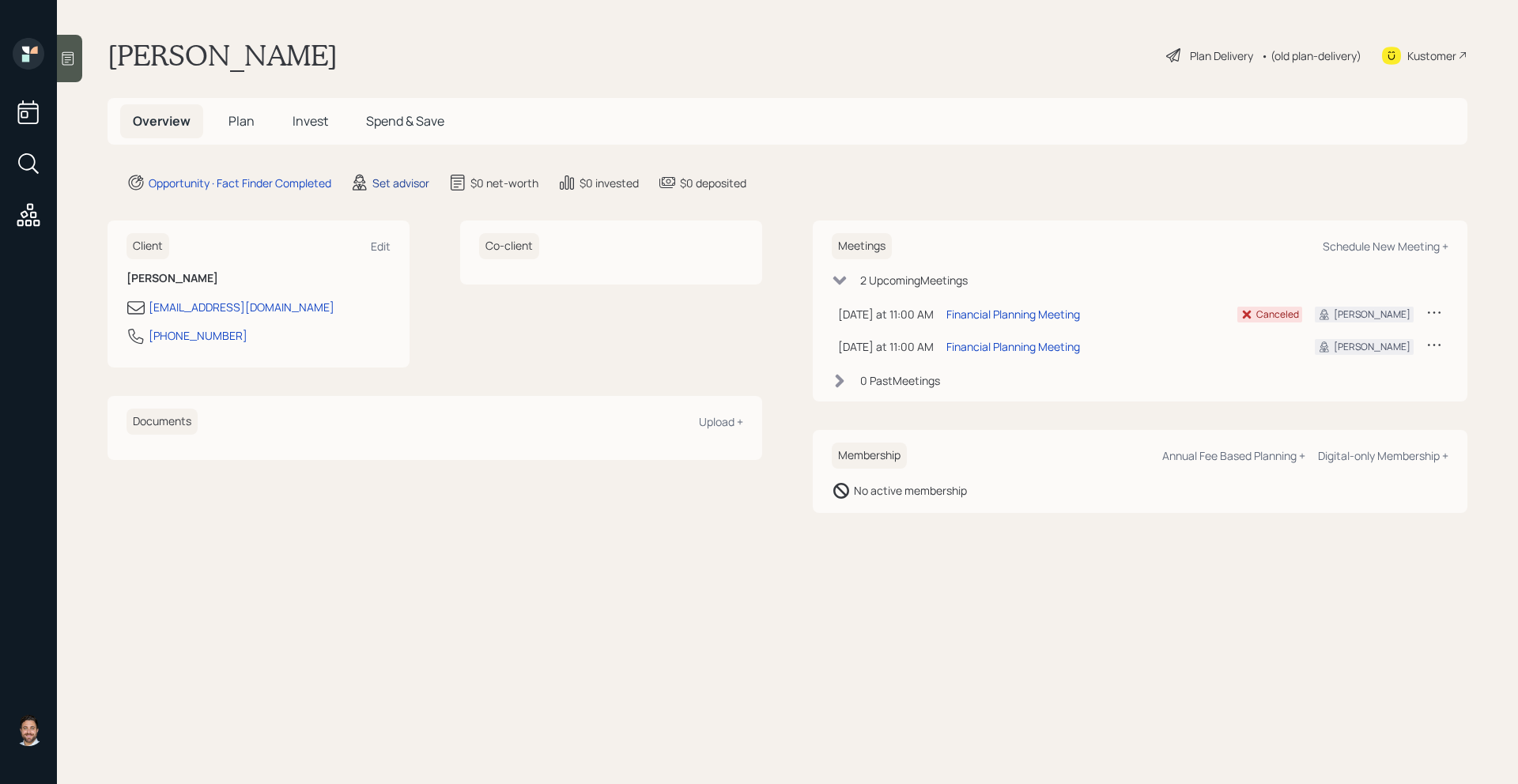 click on "Set advisor" at bounding box center [401, 183] 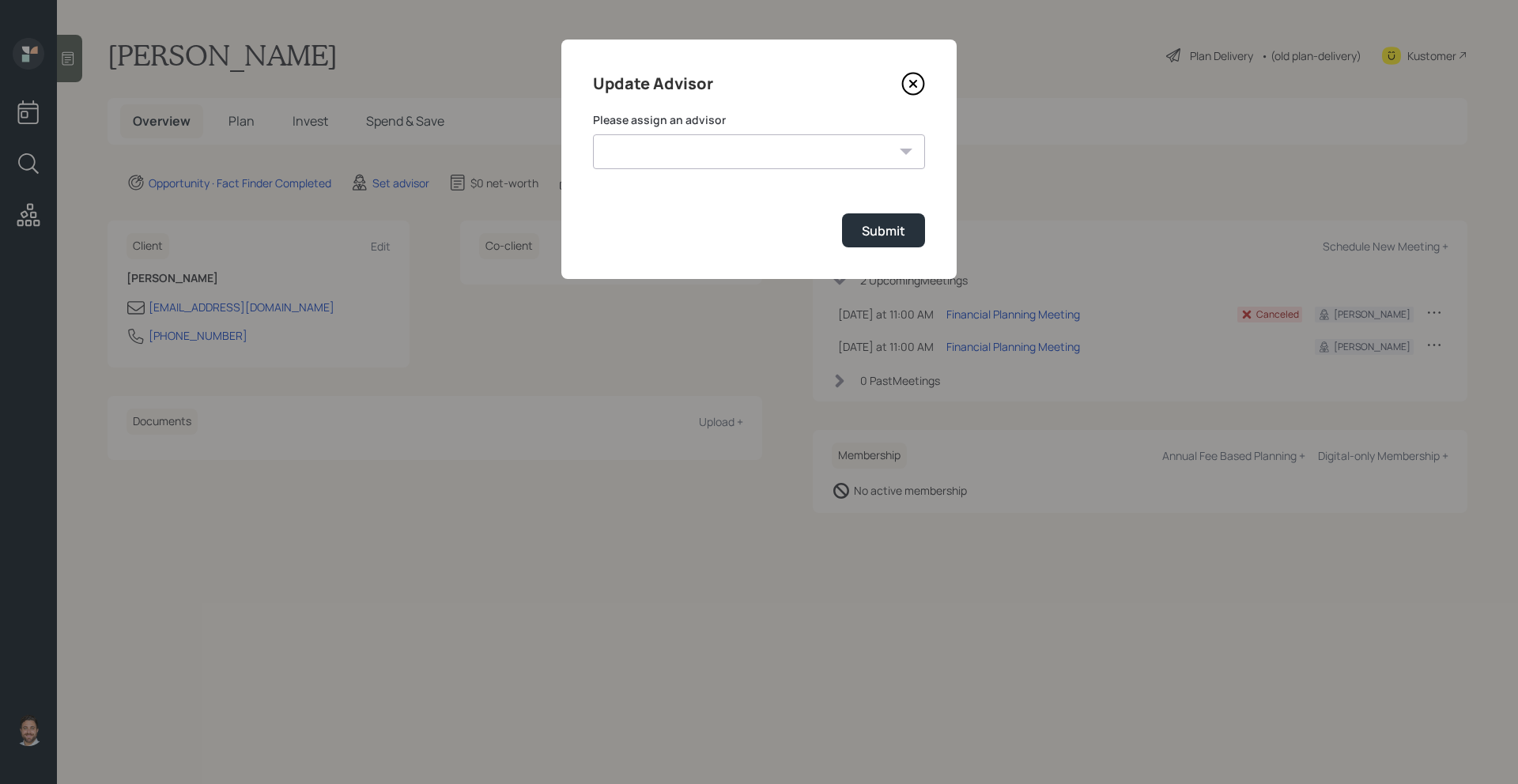 click on "[PERSON_NAME] [PERSON_NAME] End [PERSON_NAME] [PERSON_NAME] [PERSON_NAME] [PERSON_NAME] [PERSON_NAME] [PERSON_NAME] [PERSON_NAME]" at bounding box center [759, 152] 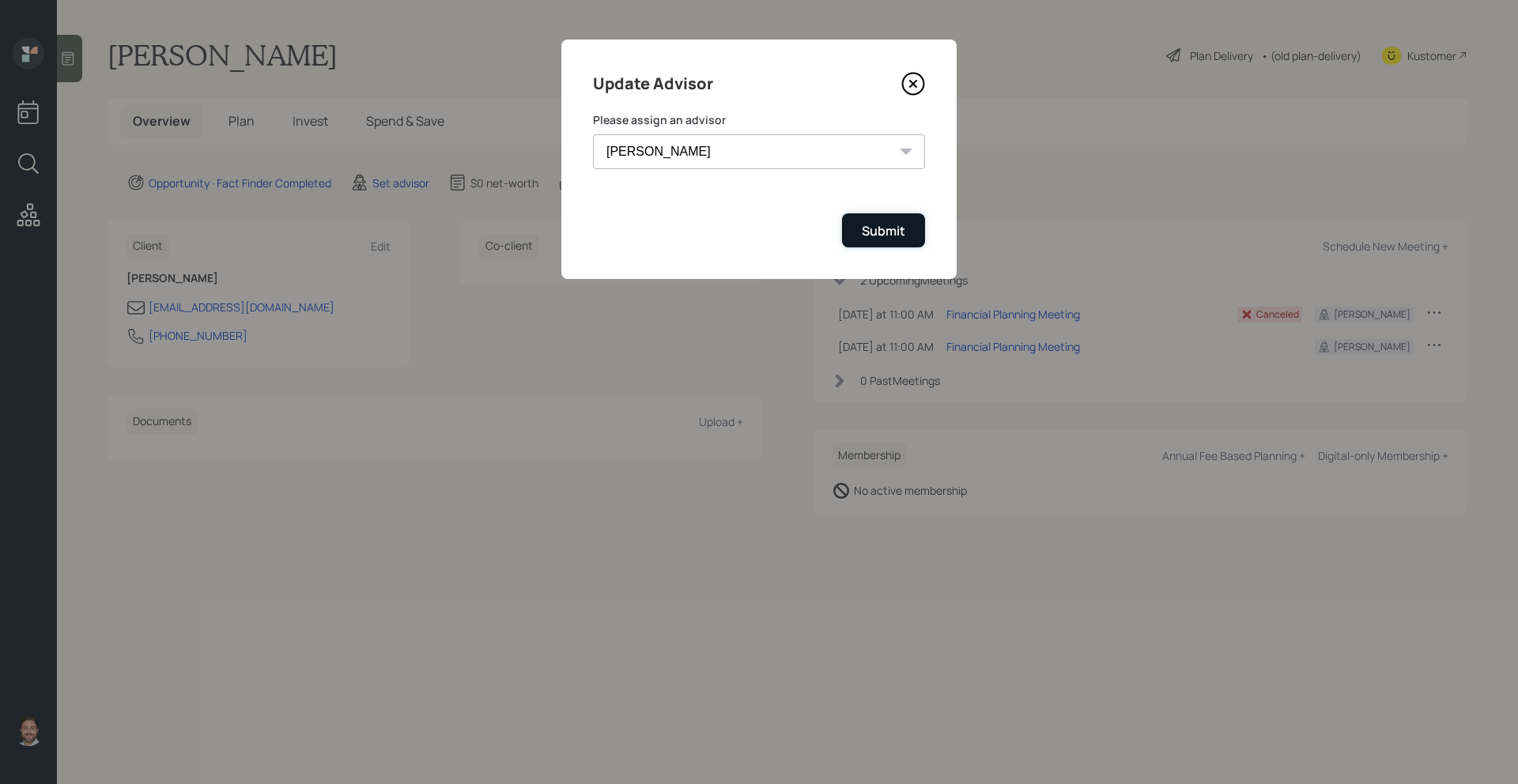 click on "Submit" at bounding box center (883, 231) 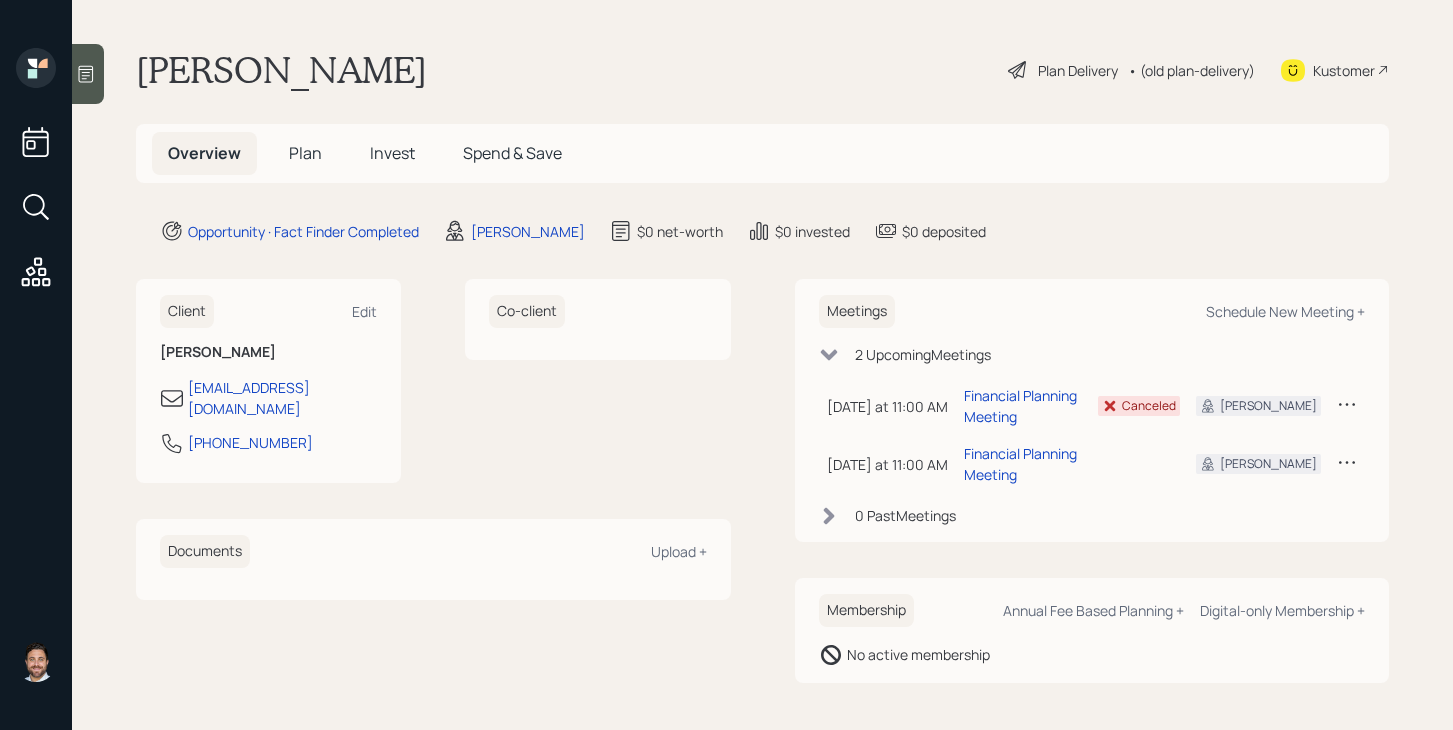 click on "Plan" at bounding box center (305, 153) 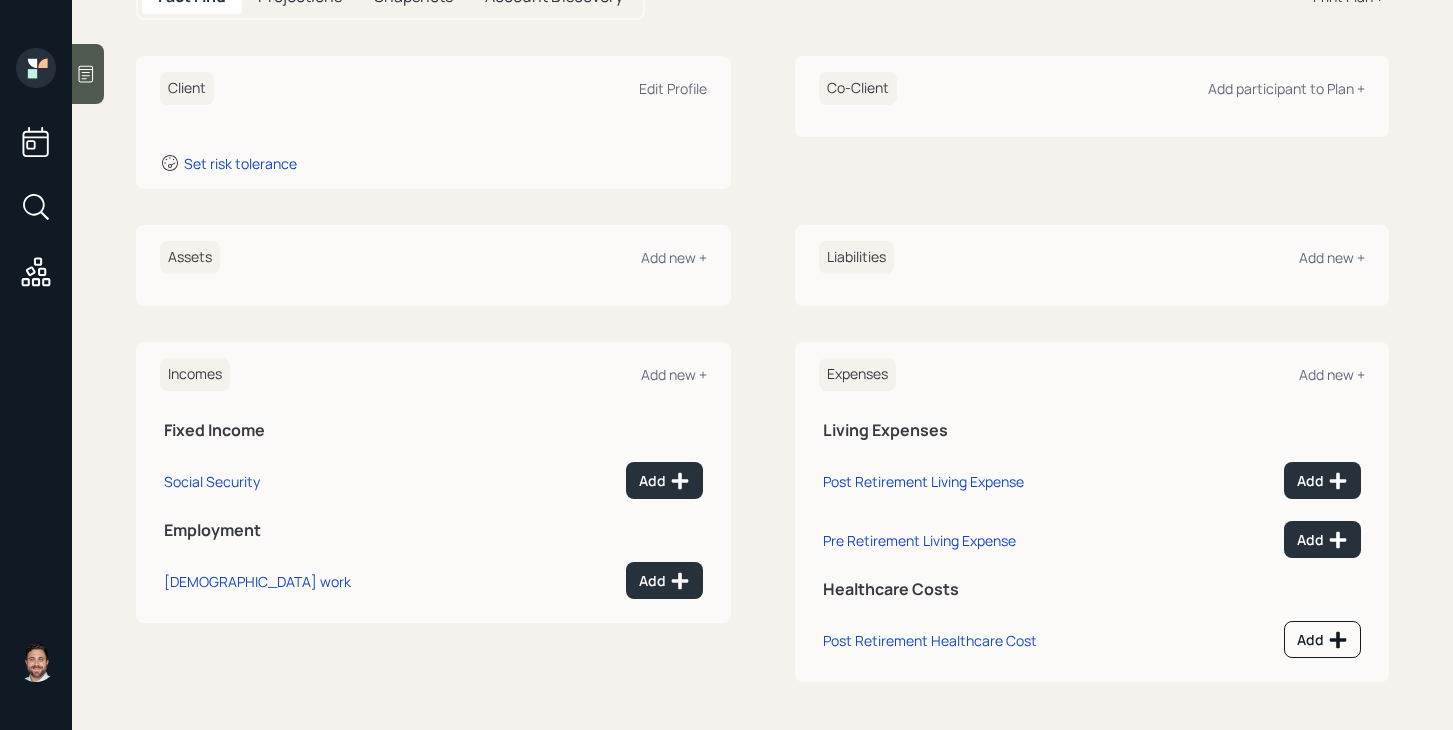 scroll, scrollTop: 0, scrollLeft: 0, axis: both 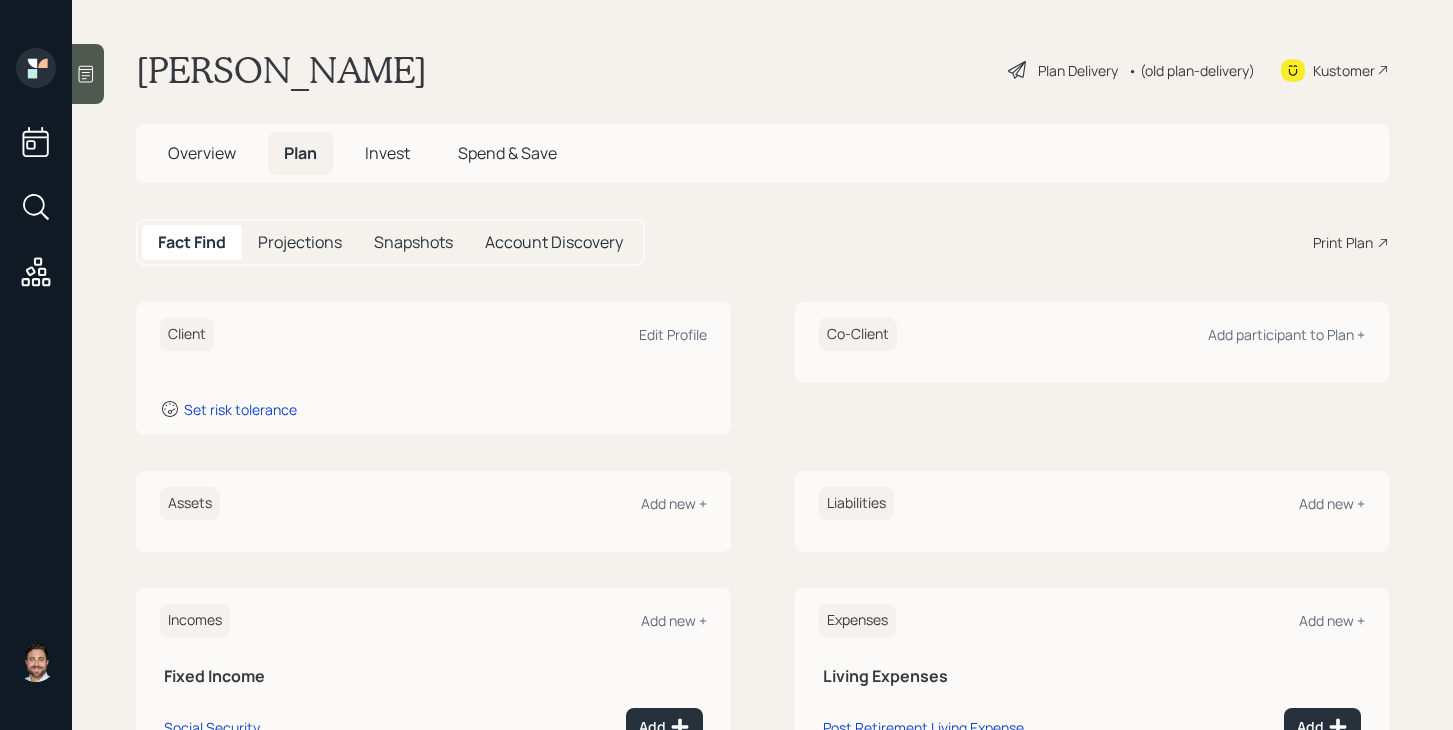 click 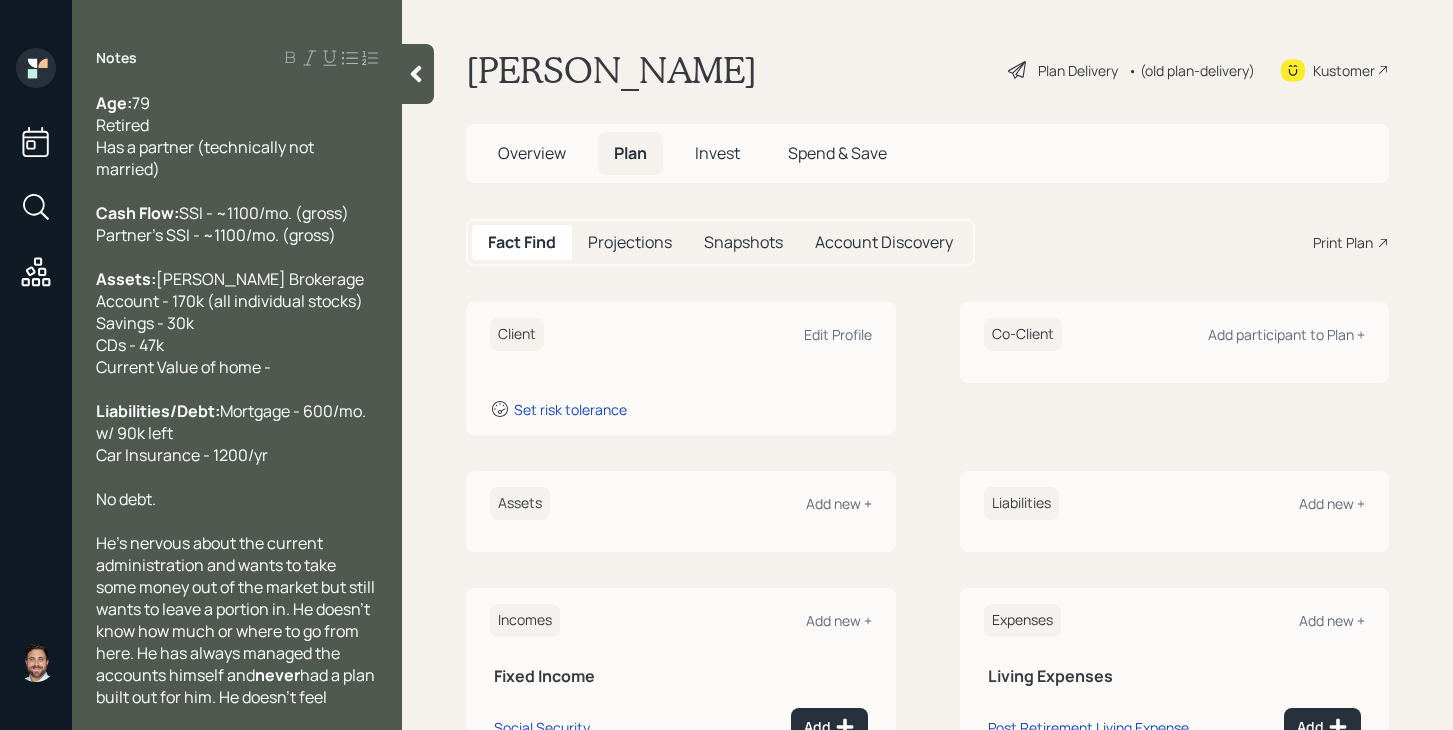 scroll, scrollTop: 133, scrollLeft: 0, axis: vertical 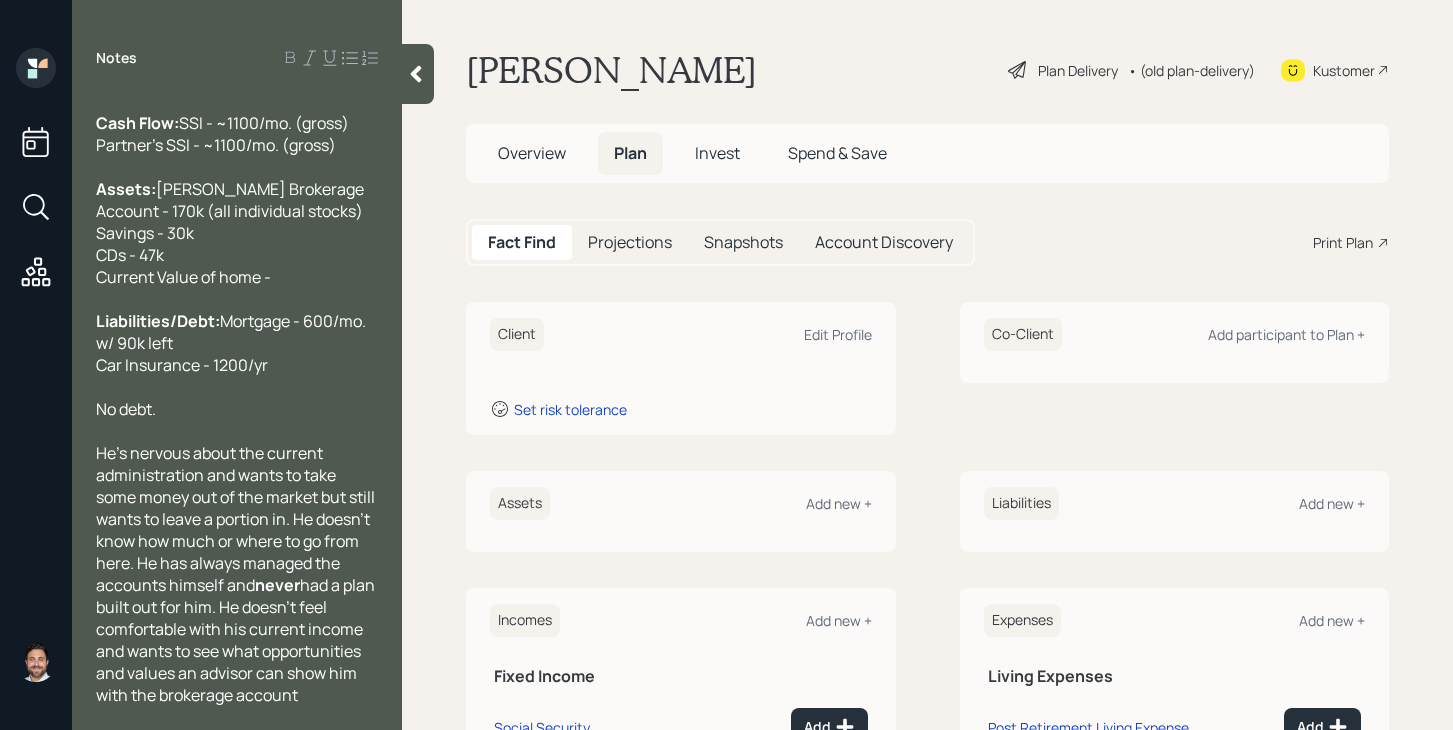 click 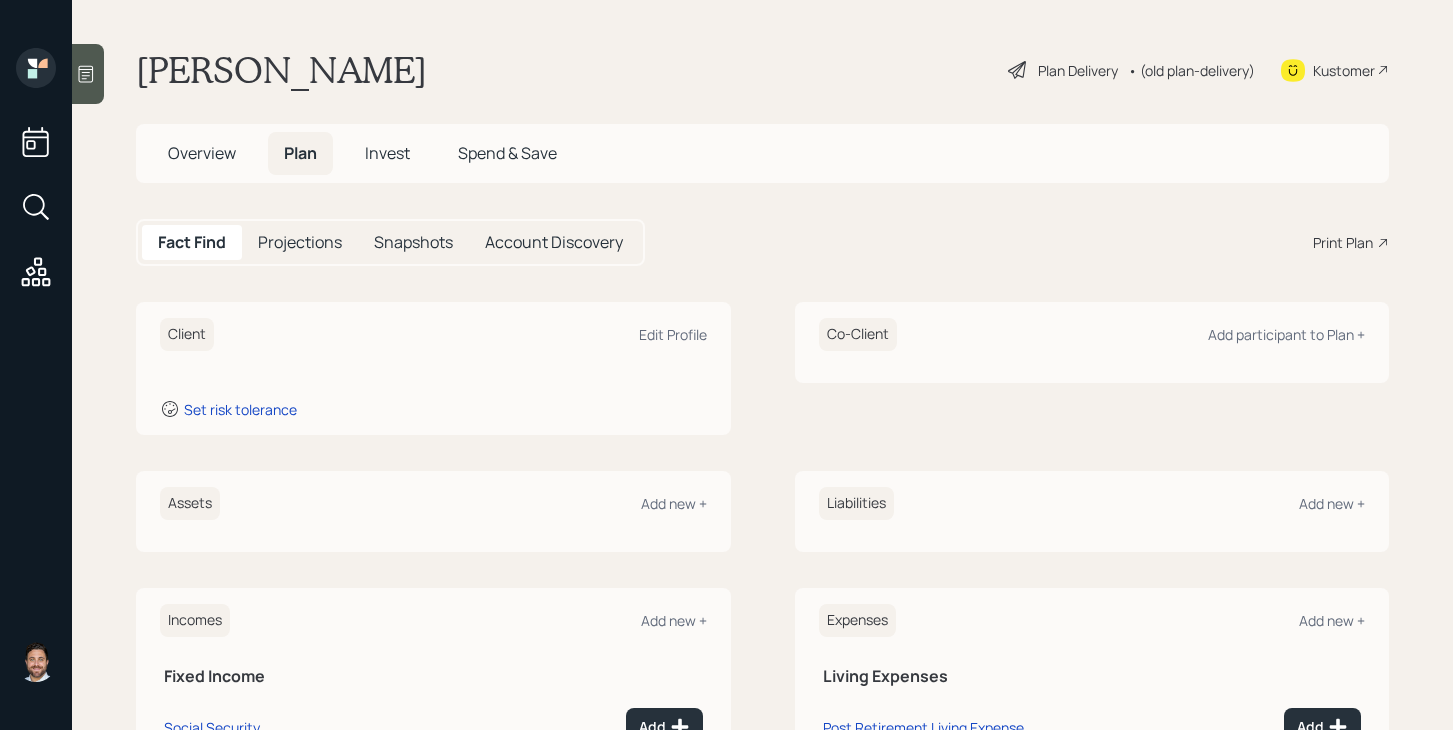 click on "Overview" at bounding box center (202, 153) 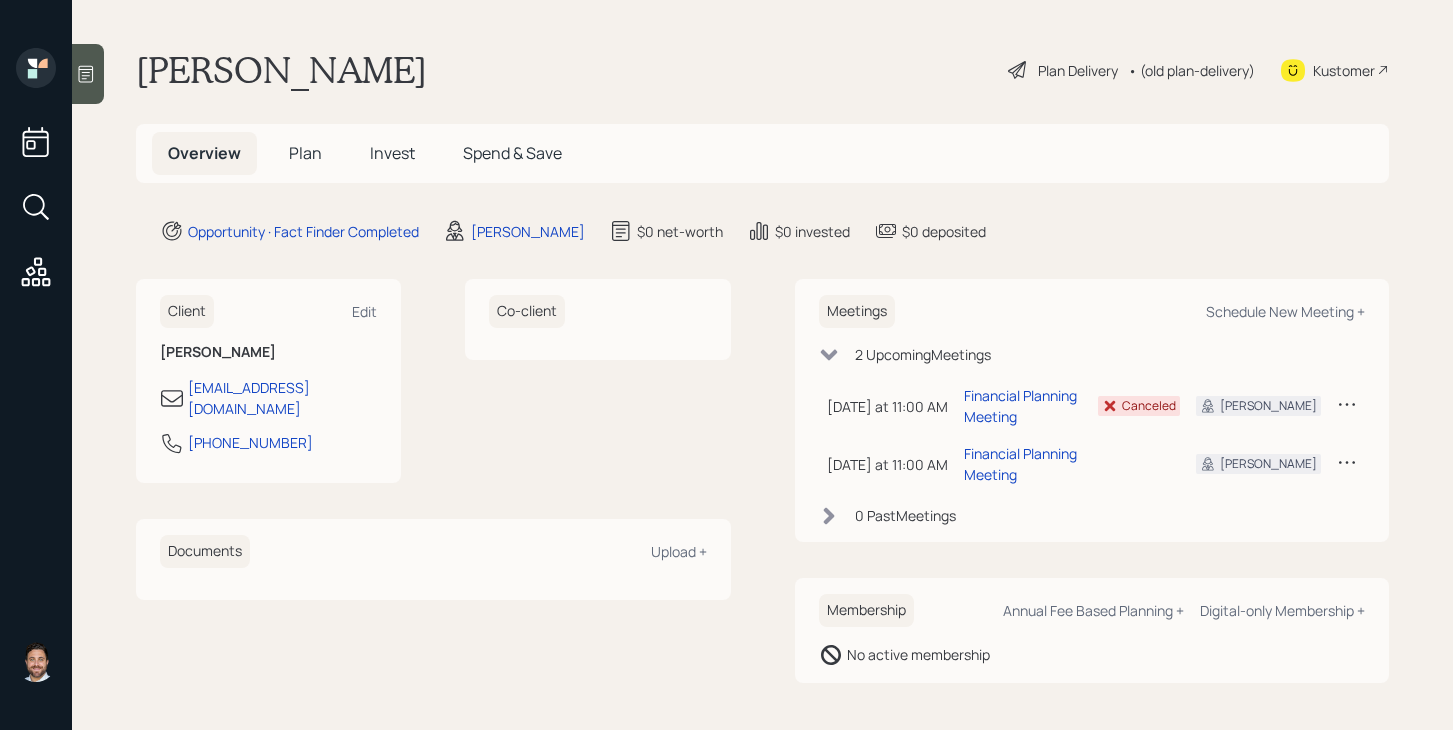 click on "Plan" at bounding box center (305, 153) 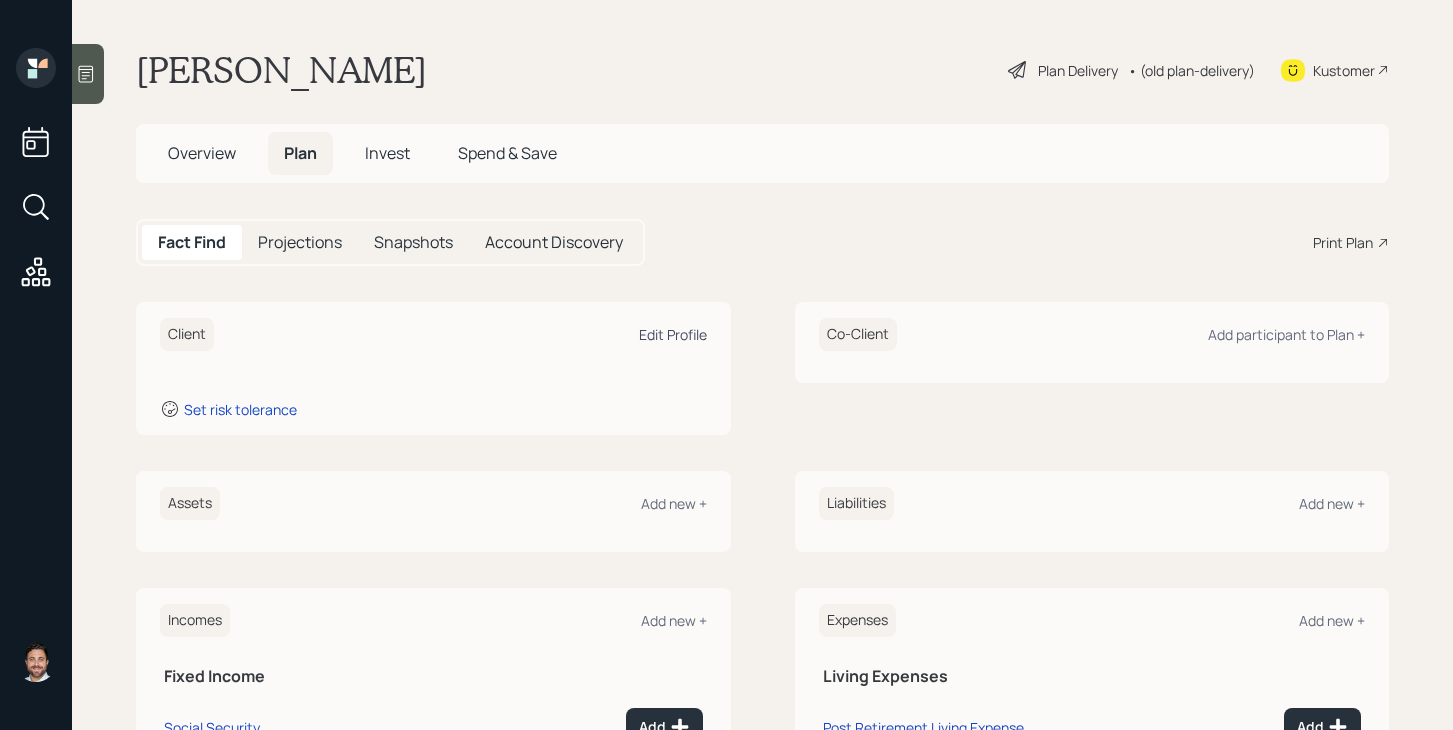 click on "Edit Profile" at bounding box center [673, 334] 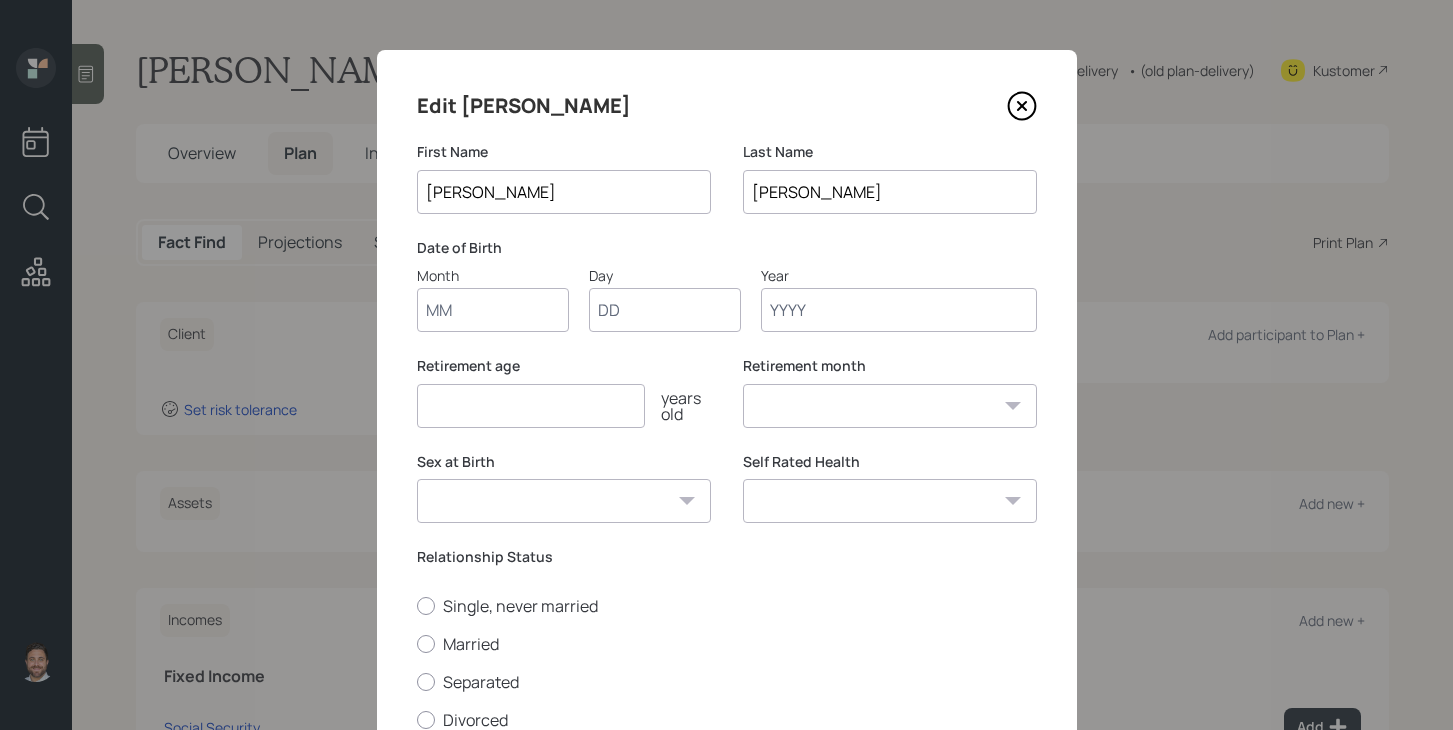 click on "Month" at bounding box center (493, 310) 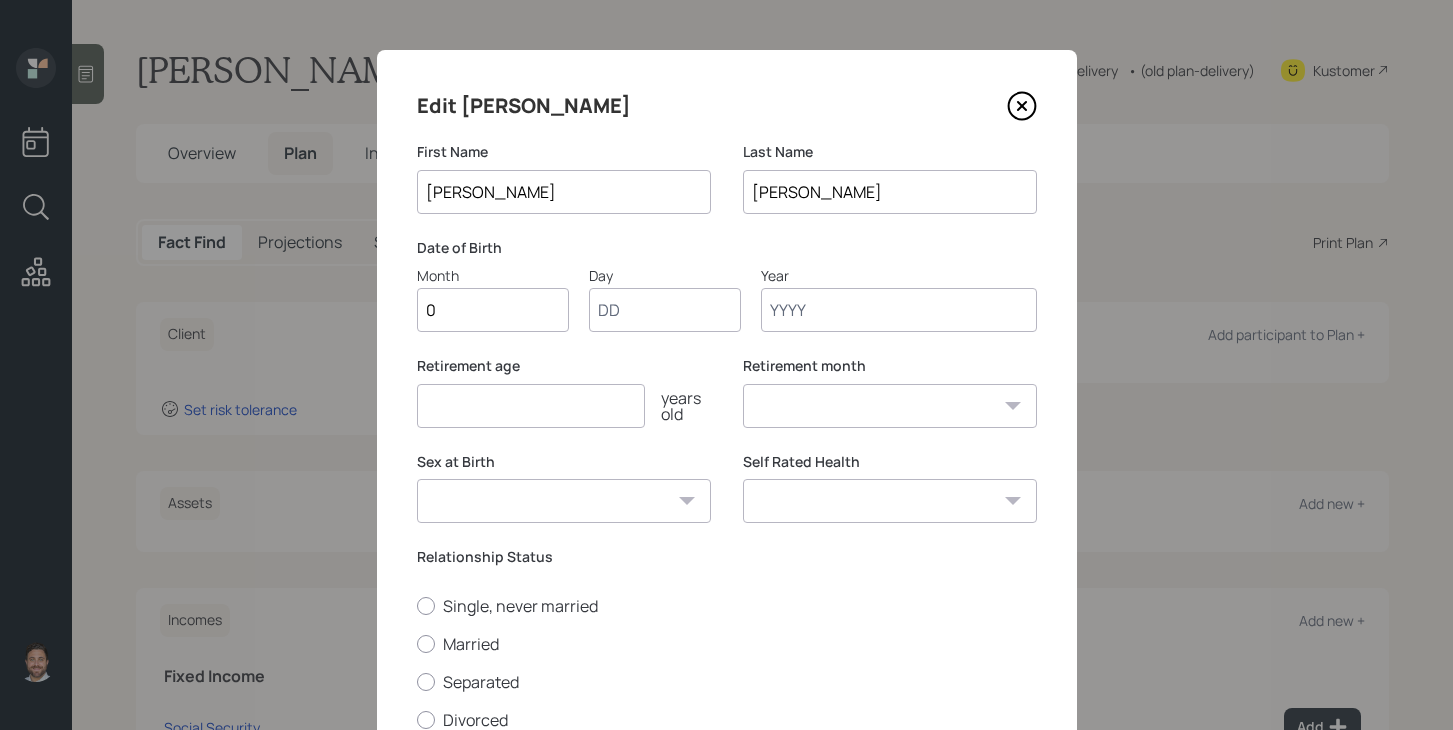 type on "03" 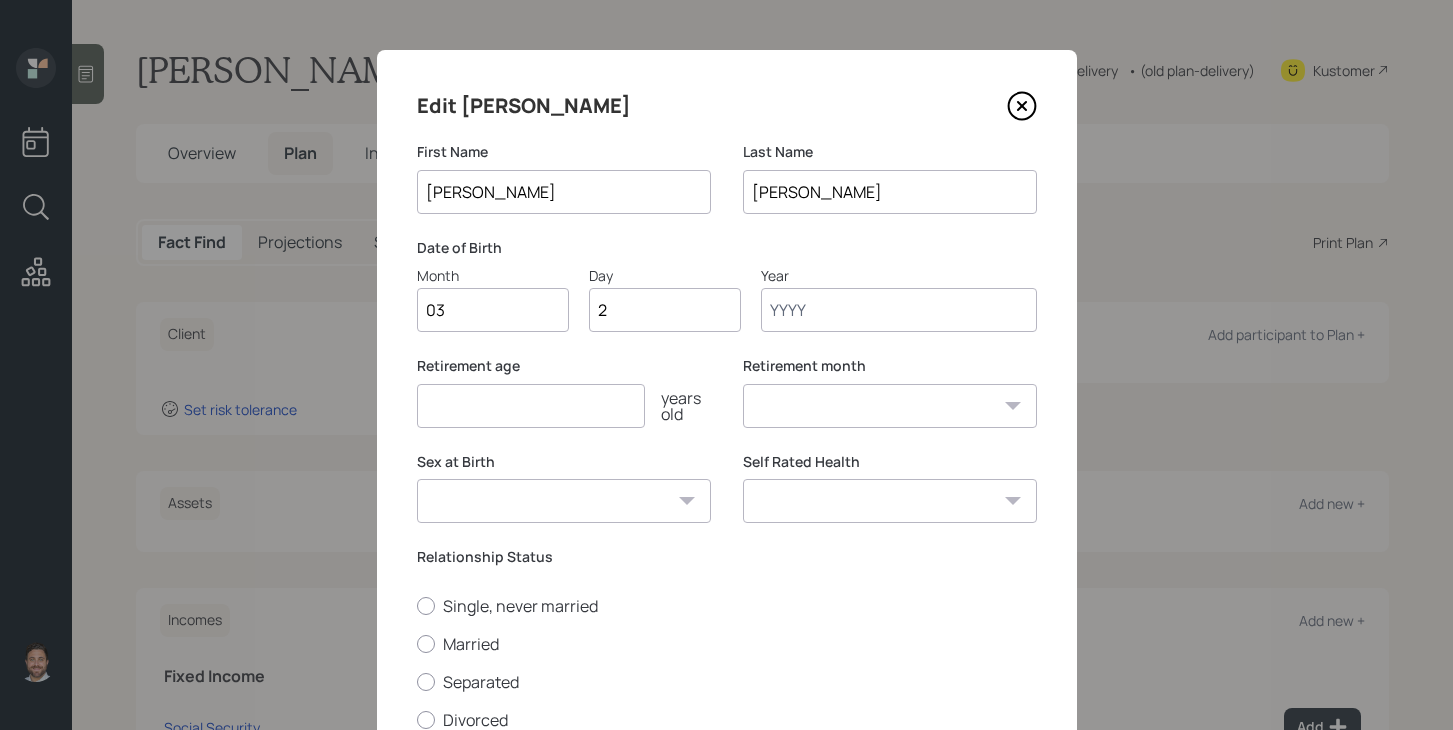 type on "20" 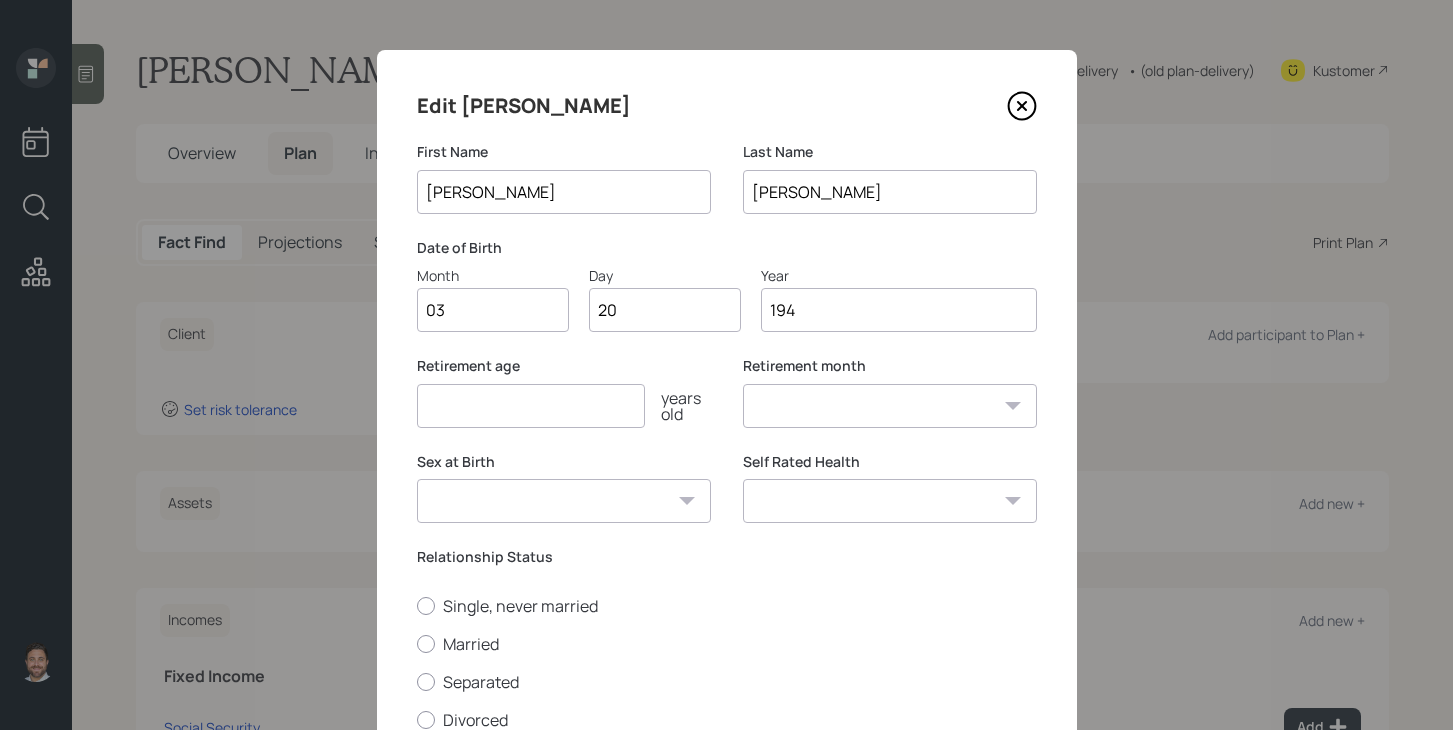 type on "1946" 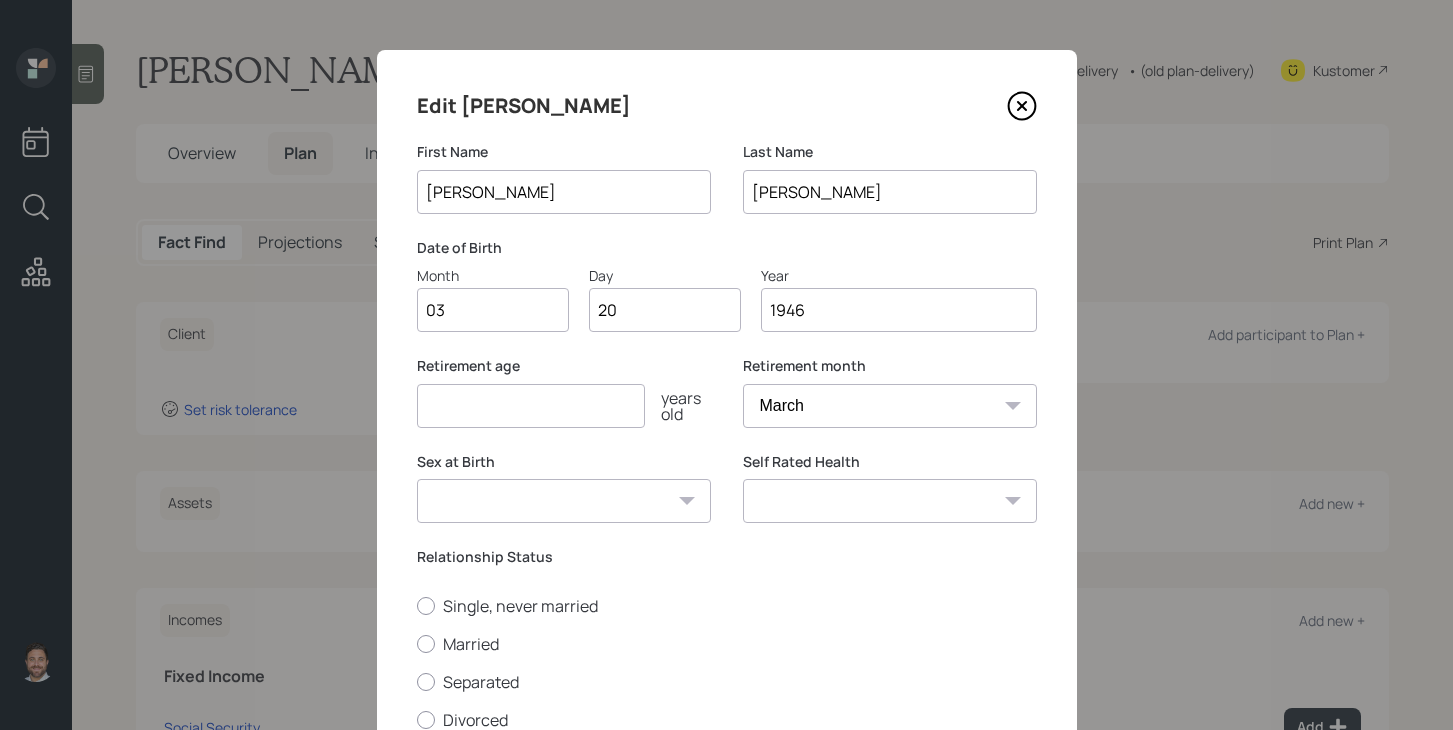 type on "1946" 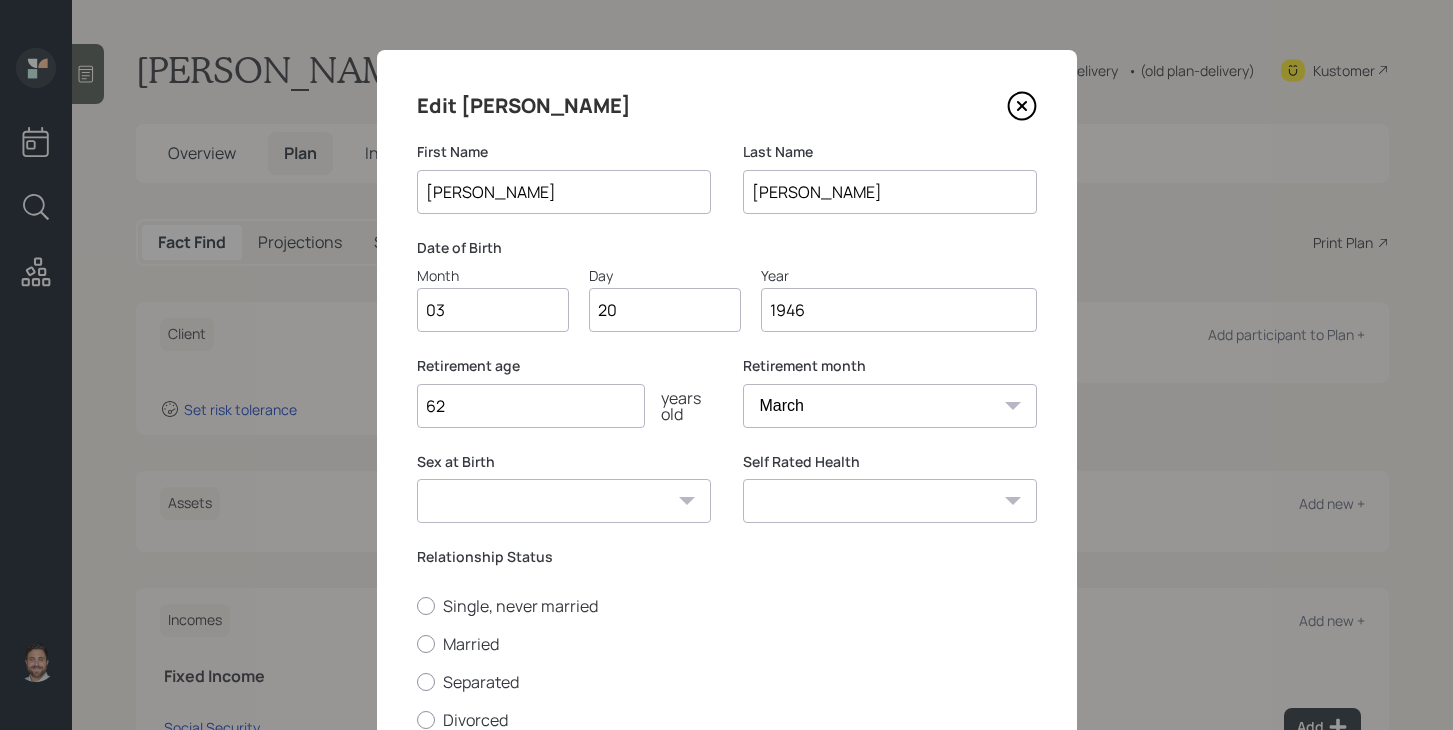 type on "62" 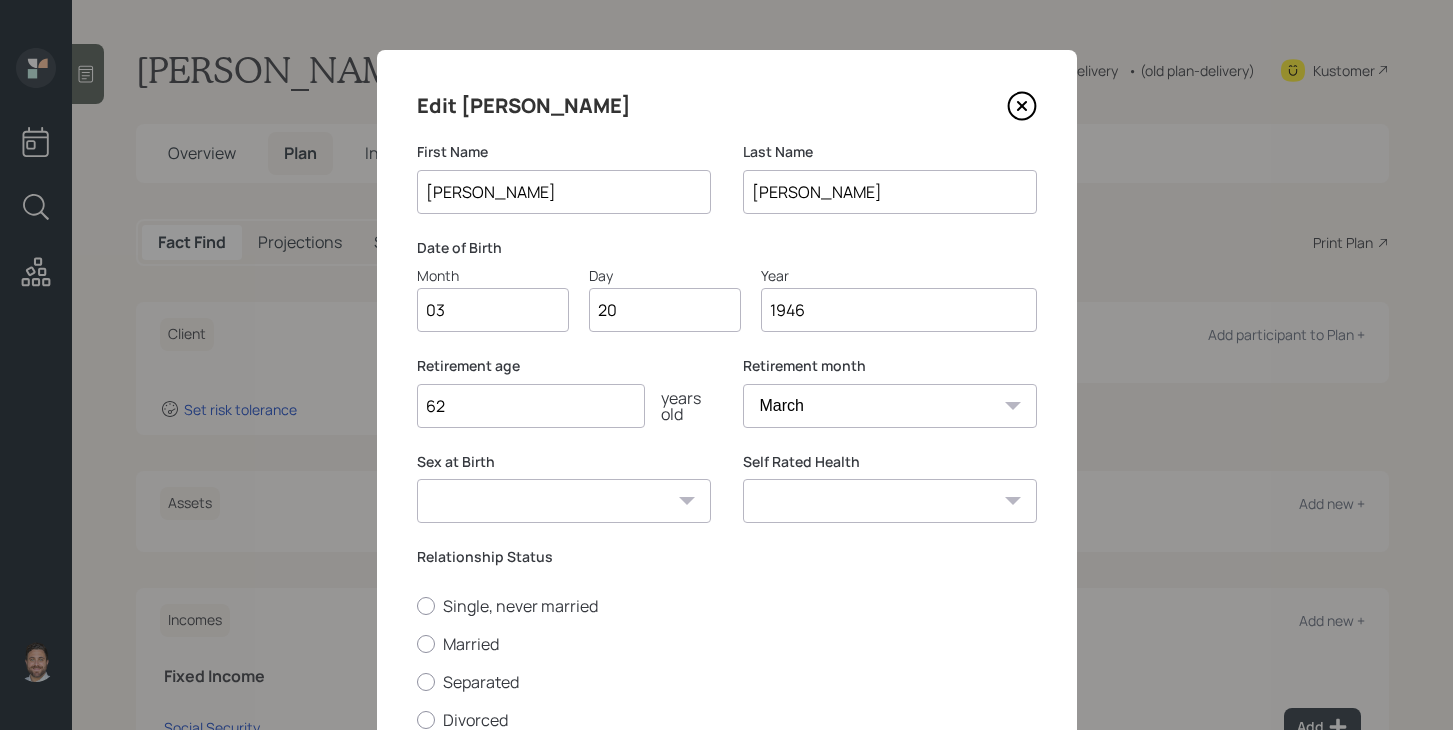 click on "Male Female Other / Prefer not to say" at bounding box center (564, 501) 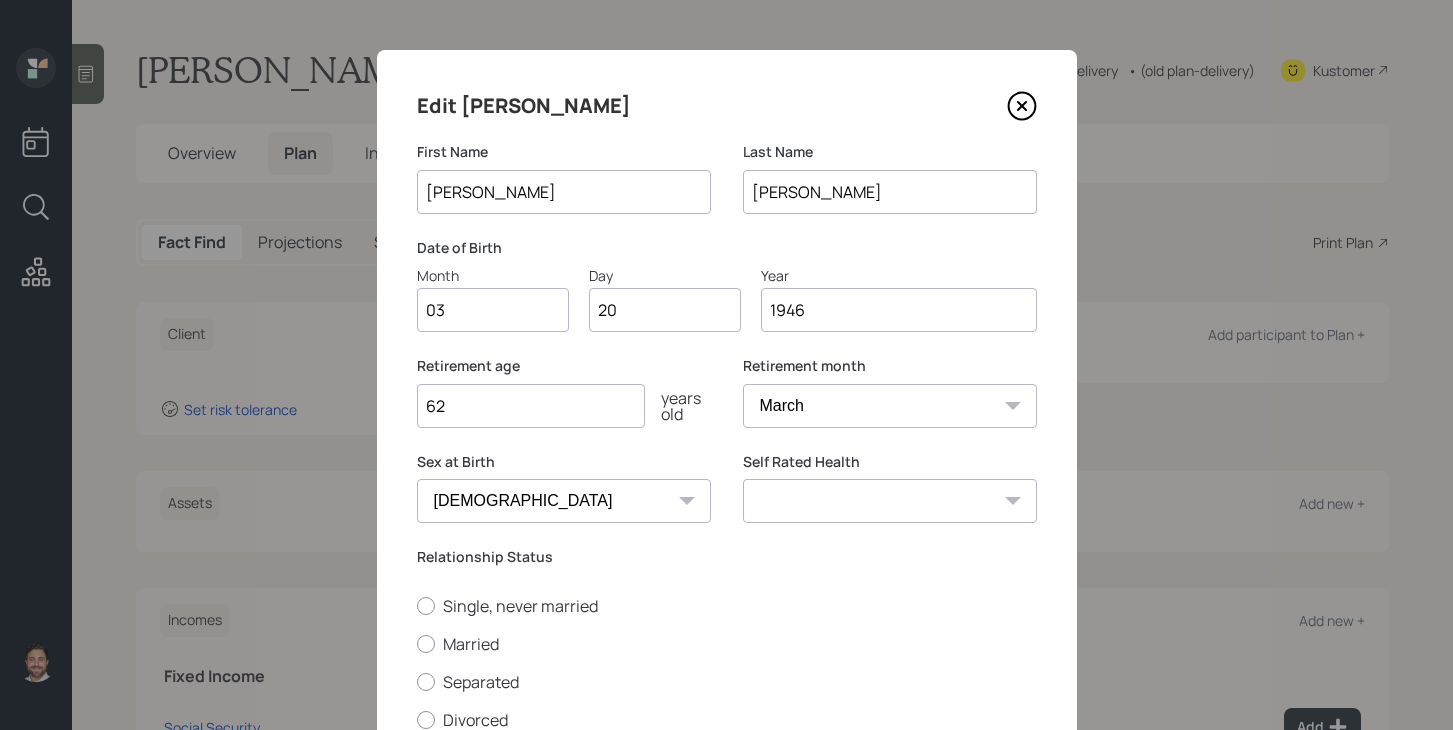 click on "Excellent Very Good Good Fair Poor" at bounding box center (890, 501) 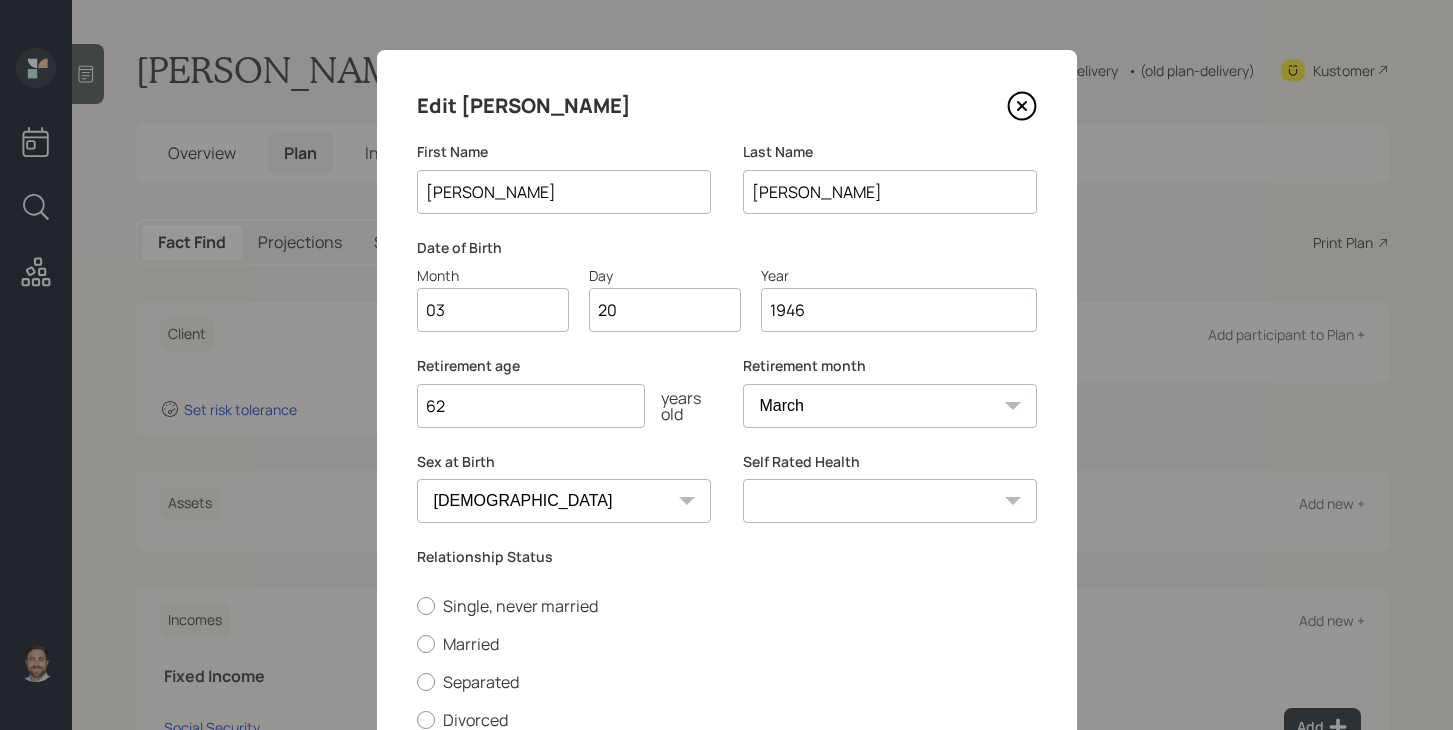 select on "very_good" 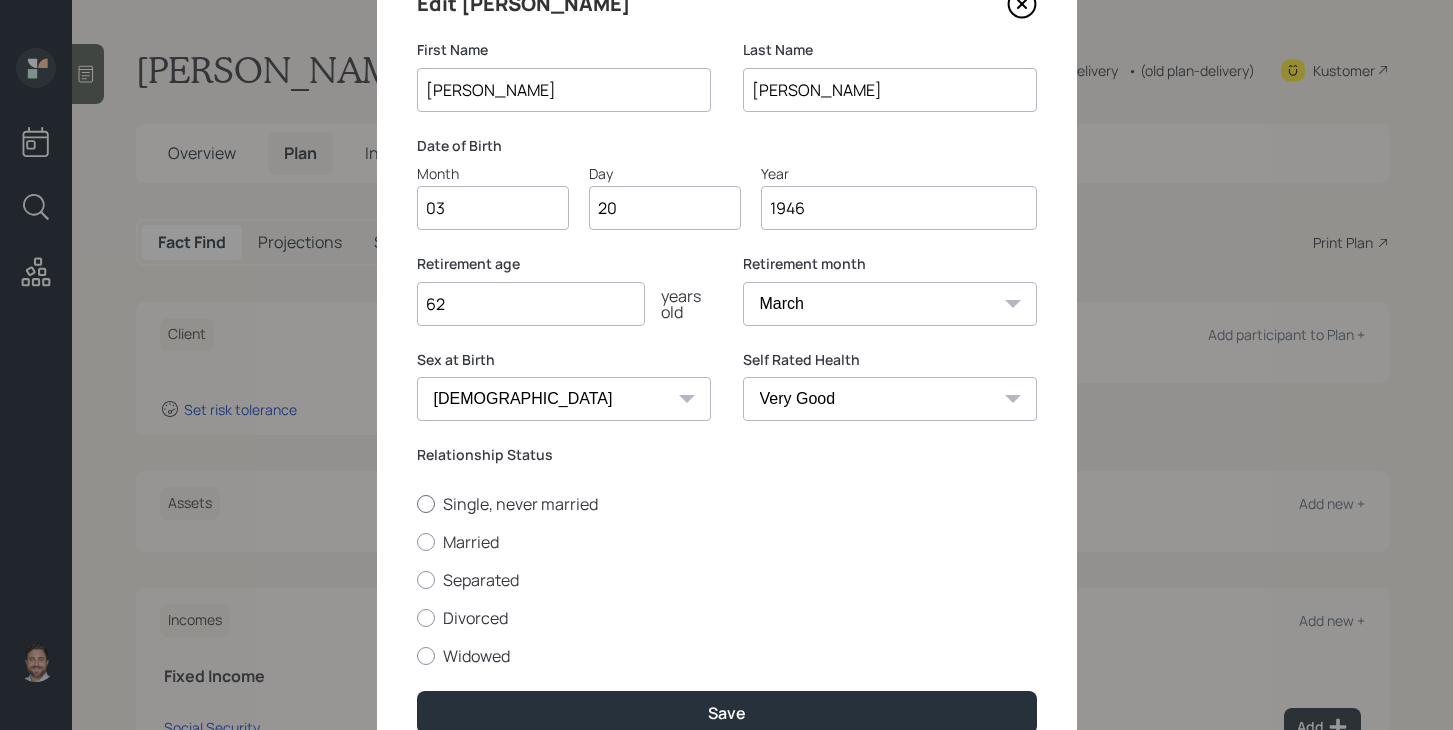 scroll, scrollTop: 151, scrollLeft: 0, axis: vertical 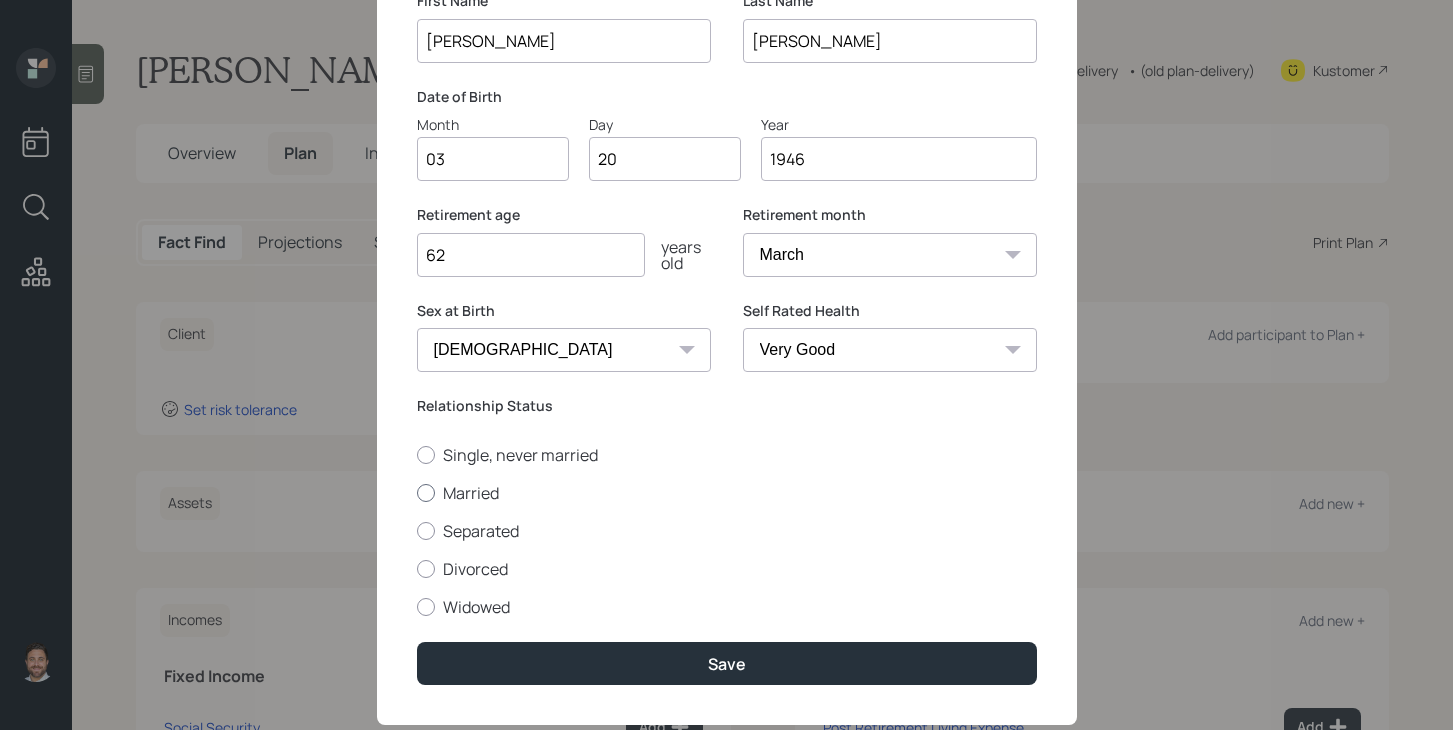 click on "Married" at bounding box center [727, 493] 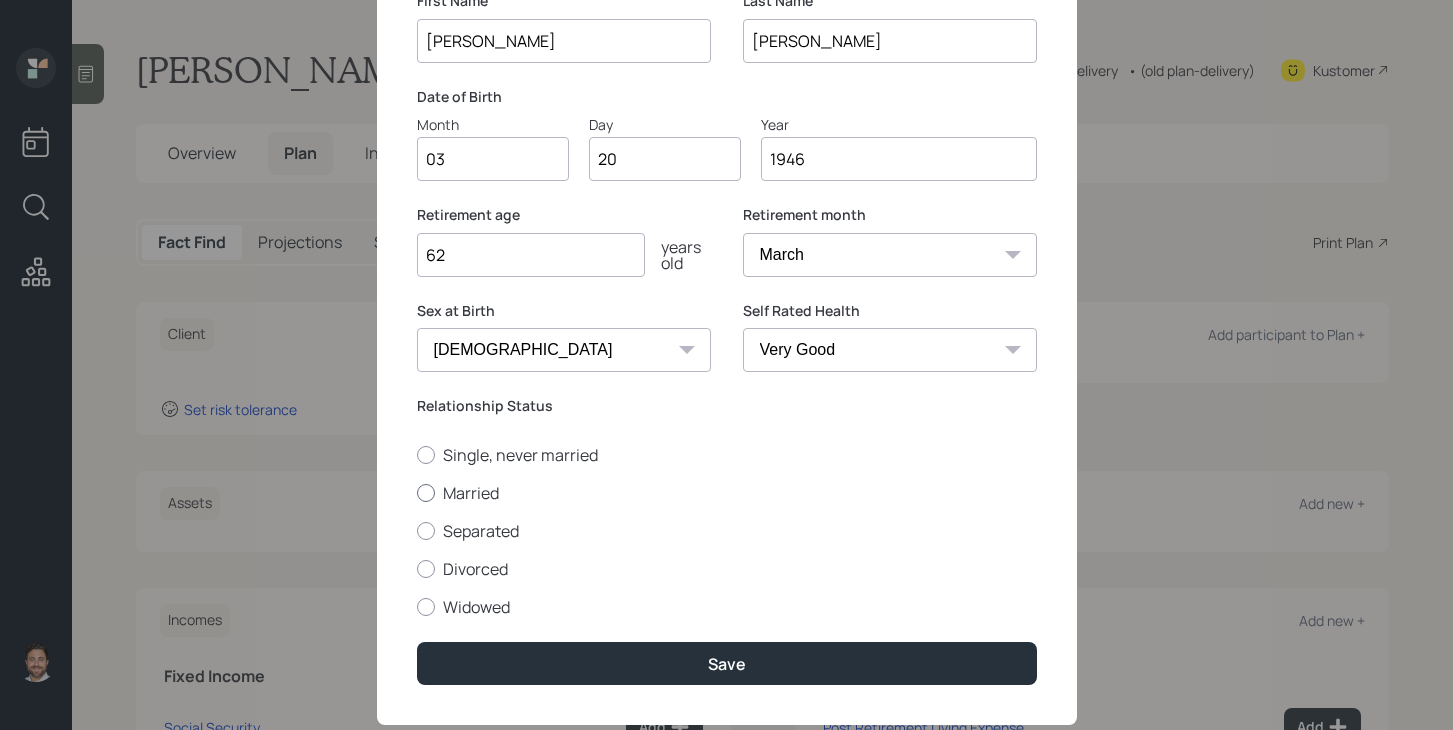 radio on "true" 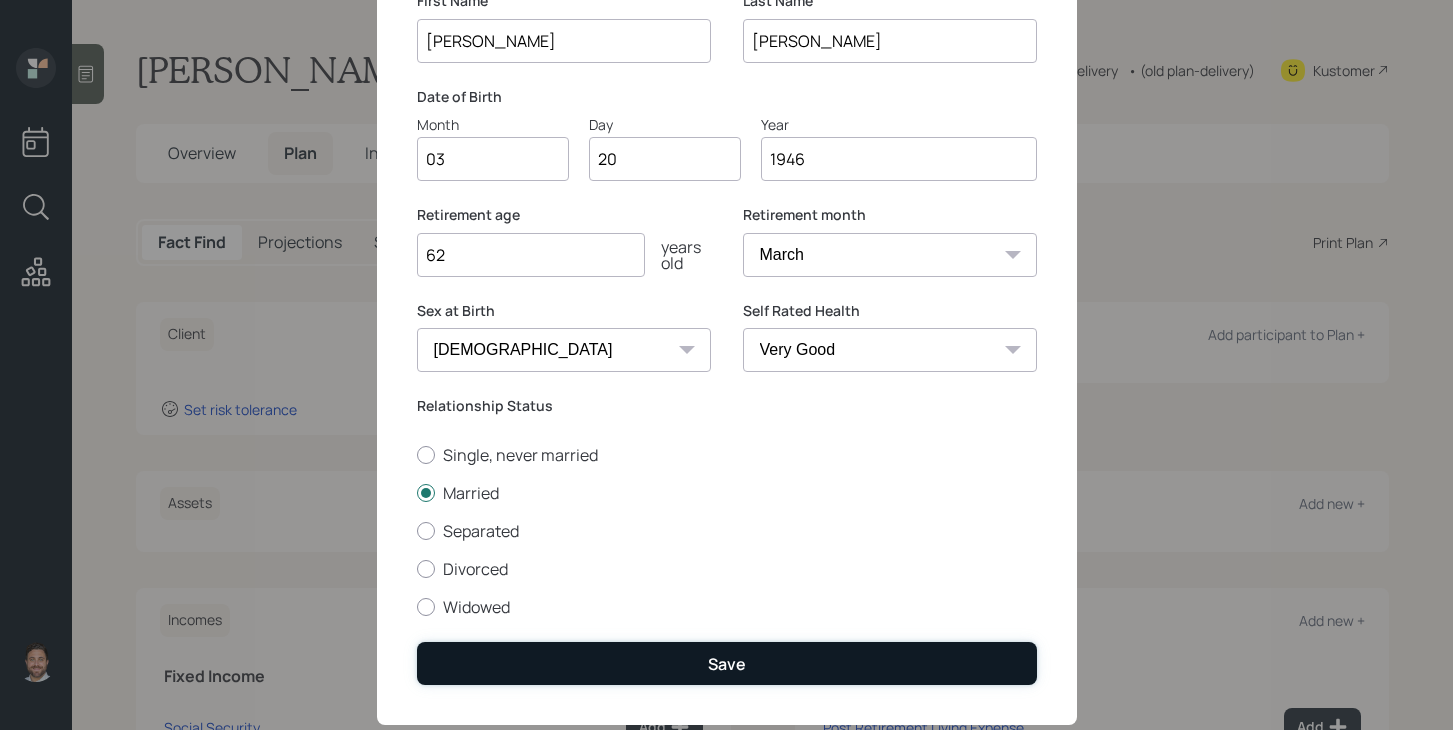 click on "Save" at bounding box center [727, 663] 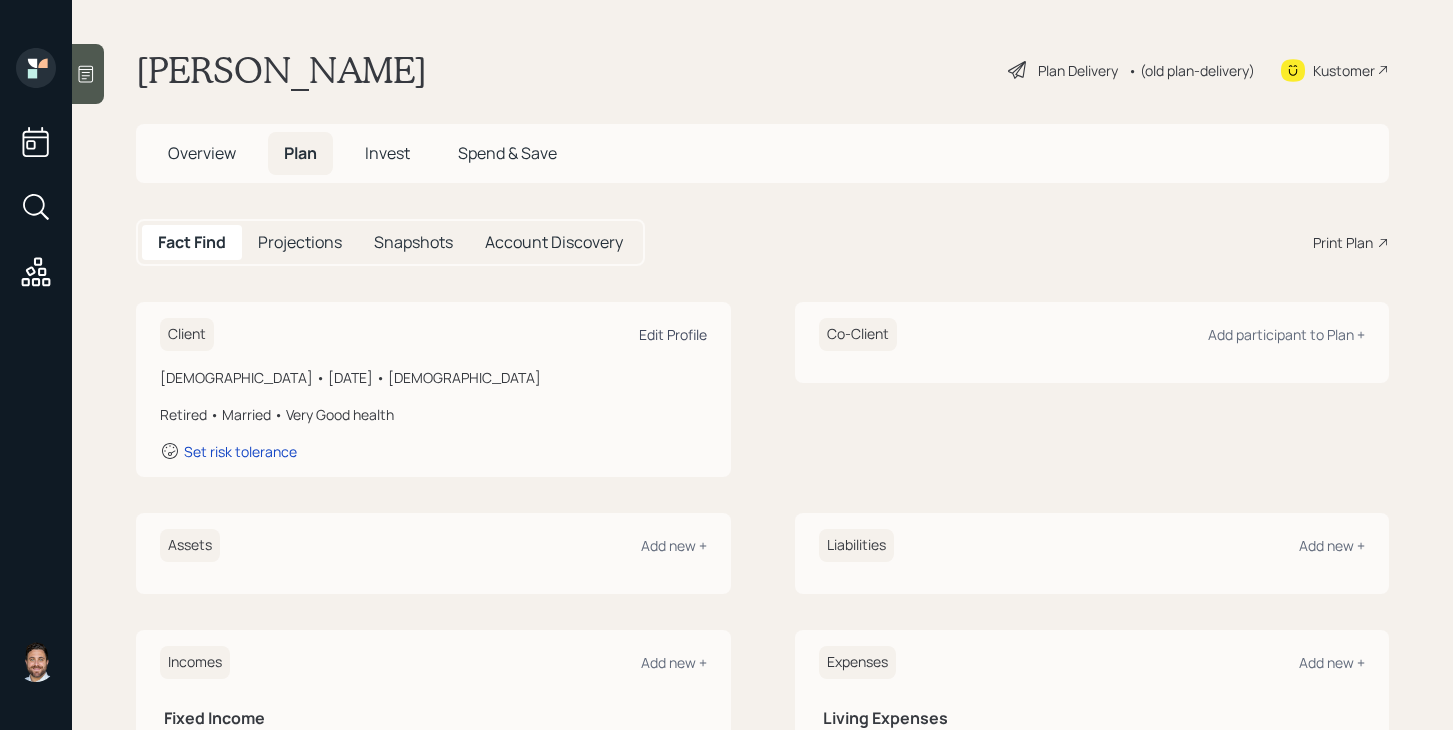 click on "Edit Profile" at bounding box center (673, 334) 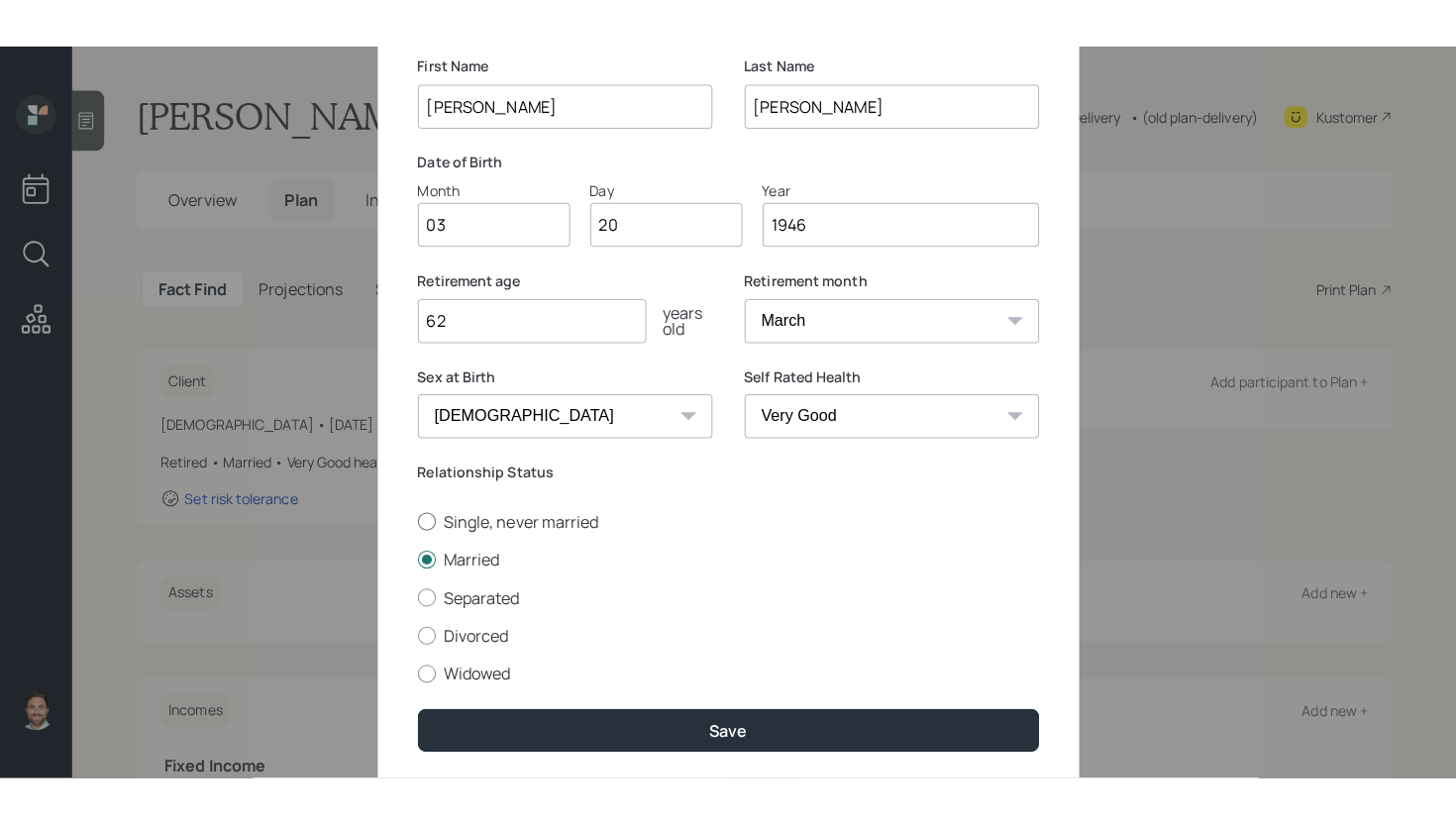 scroll, scrollTop: 129, scrollLeft: 0, axis: vertical 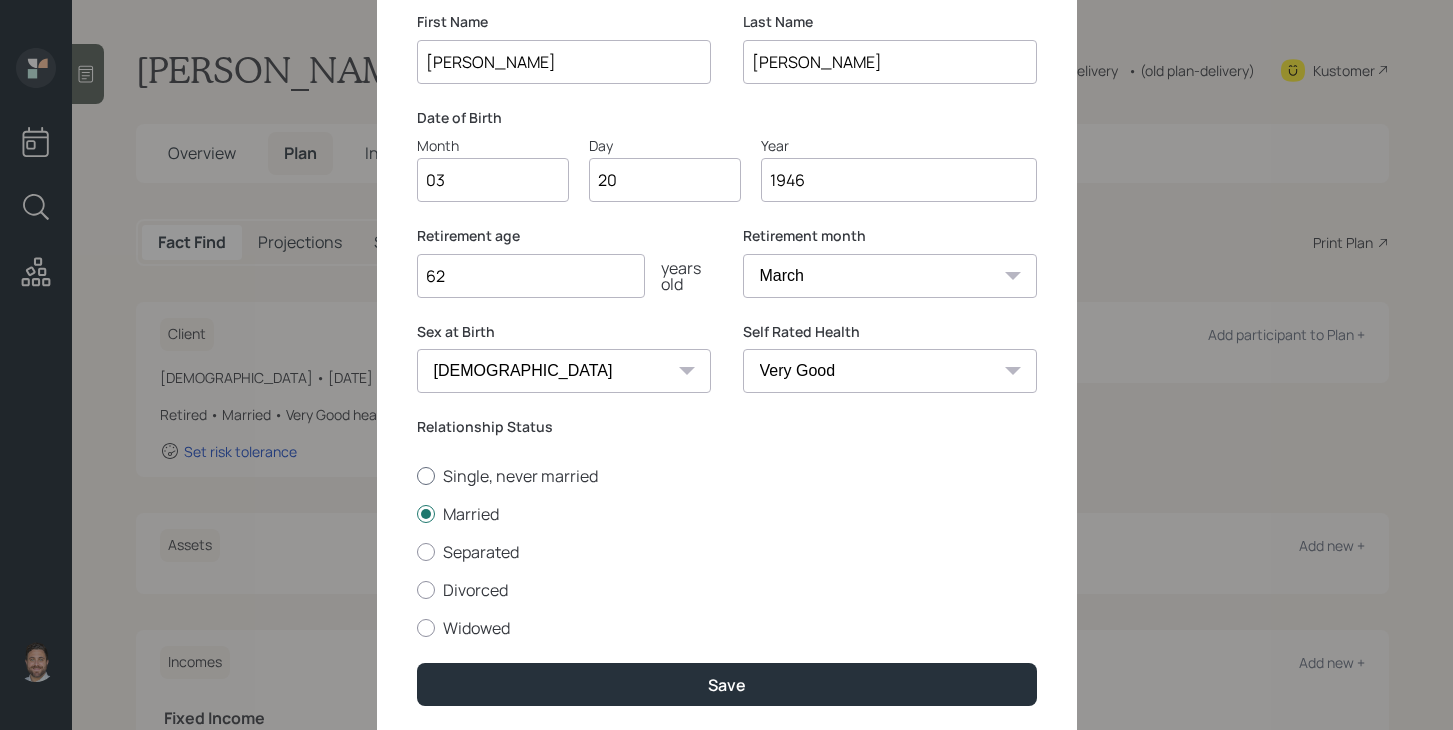 click on "Single, never married" at bounding box center [727, 476] 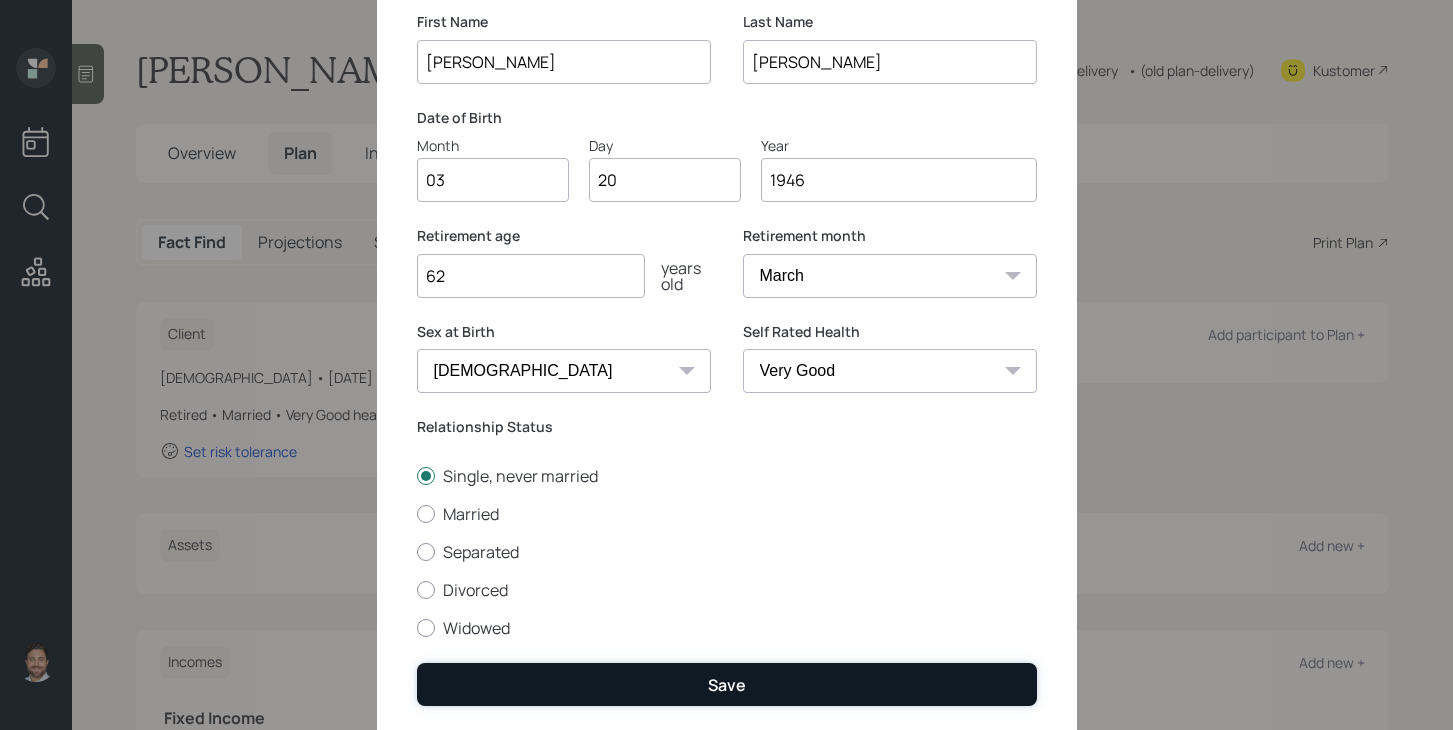 click on "Save" at bounding box center (727, 684) 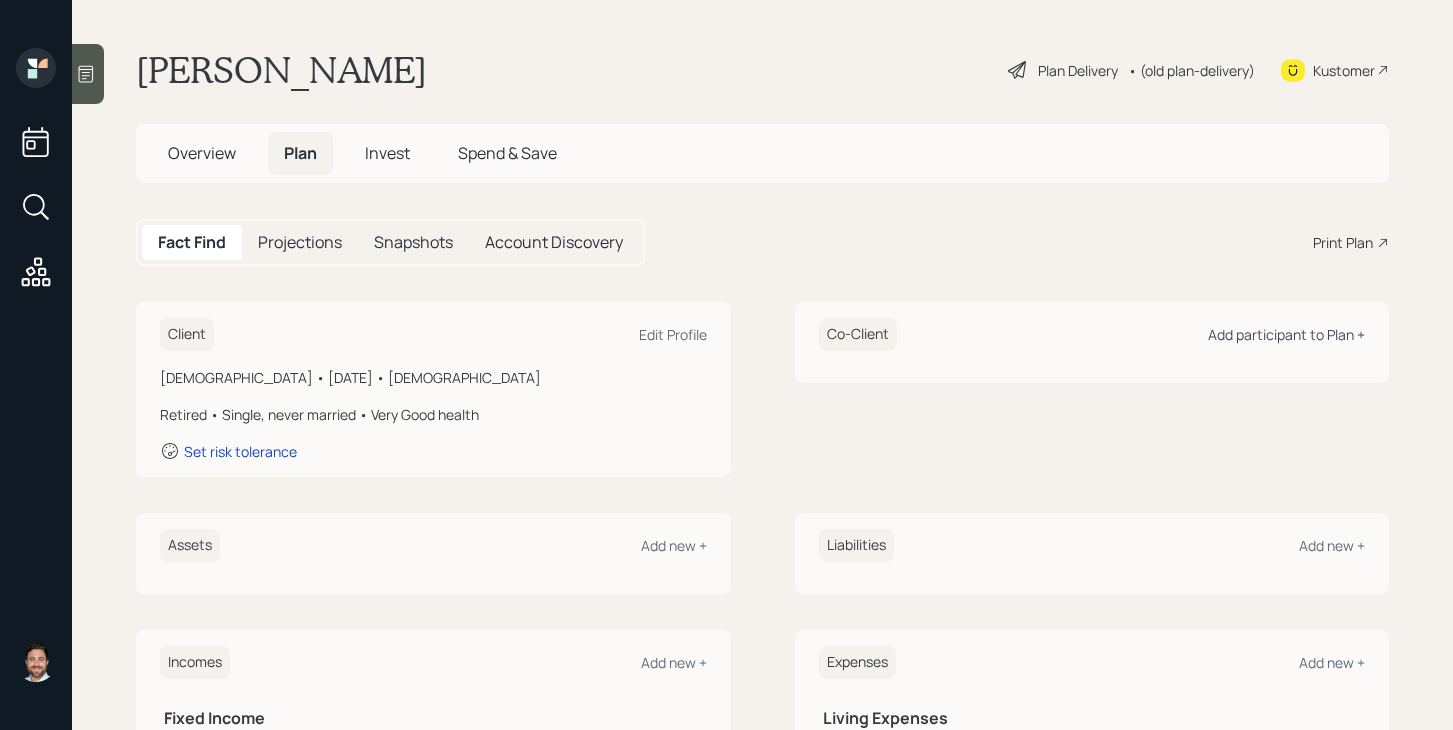 click on "Add participant to Plan +" at bounding box center (1286, 334) 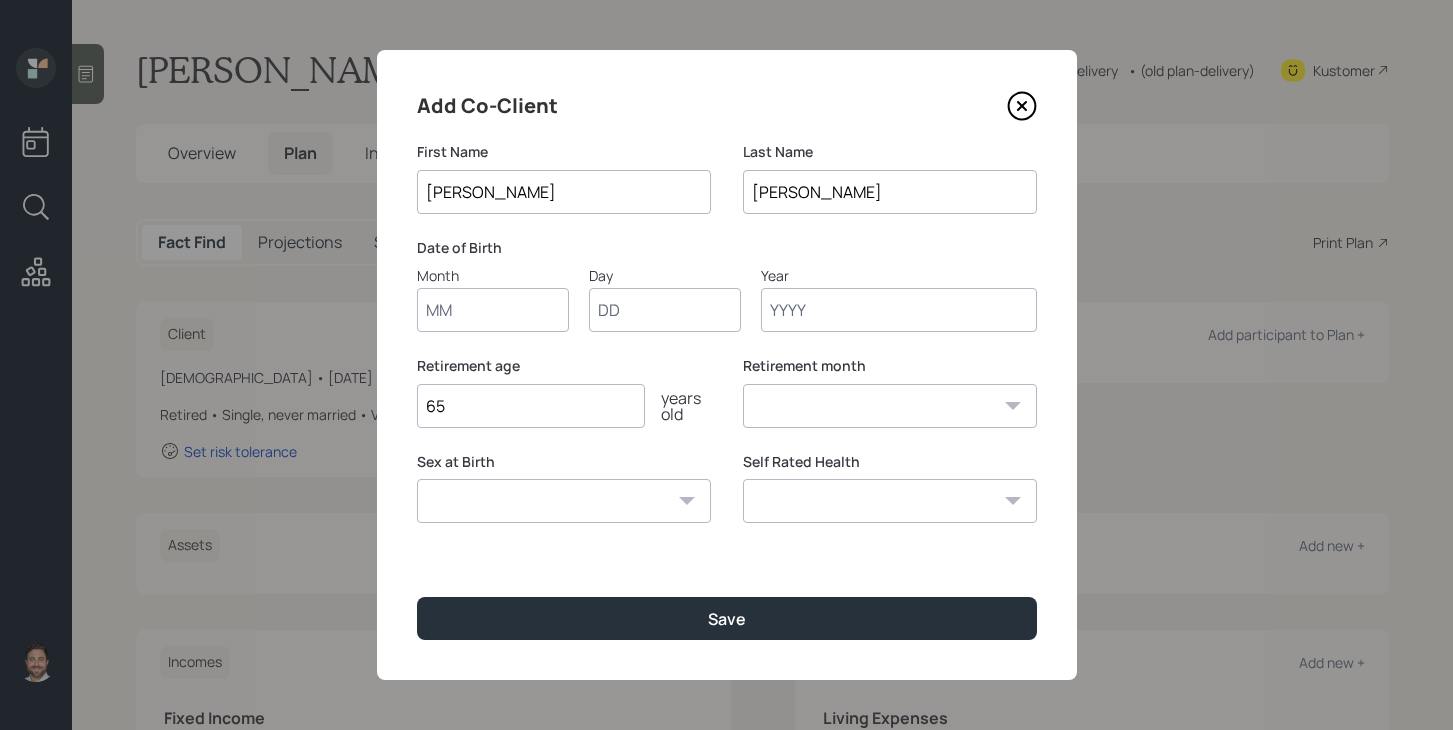type on "[PERSON_NAME]" 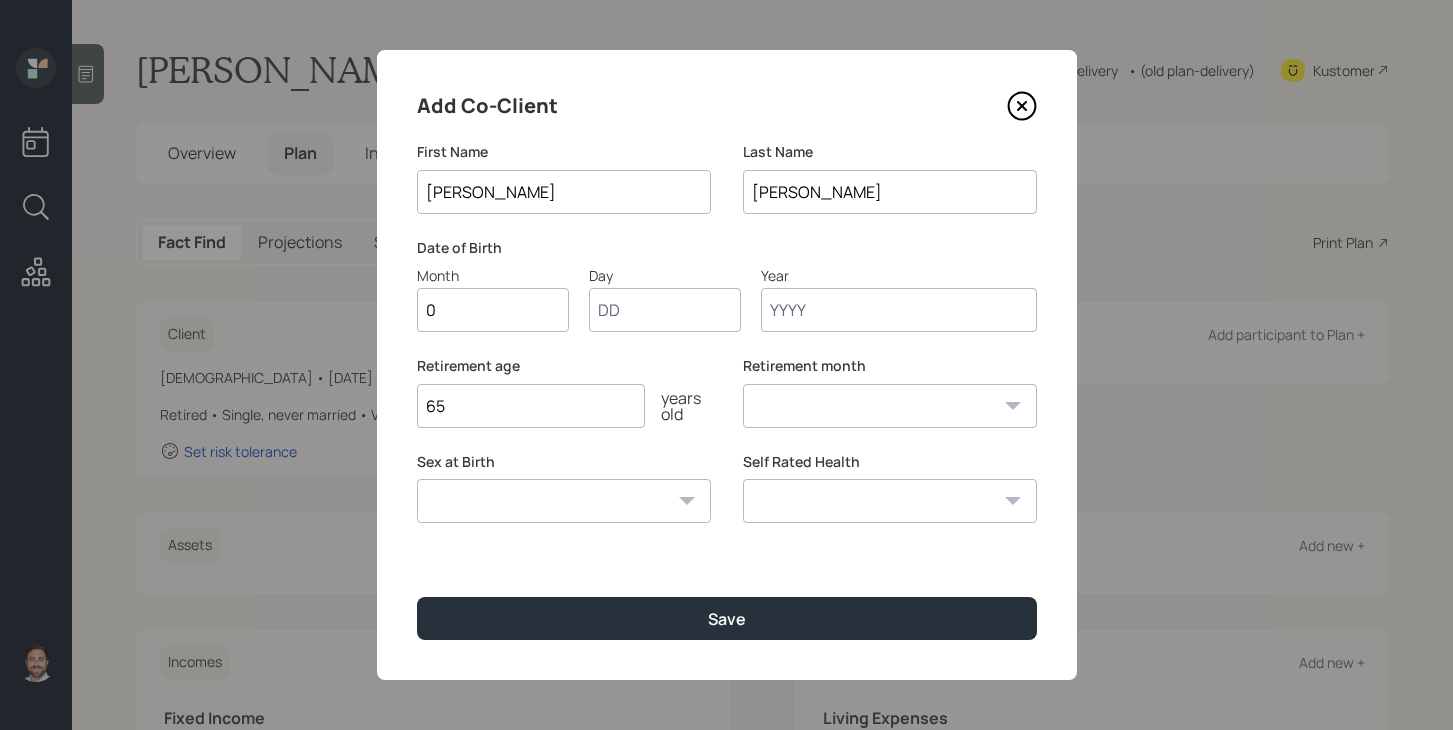 type on "04" 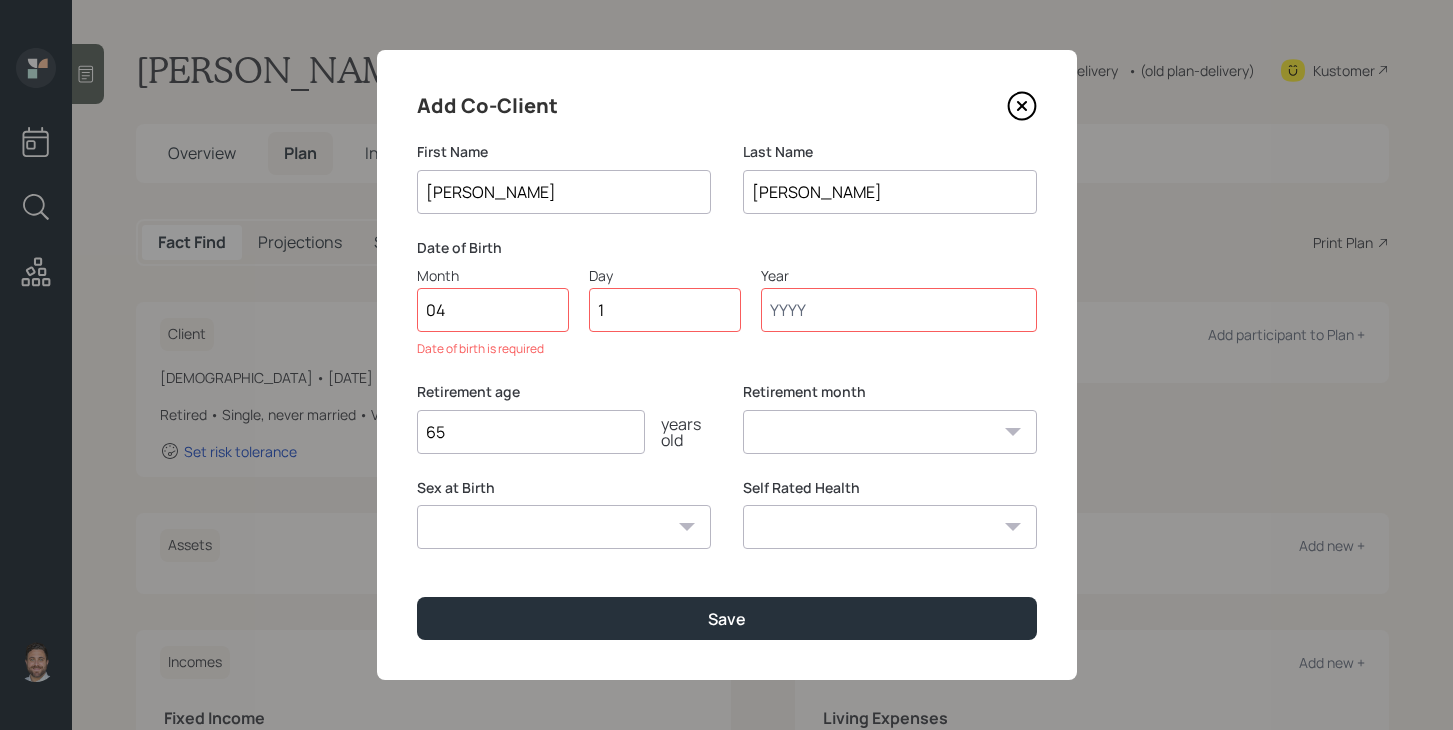 type on "16" 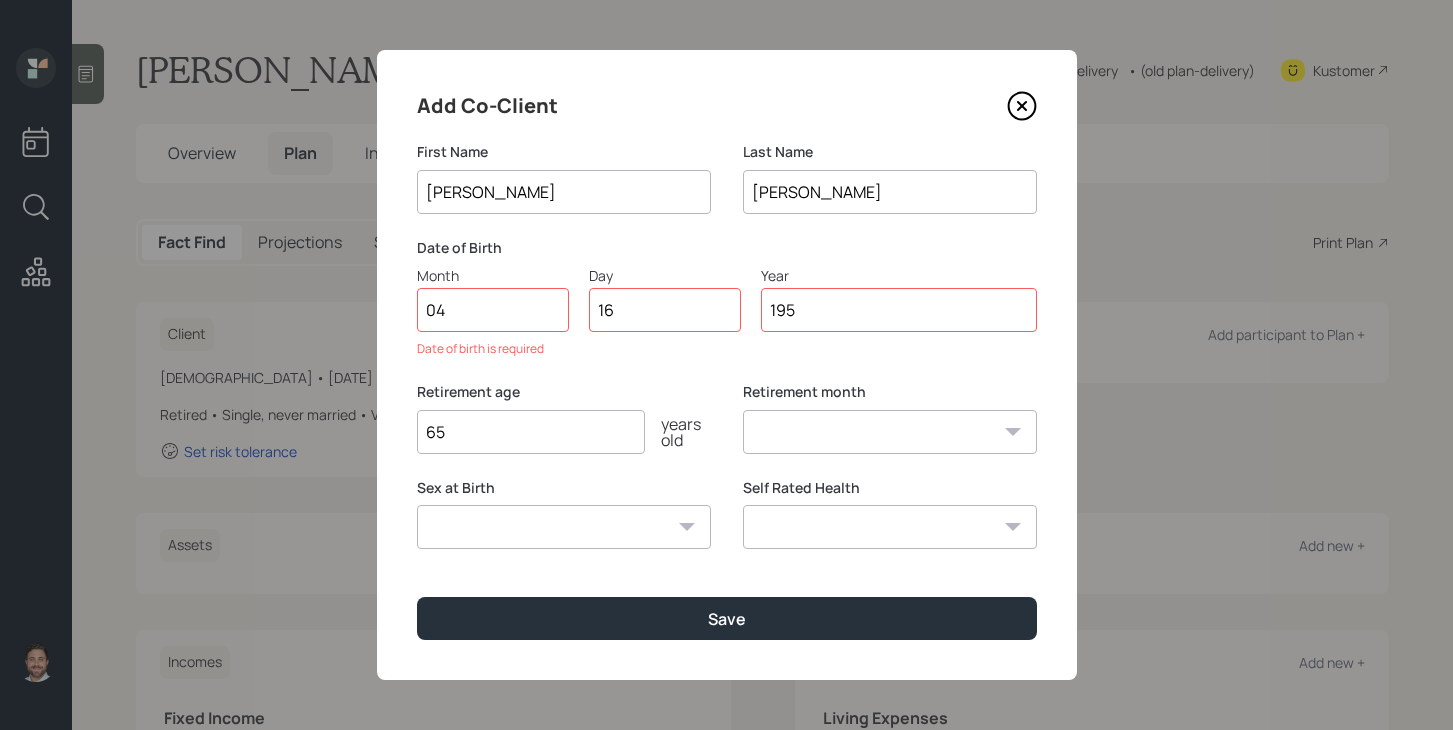 type on "1958" 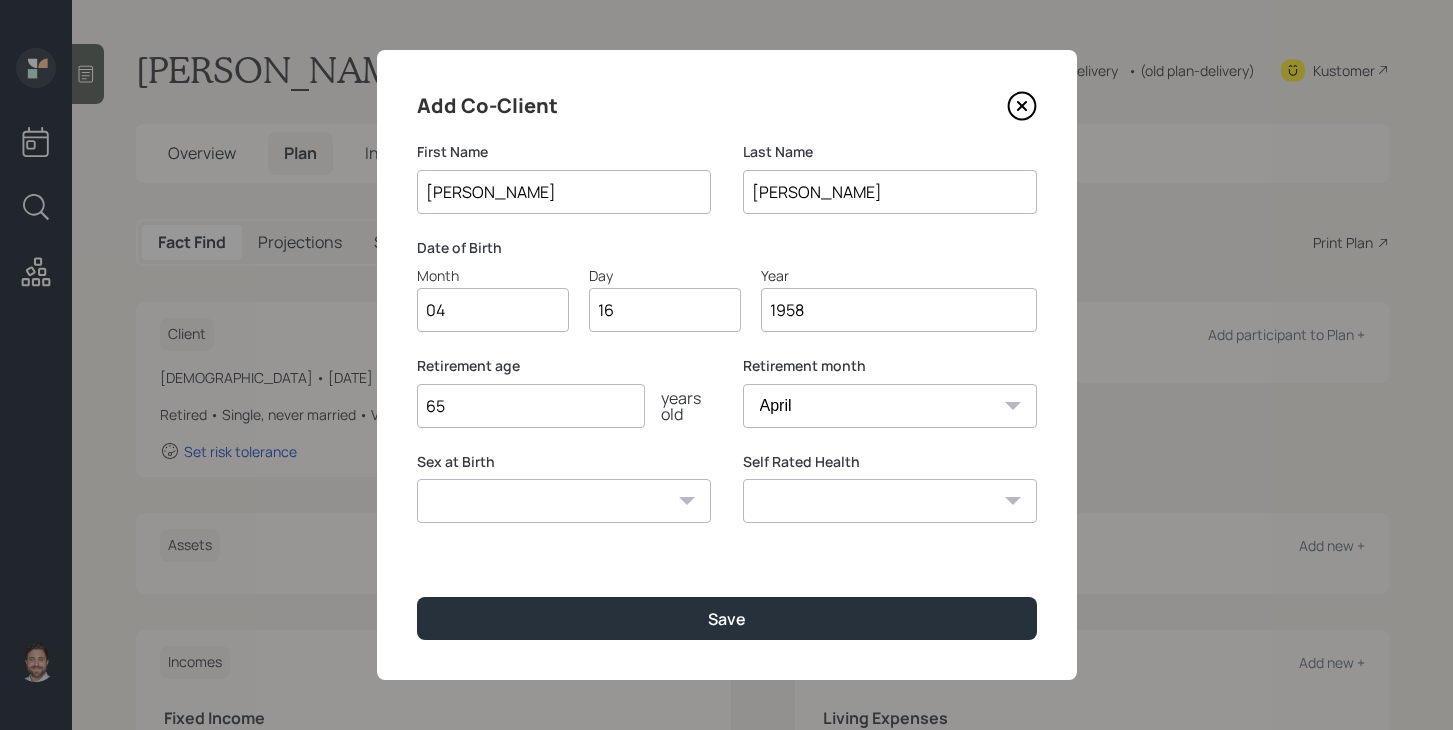 type on "1958" 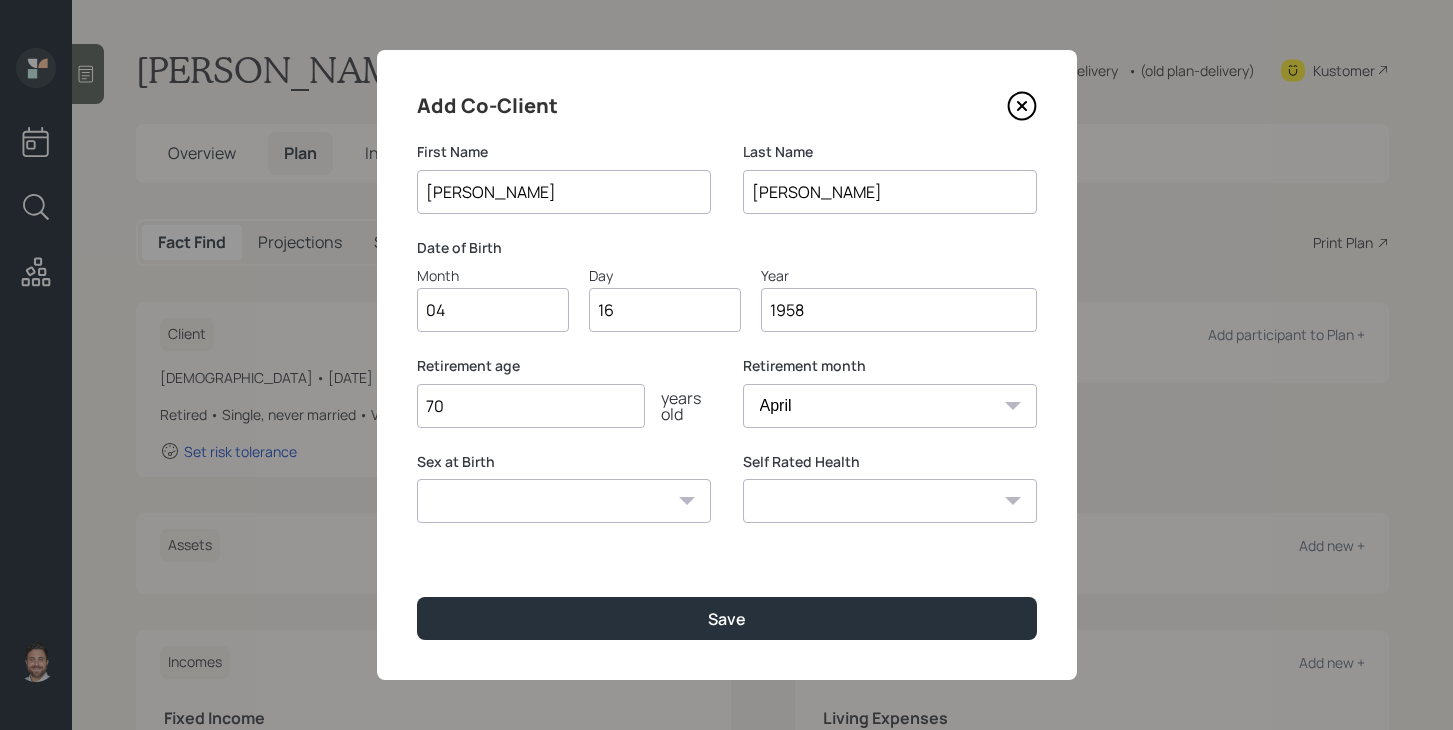 type on "7" 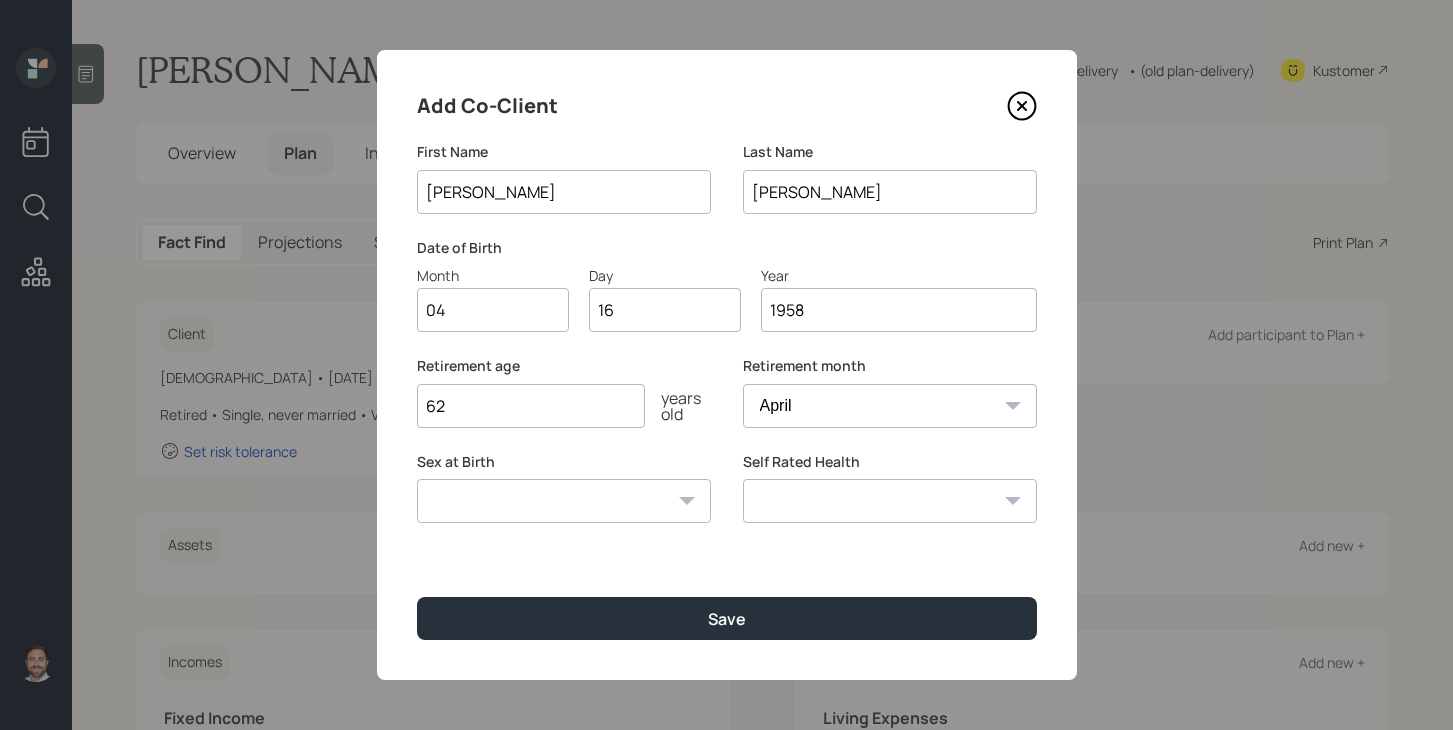 type on "62" 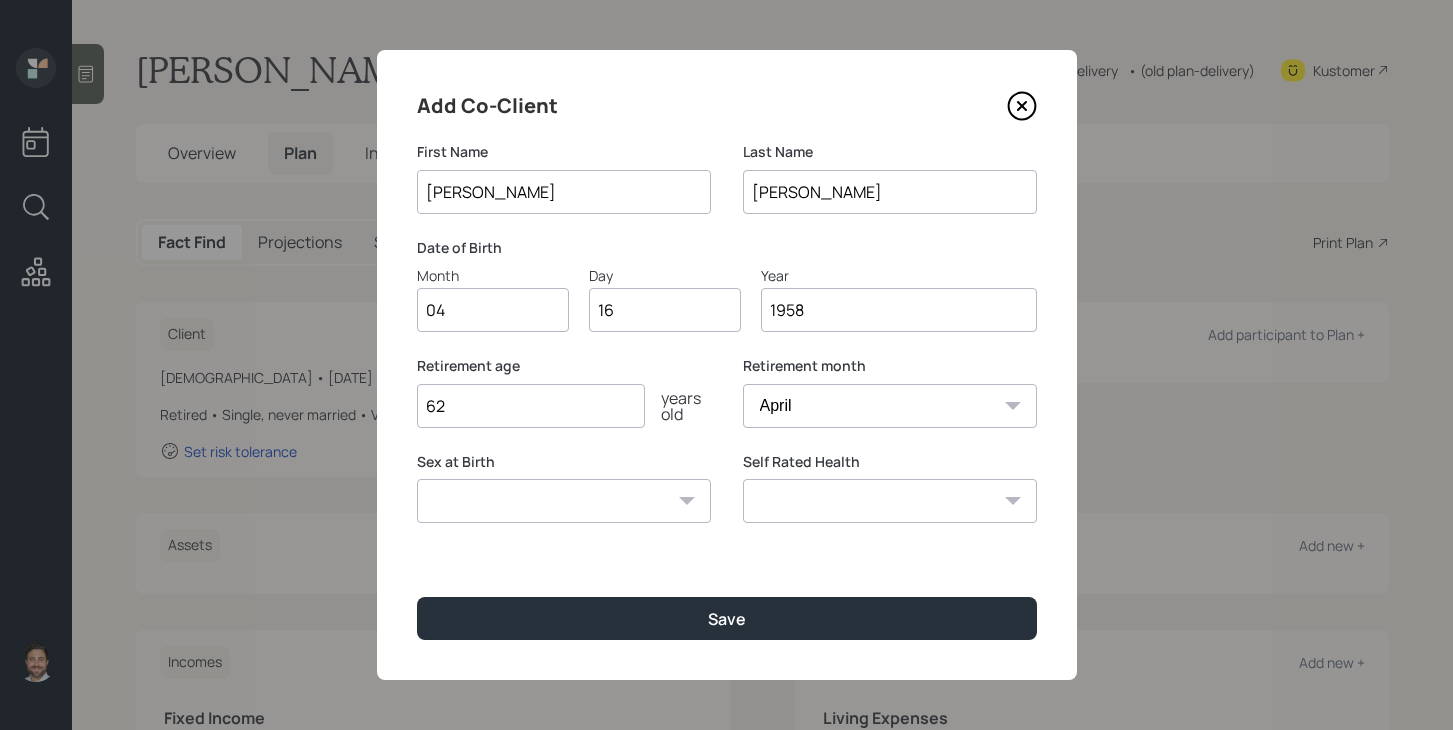 click on "Male Female Other / Prefer not to say" at bounding box center [564, 501] 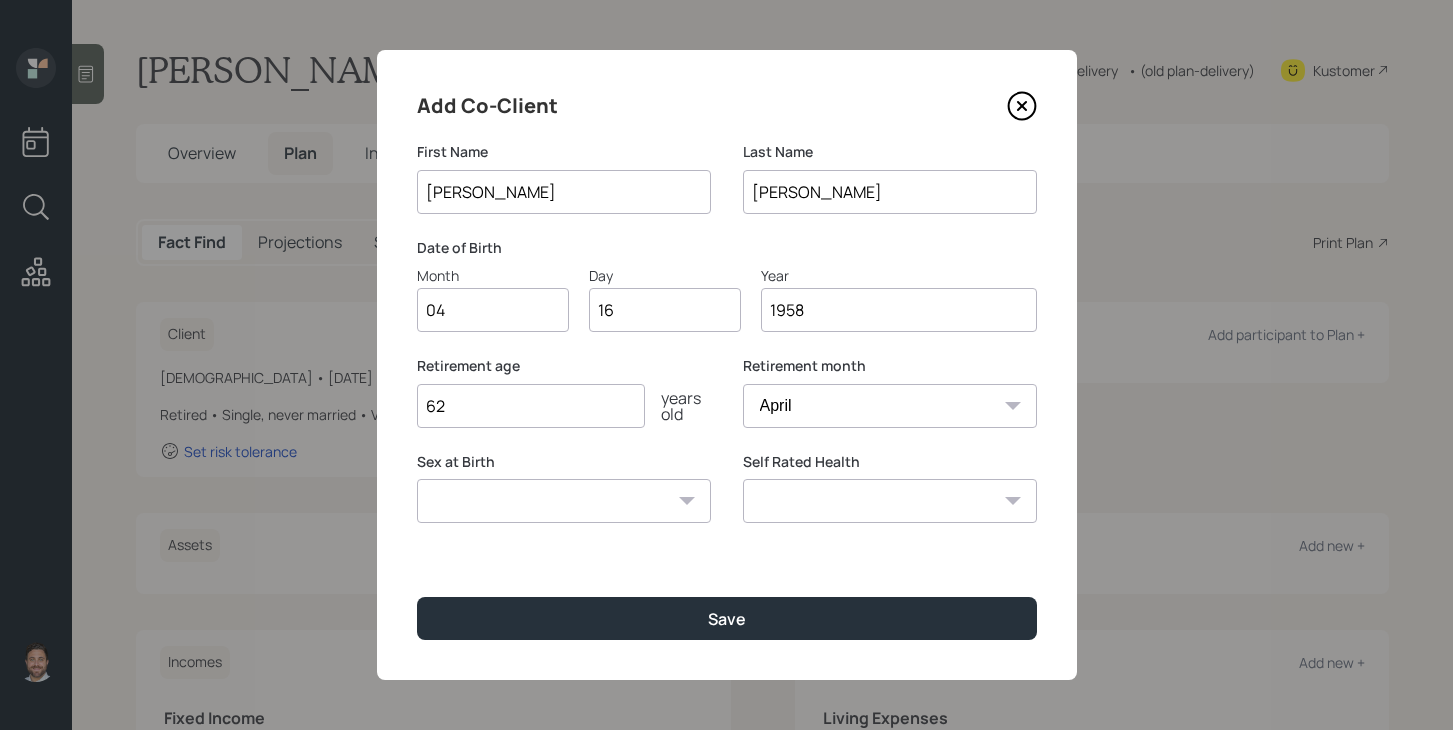 select on "female" 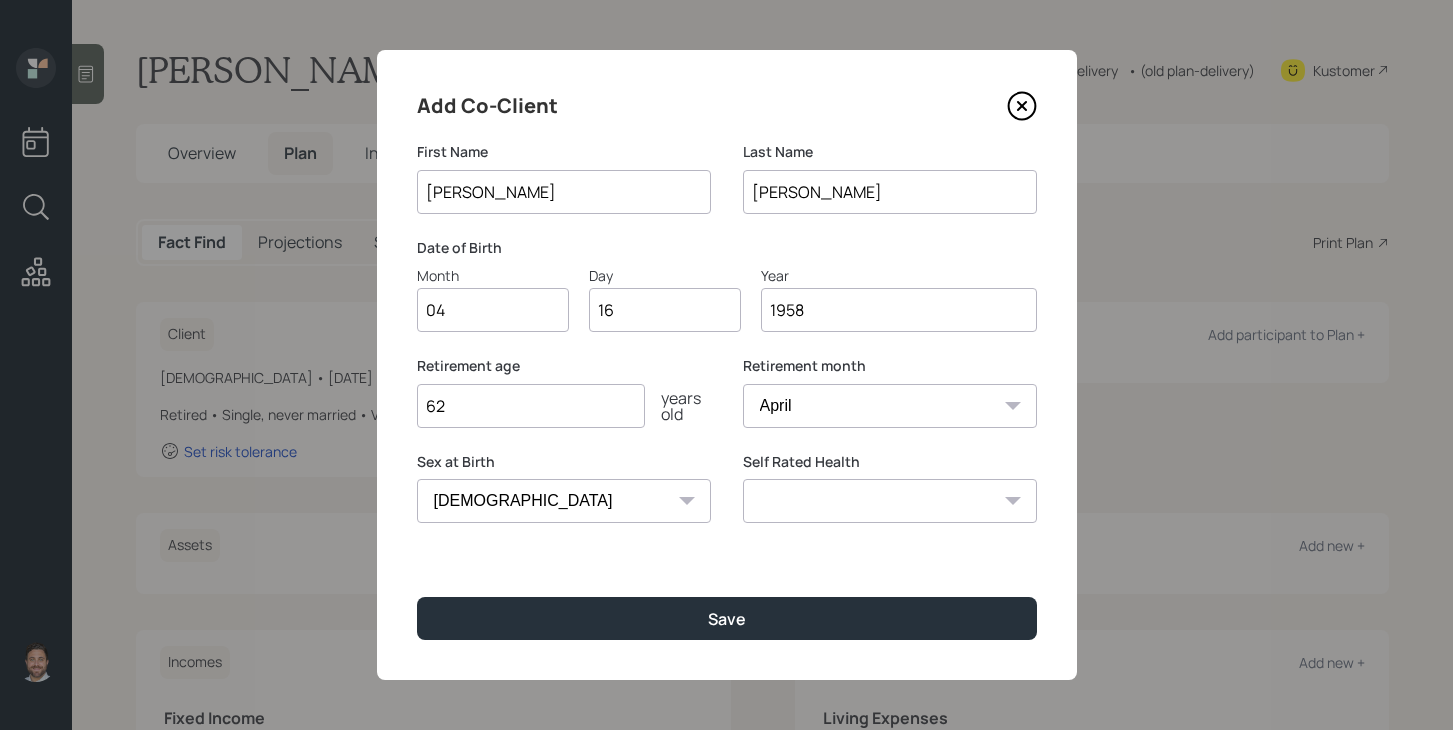 click on "Excellent Very Good Good Fair Poor" at bounding box center (890, 501) 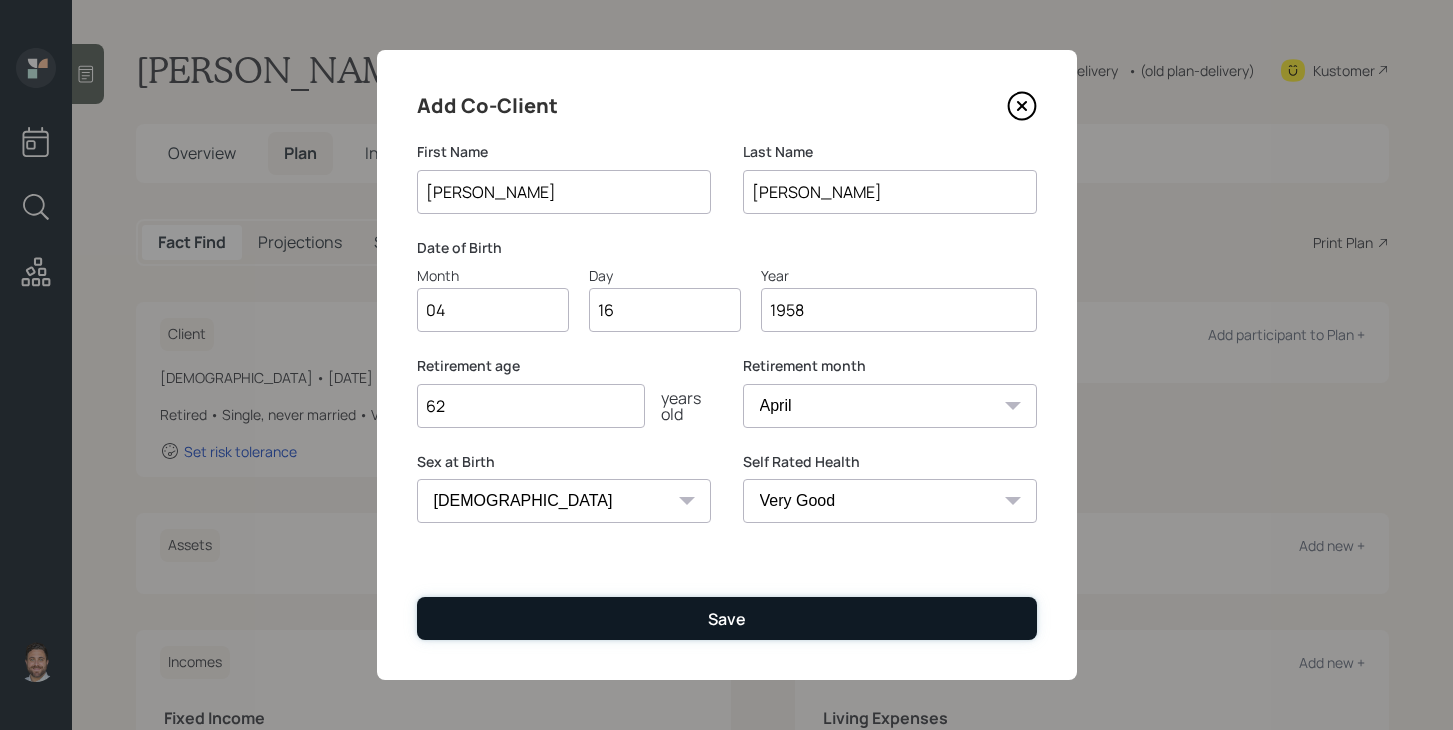 drag, startPoint x: 883, startPoint y: 494, endPoint x: 776, endPoint y: 614, distance: 160.77625 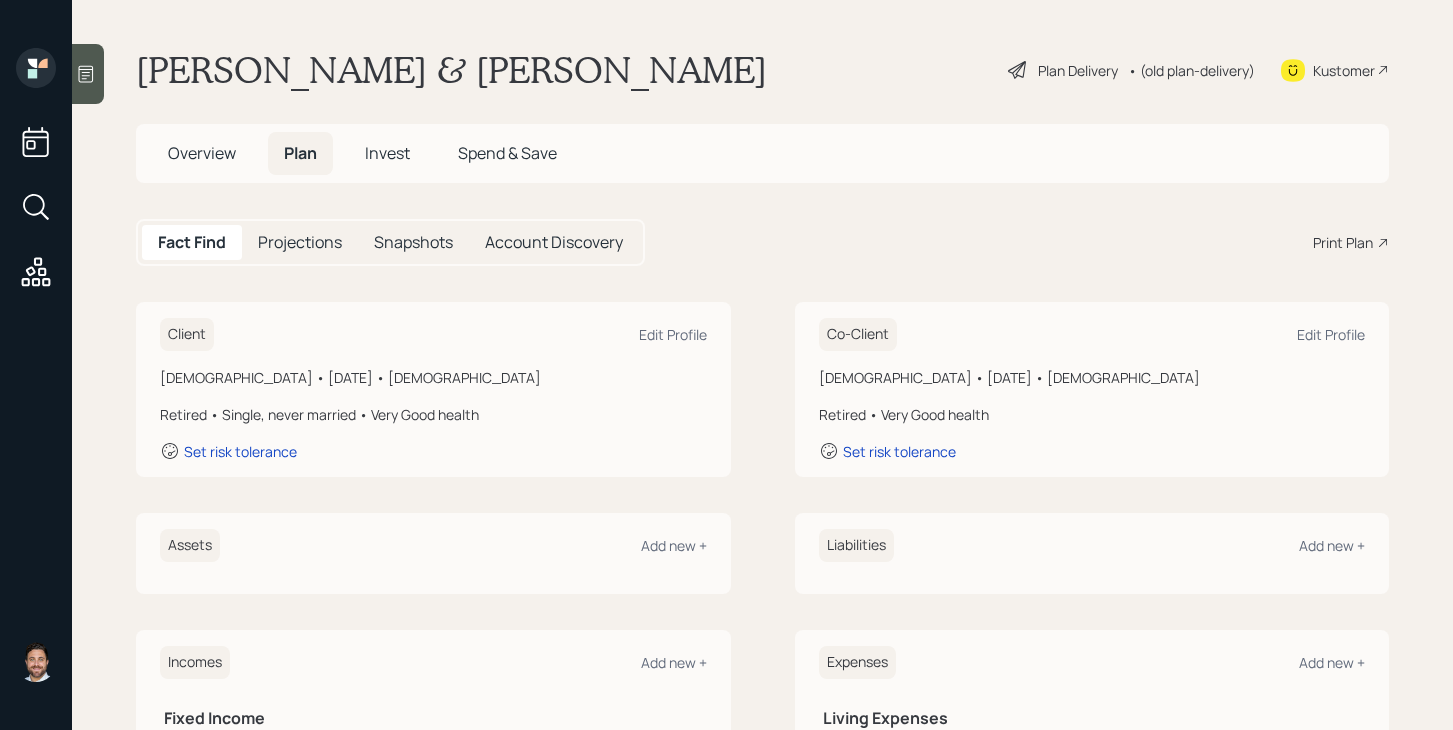 click on "Plan Delivery" at bounding box center (1078, 70) 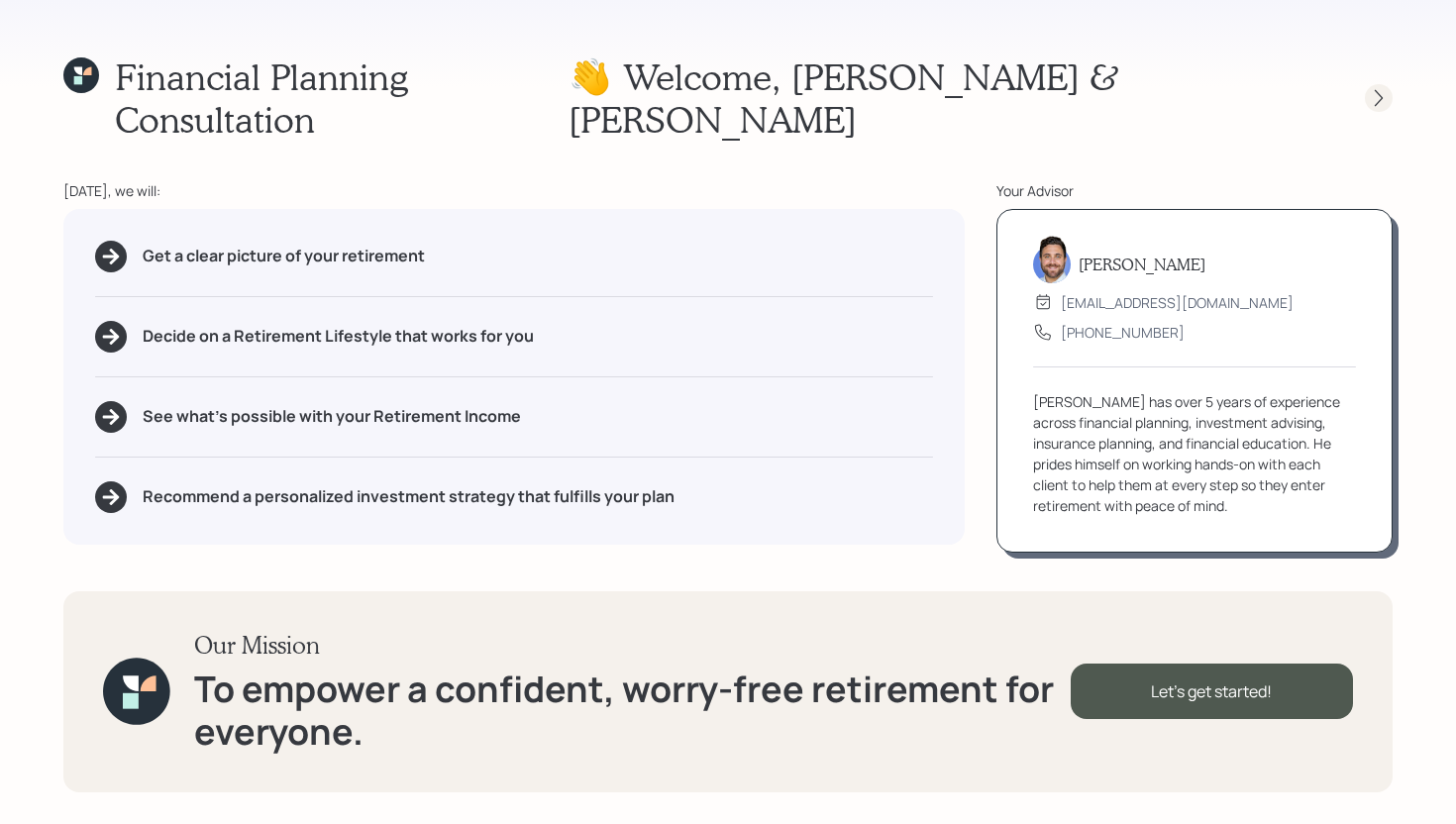 click 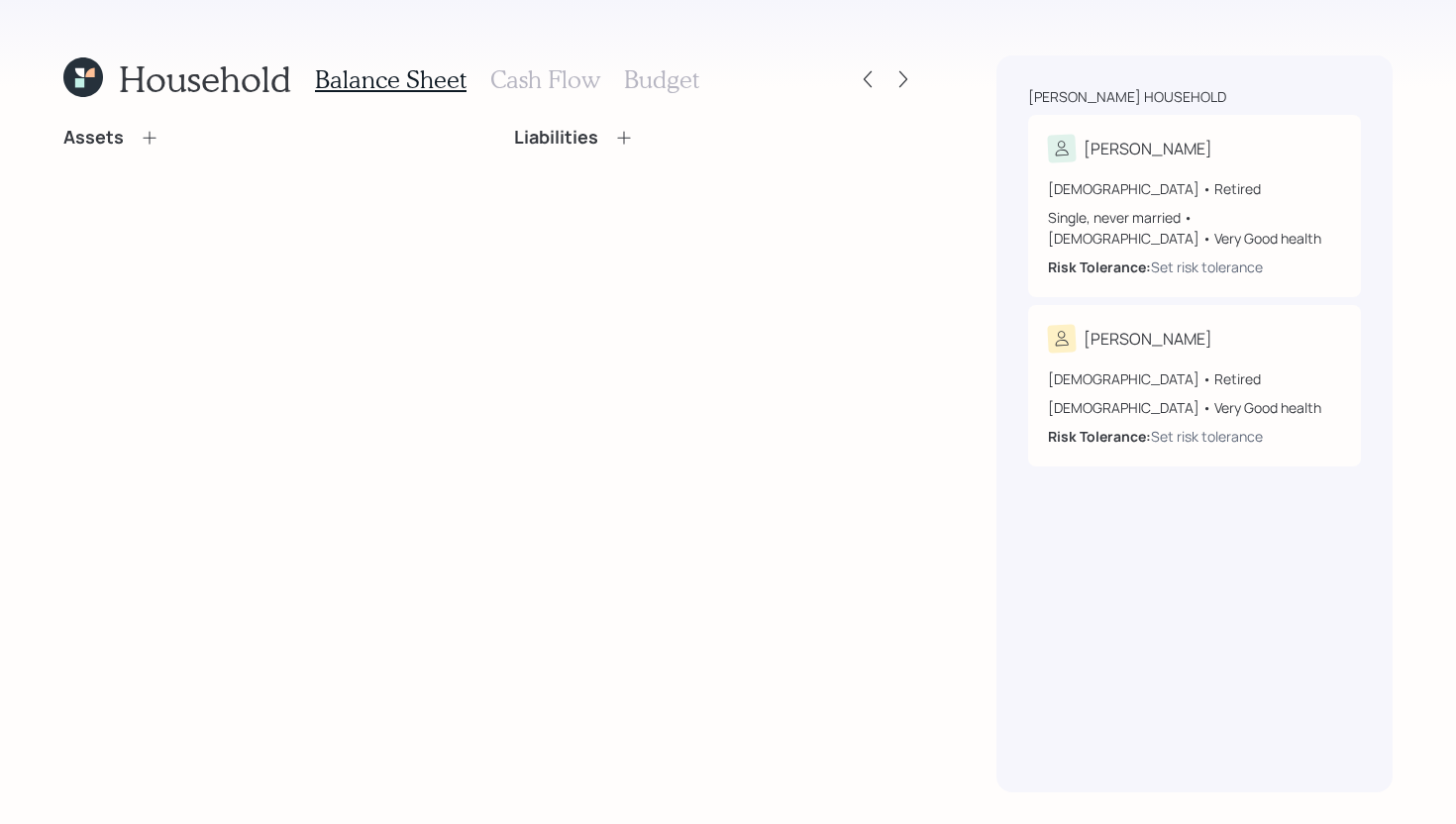 click 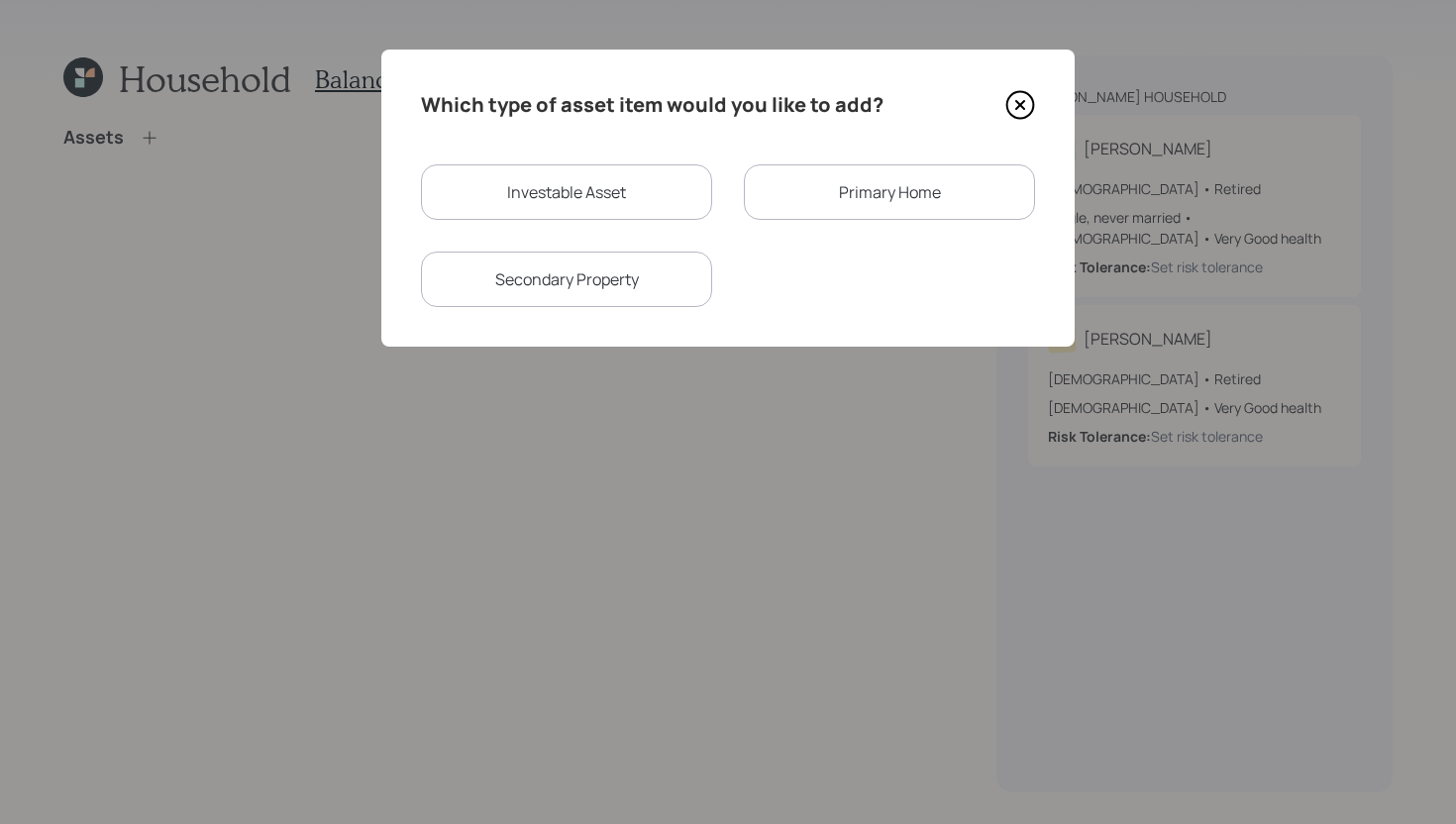 click on "Investable Asset" at bounding box center (567, 192) 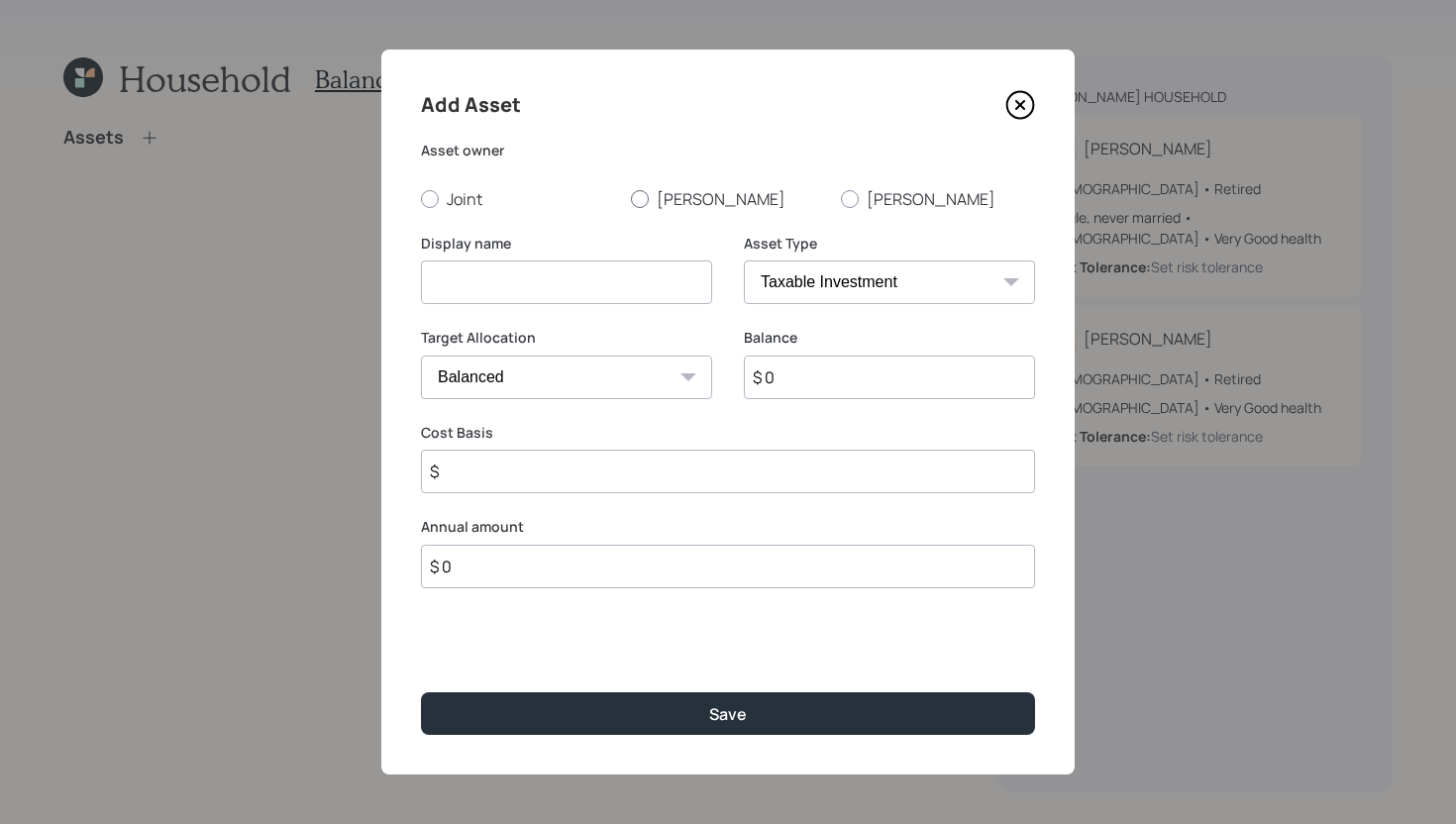 click on "[PERSON_NAME]" at bounding box center [728, 199] 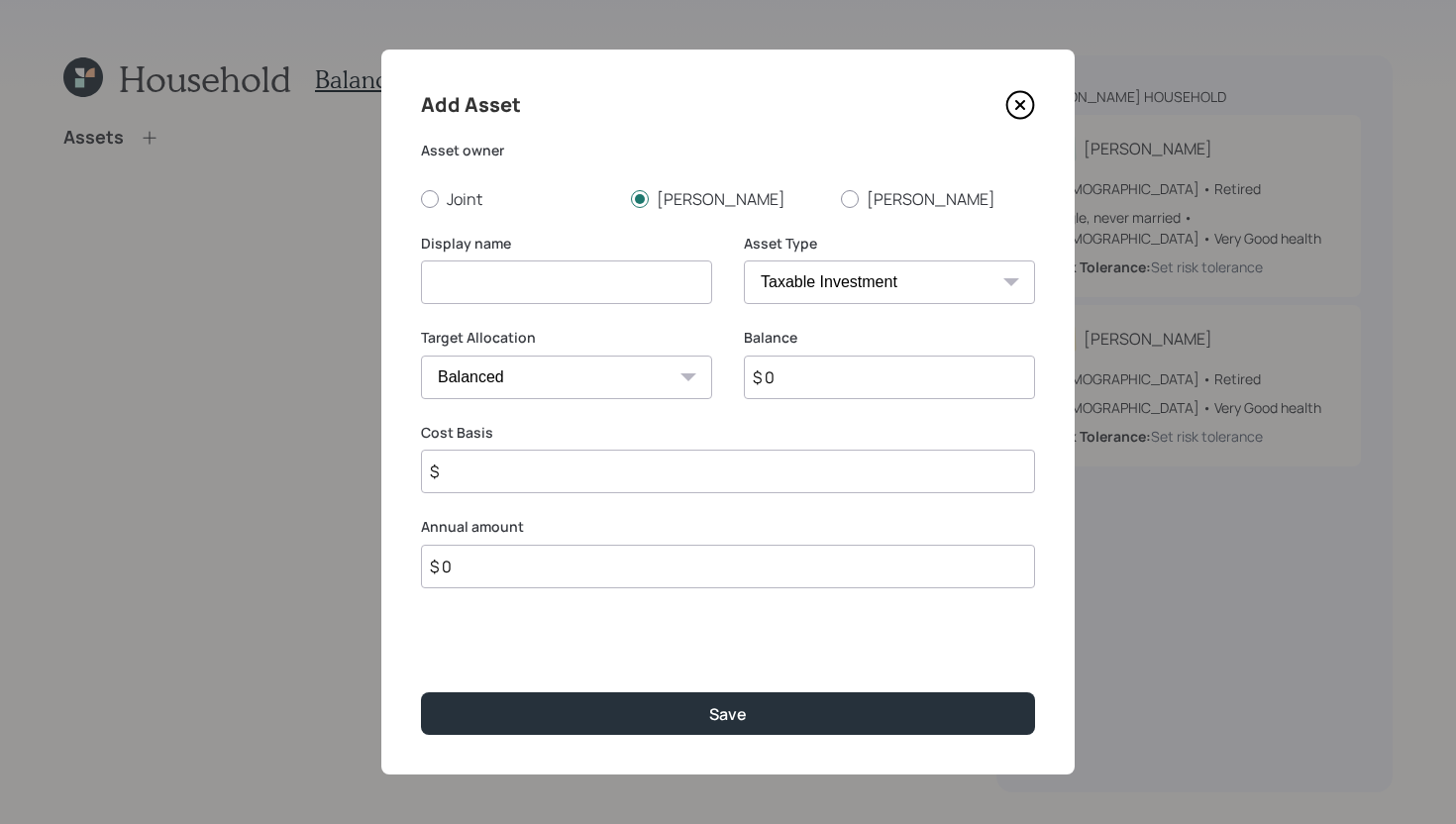 click at bounding box center [567, 282] 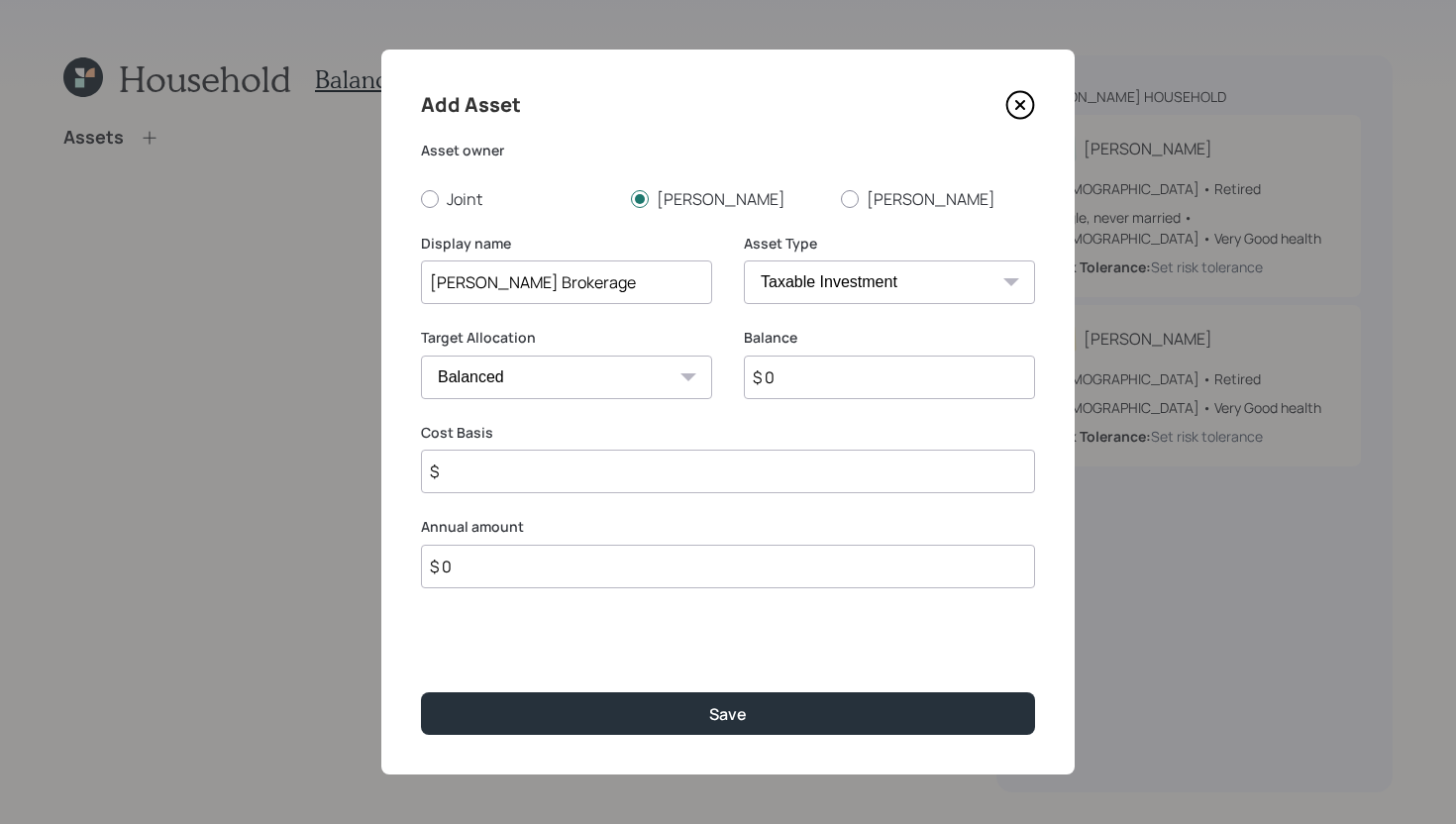 type on "[PERSON_NAME] Brokerage" 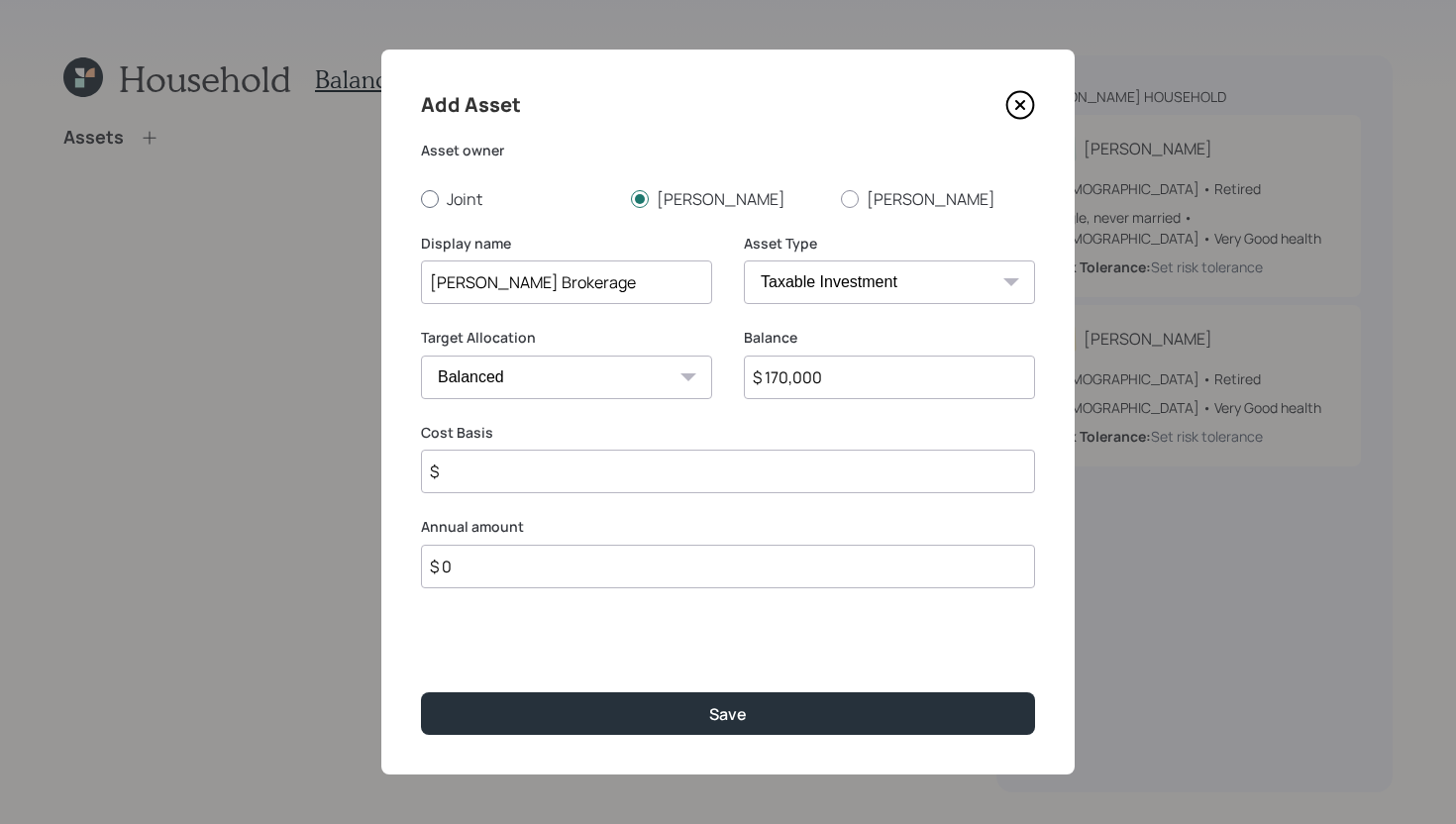 type on "$ 170,000" 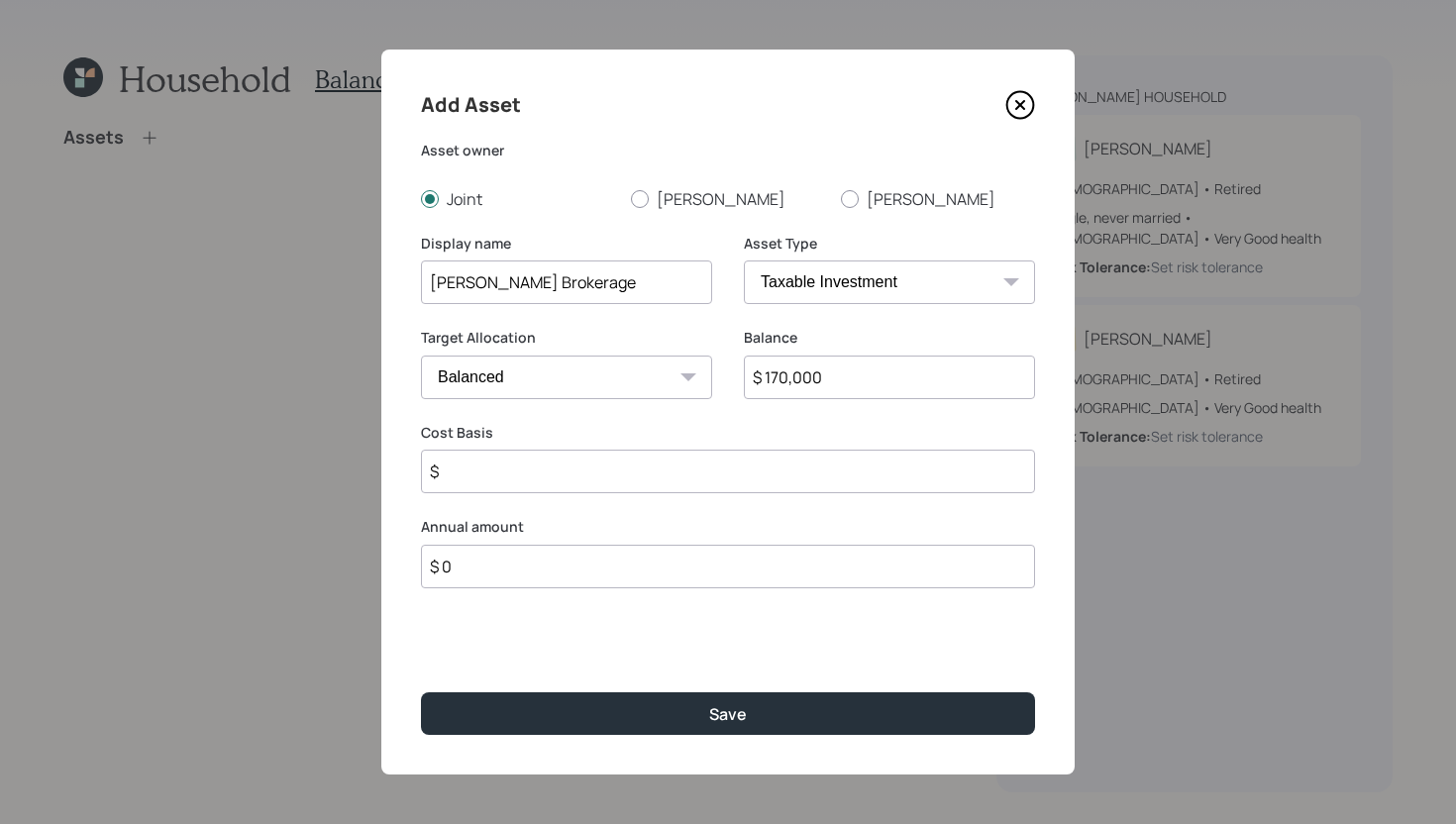 click on "$" at bounding box center [728, 471] 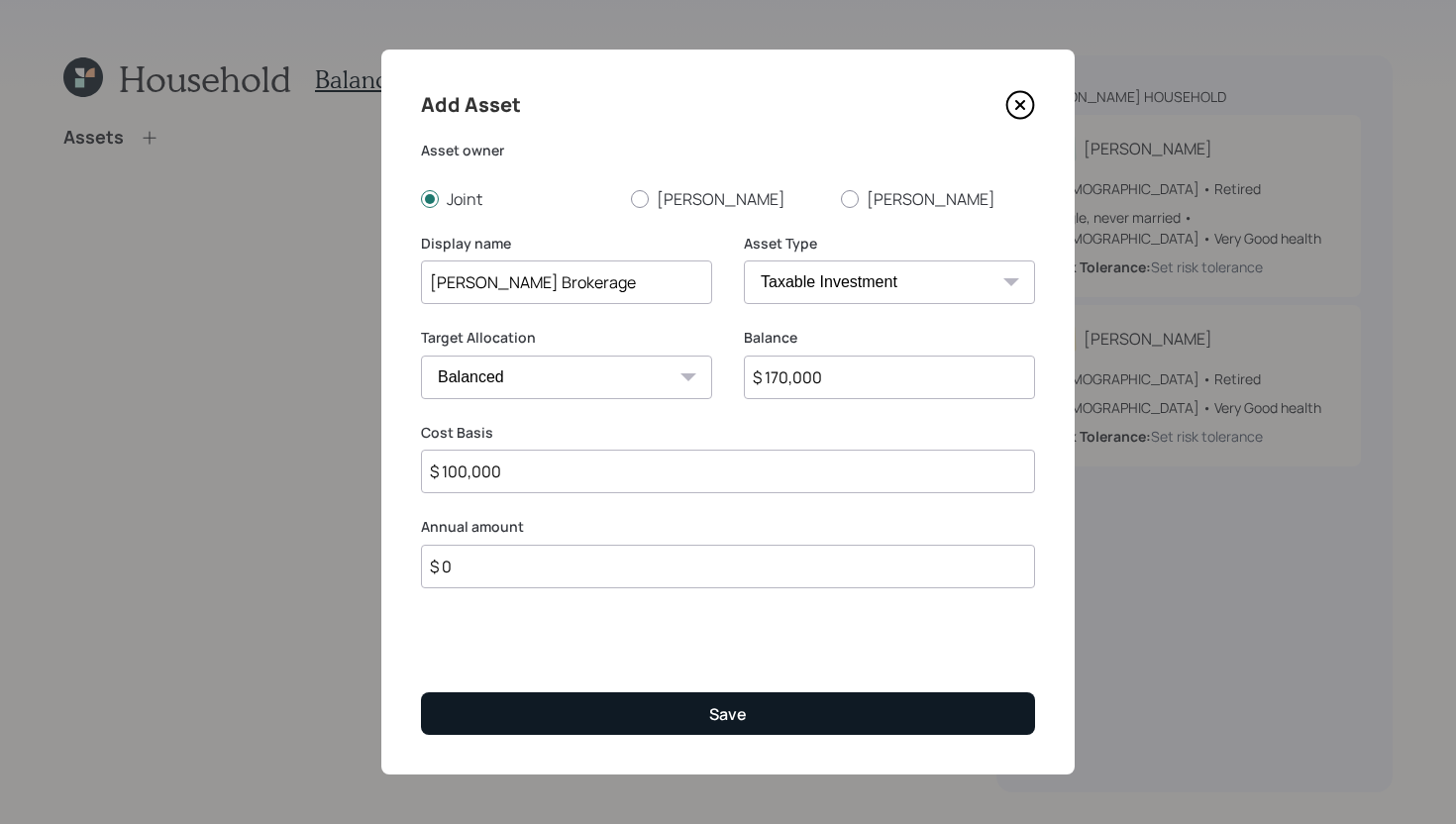 type on "$ 100,000" 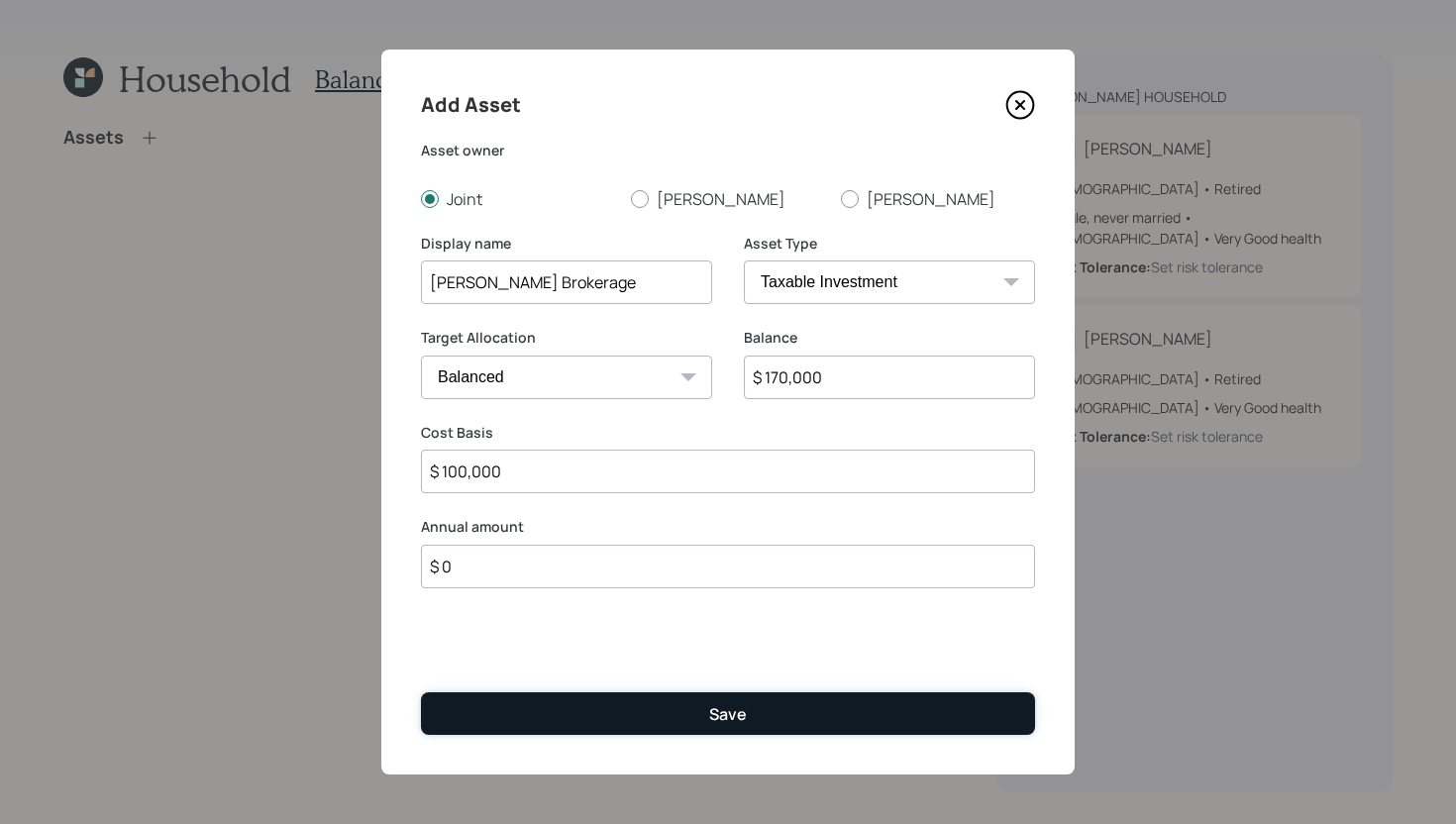 click on "Save" at bounding box center (728, 713) 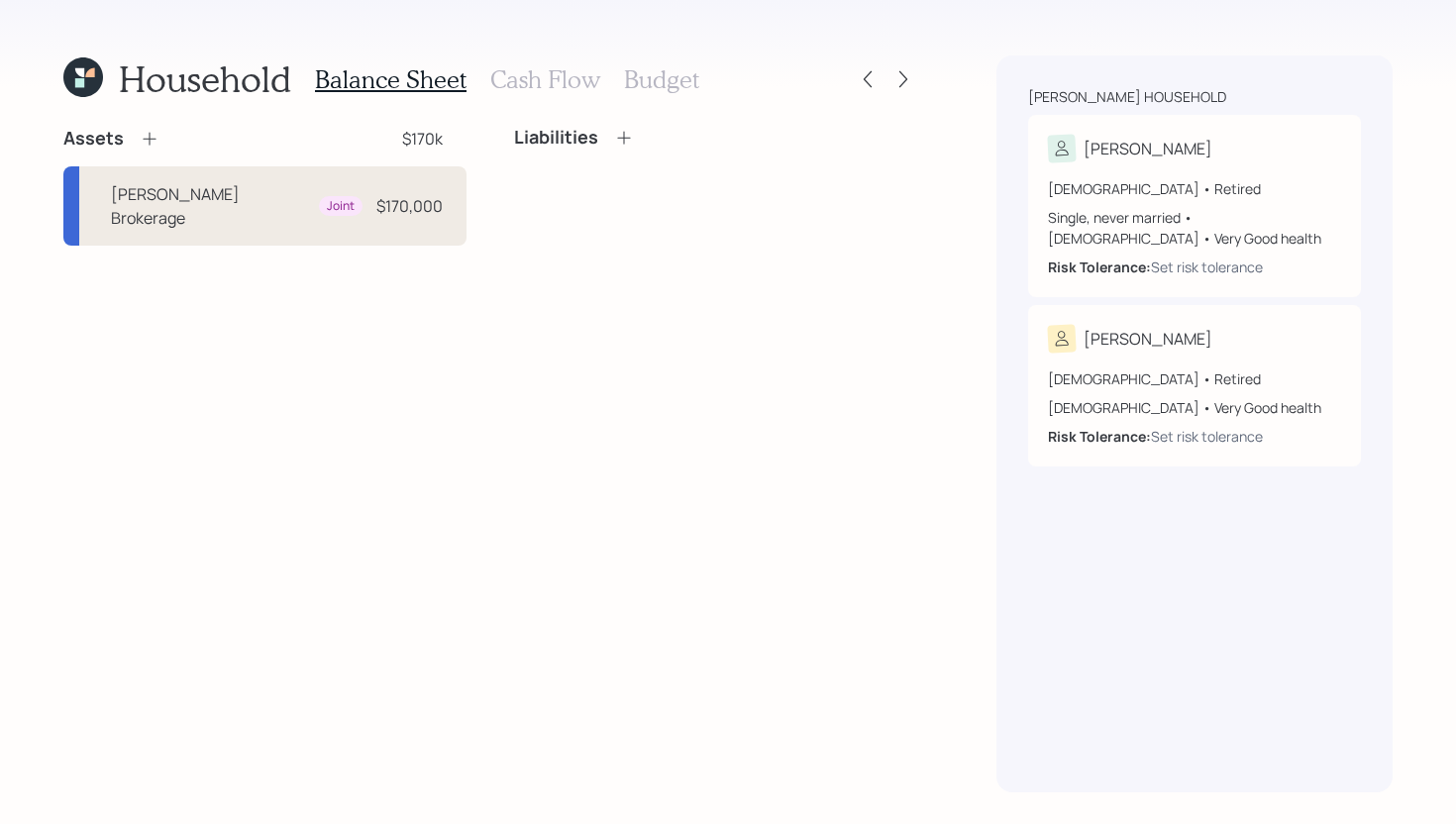 click on "[PERSON_NAME] Brokerage" at bounding box center (211, 206) 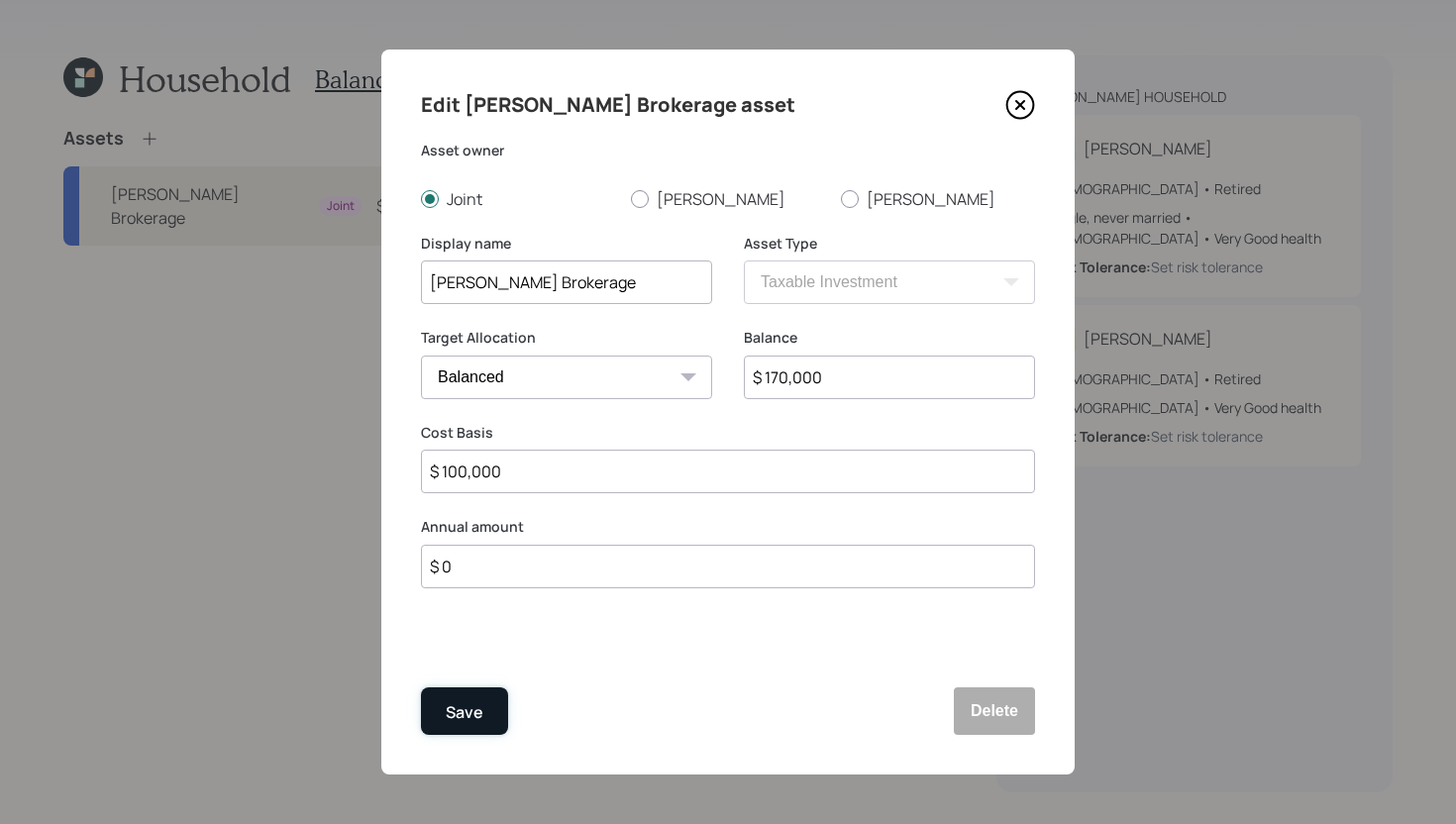 click on "Save" at bounding box center (465, 712) 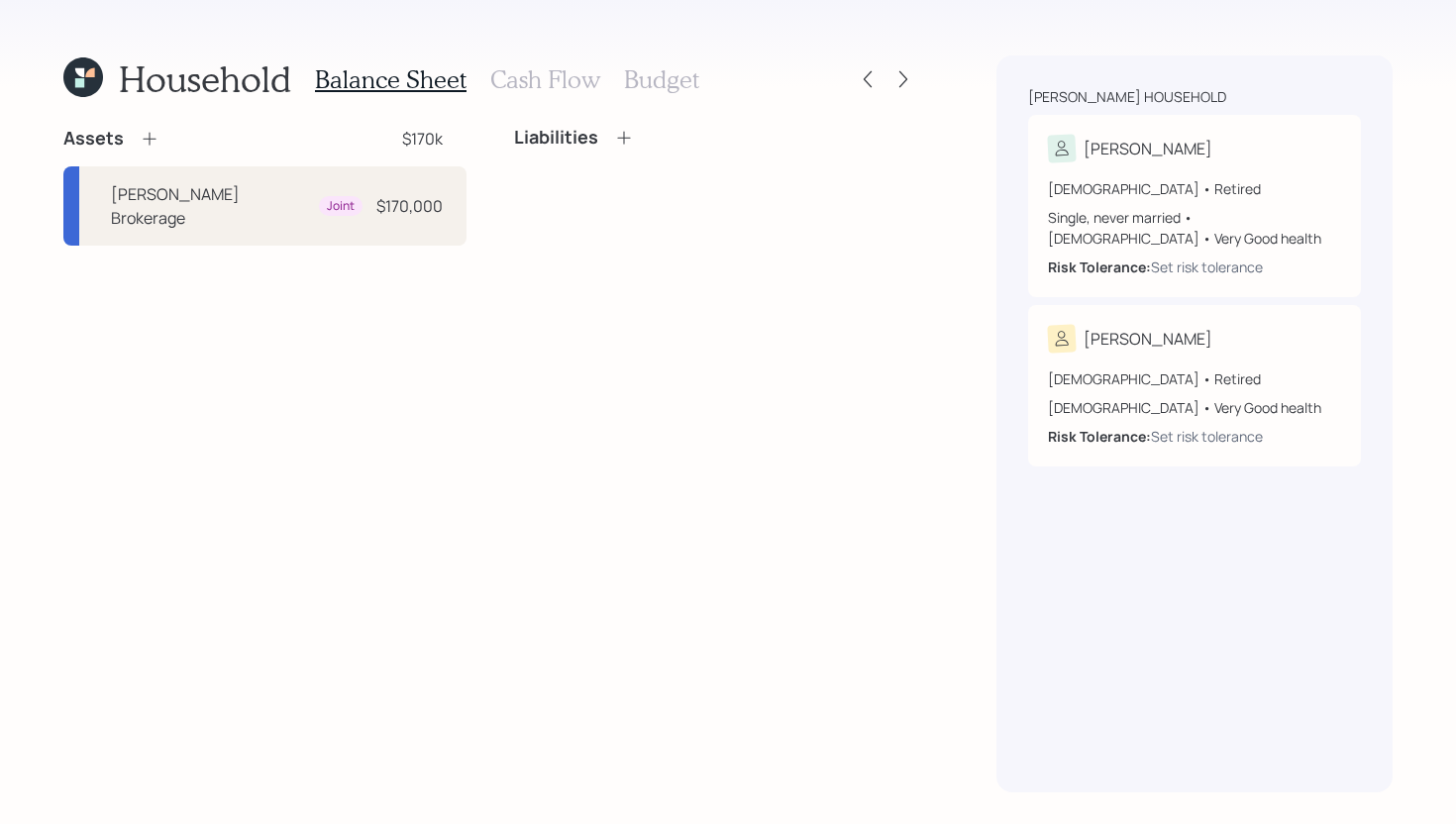 click 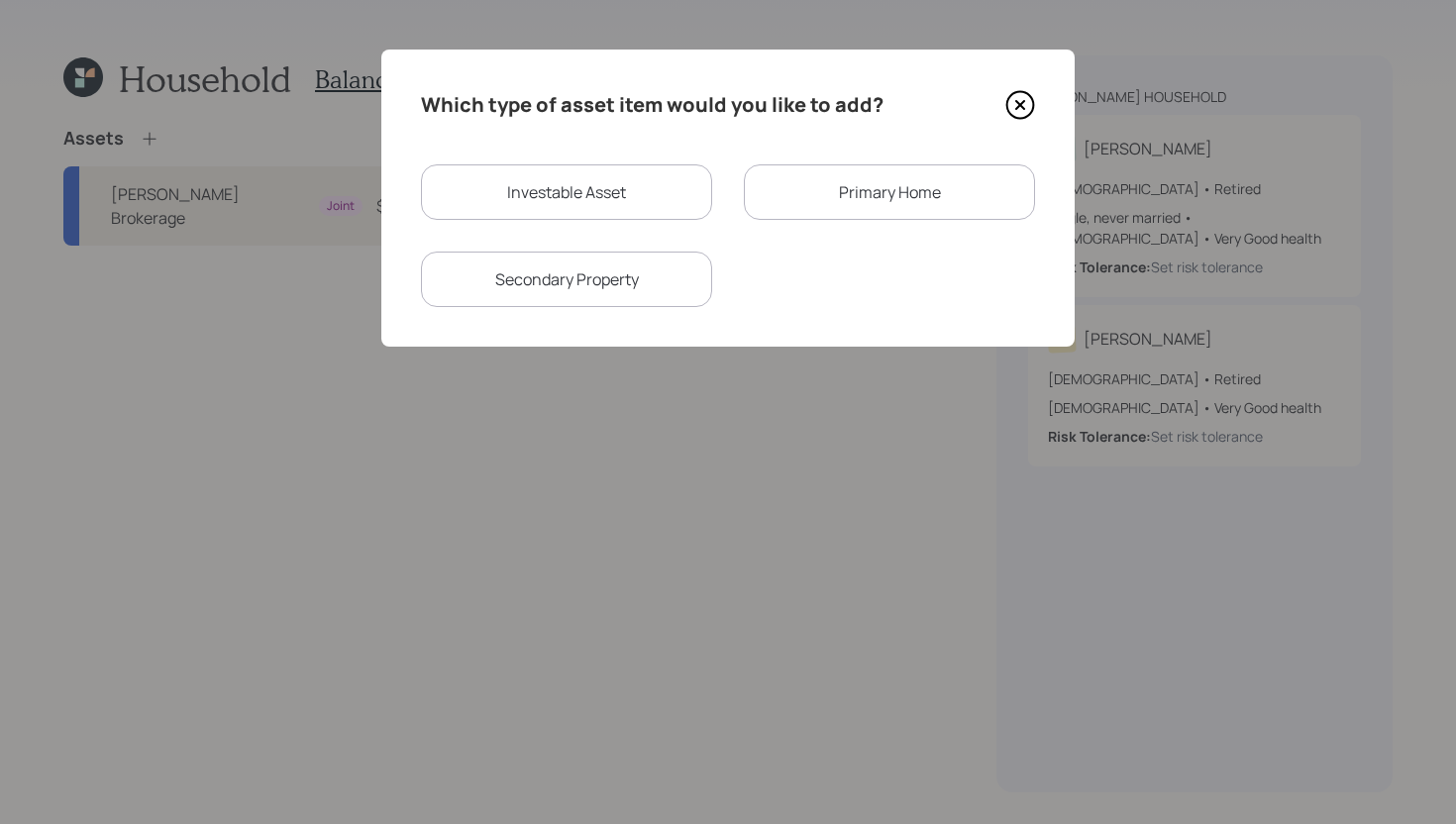 click on "Investable Asset" at bounding box center (567, 192) 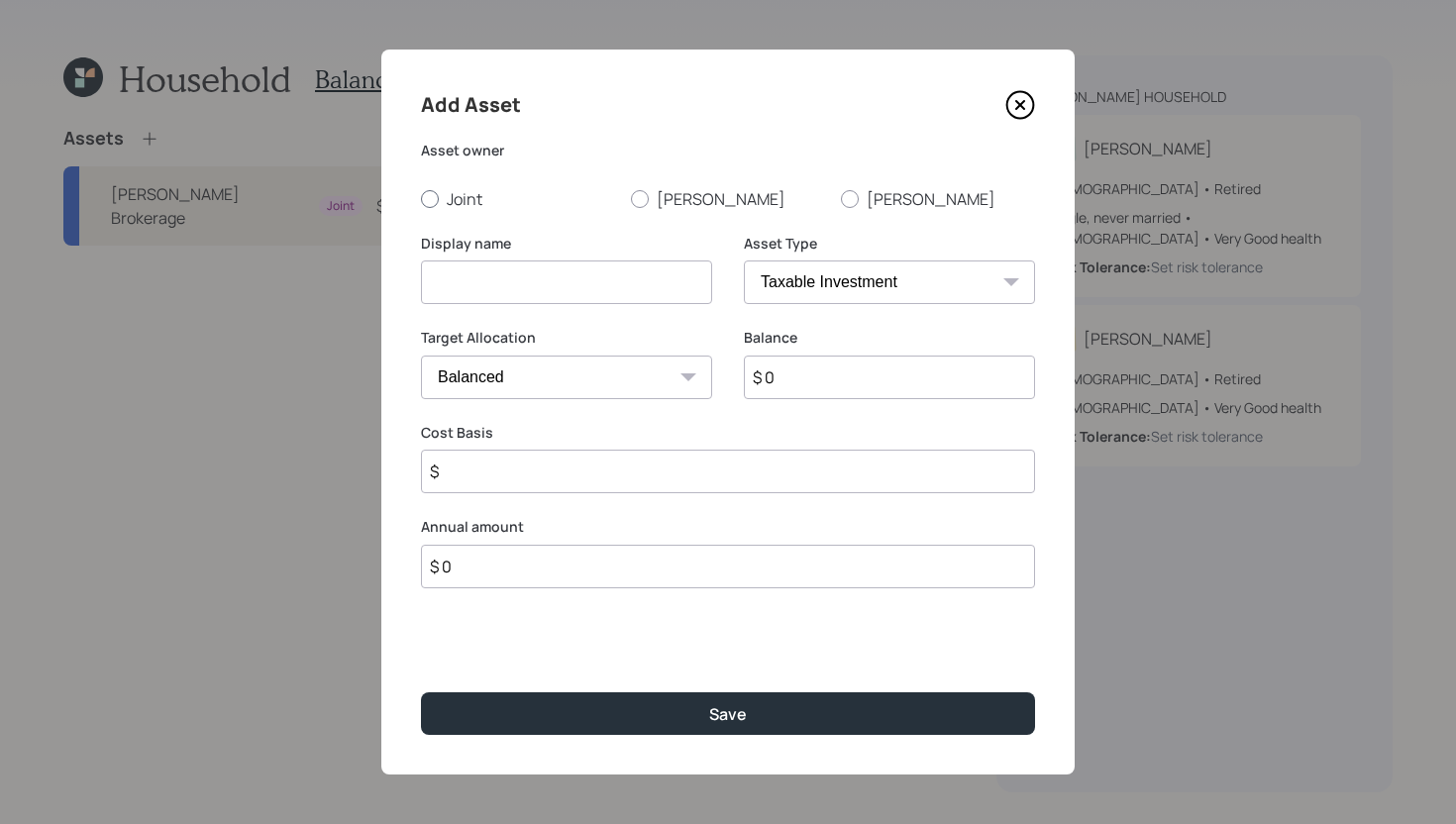 click on "Joint" at bounding box center (518, 199) 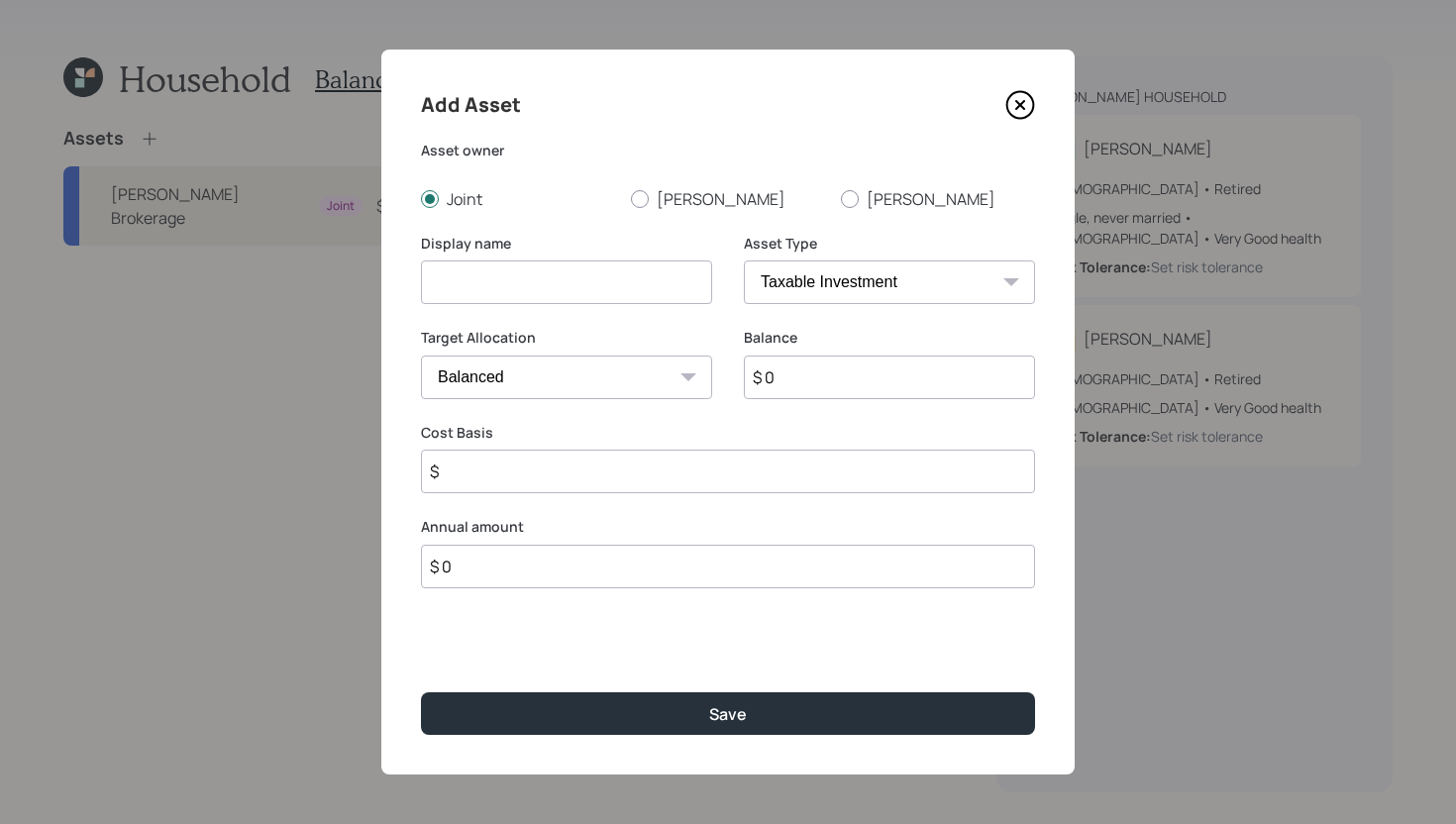 click at bounding box center (567, 282) 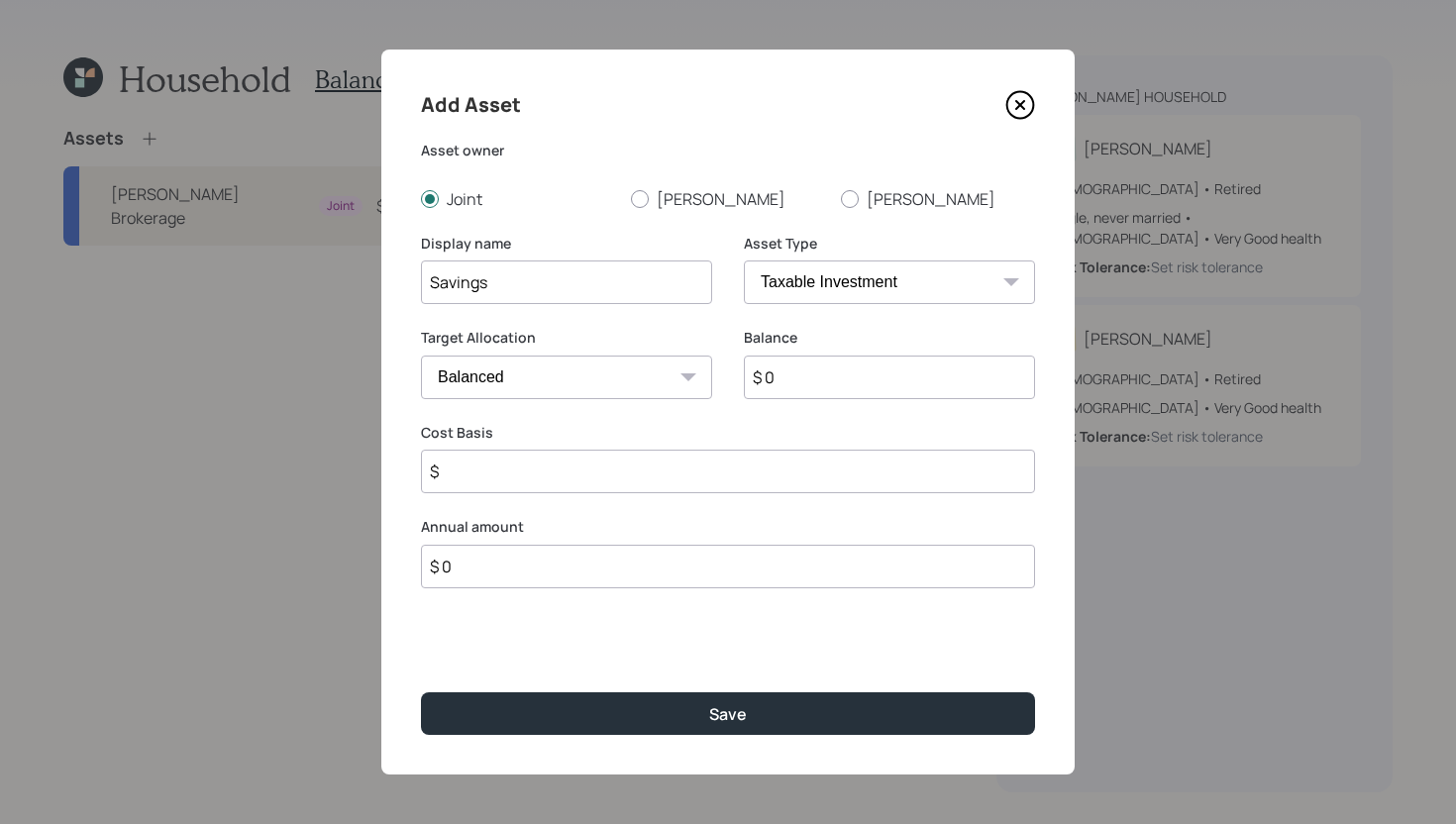type on "Savings" 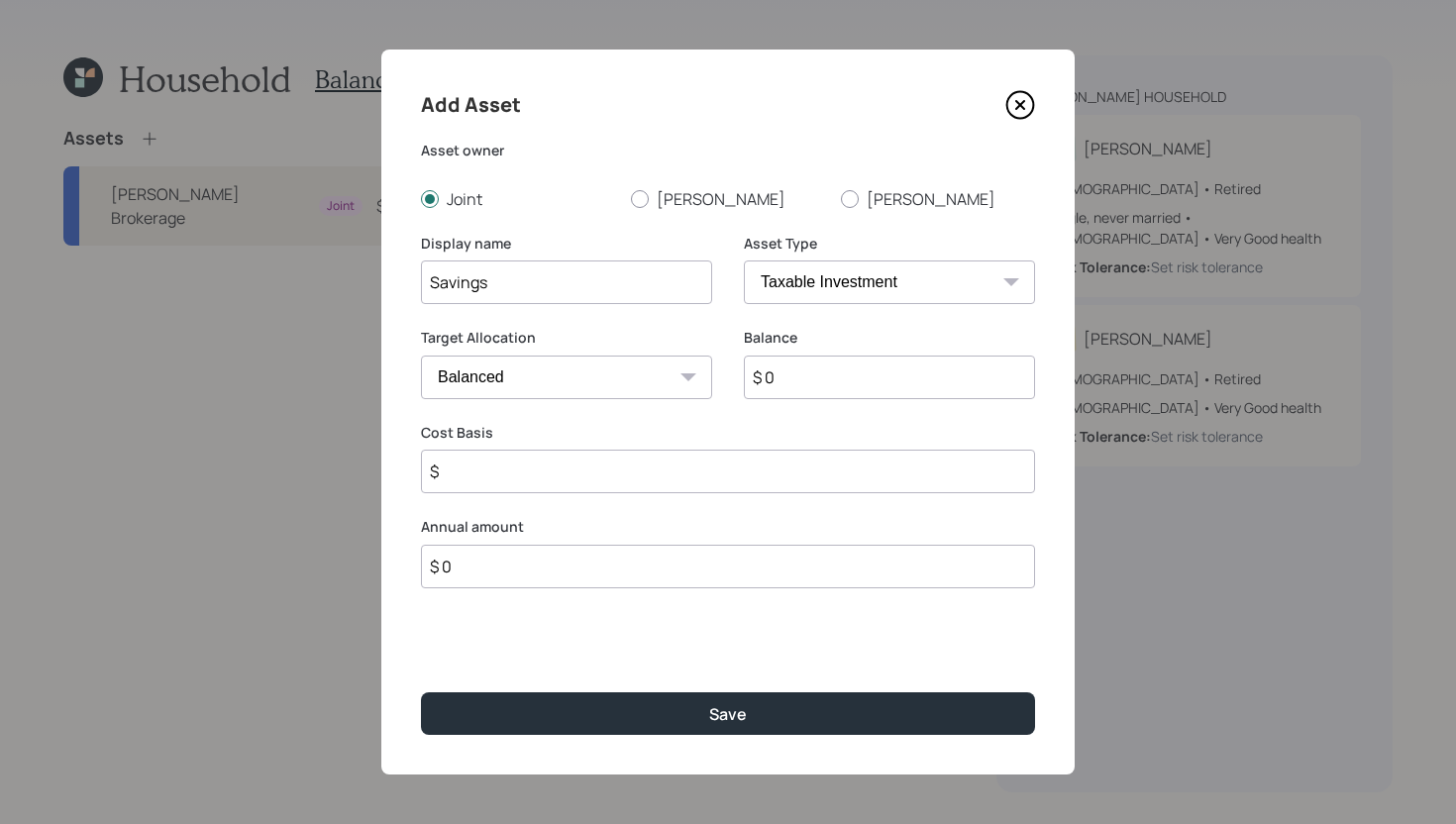 click on "SEP IRA IRA Roth IRA 401(k) Roth 401(k) 403(b) Roth 403(b) 457(b) Roth 457(b) Health Savings Account 529 Taxable Investment Checking / Savings Emergency Fund" at bounding box center [889, 282] 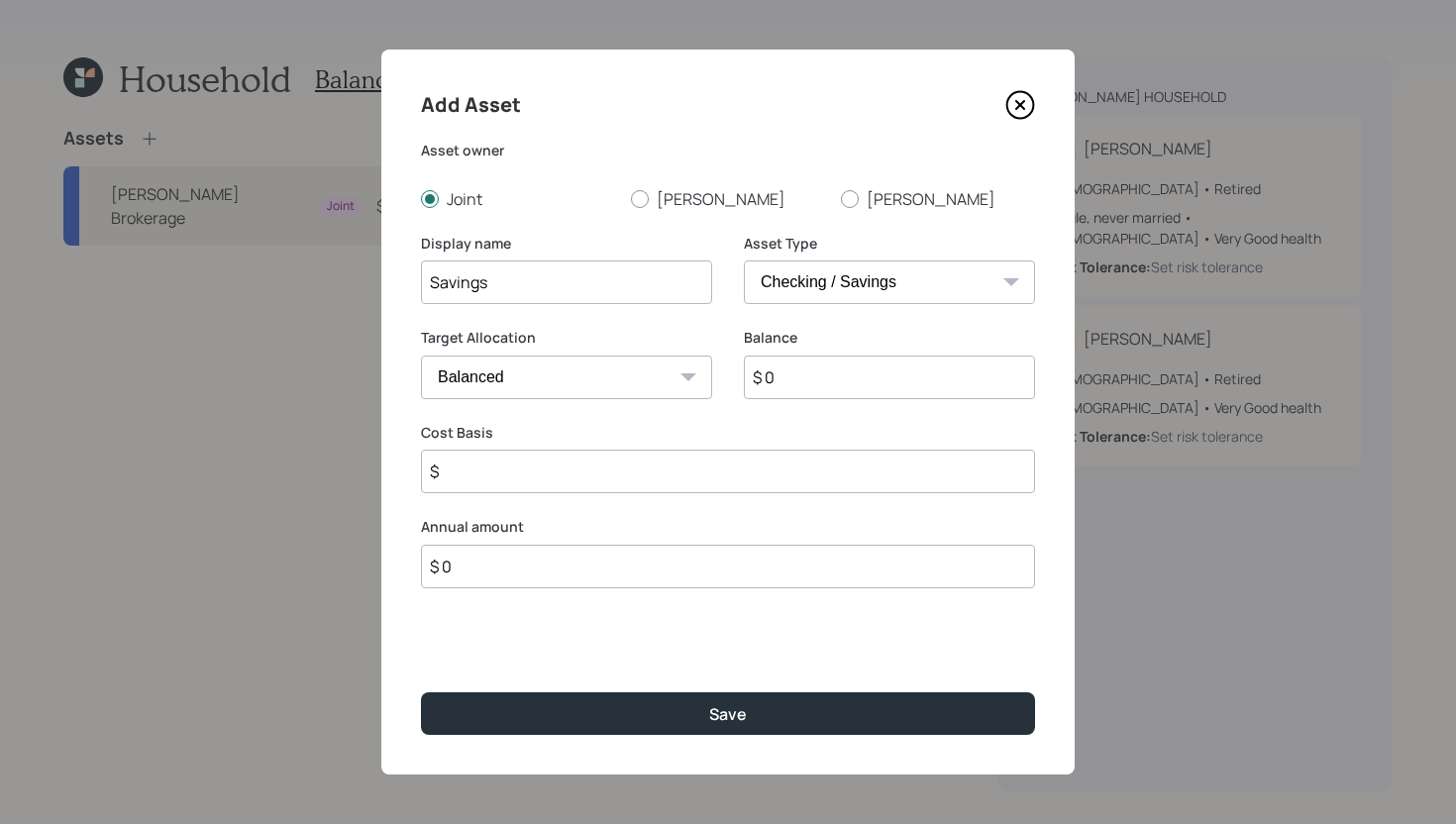 type on "$" 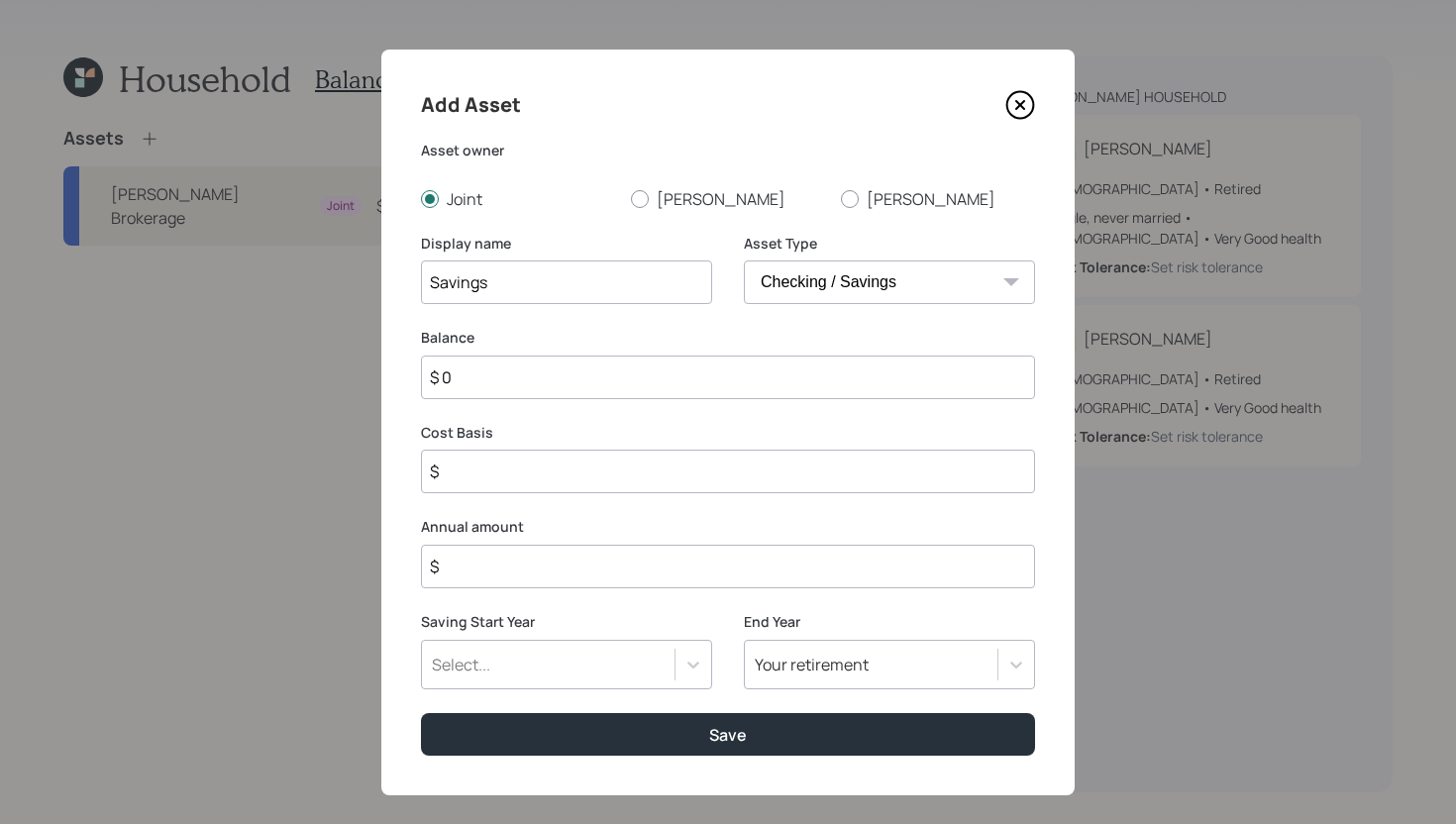click on "$ 0" at bounding box center (728, 377) 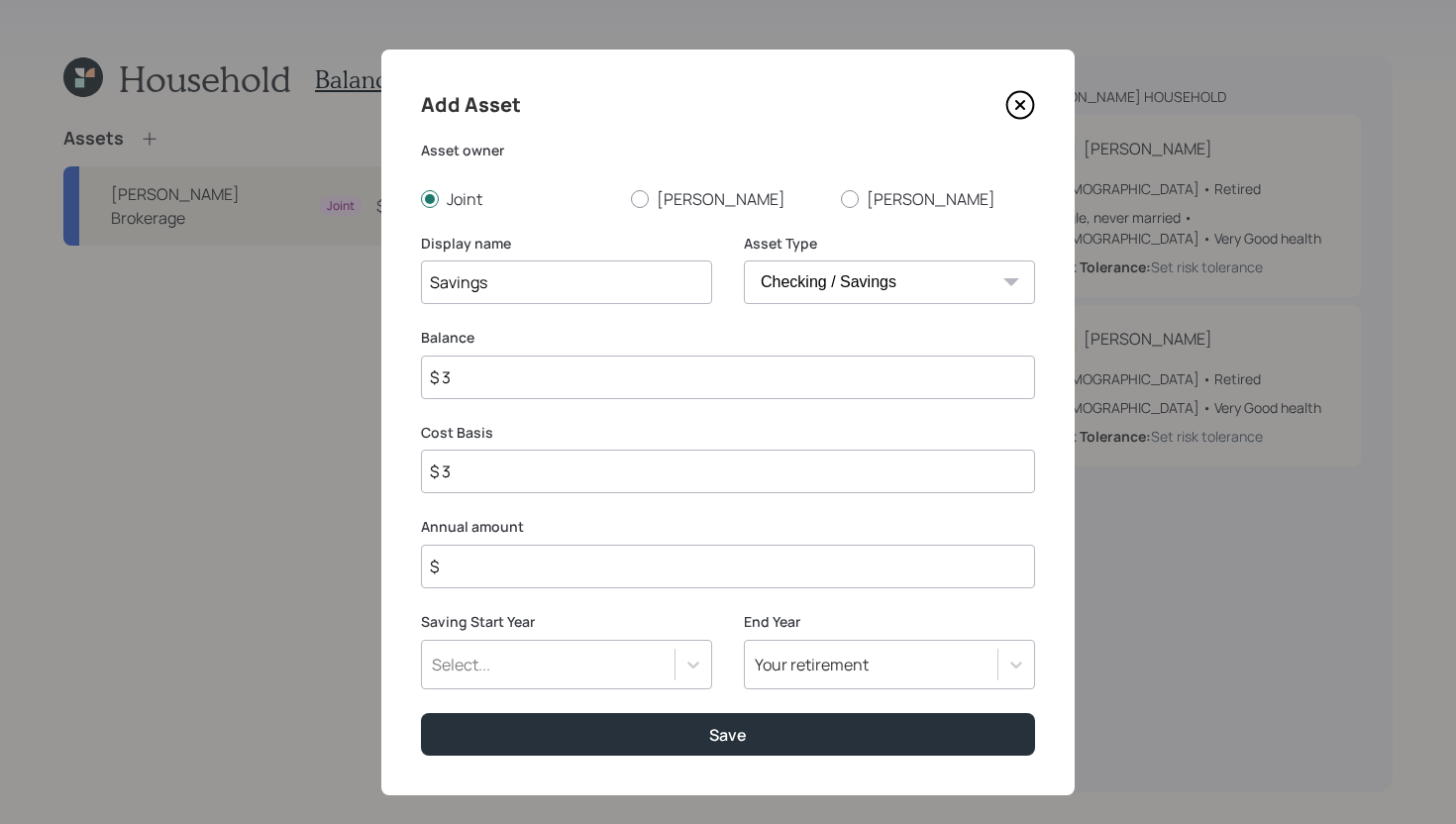 type on "$ 30" 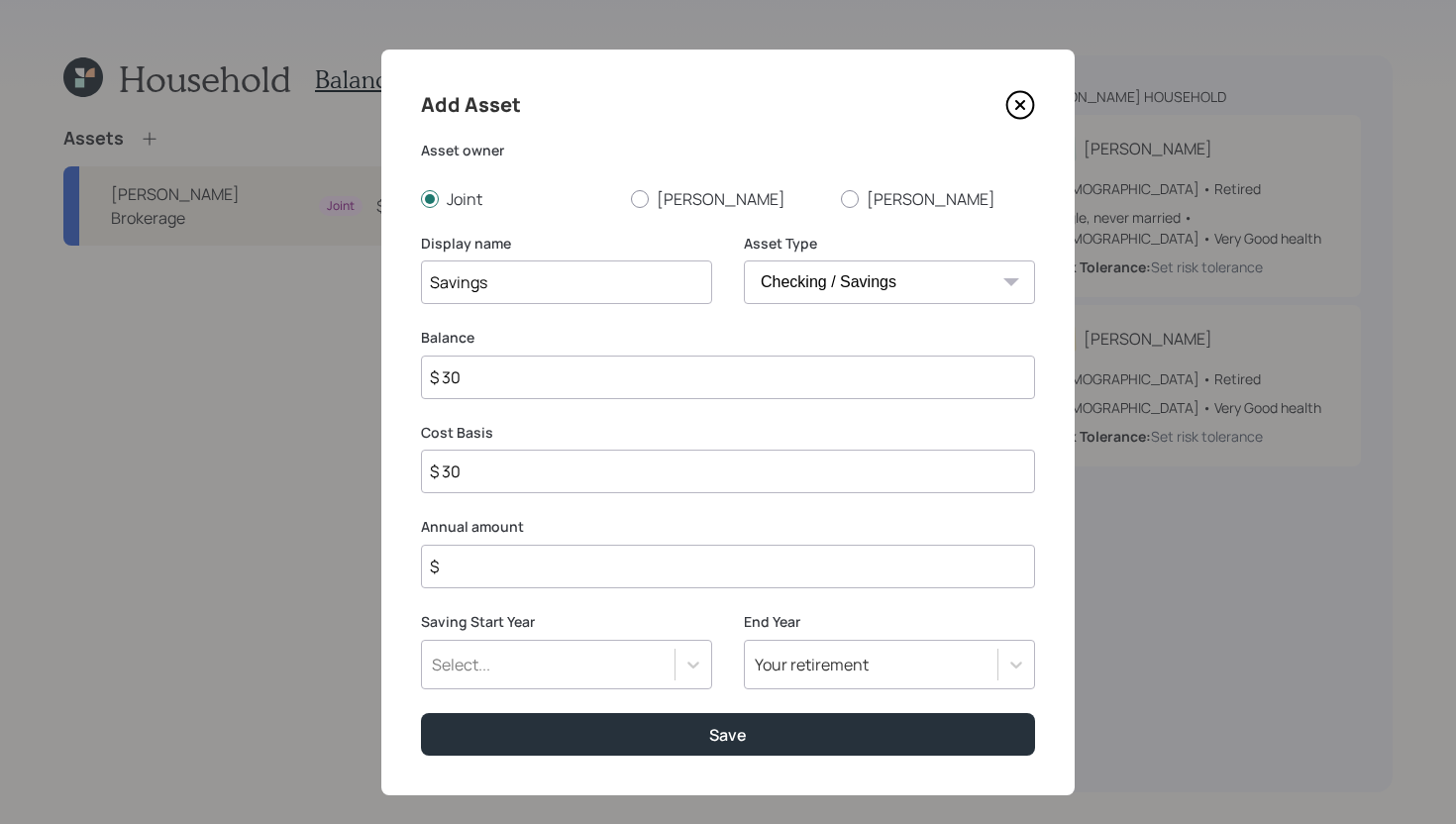 type on "$ 300" 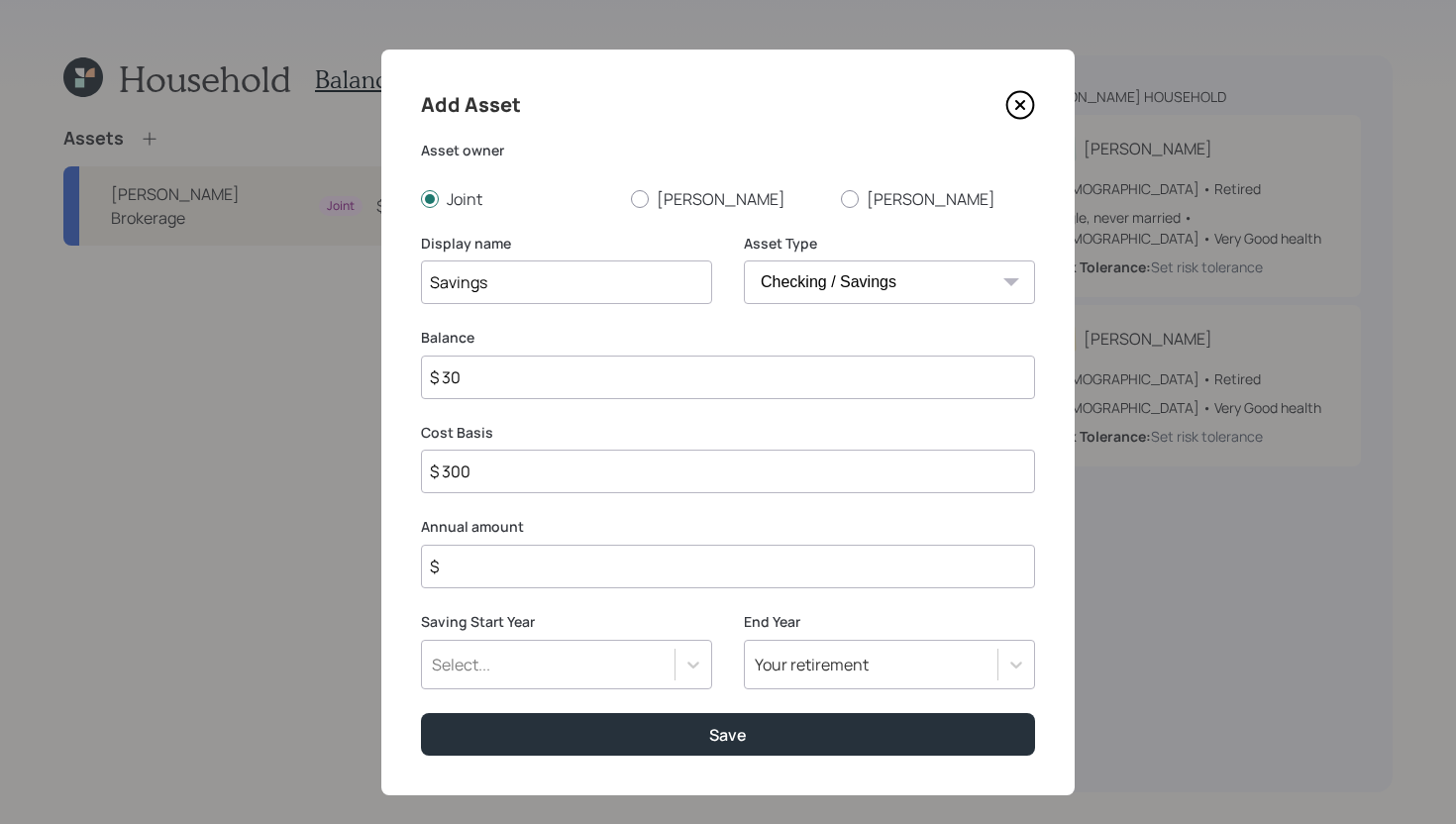 type on "$ 300" 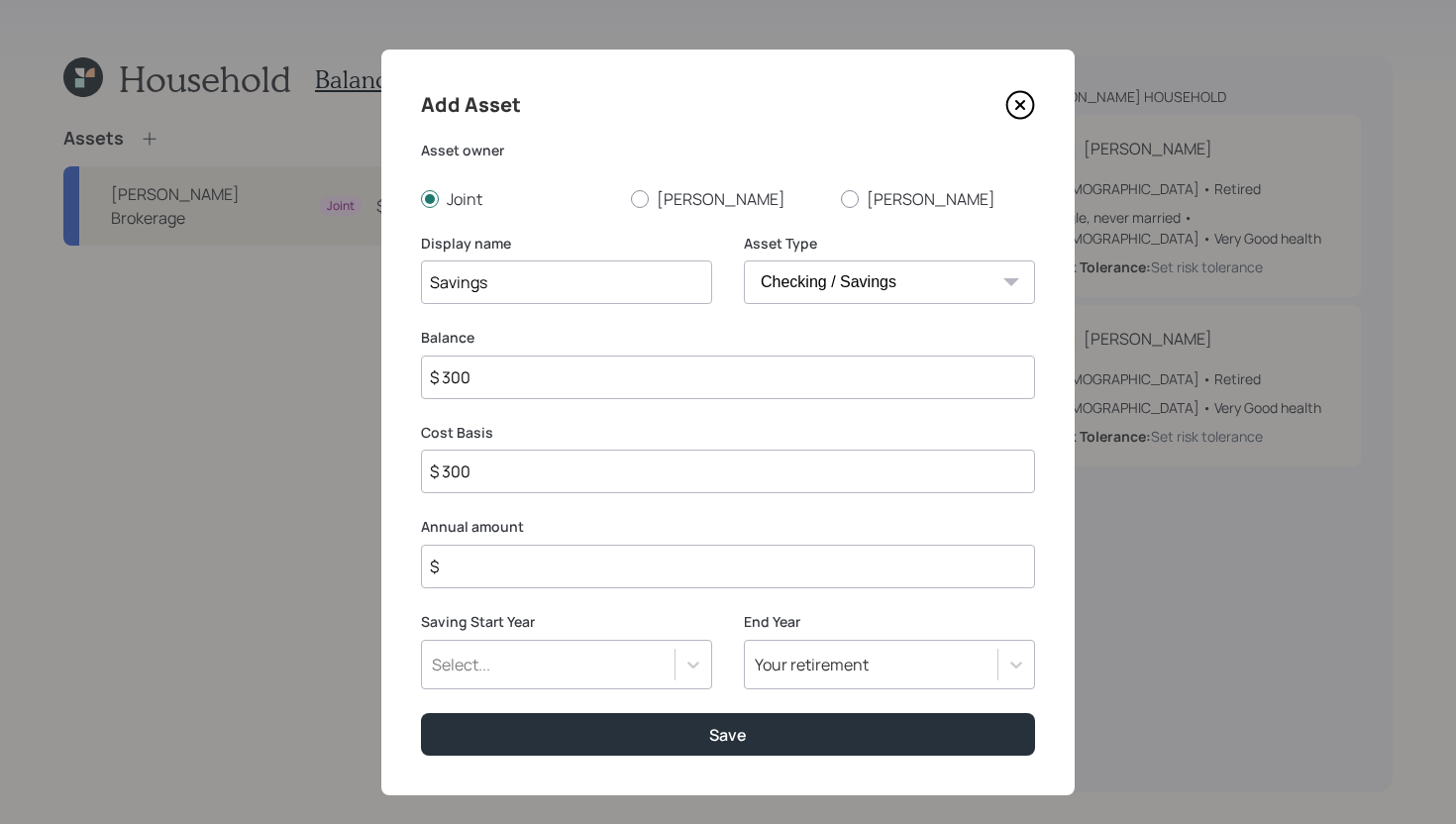 type on "$ 3,000" 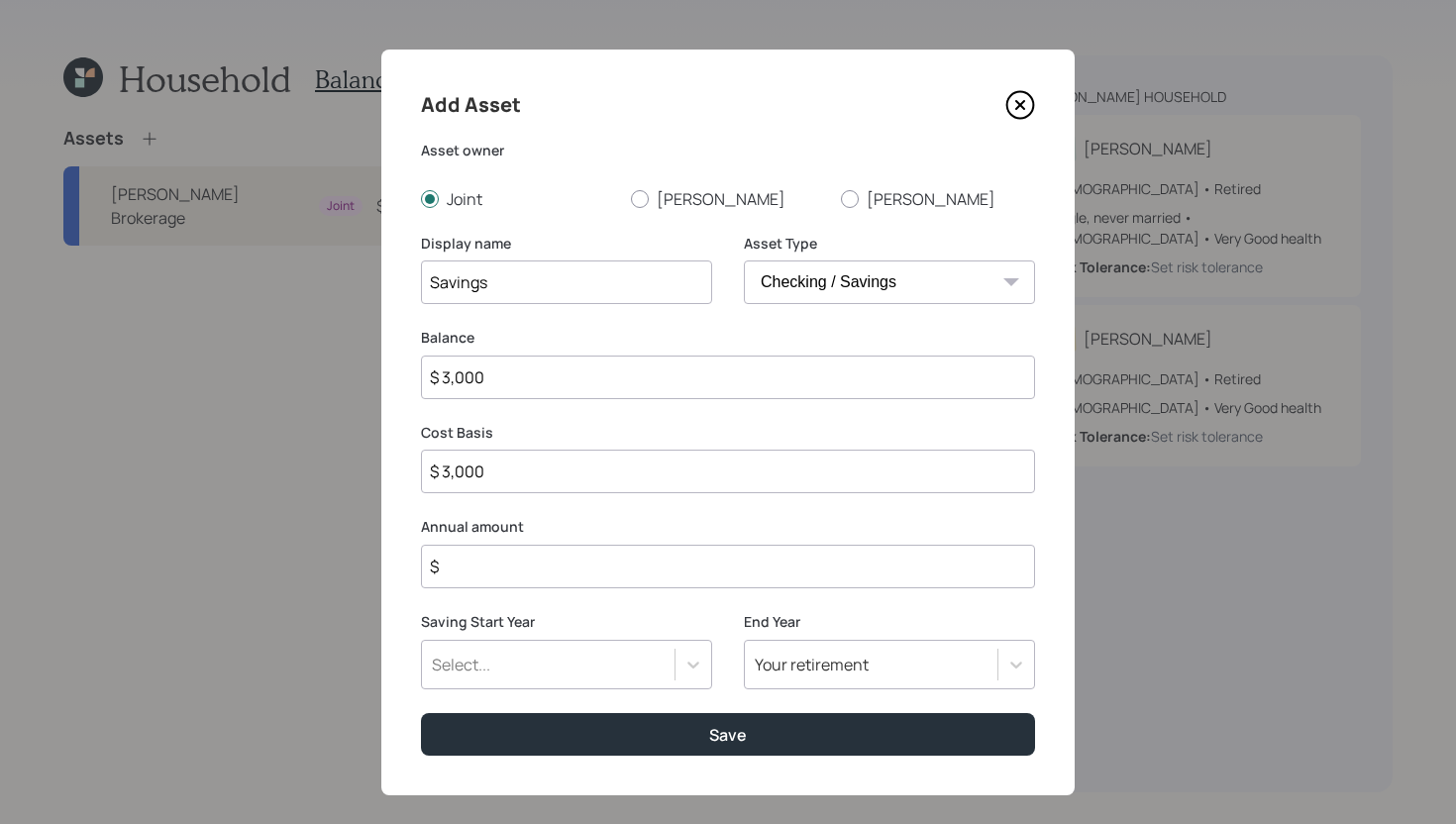 type on "$ 30,000" 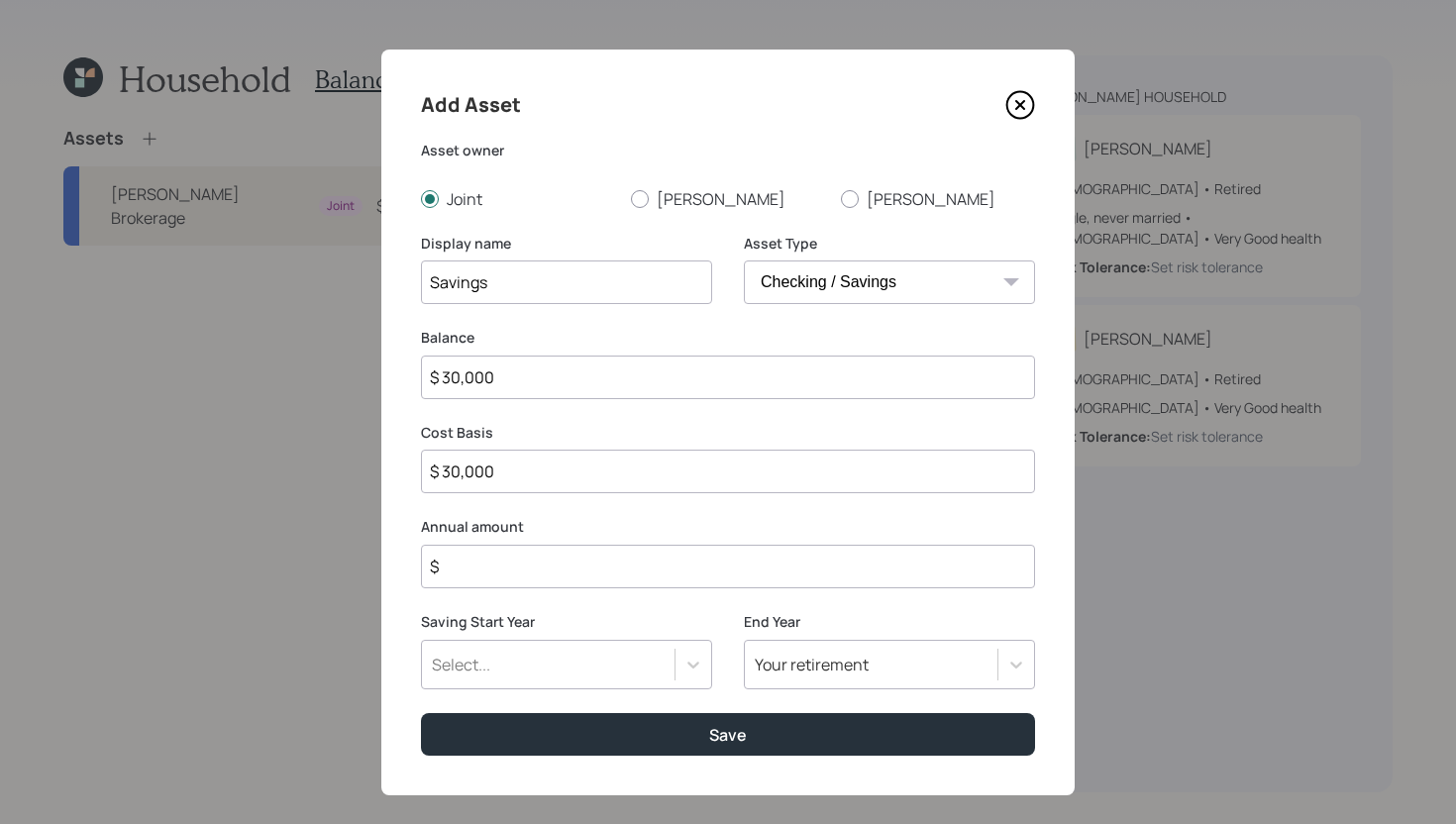 type on "$ 30,000" 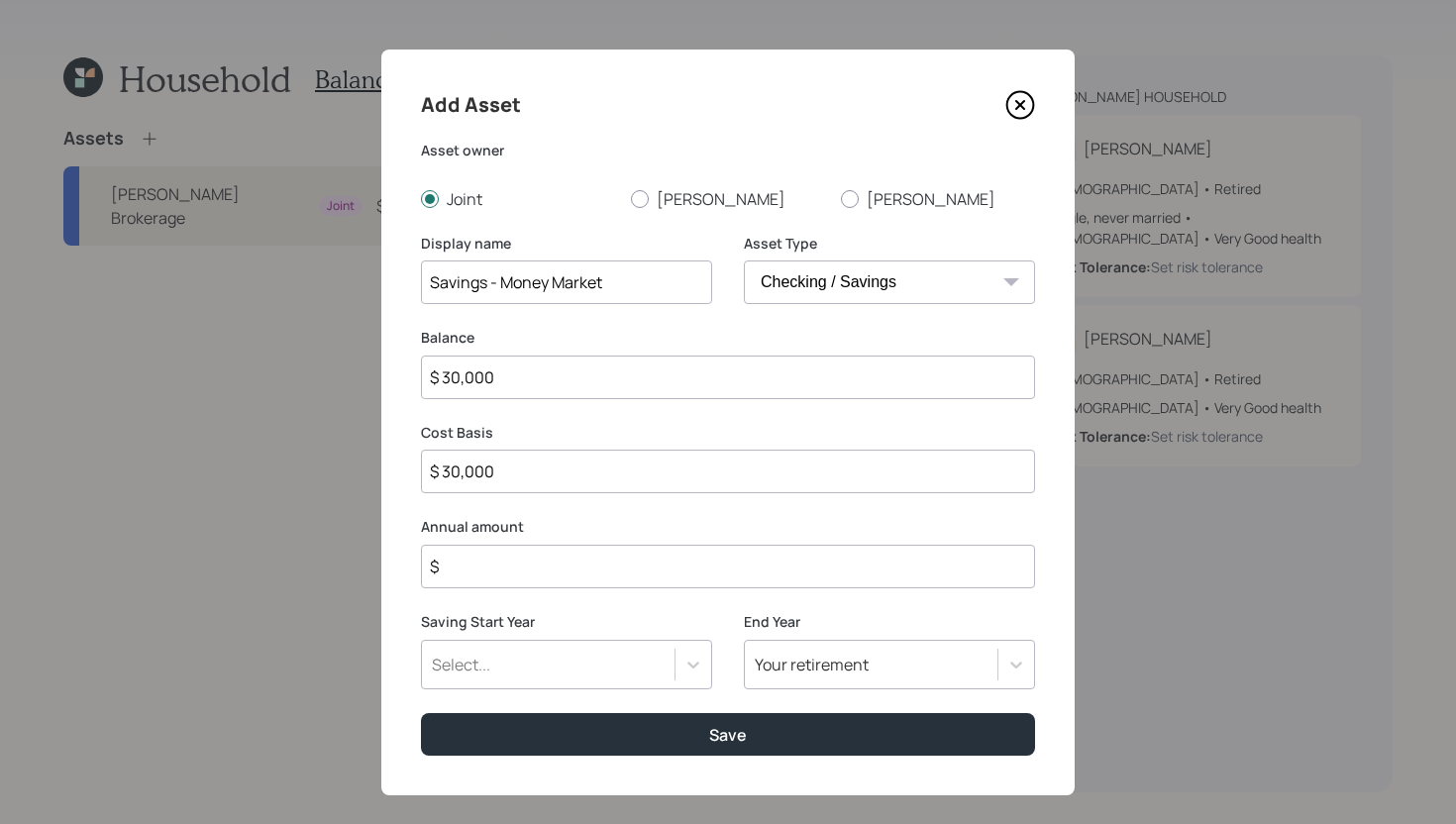 type on "Savings - Money Market" 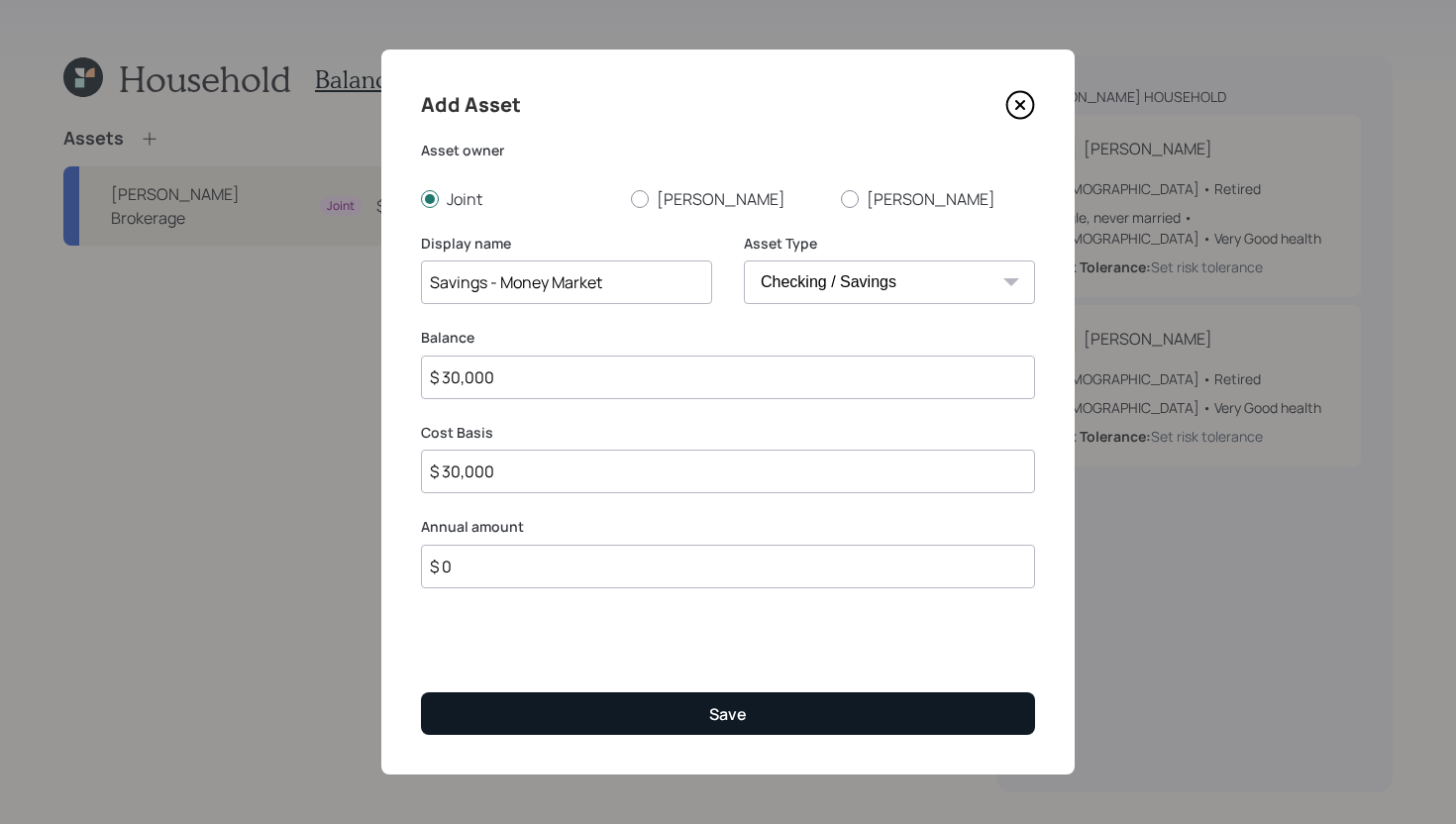 type on "$ 0" 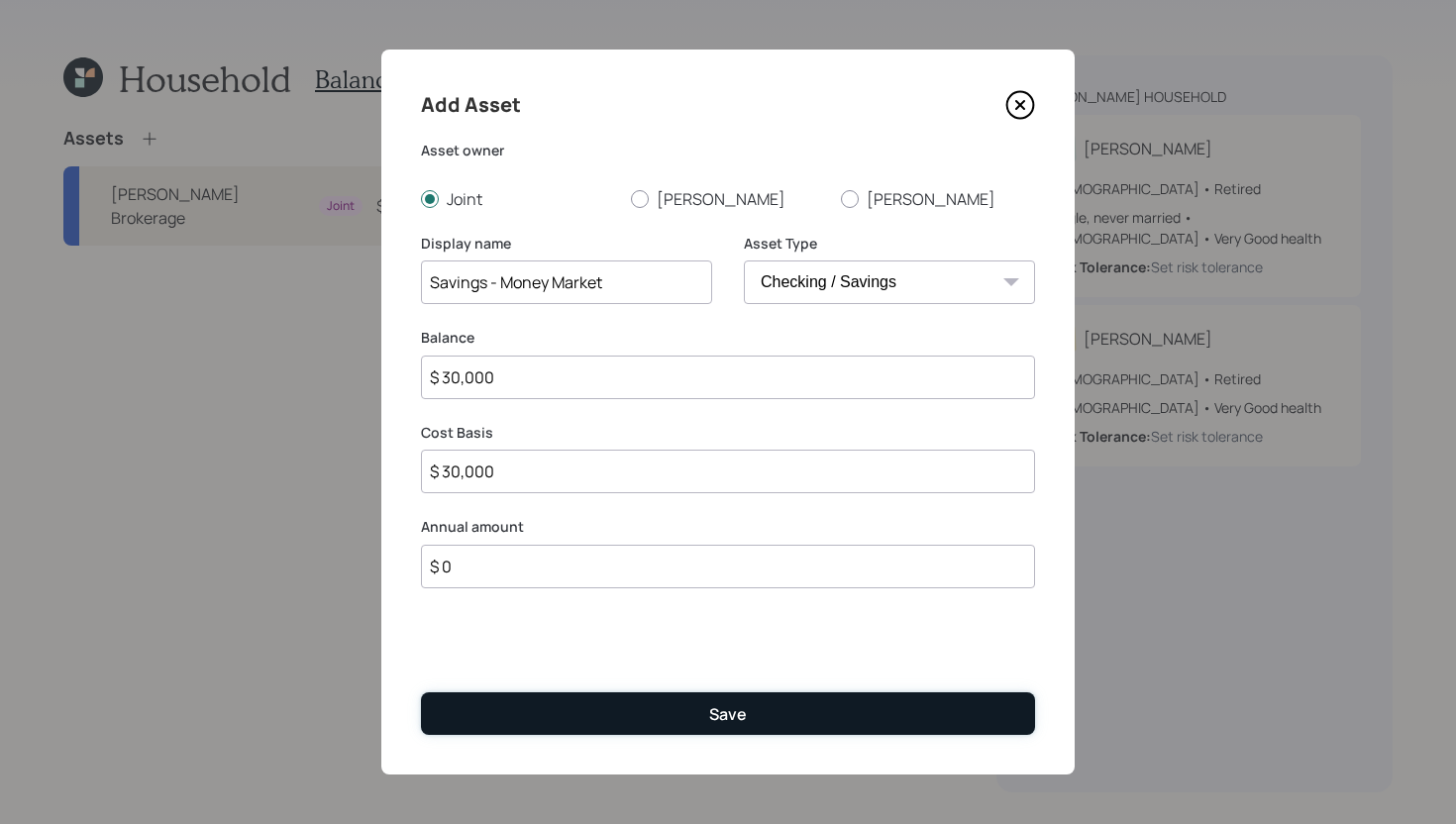 click on "Save" at bounding box center [728, 714] 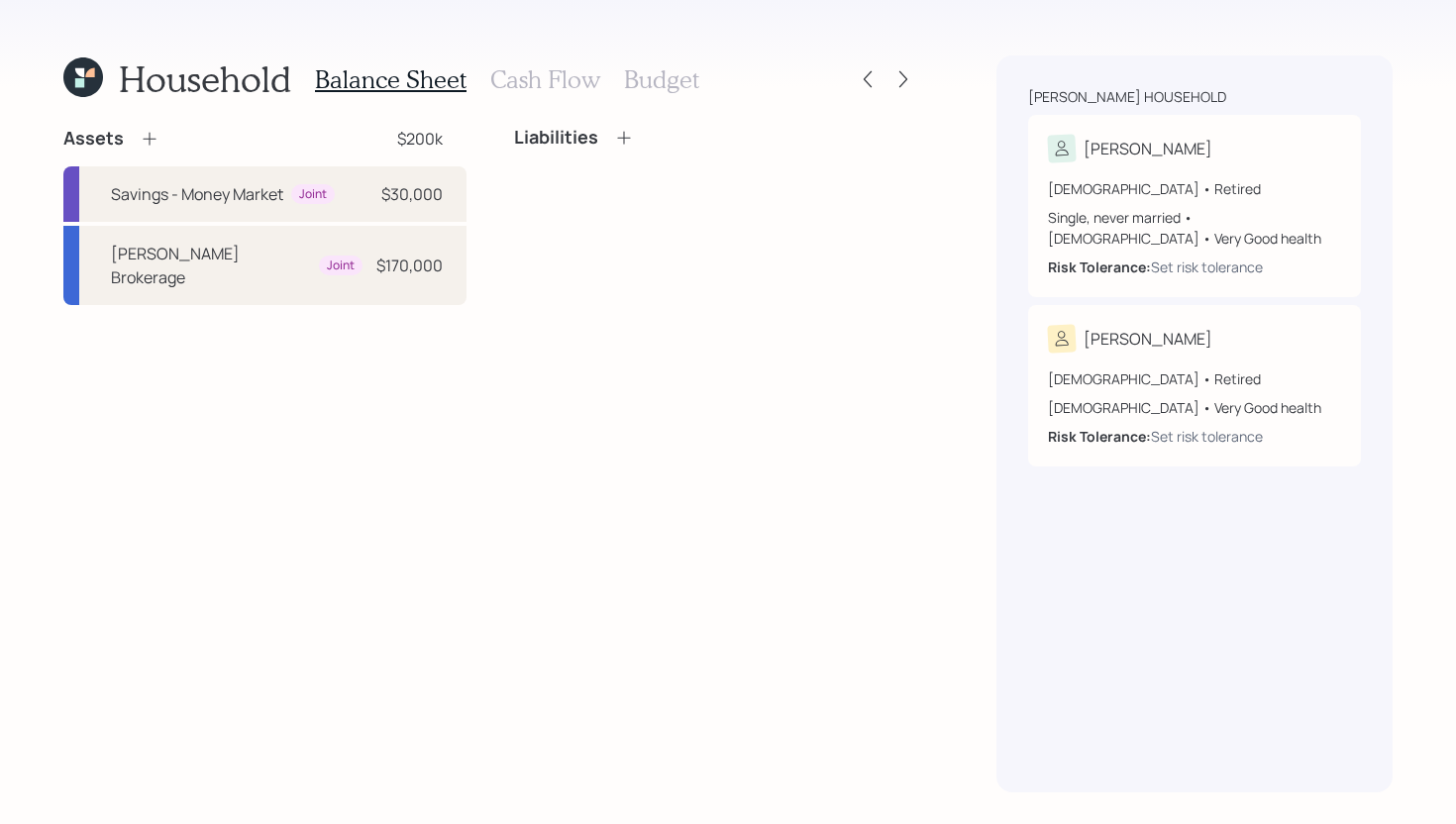 click 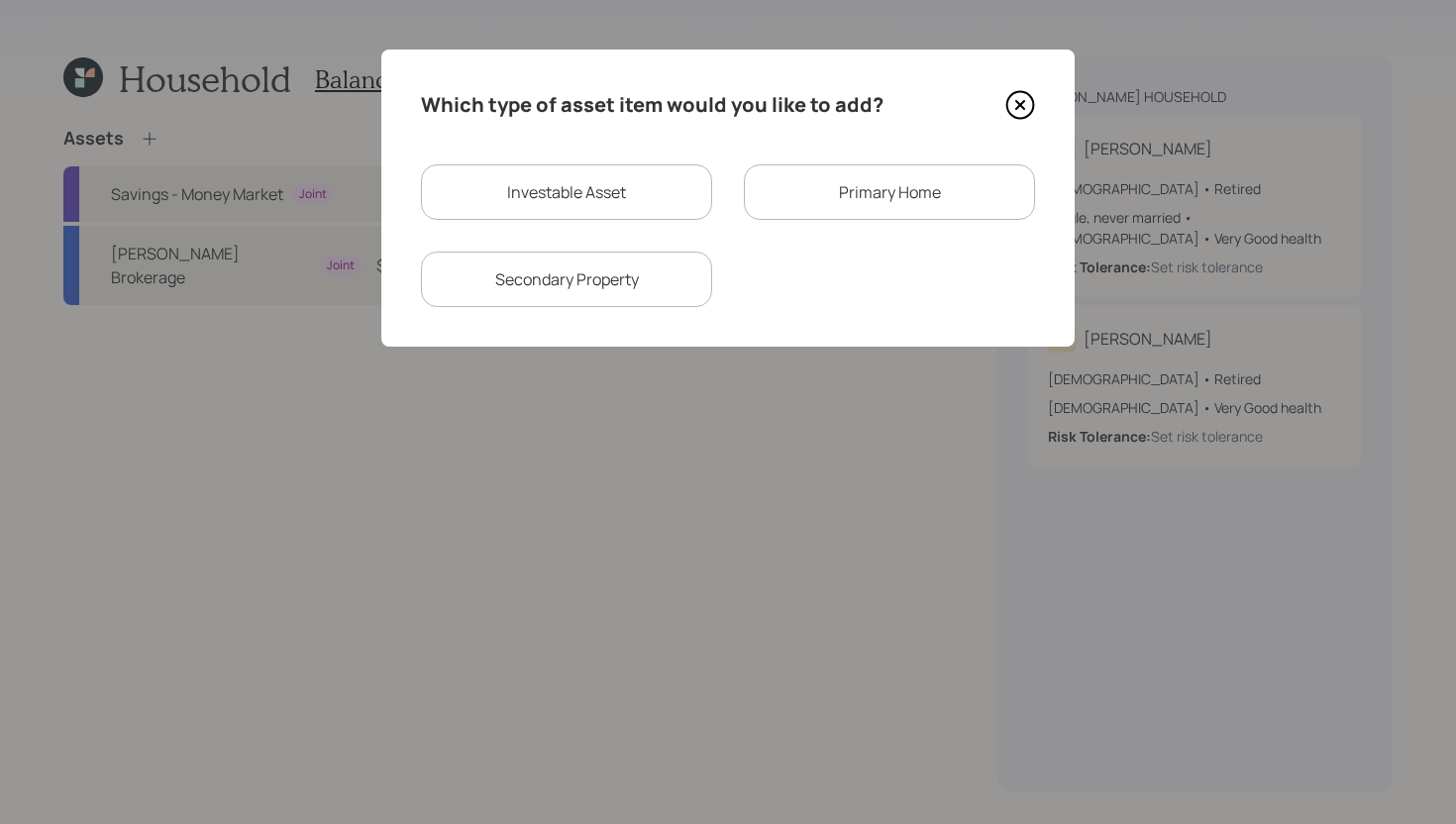 click on "Investable Asset" at bounding box center (567, 192) 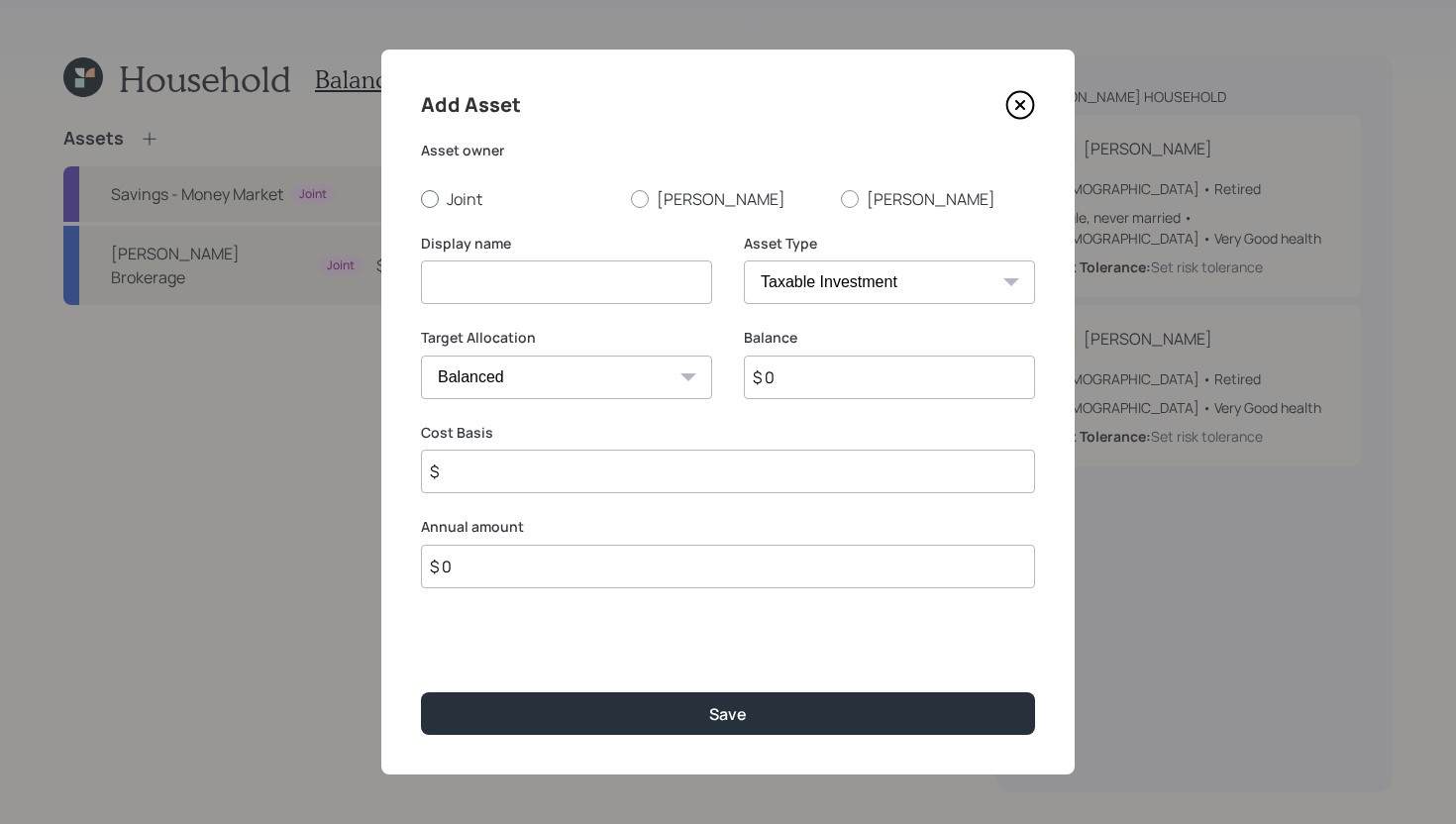 click on "Joint" at bounding box center [518, 199] 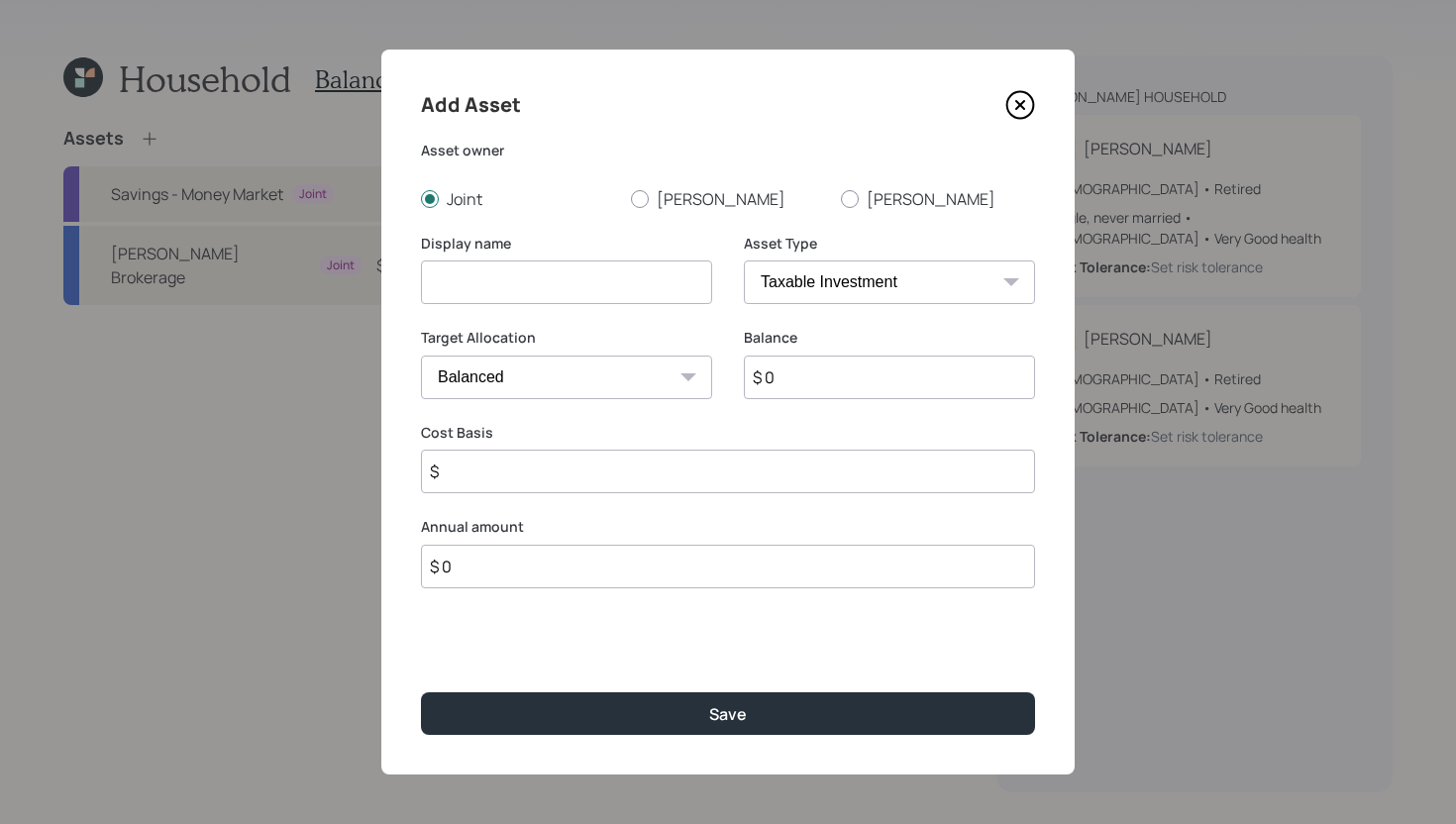 click at bounding box center [567, 282] 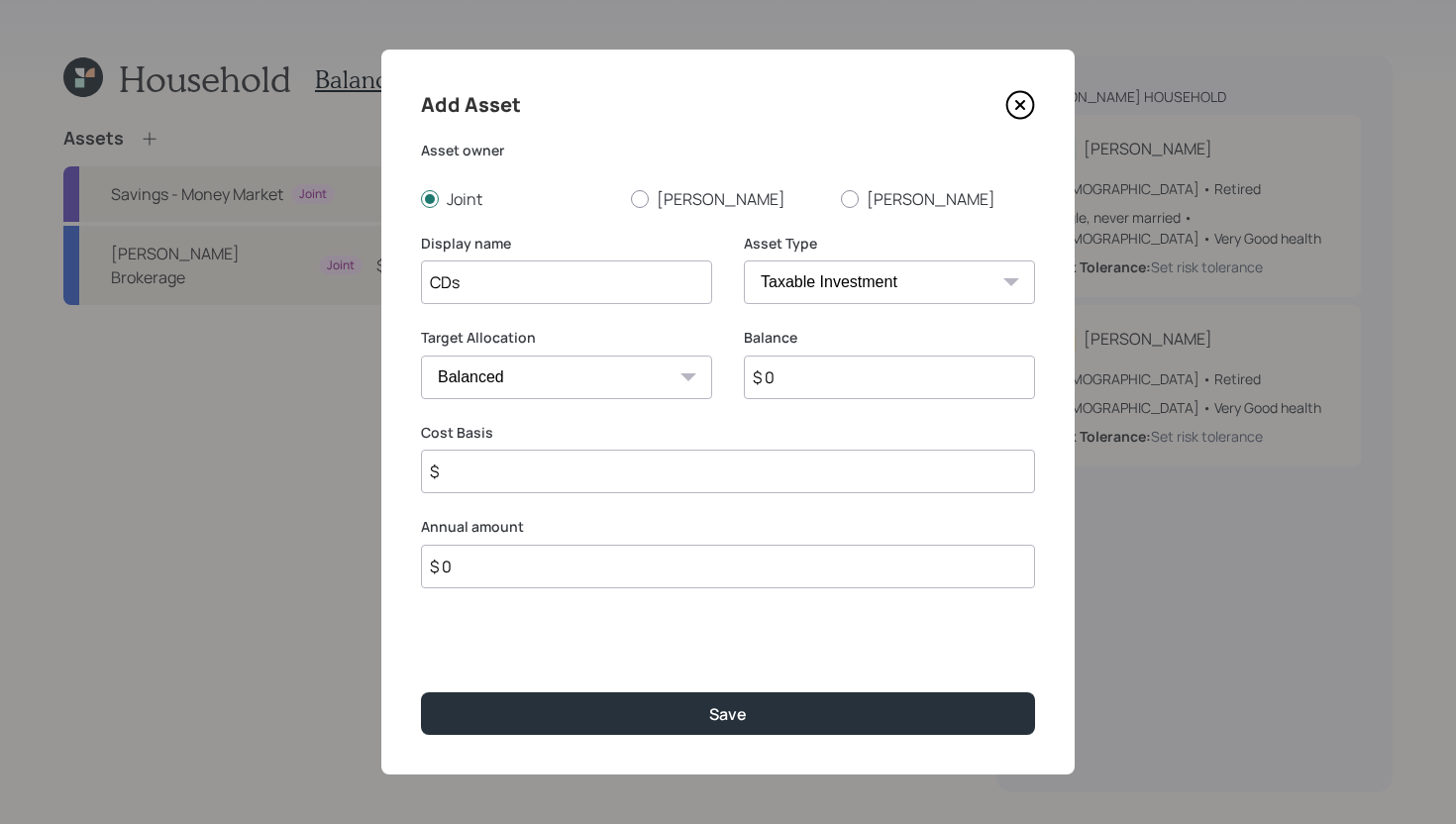 type on "CDs" 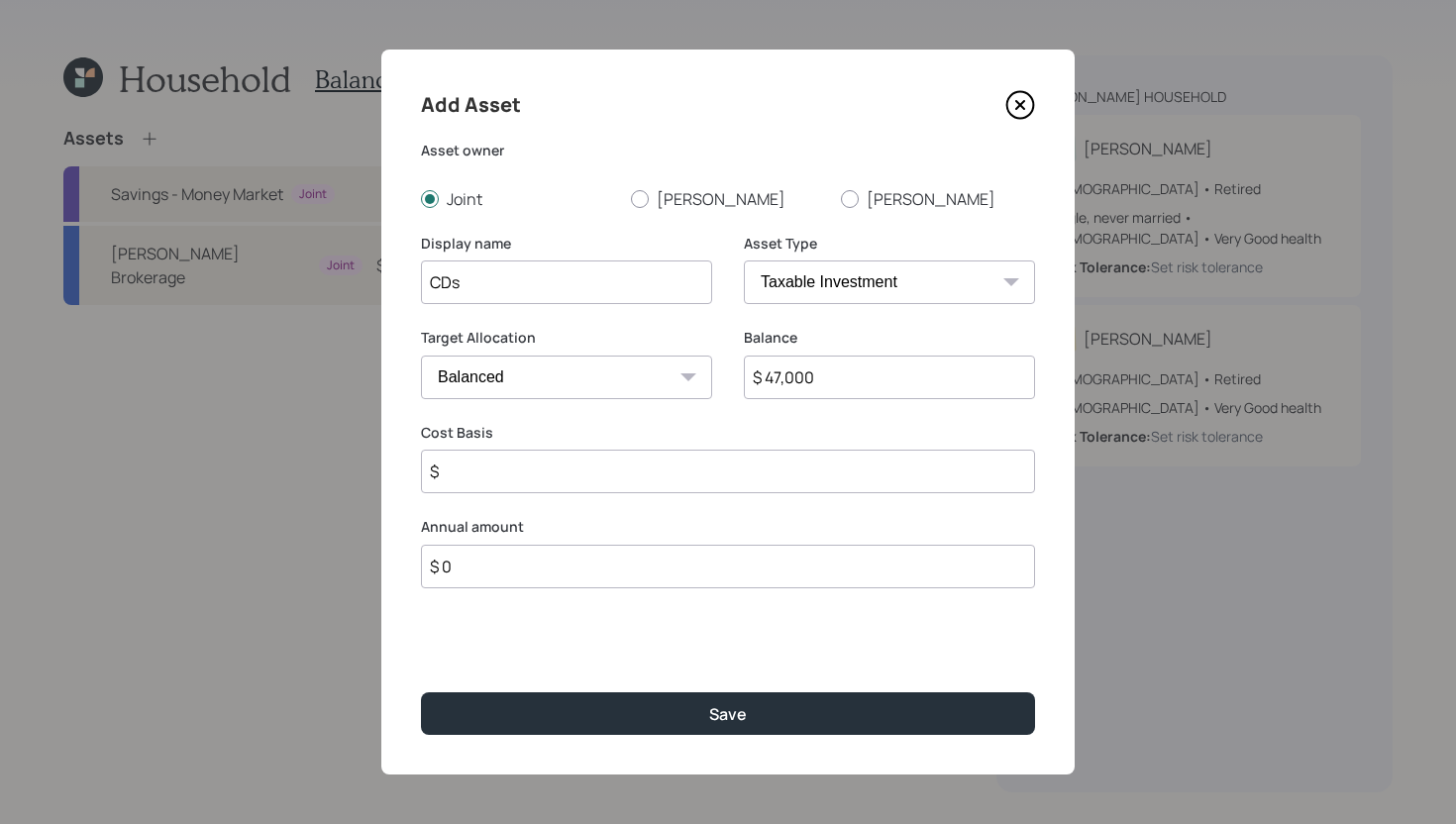type on "$ 47,000" 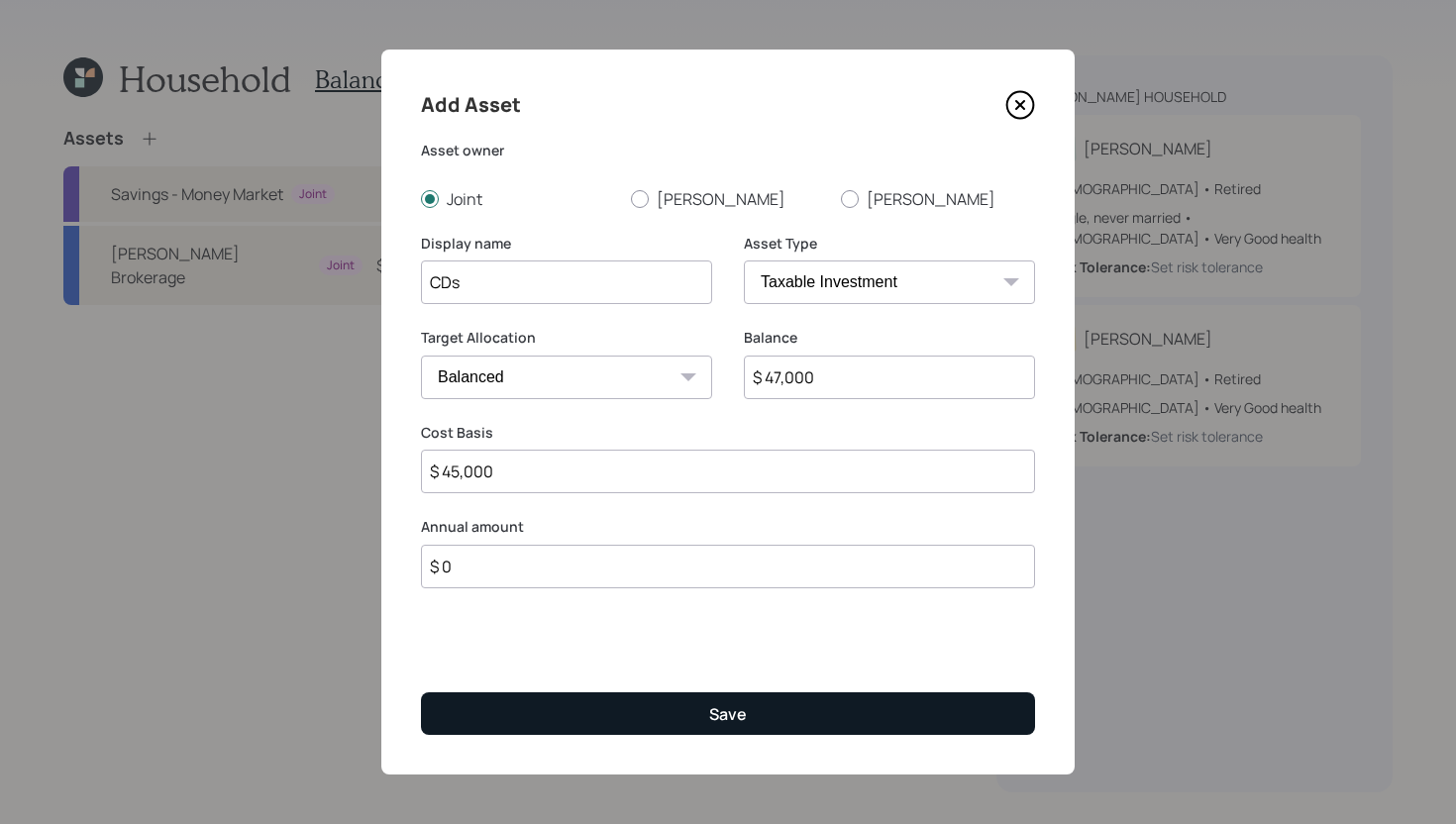 type on "$ 45,000" 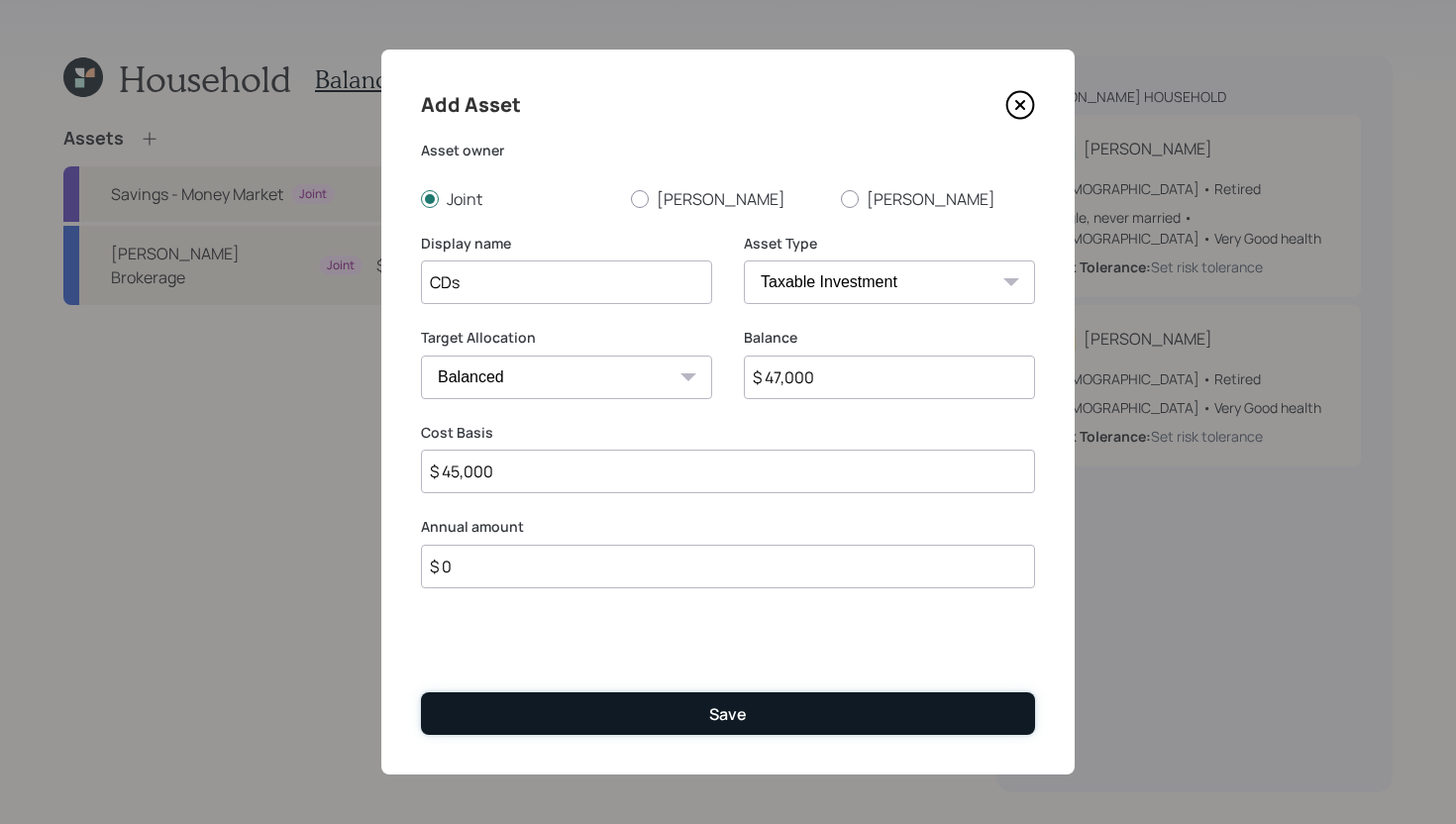 click on "Save" at bounding box center (728, 713) 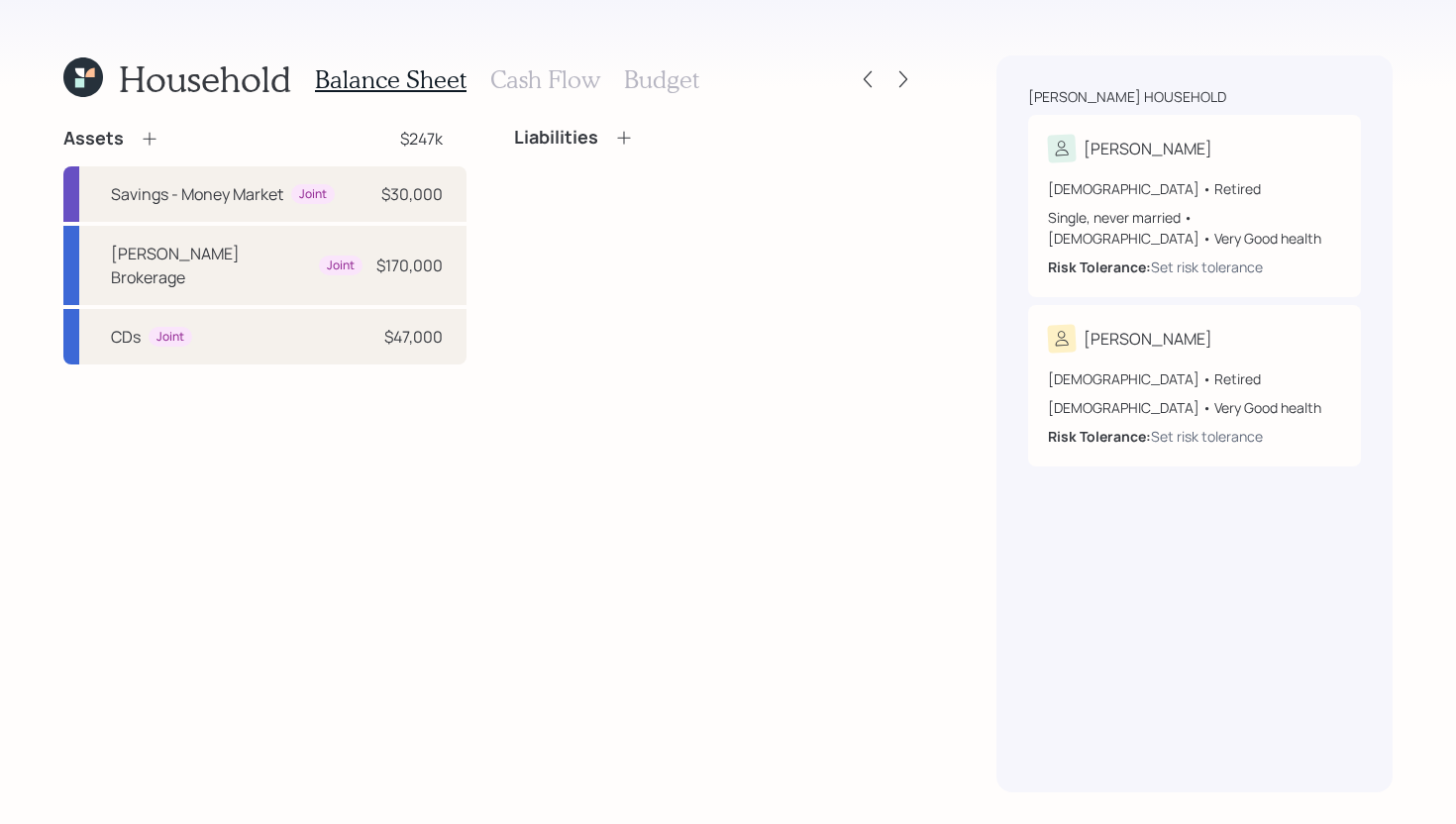 click 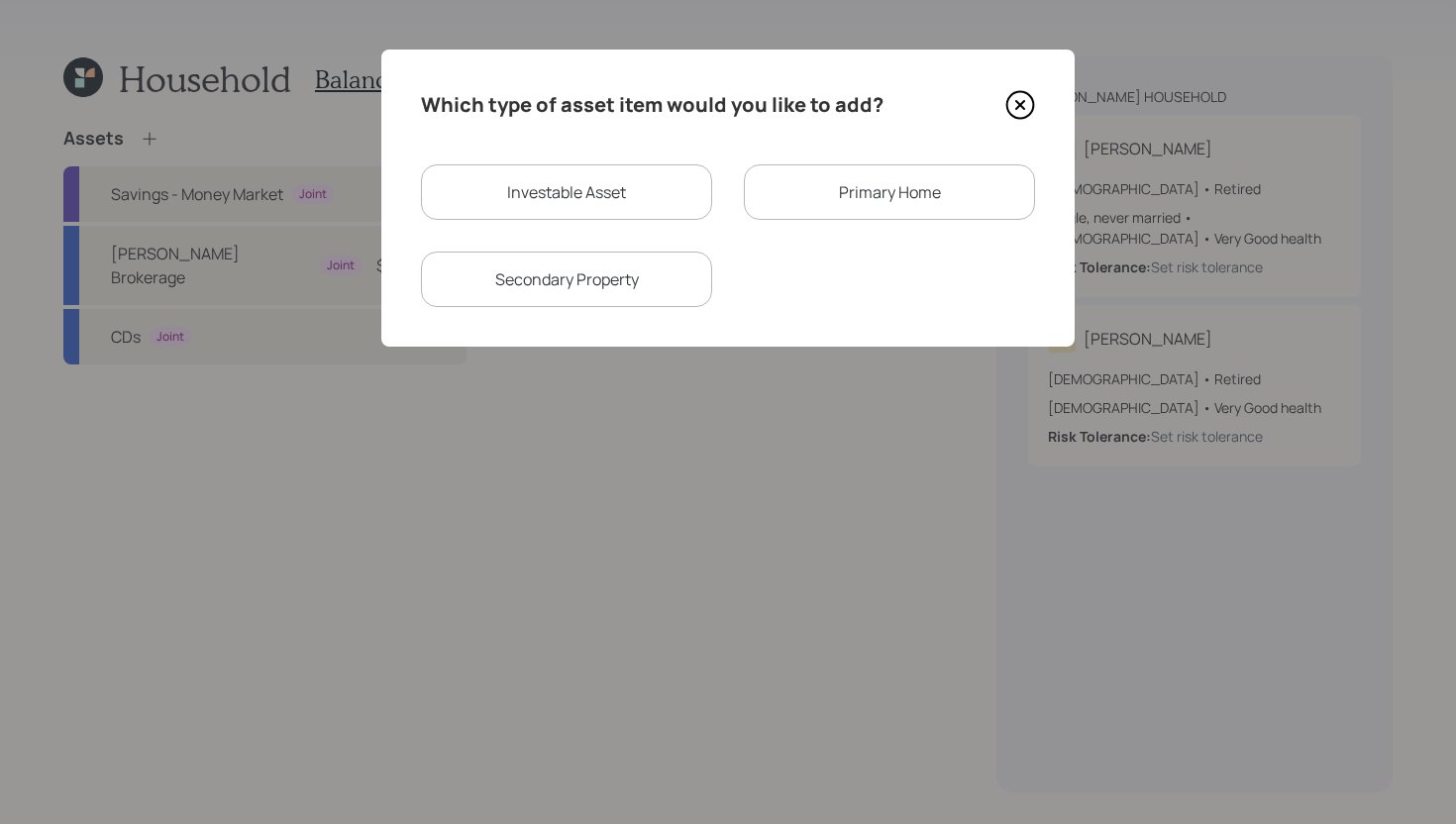 click on "Primary Home" at bounding box center [889, 192] 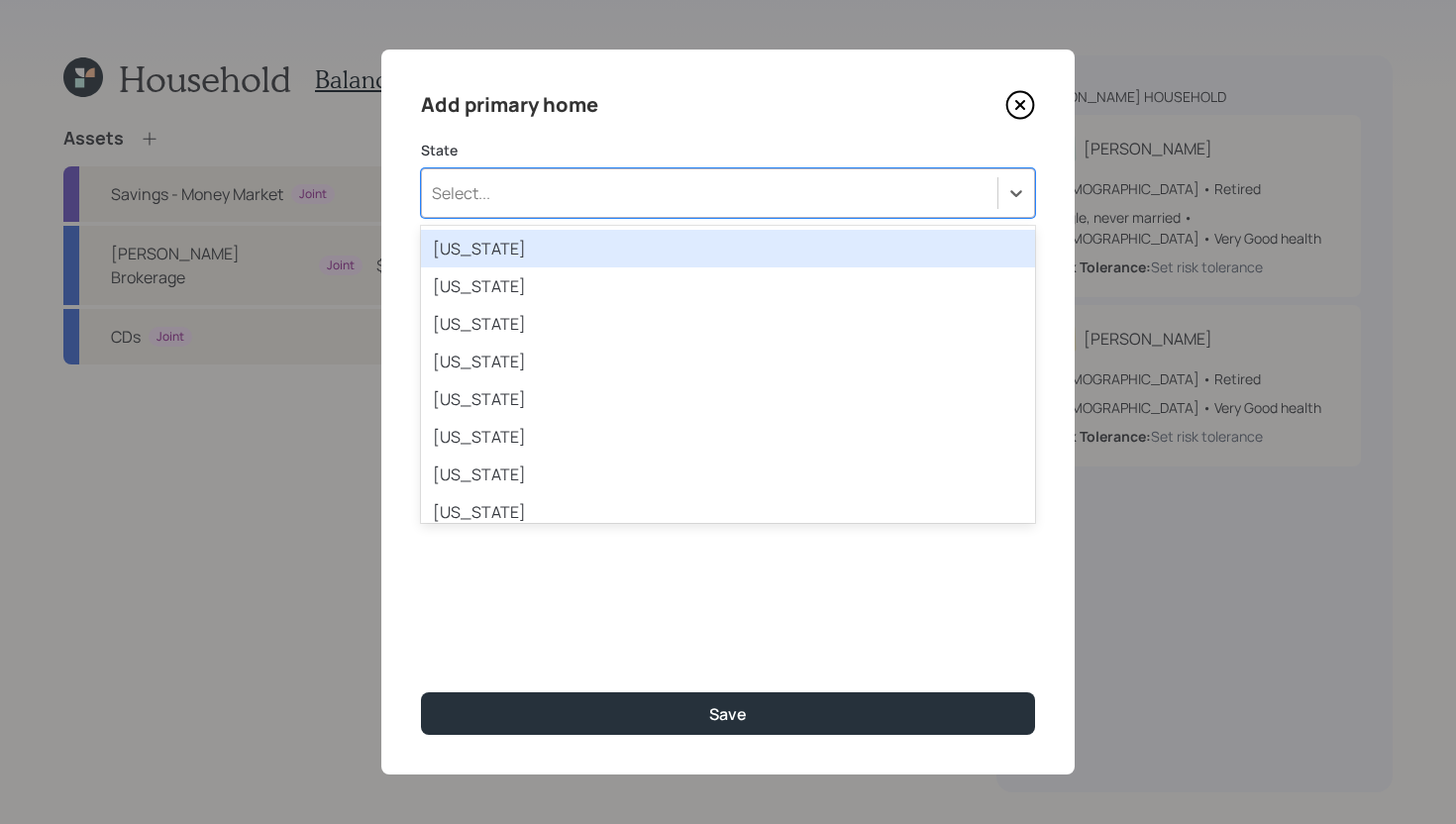 click on "Select..." at bounding box center (709, 193) 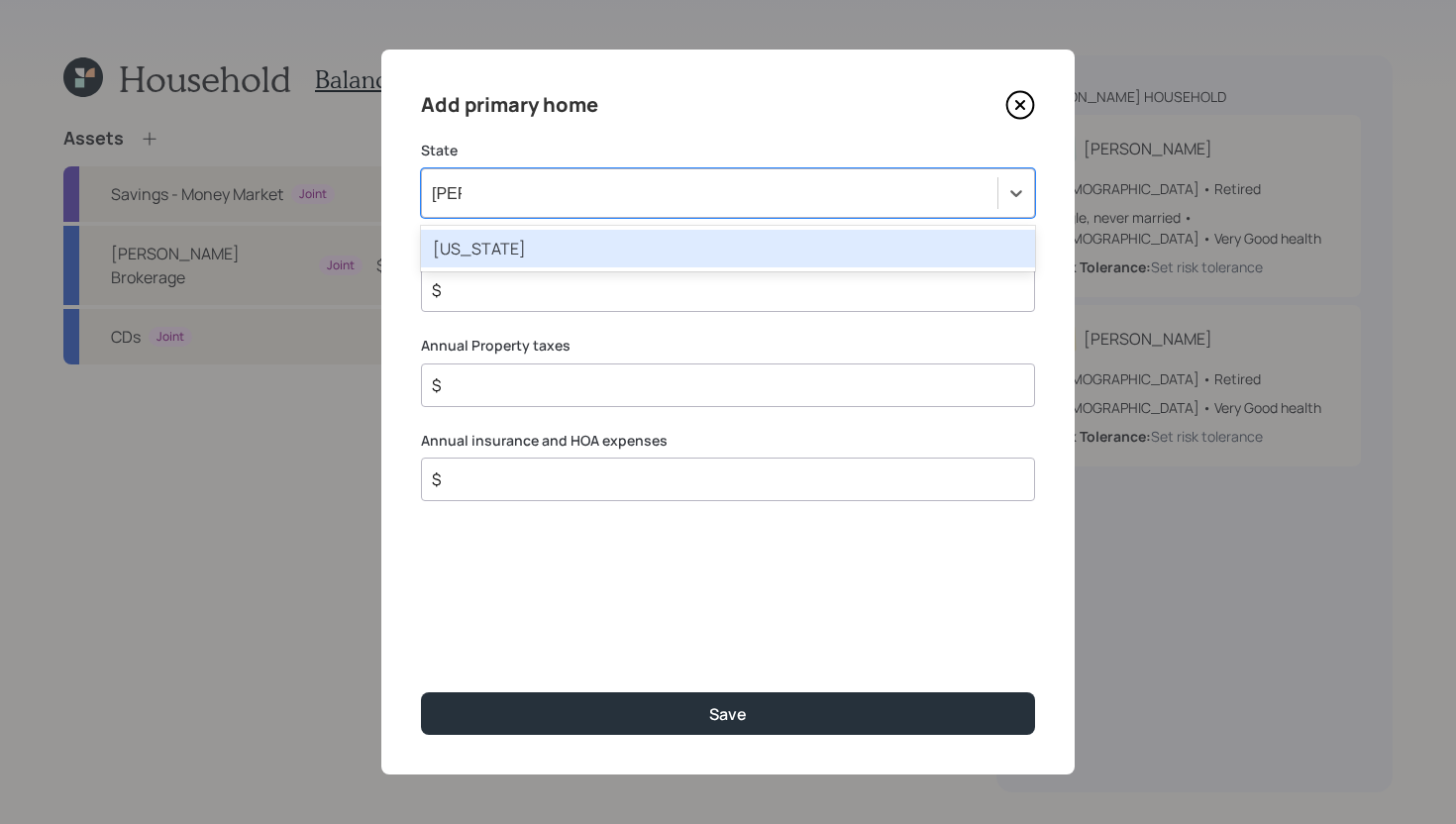 type on "Flori" 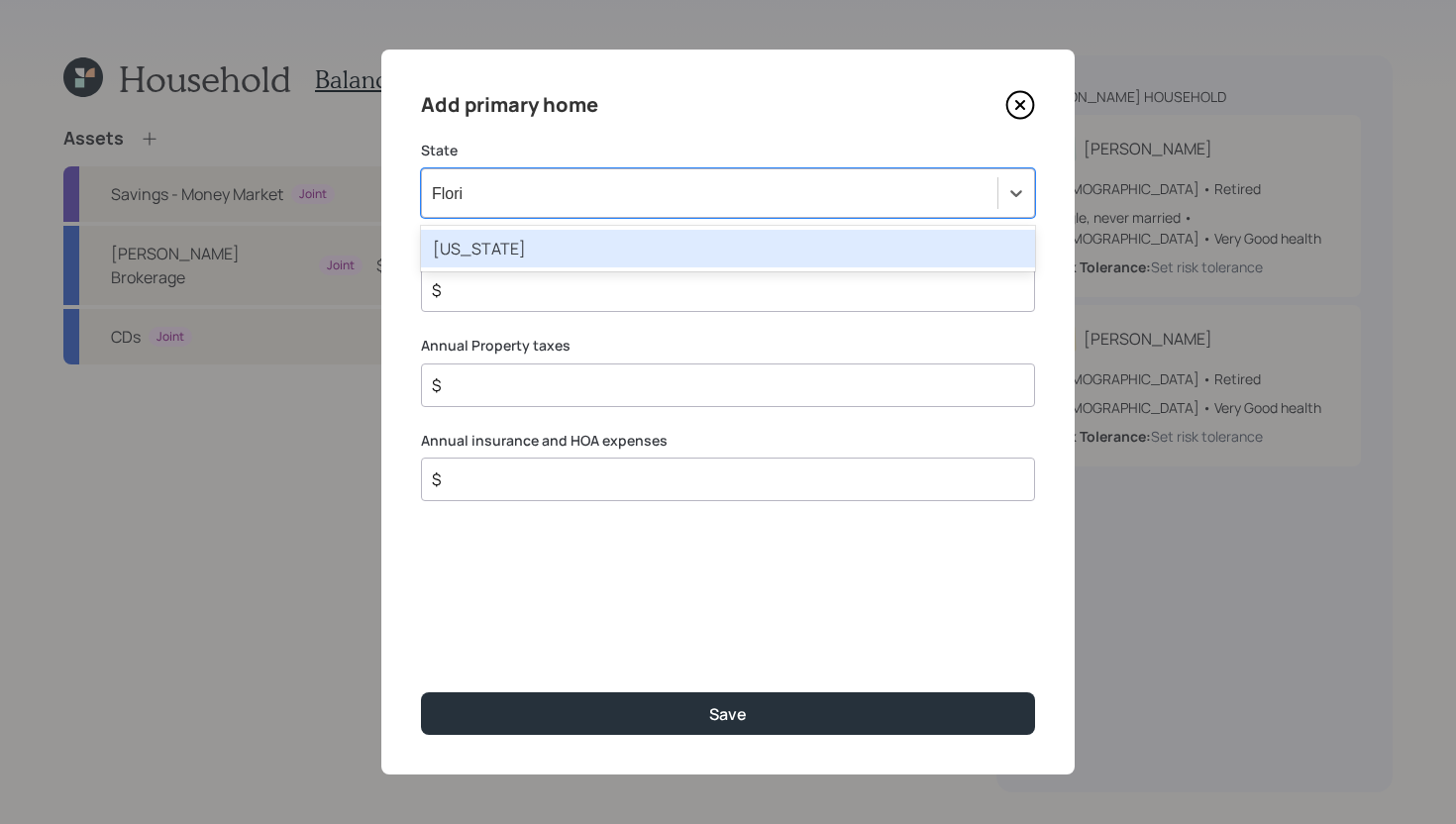 click on "Florida" at bounding box center (728, 249) 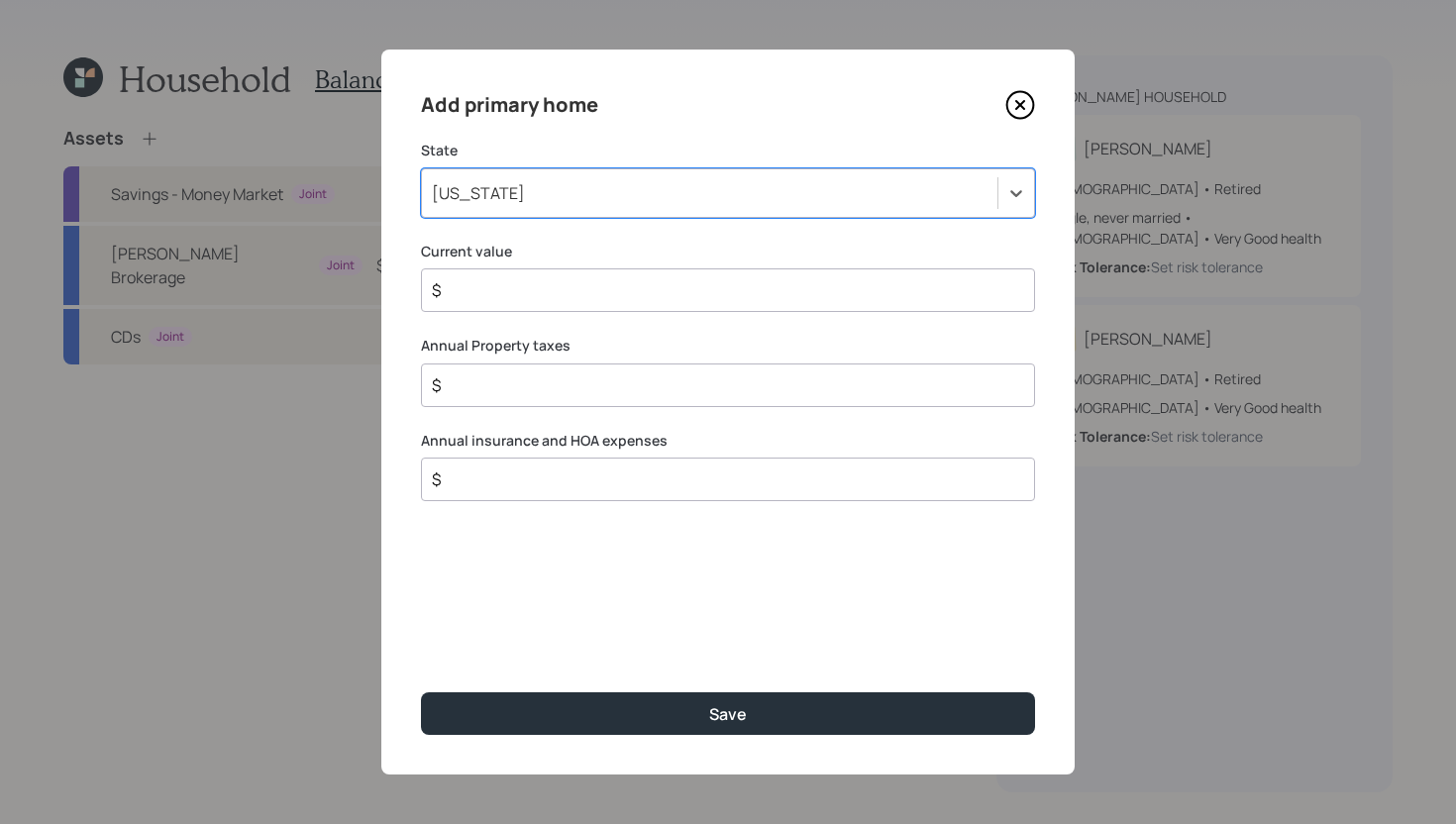 click on "$" at bounding box center [728, 290] 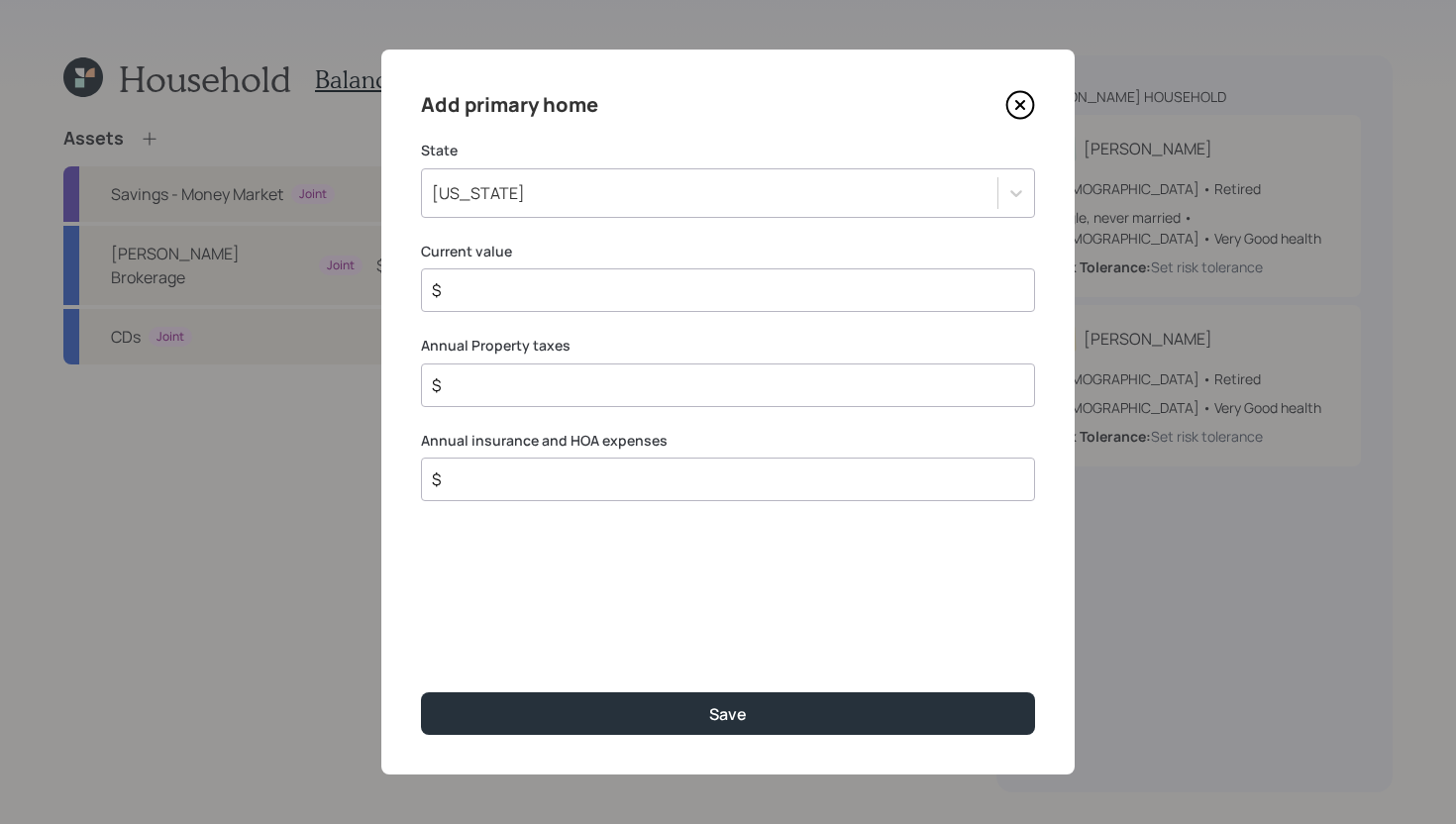 click on "$" at bounding box center [720, 290] 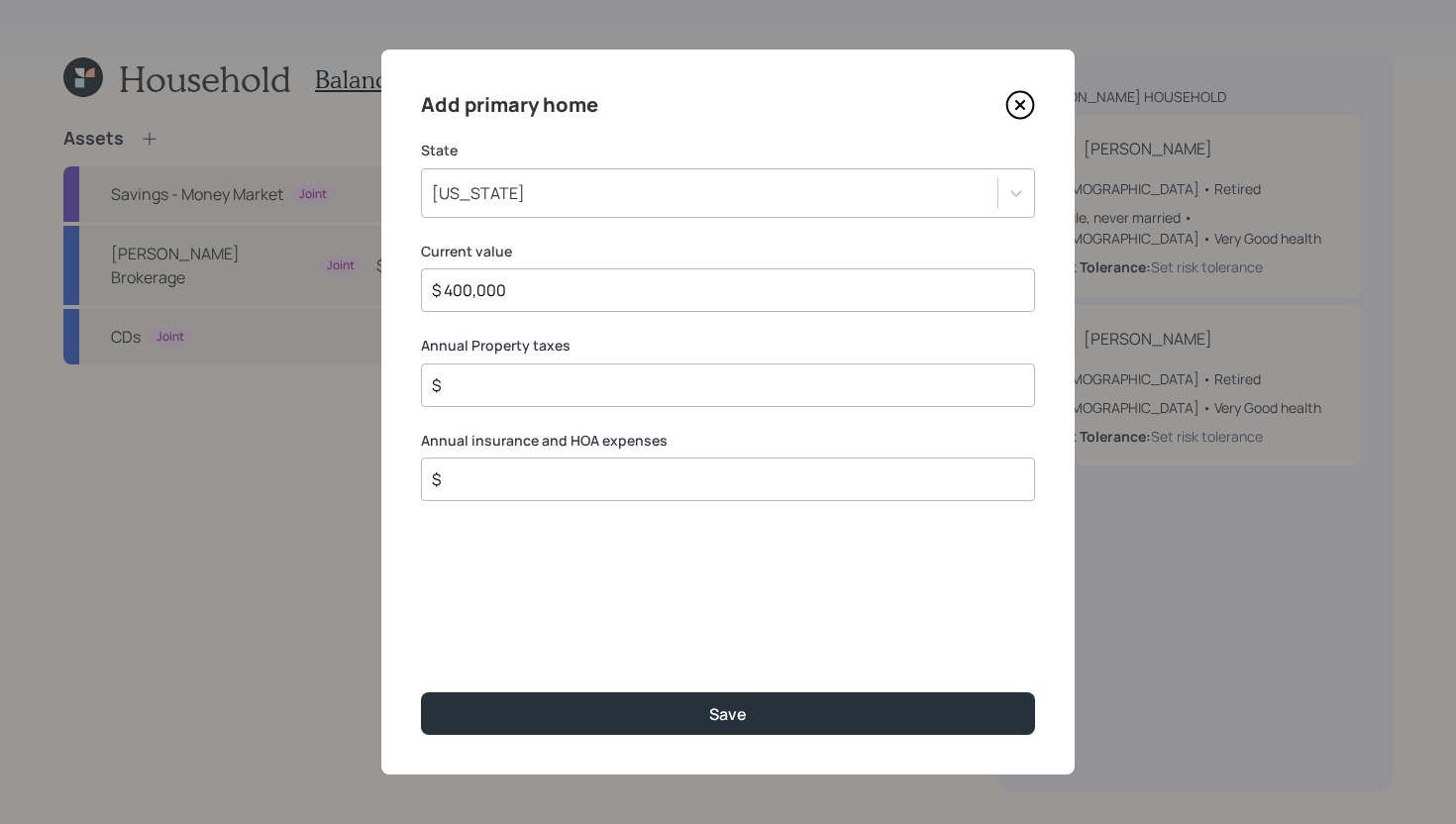 type on "$ 400,000" 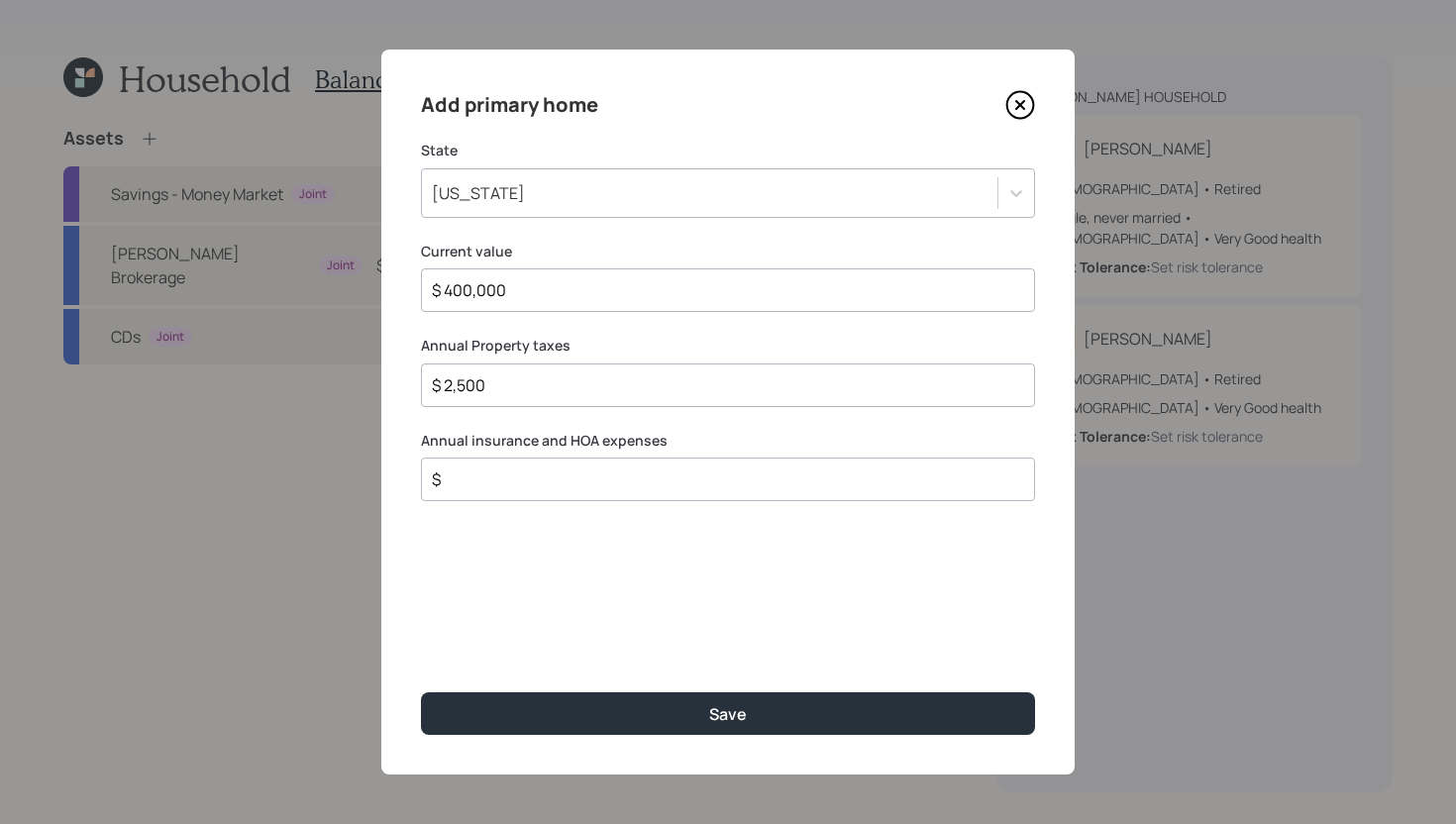 type on "$ 2,500" 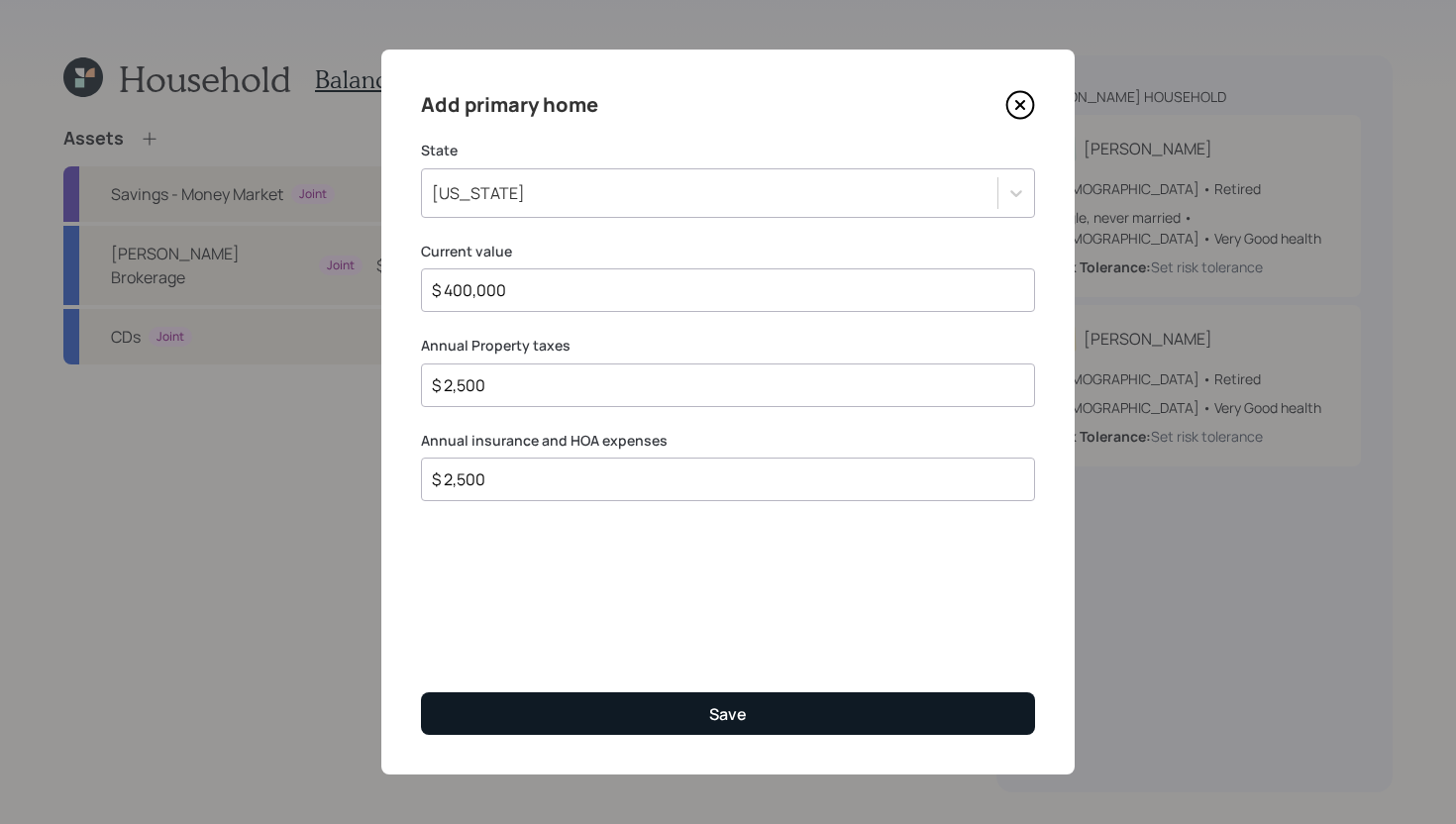 type on "$ 2,500" 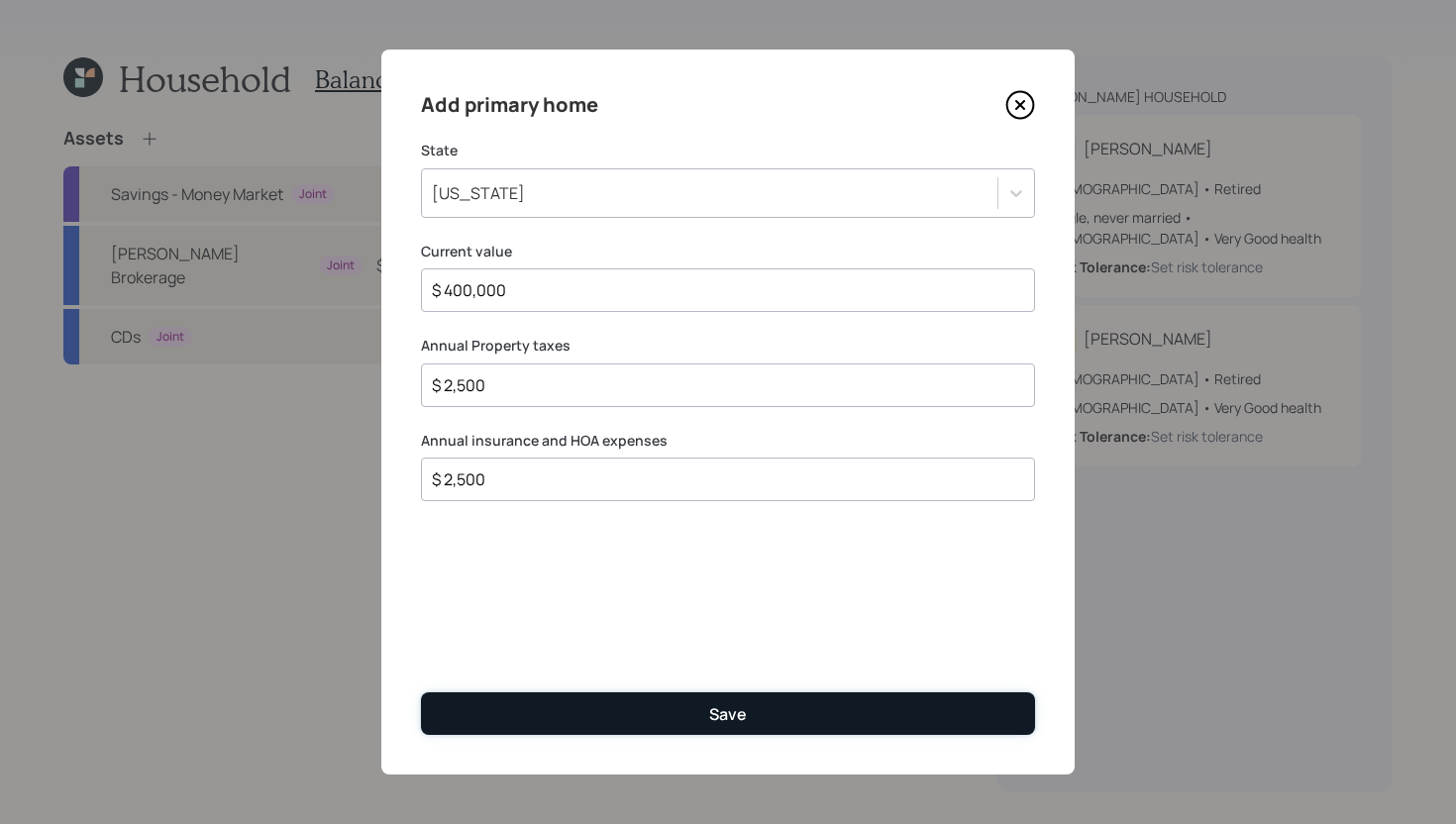 click on "Save" at bounding box center [728, 713] 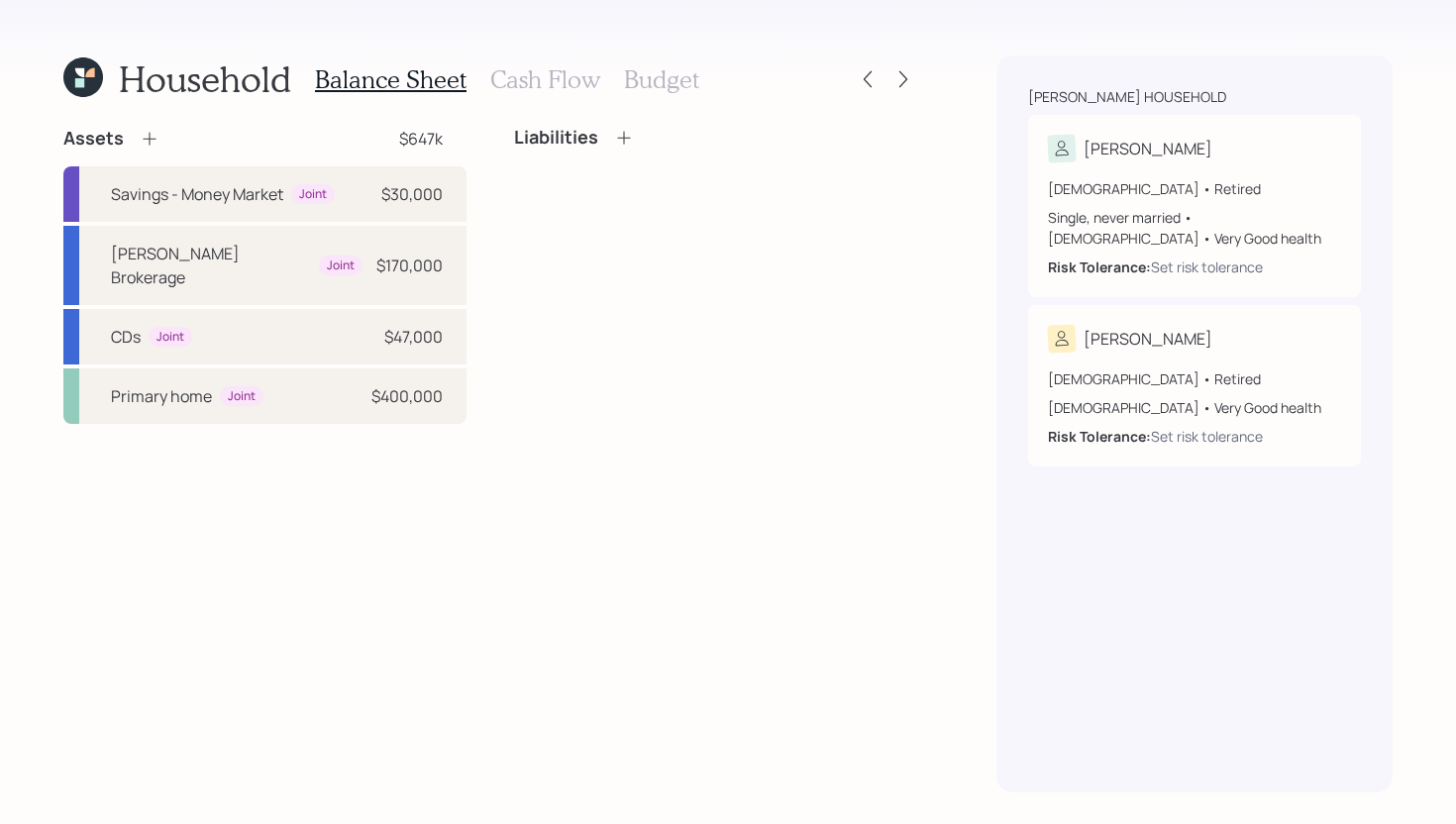 click on "Liabilities" at bounding box center [715, 146] 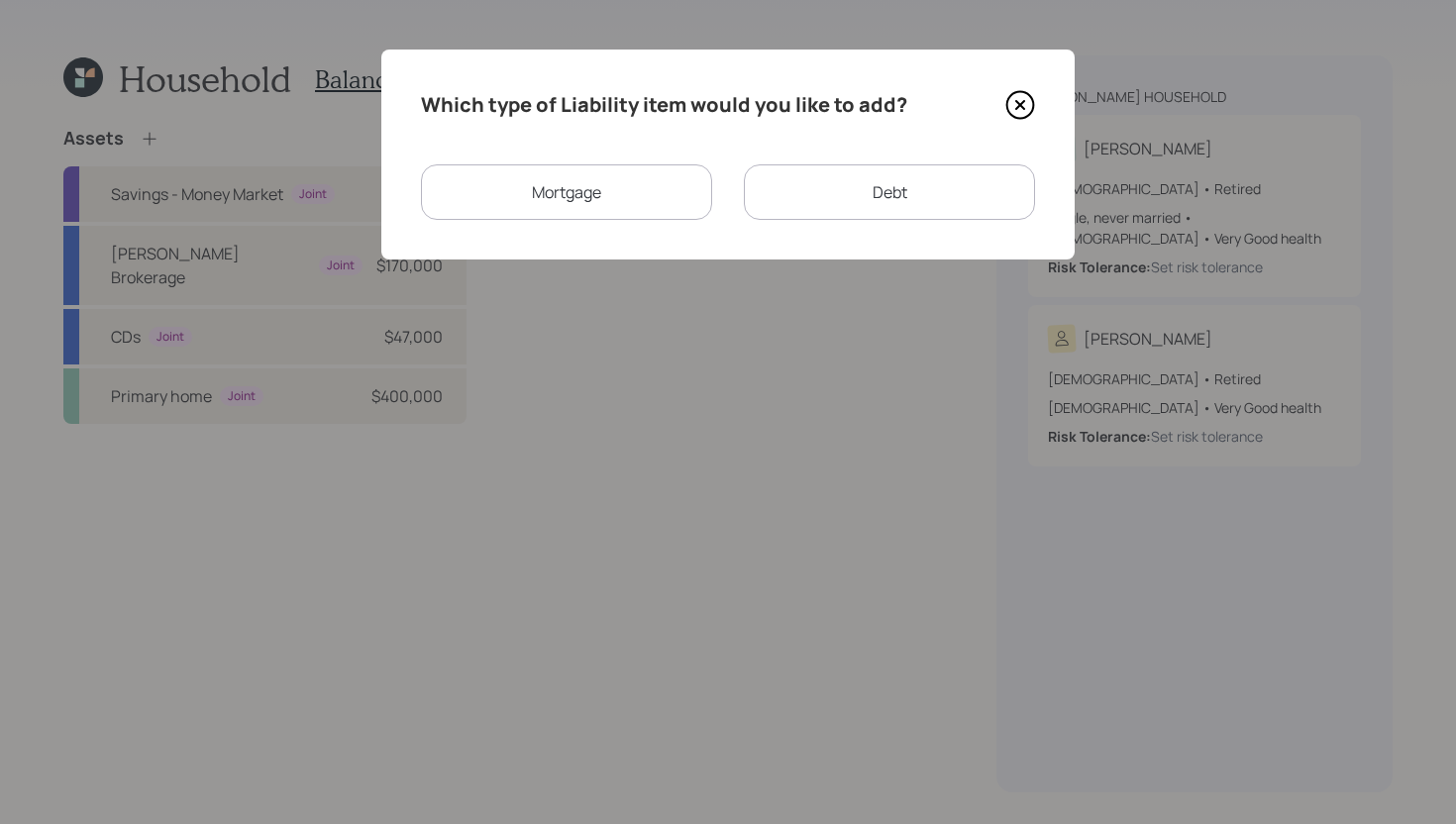 click on "Mortgage" at bounding box center (567, 192) 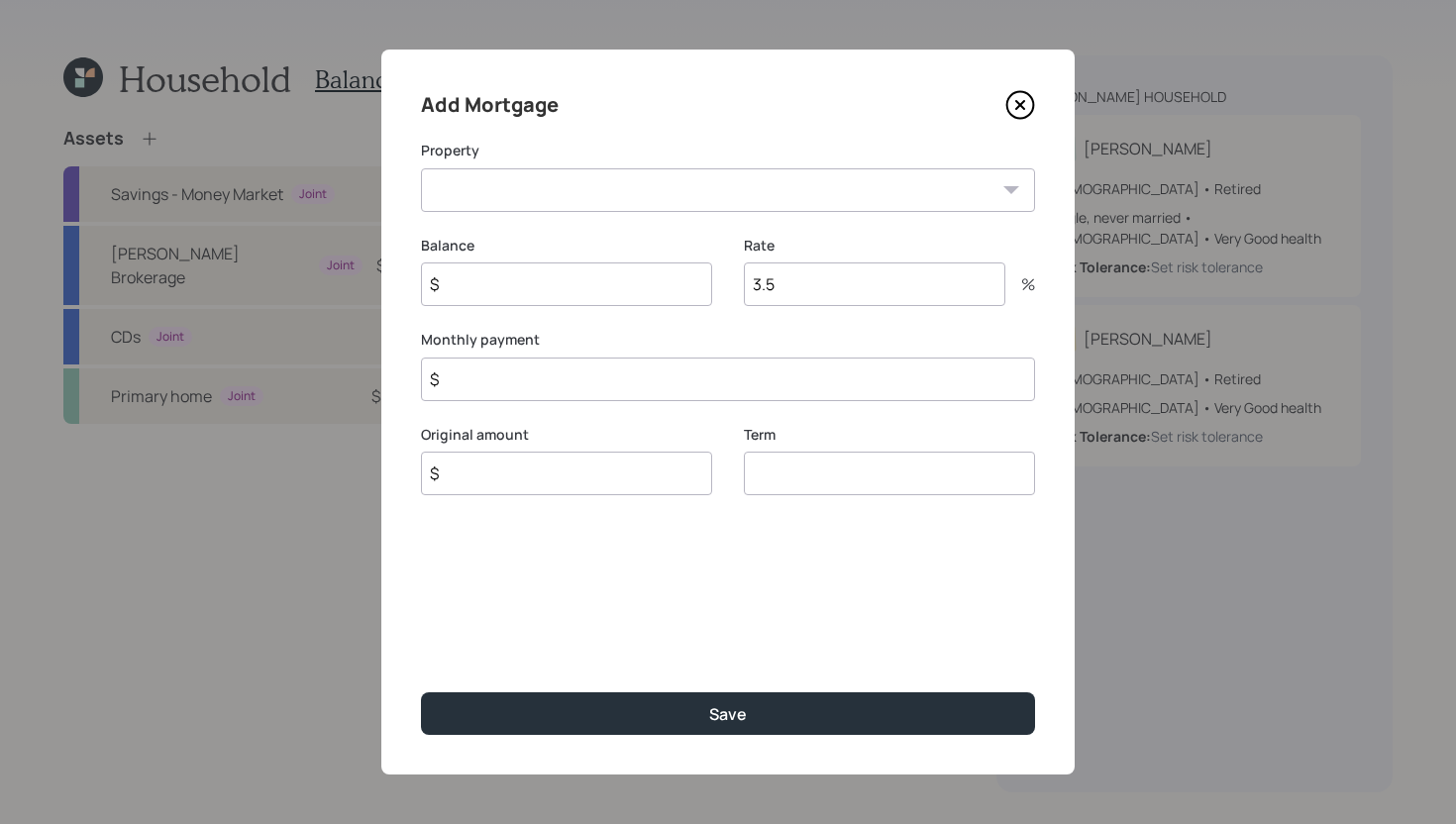 click on "FL Primary home" at bounding box center (728, 190) 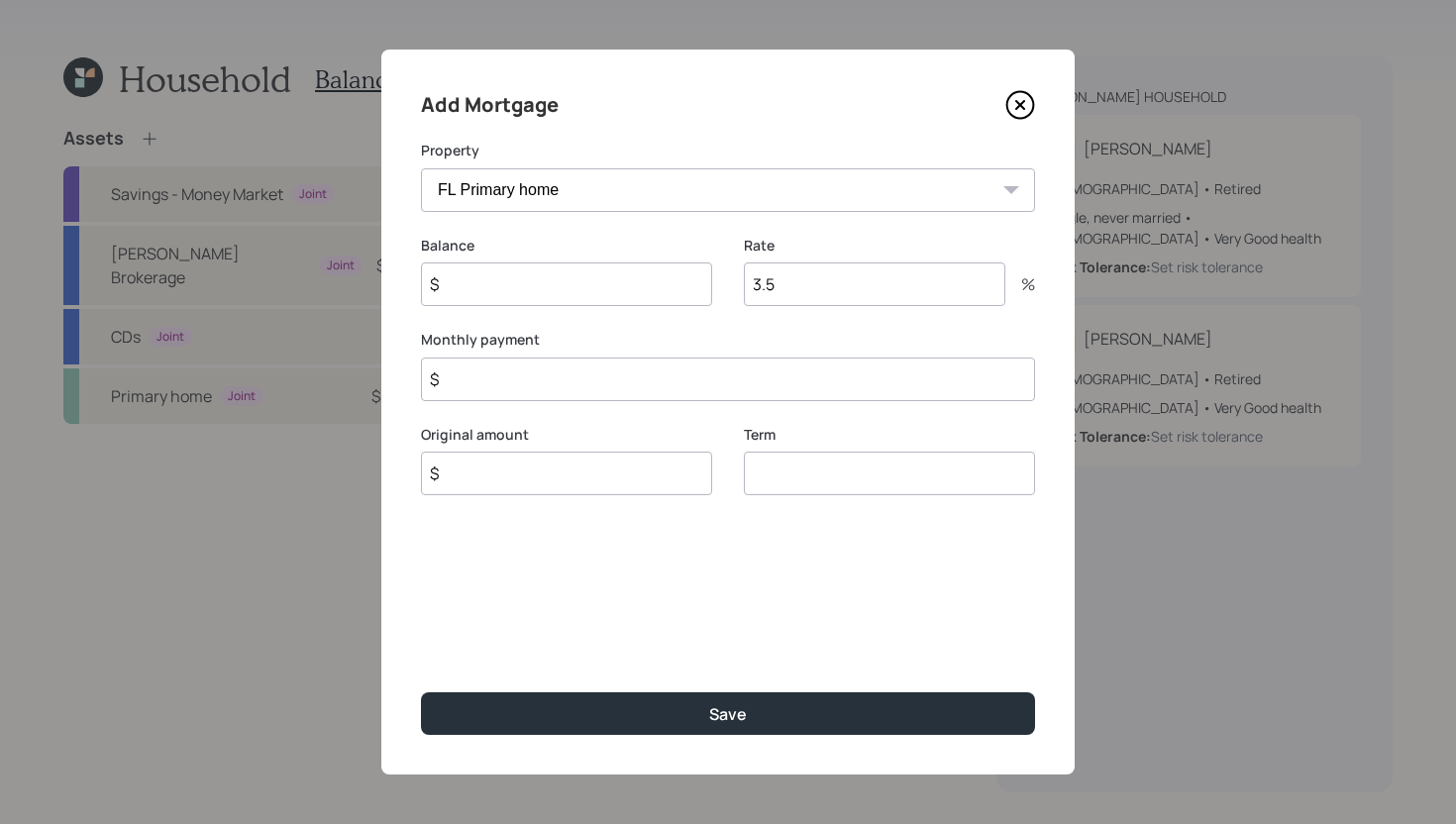 click on "$" at bounding box center [567, 284] 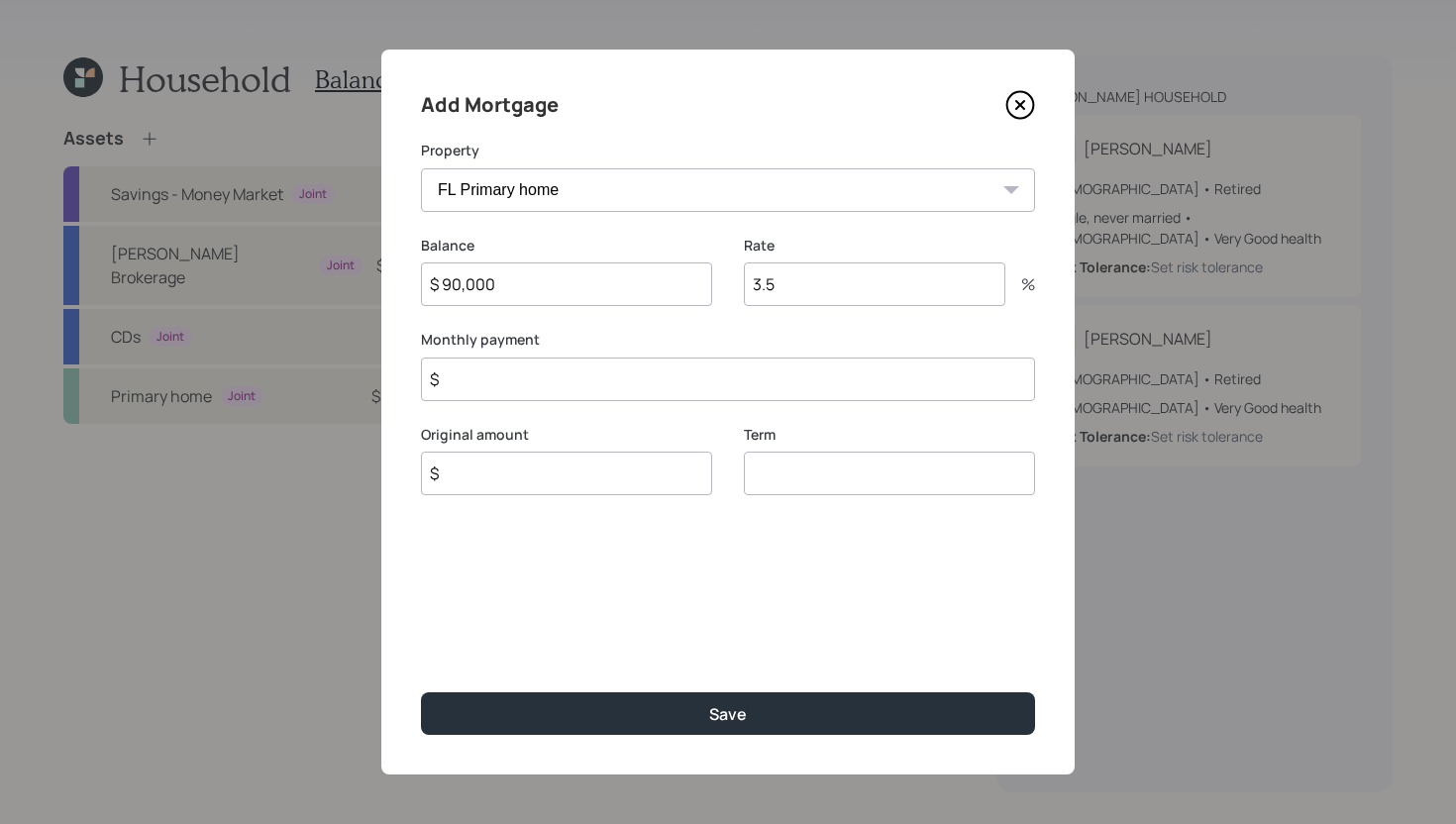 type on "$ 90,000" 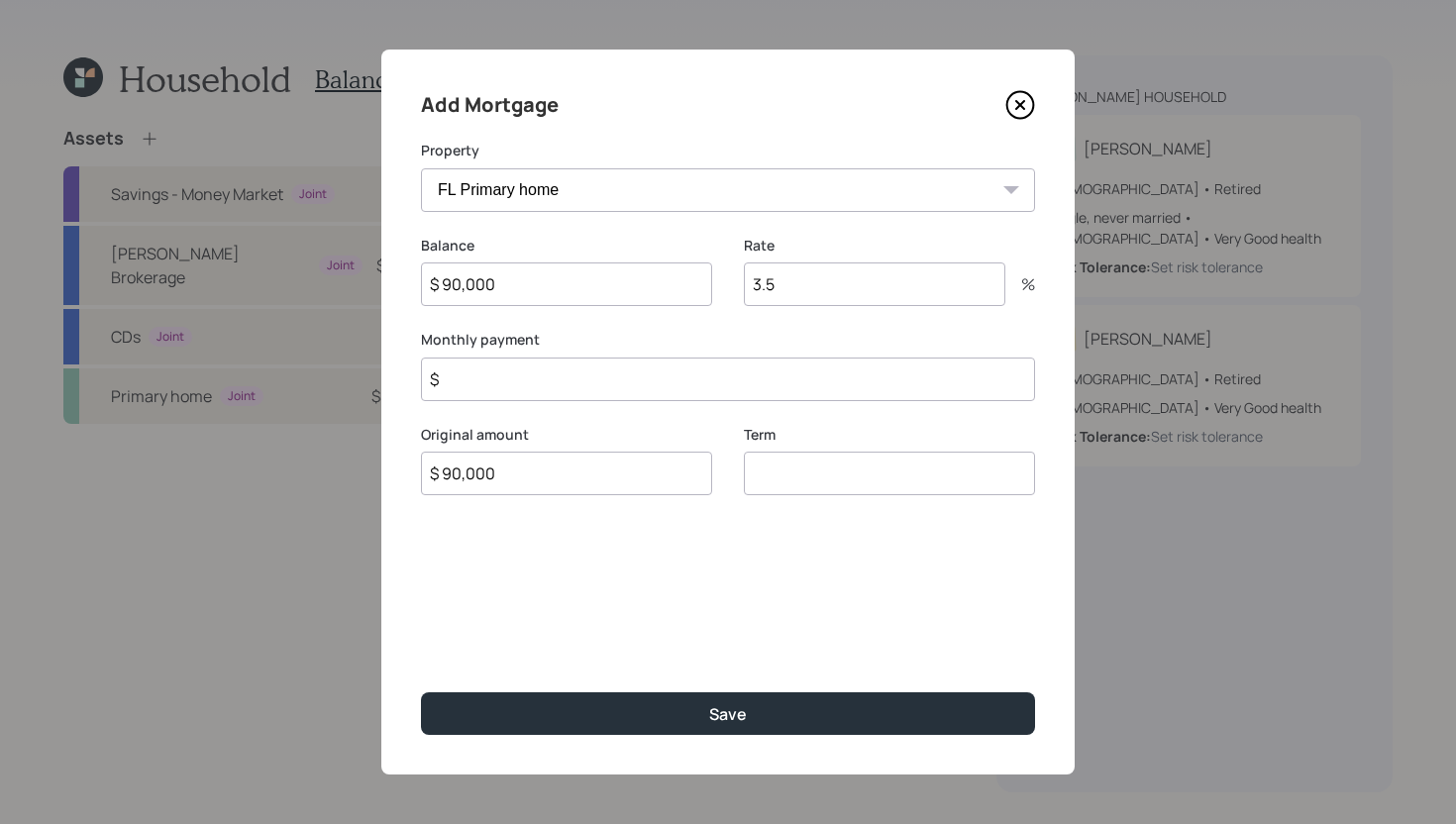 type on "$ 90,000" 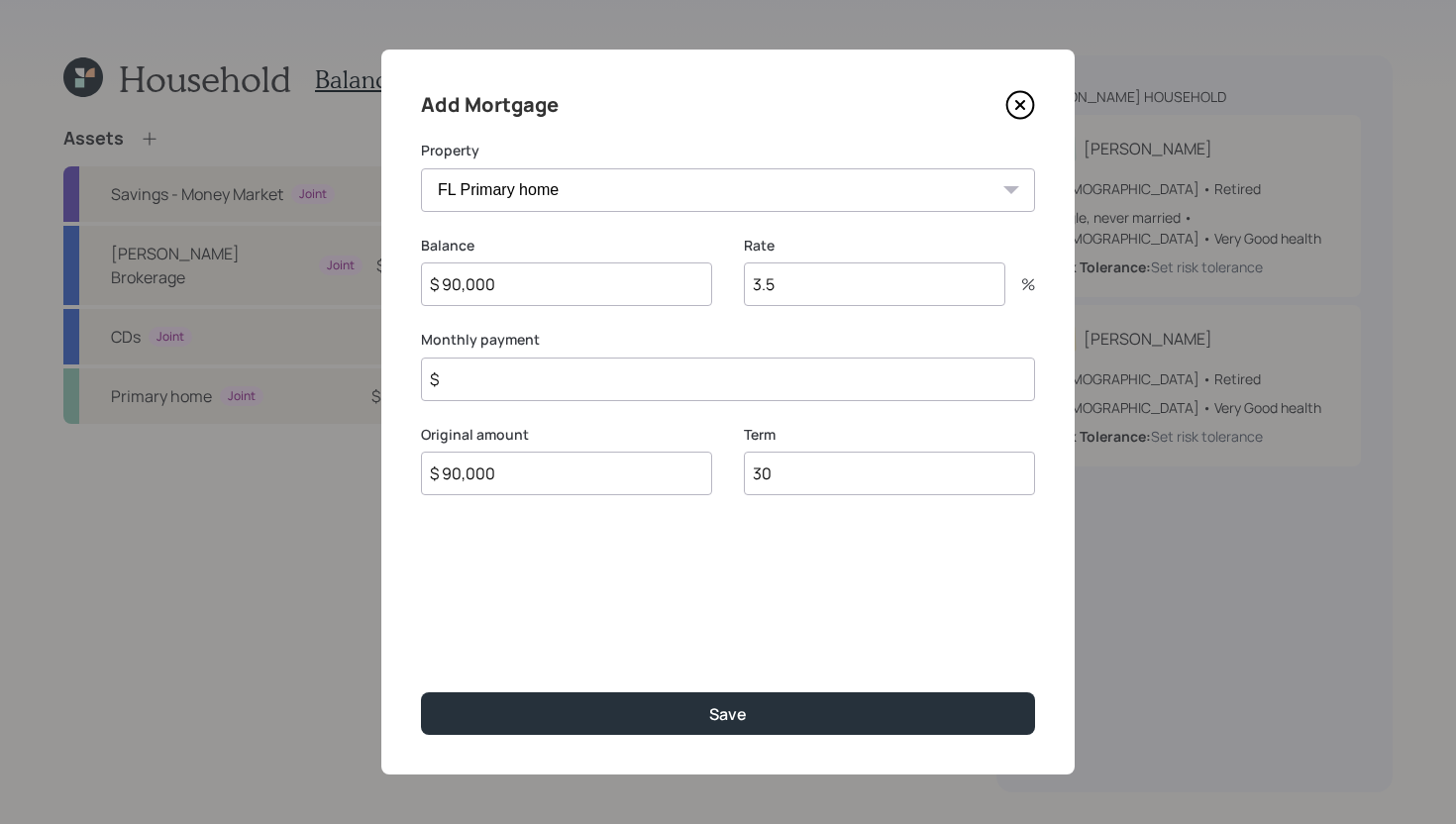 type on "30" 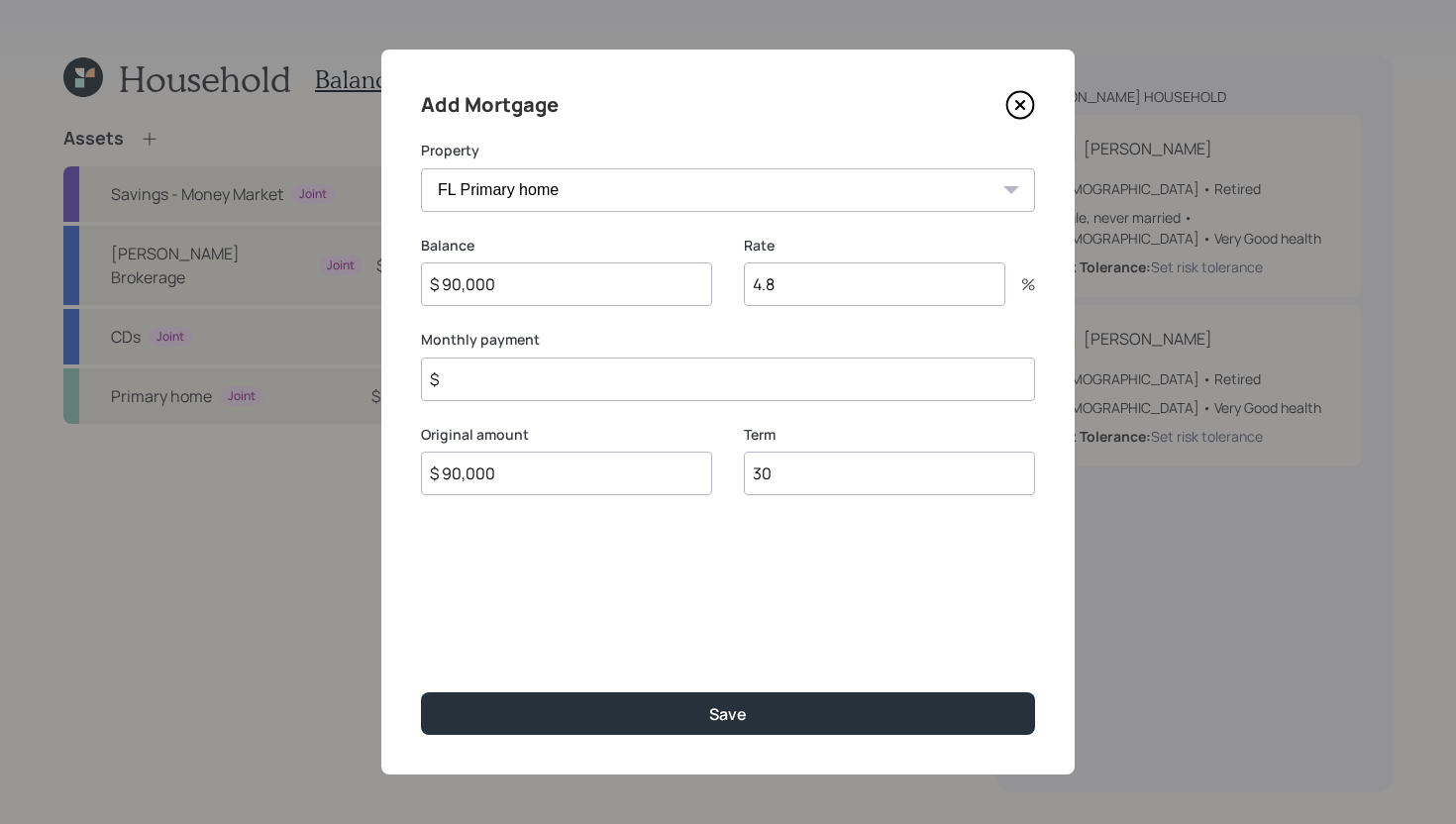 type on "4.8" 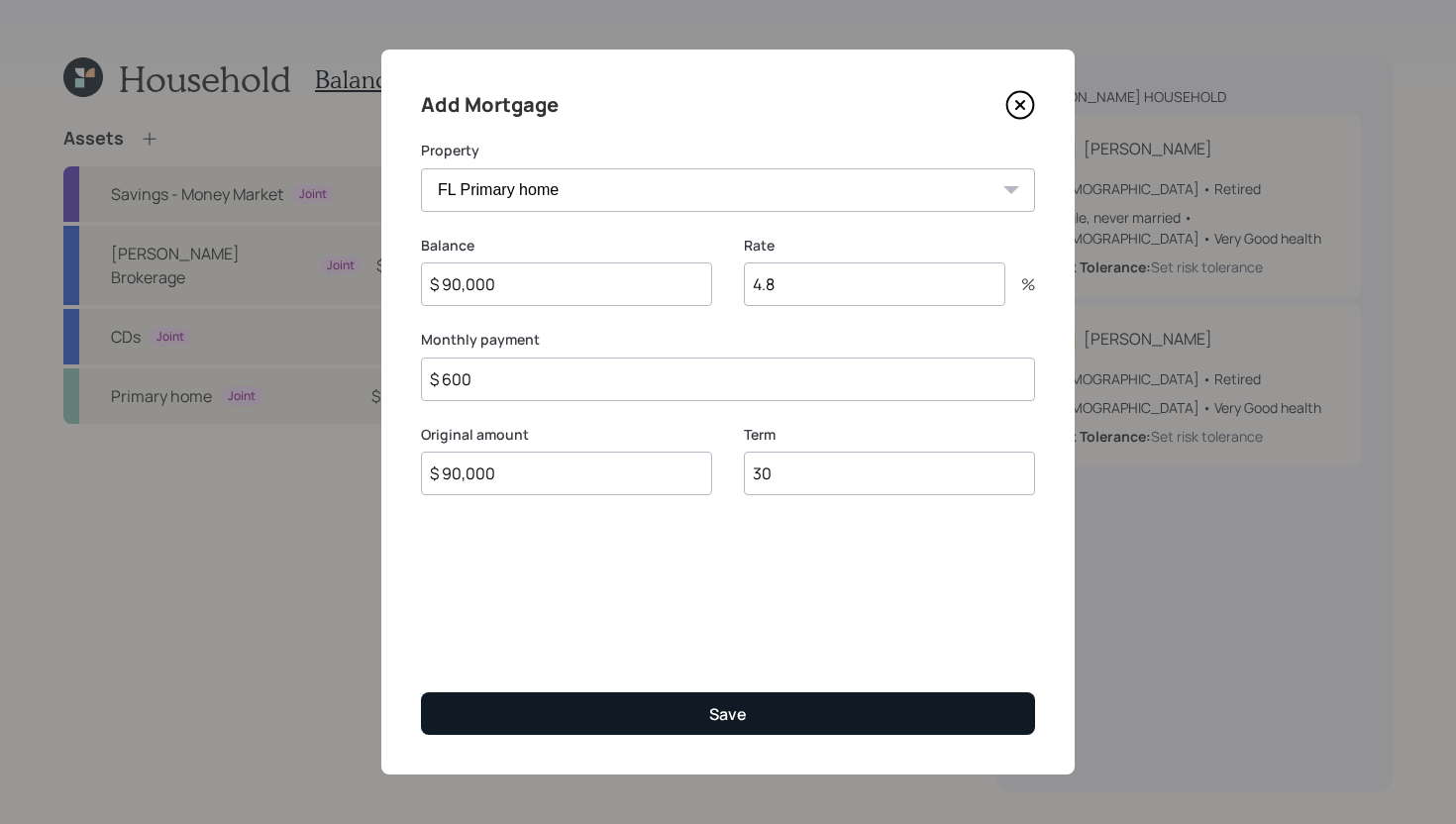 type on "$ 600" 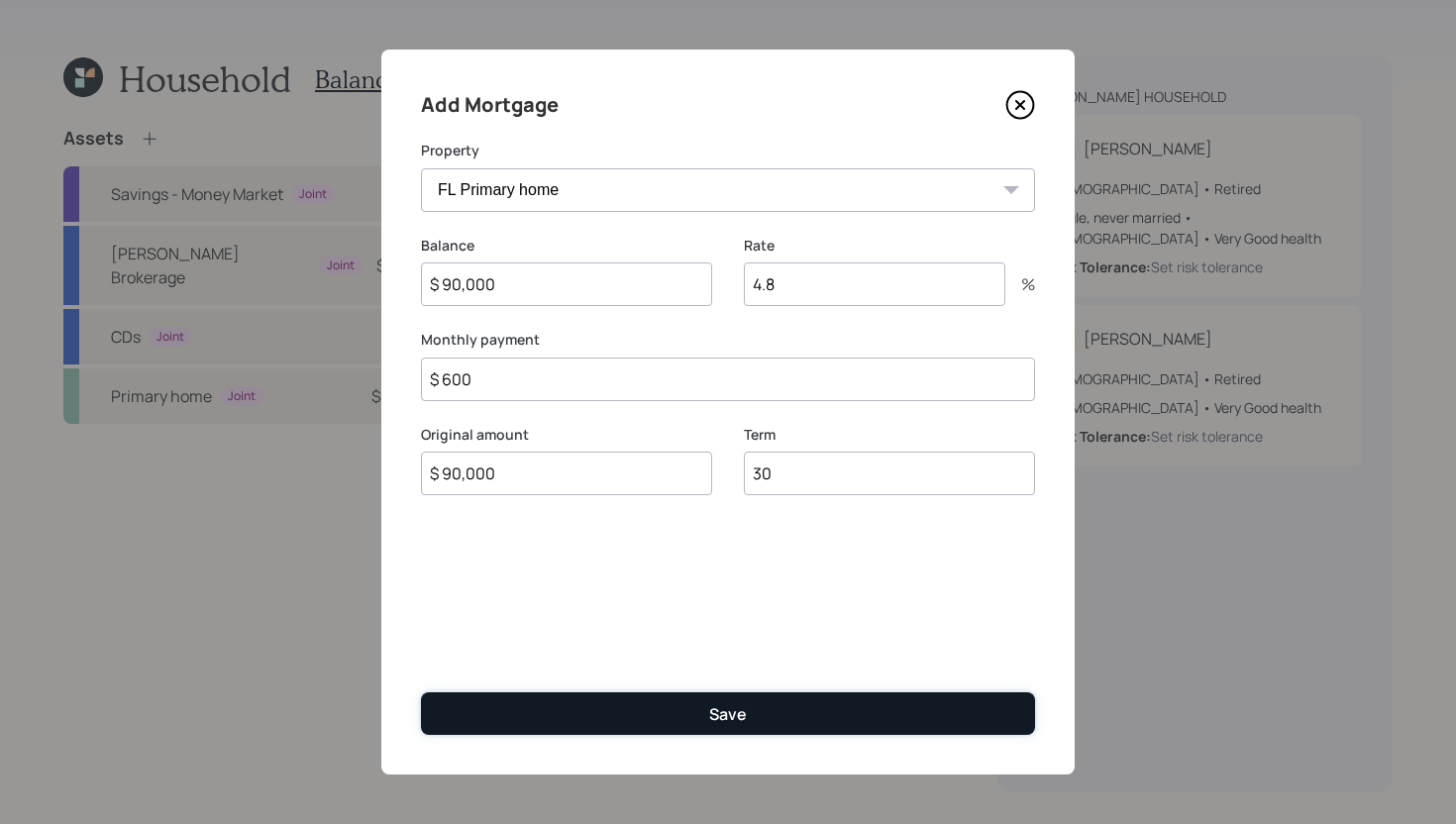 click on "Save" at bounding box center (728, 713) 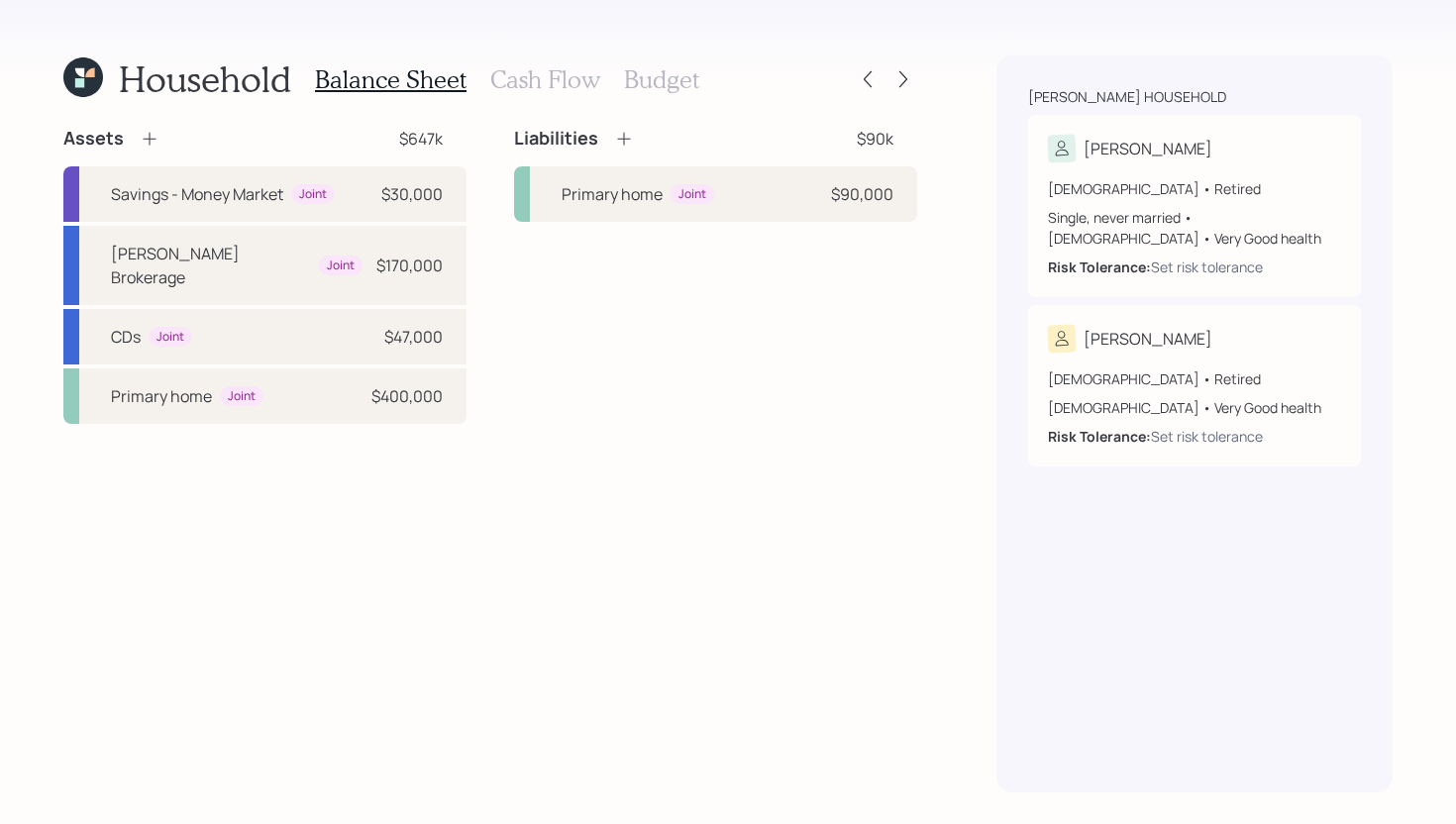 click on "Cash Flow" at bounding box center [545, 79] 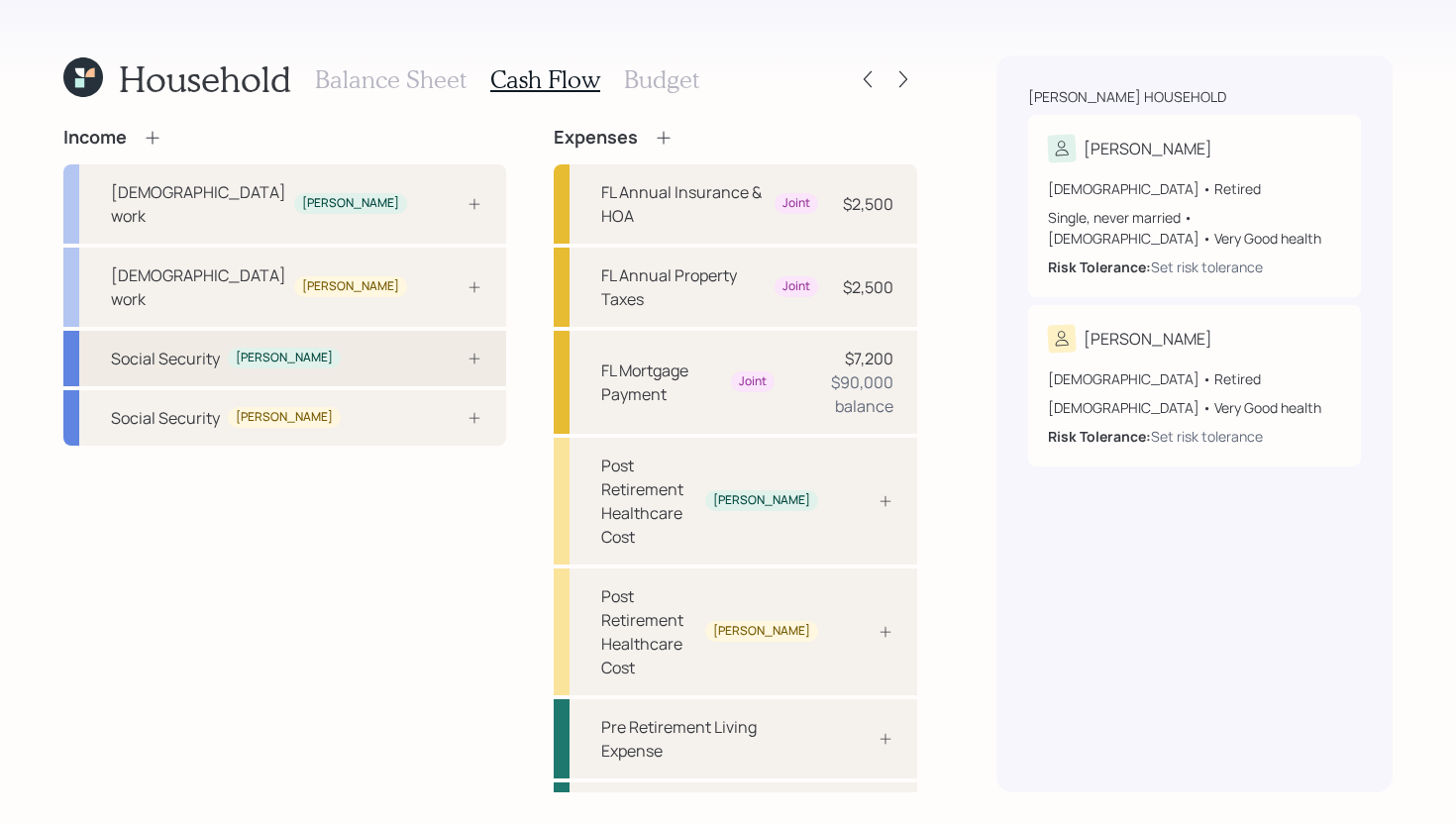 click on "Social Security Glenn" at bounding box center (284, 359) 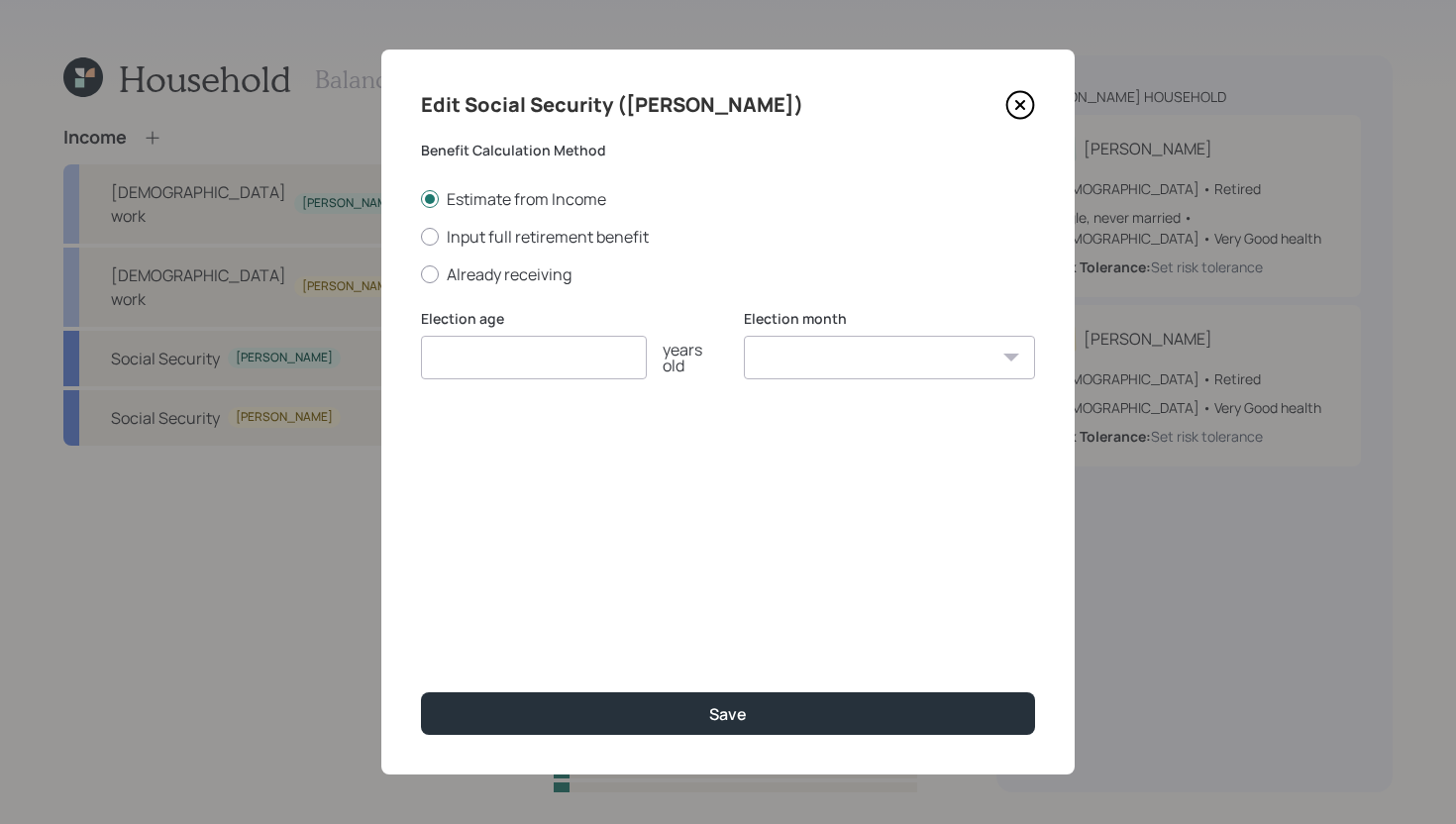 click on "Edit Social Security (Glenn) Benefit Calculation Method Estimate from Income Input full retirement benefit Already receiving Election age years old Election month January February March April May June July August September October November December Save" at bounding box center [728, 412] 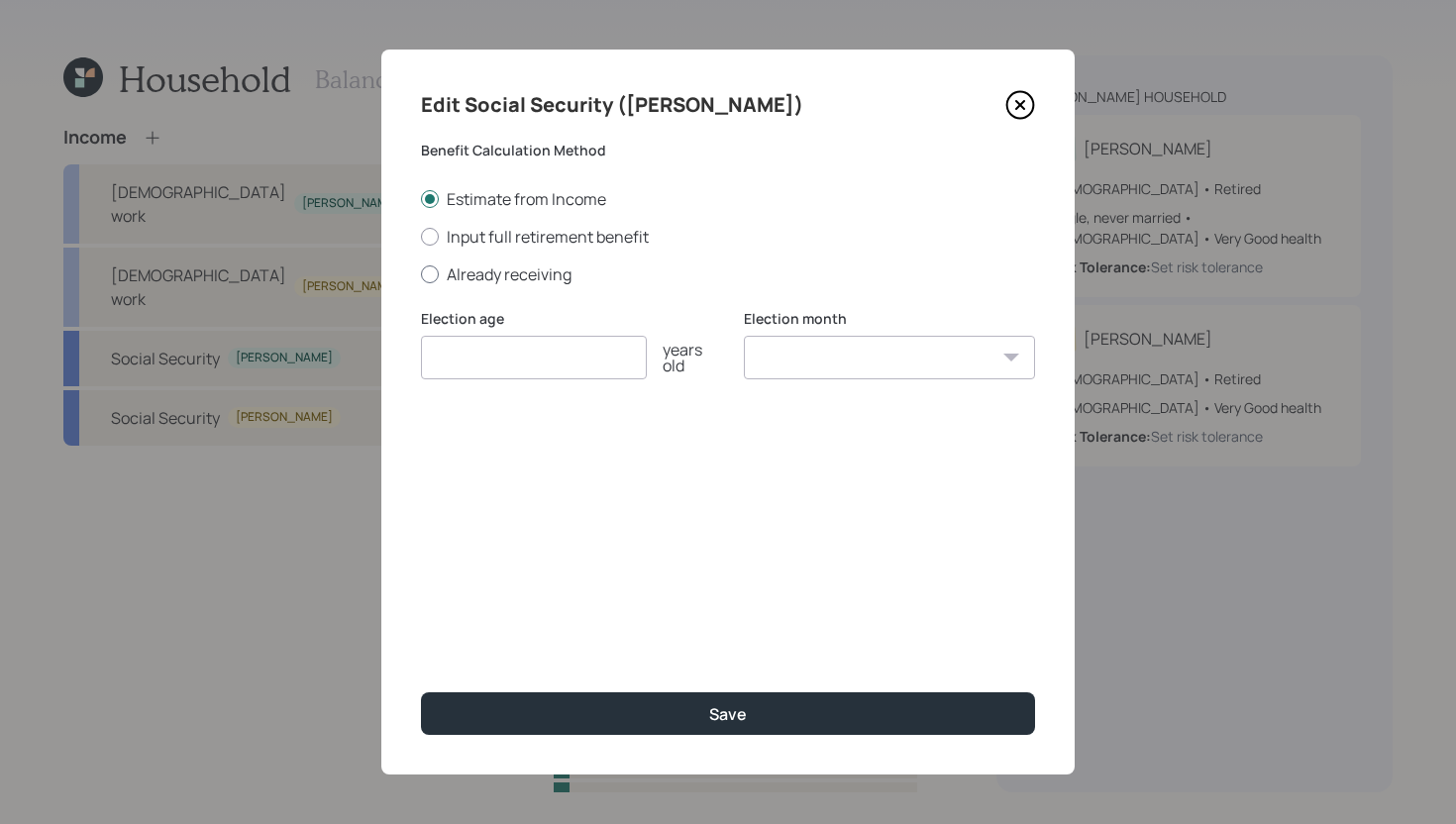 click on "Already receiving" at bounding box center [728, 274] 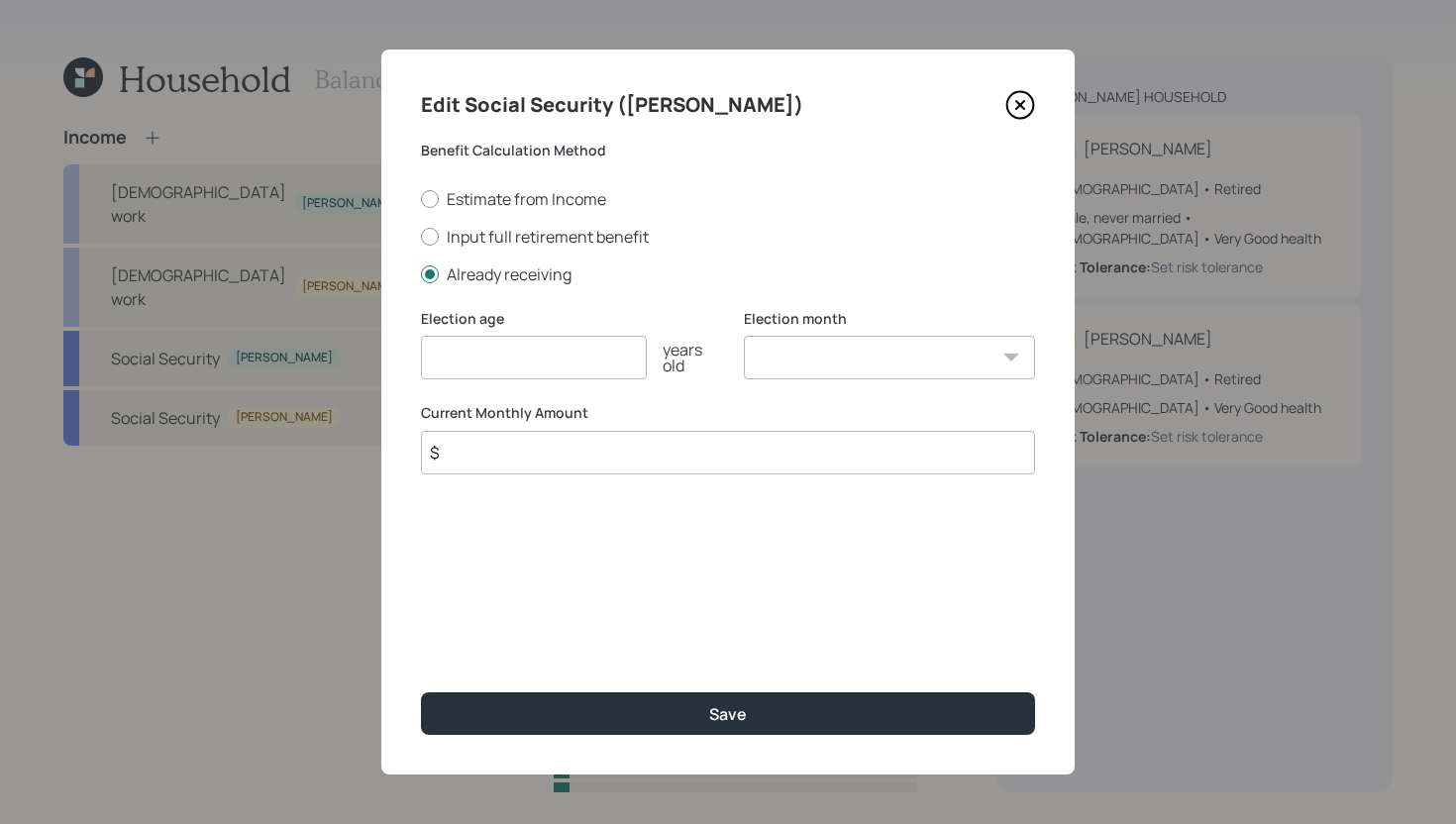click on "$" at bounding box center (728, 453) 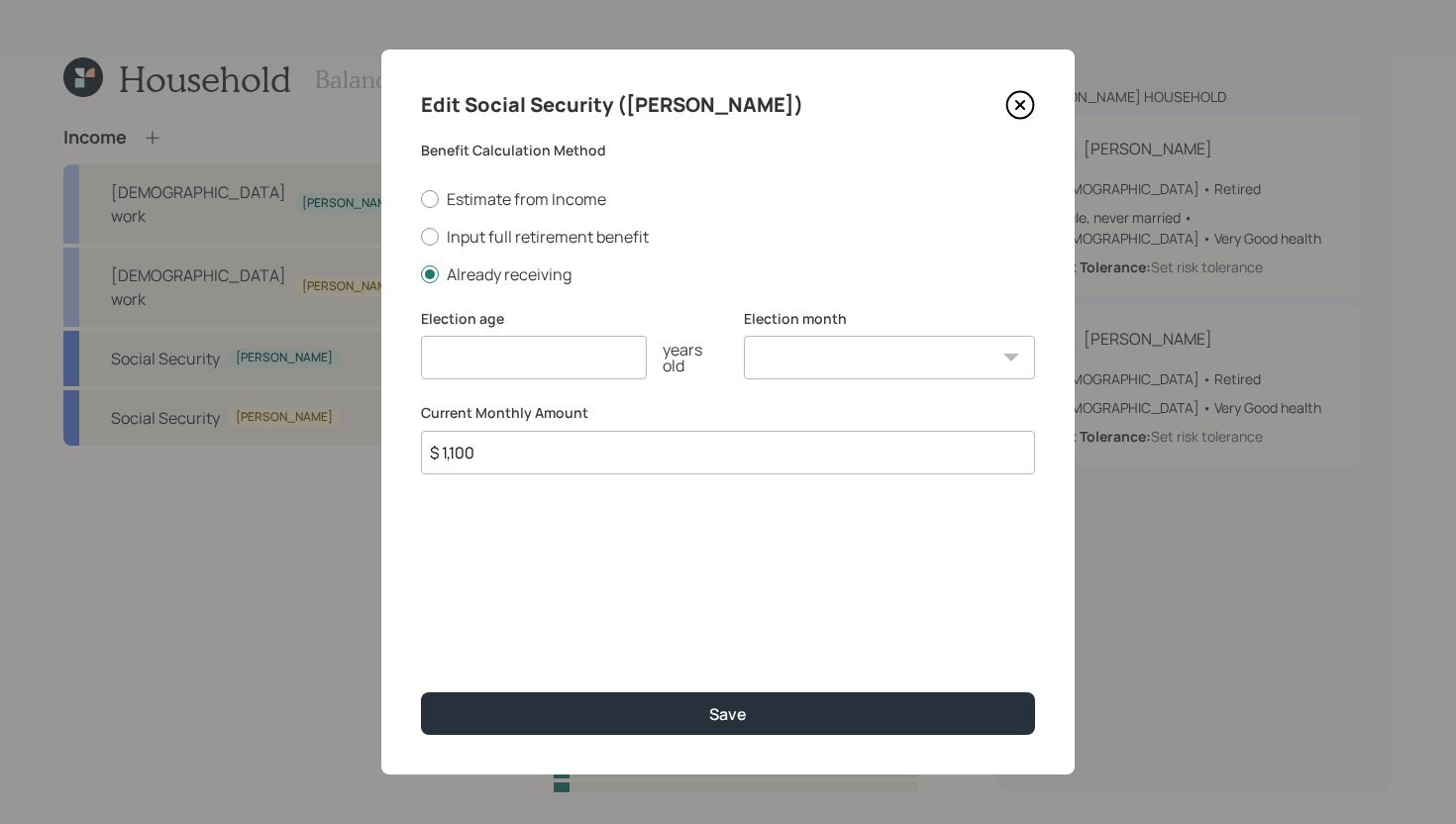 type on "$ 1,100" 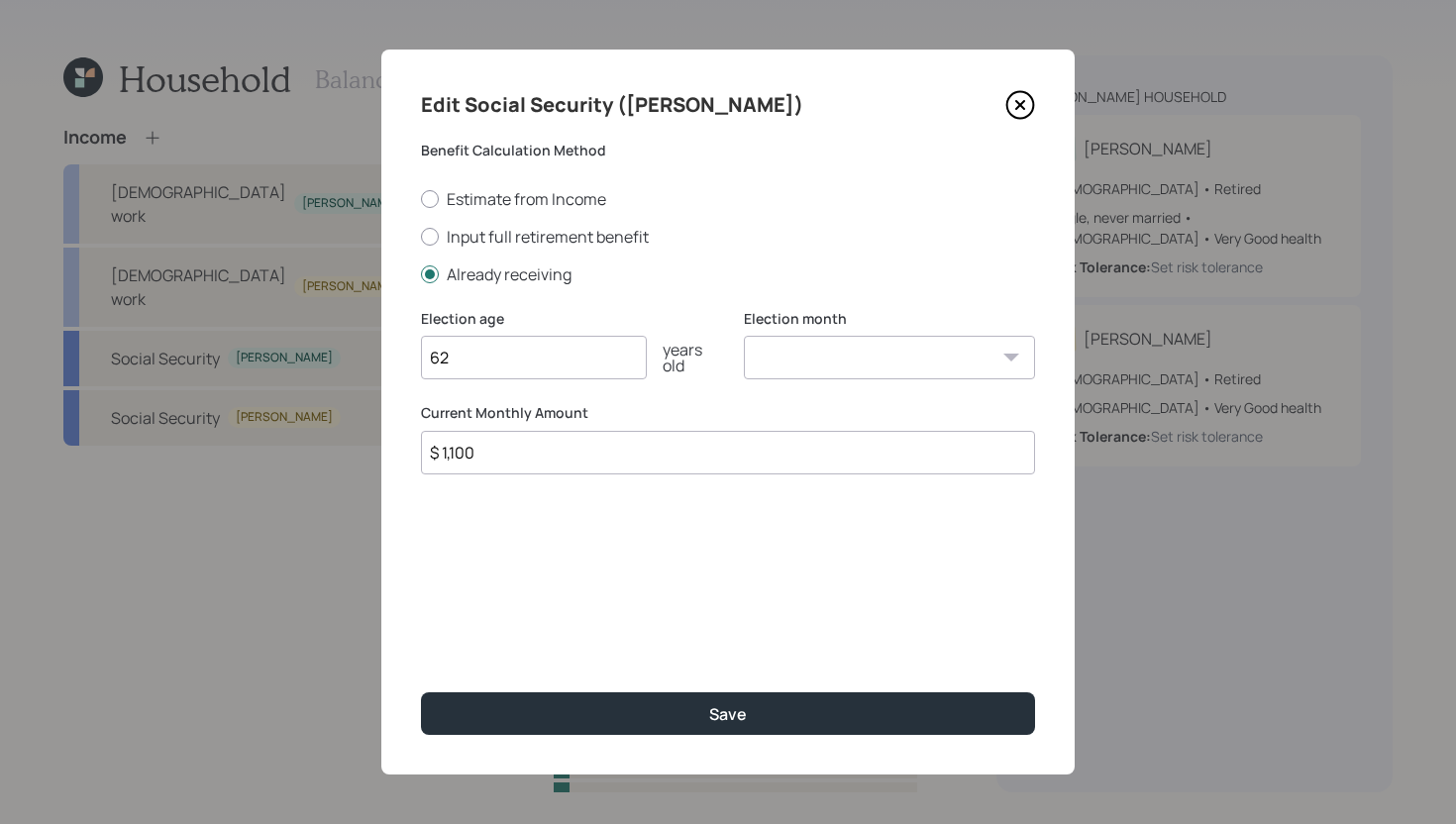 type on "62" 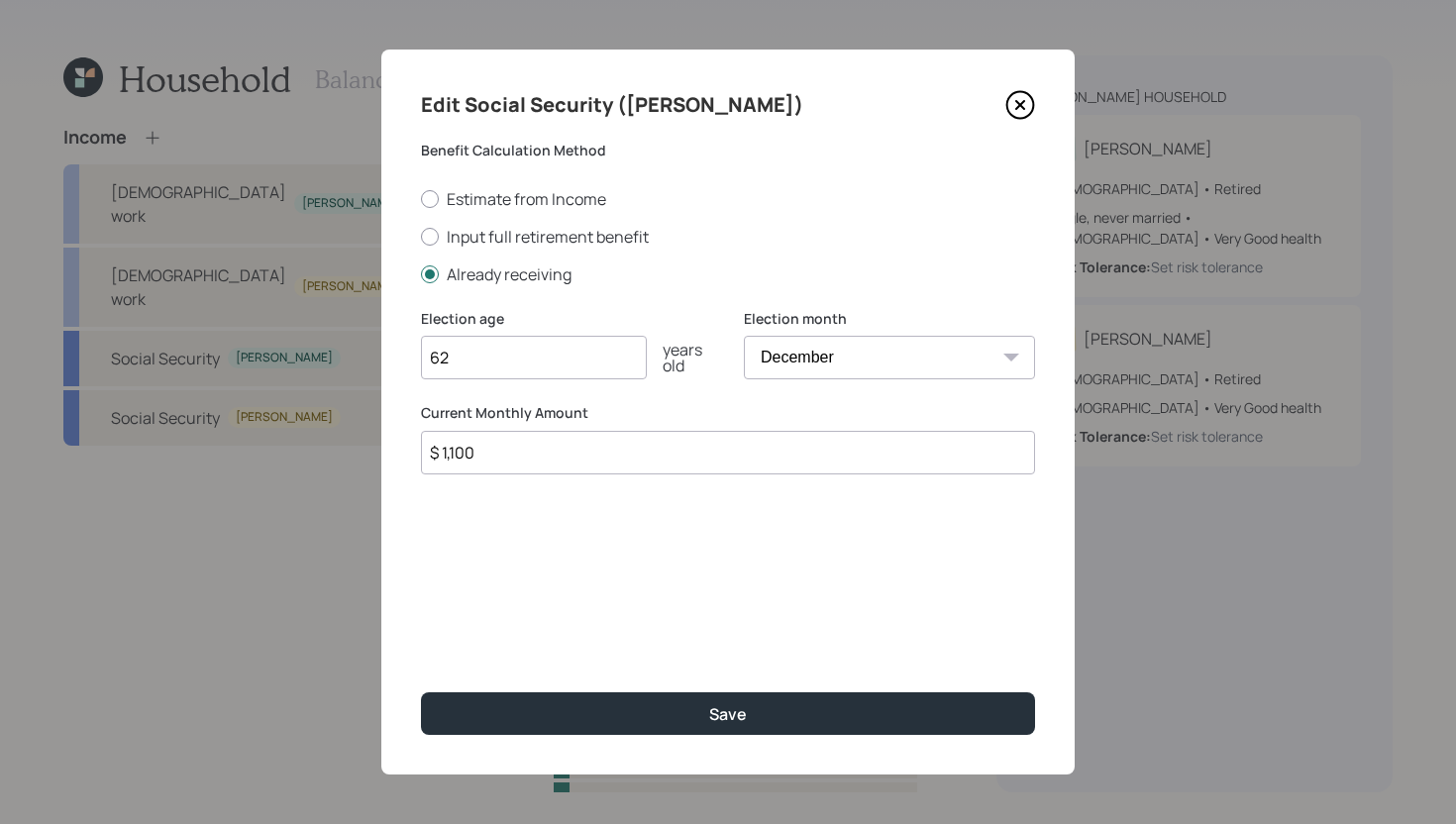 drag, startPoint x: 499, startPoint y: 457, endPoint x: 439, endPoint y: 457, distance: 60 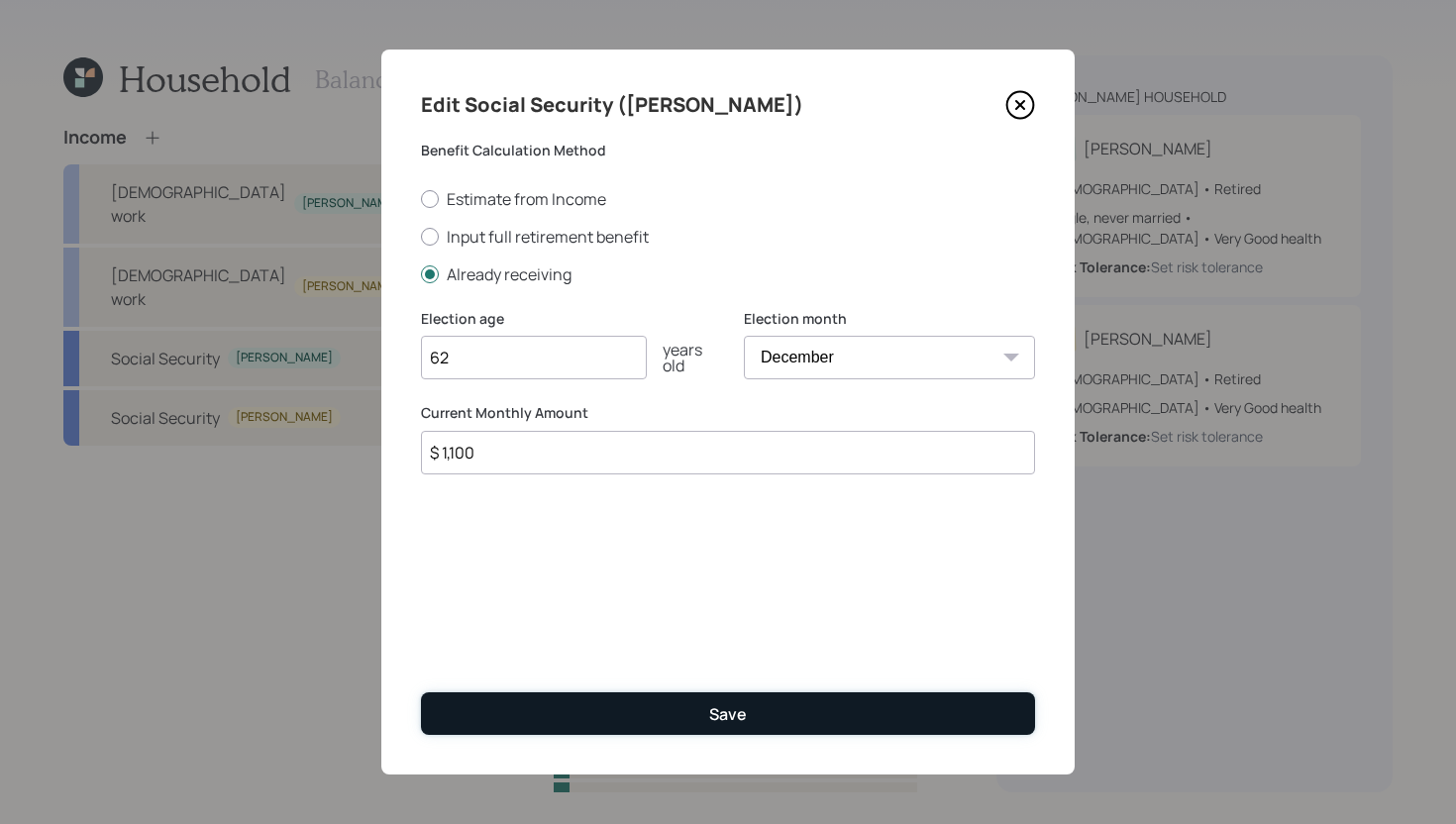 click on "Save" at bounding box center (728, 714) 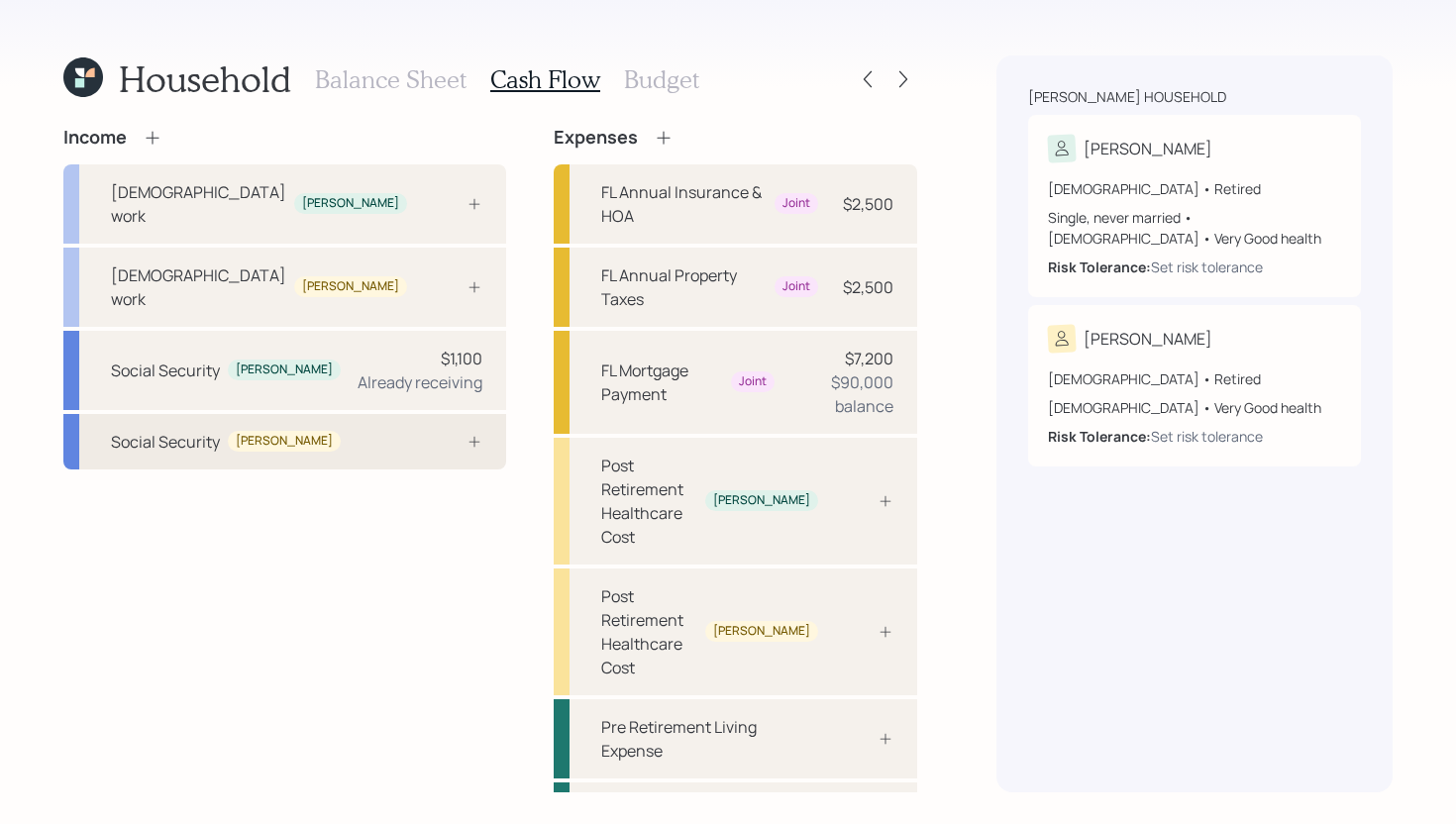 click at bounding box center (453, 442) 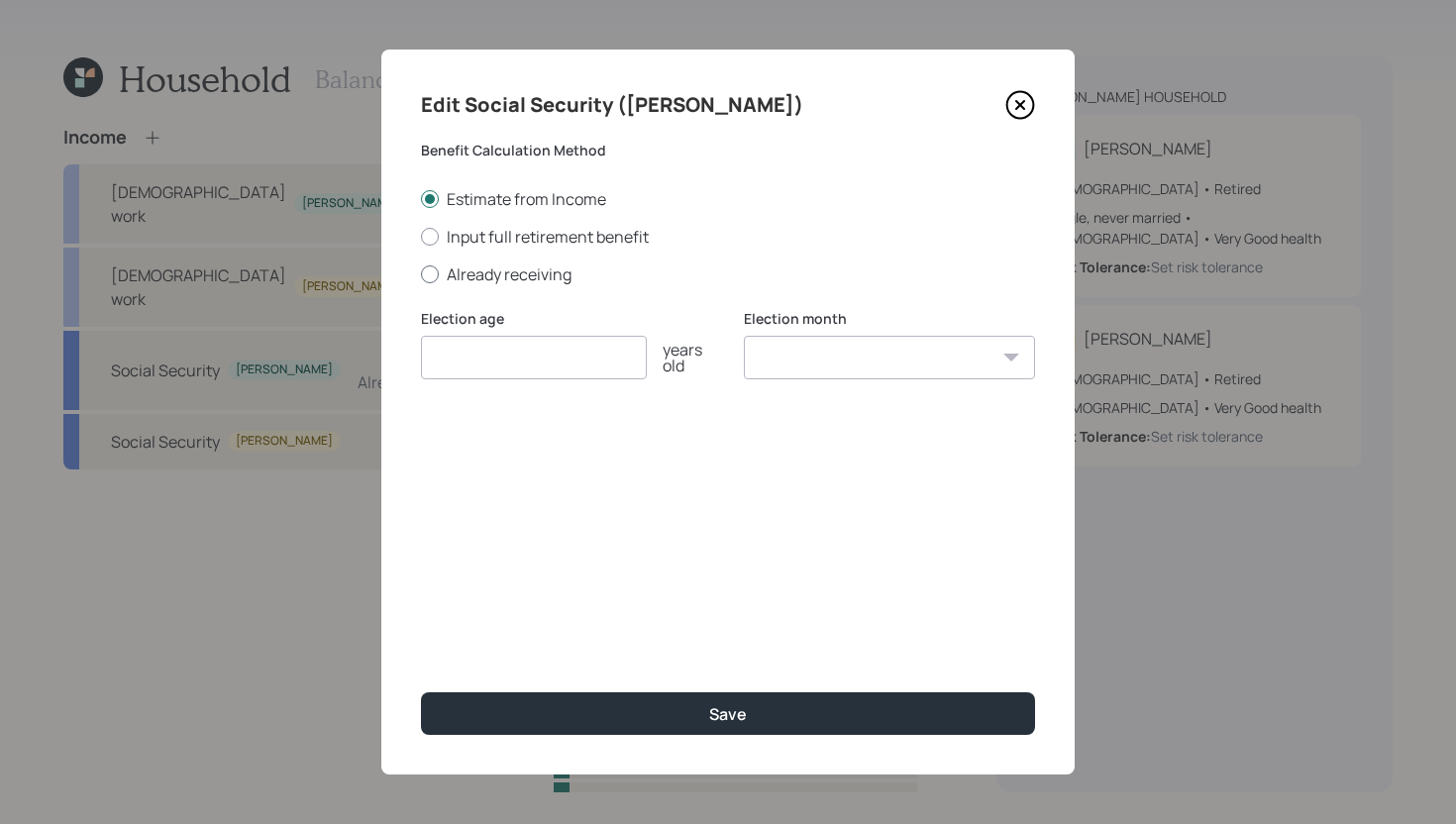 click on "Already receiving" at bounding box center [728, 274] 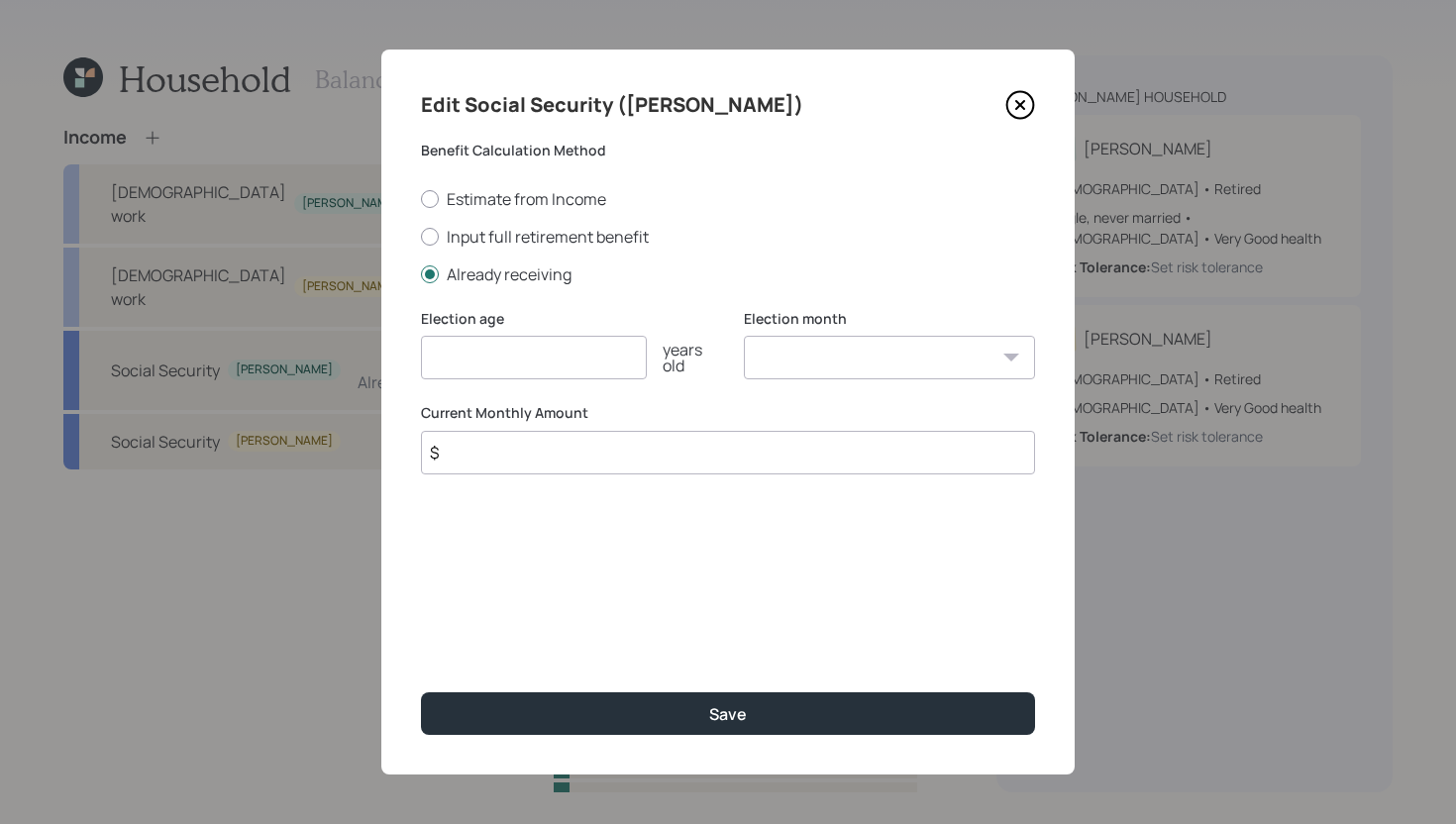 click on "$" at bounding box center [728, 453] 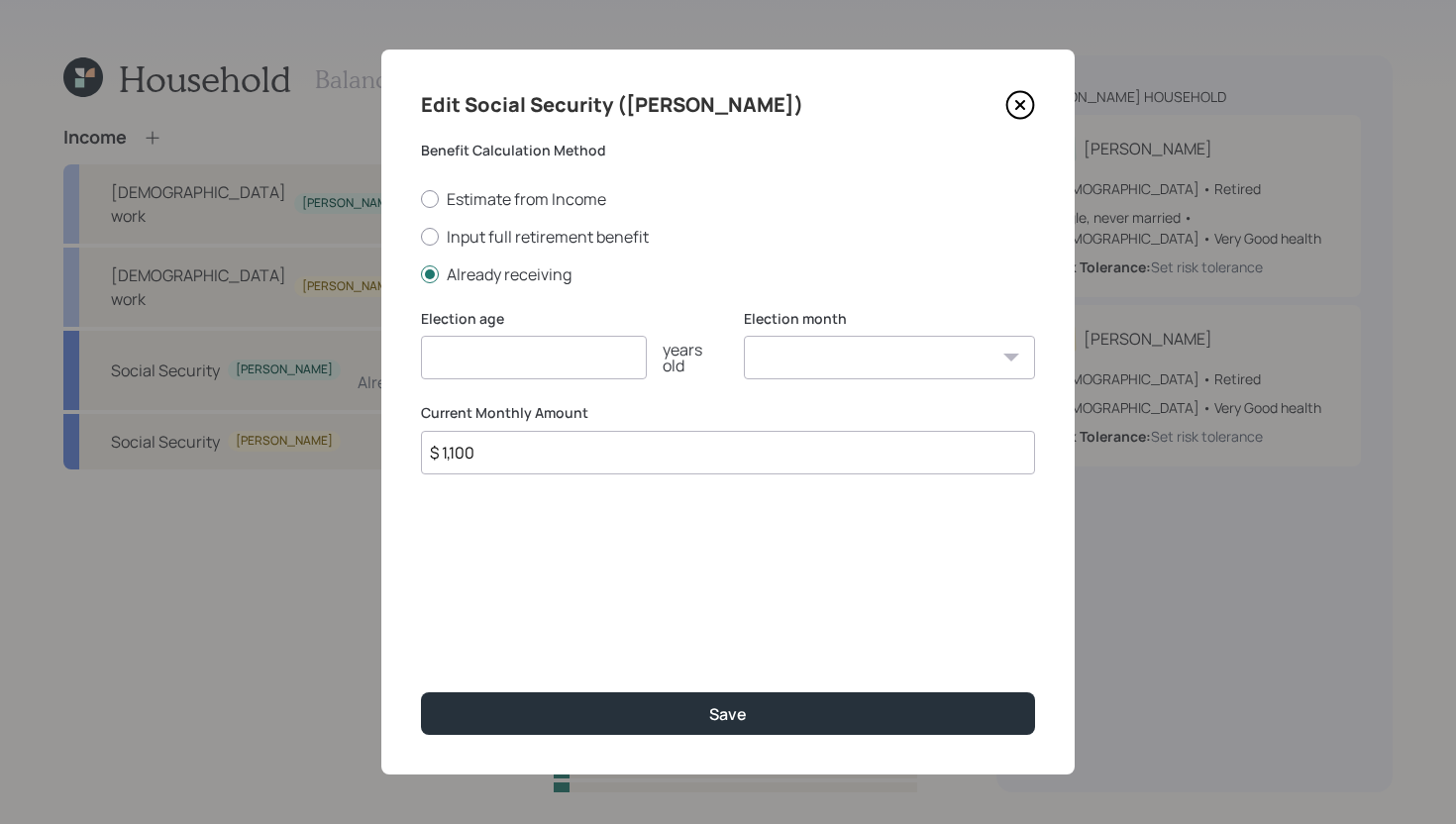 type on "$ 1,100" 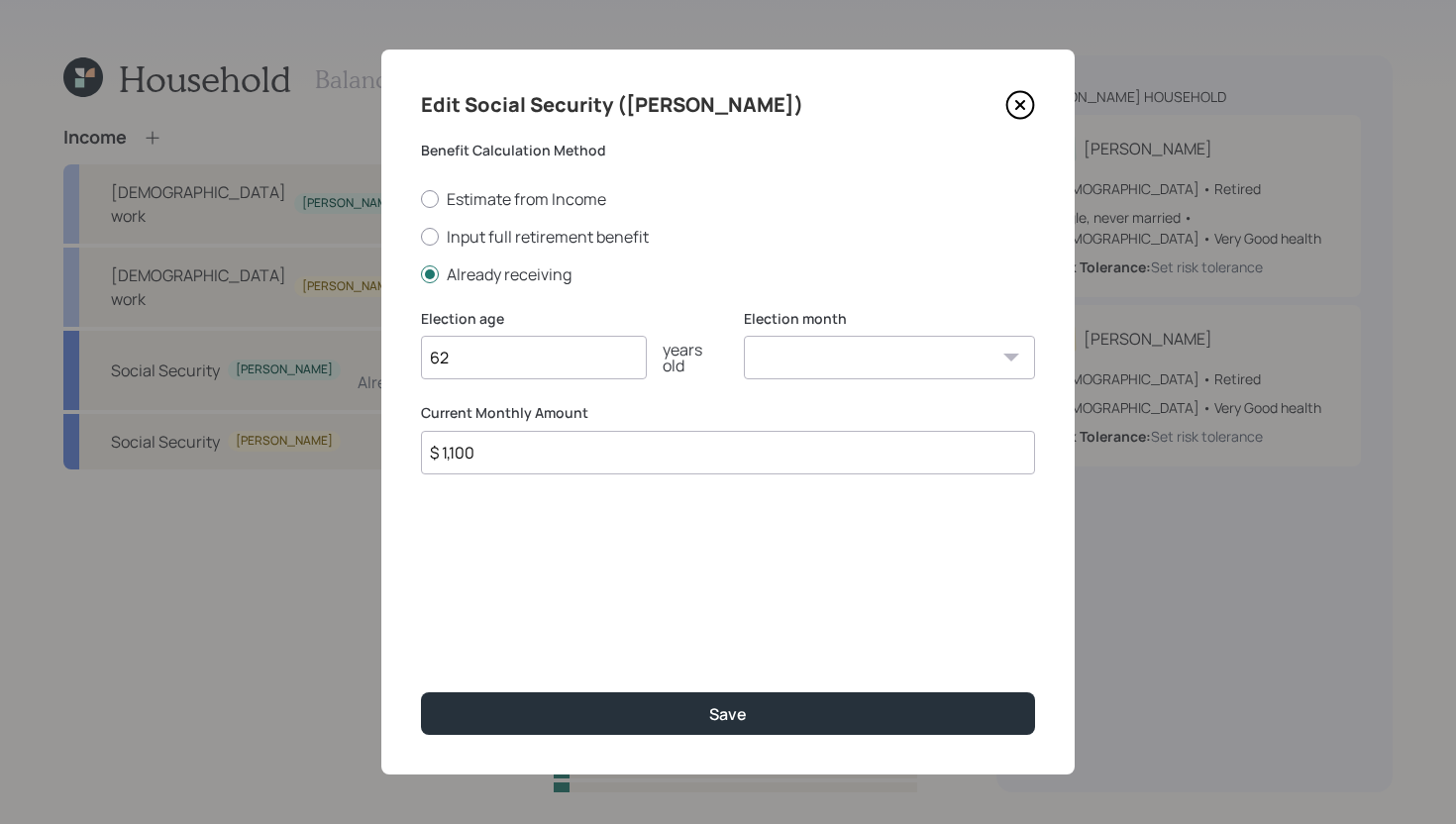 type on "62" 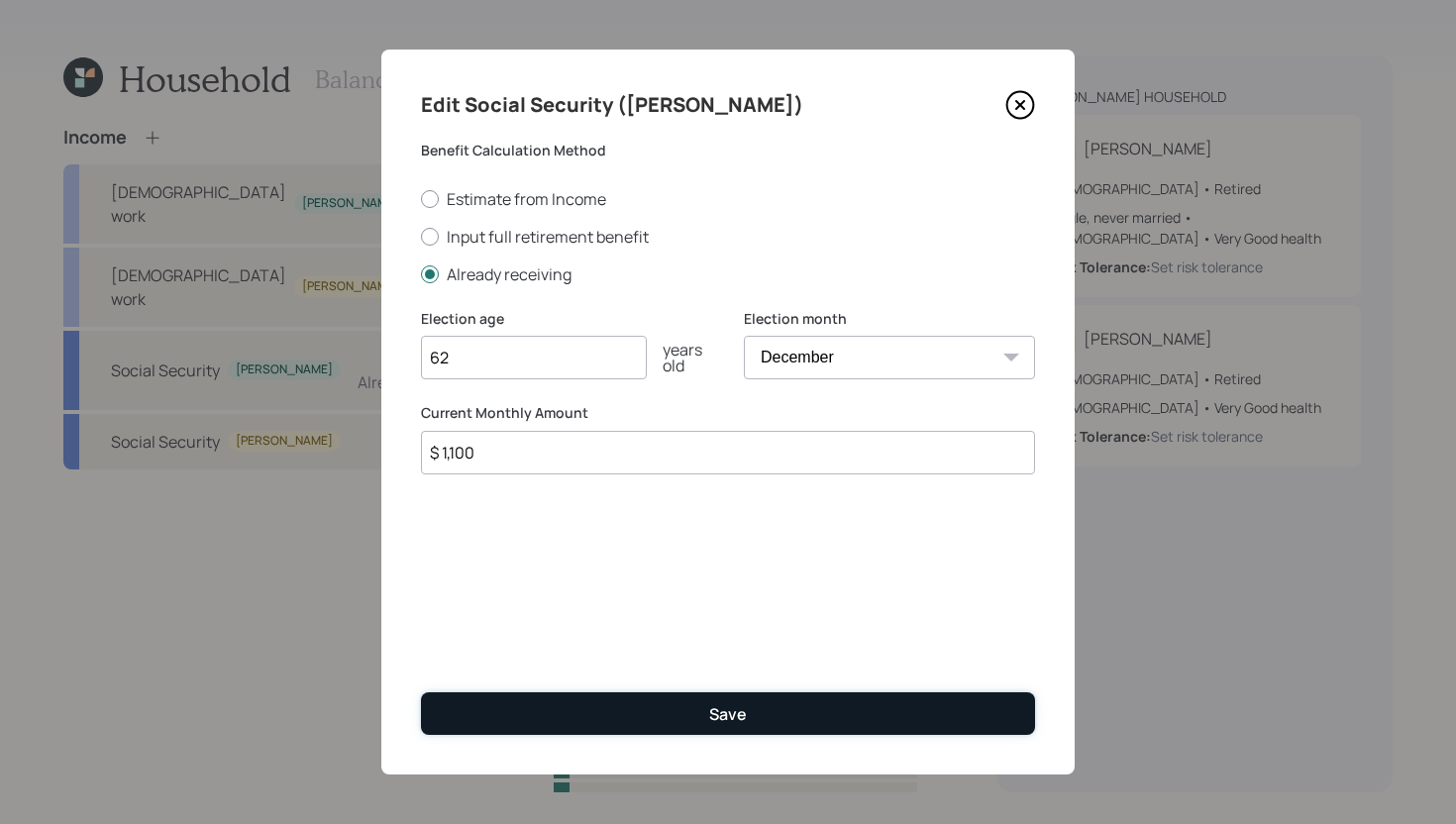 click on "Save" at bounding box center [728, 713] 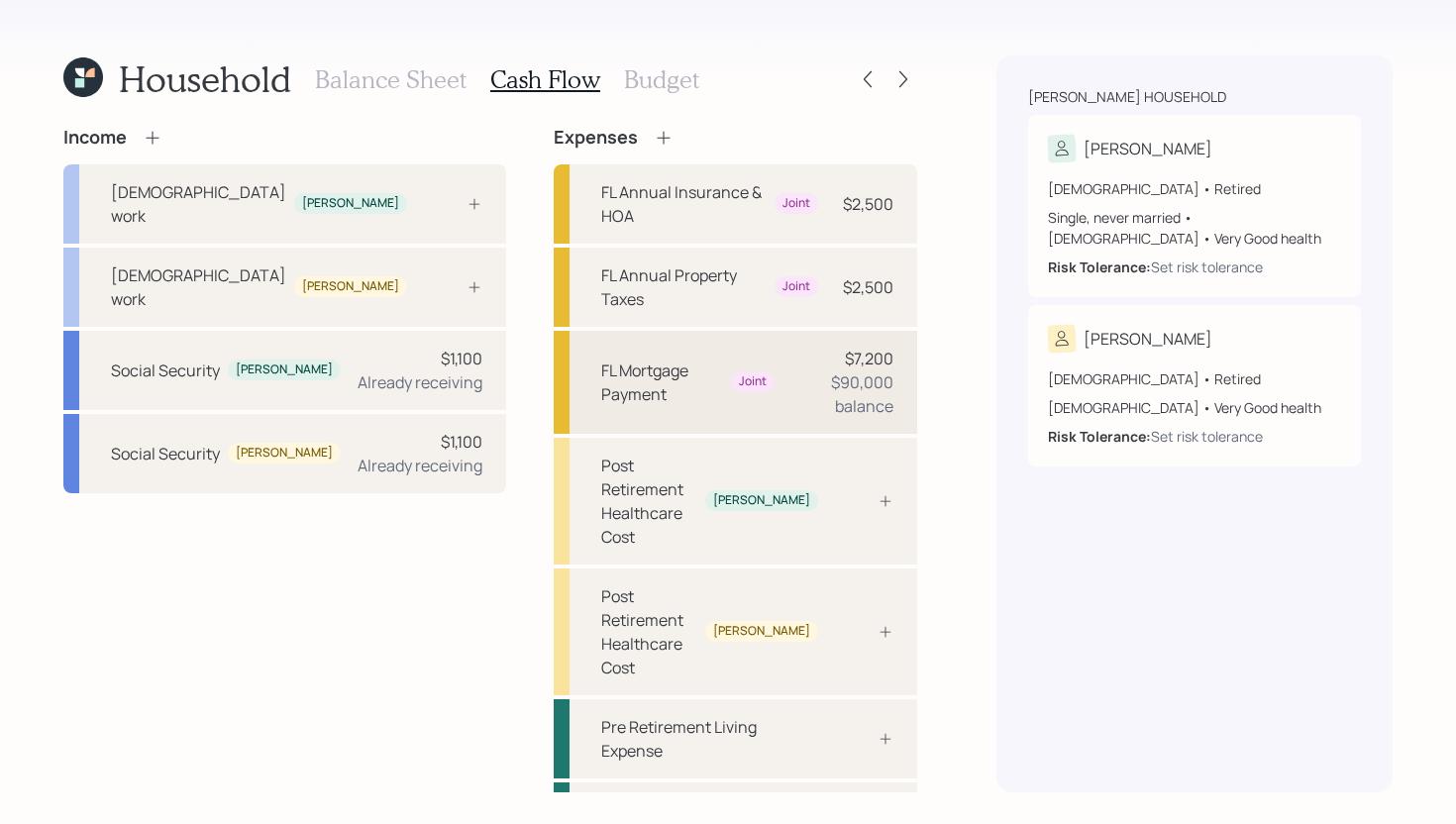 click on "FL Mortgage Payment" at bounding box center (662, 382) 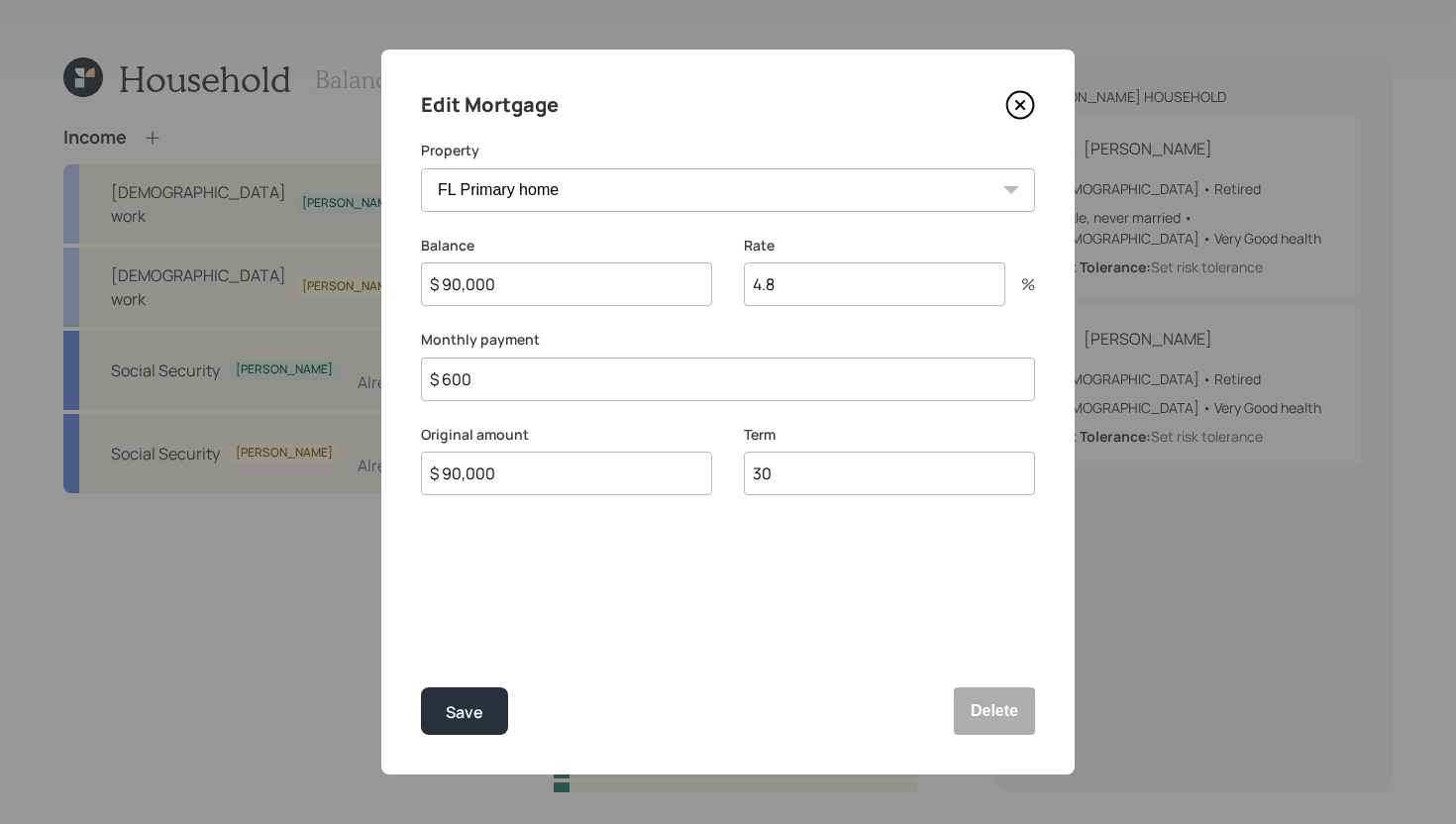 click on "$ 600" at bounding box center [728, 379] 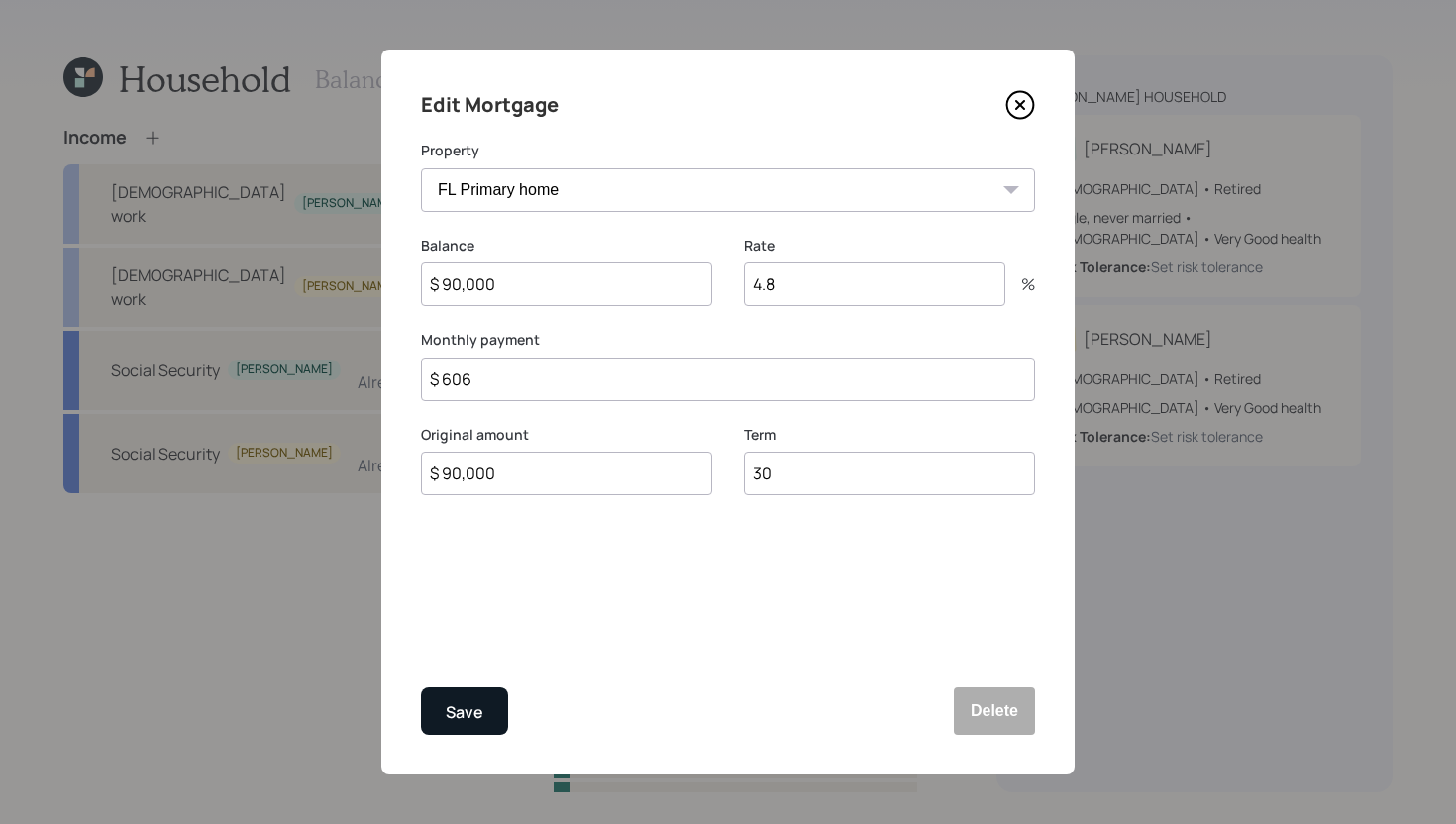 type on "$ 606" 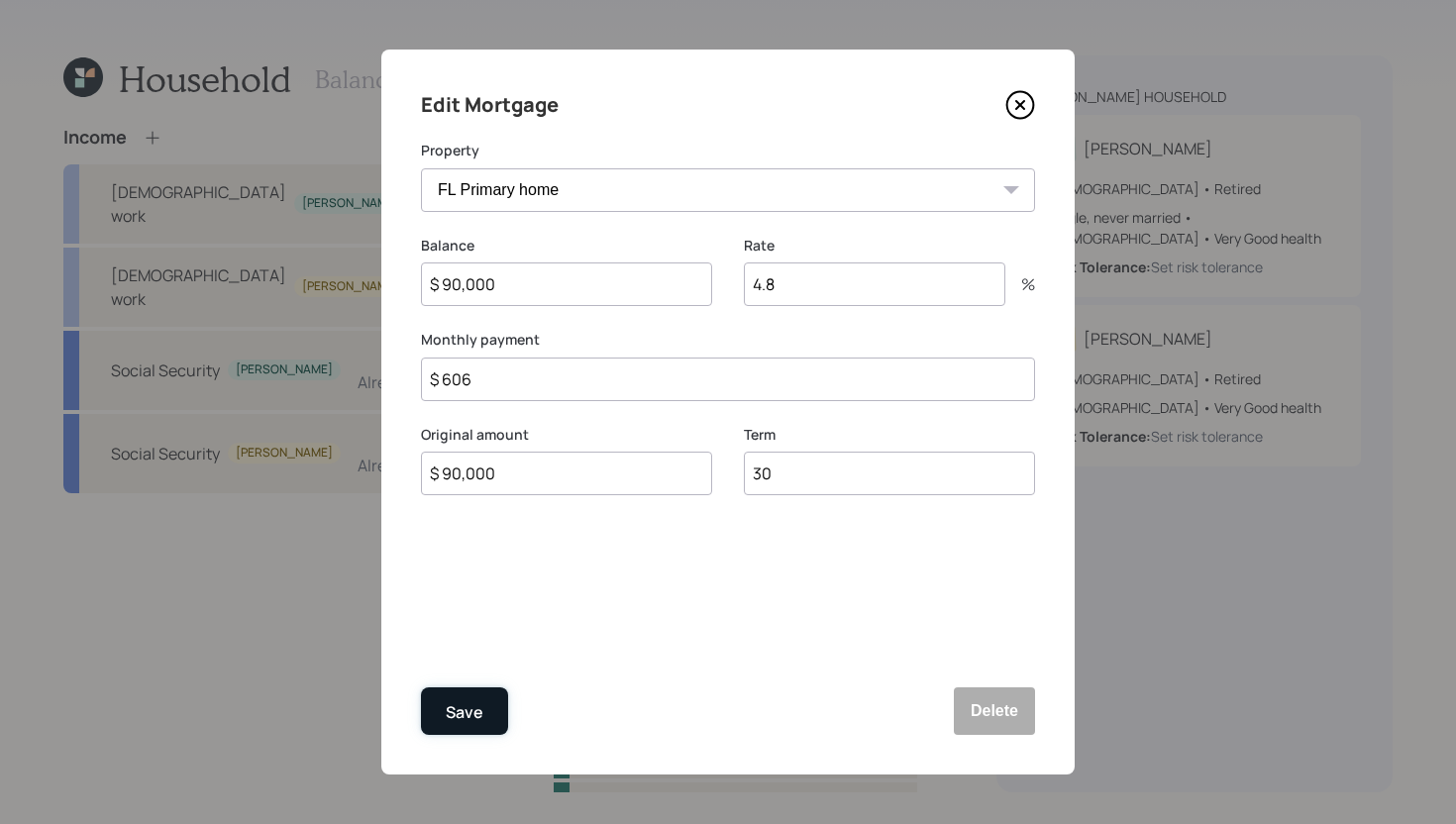 click on "Save" at bounding box center (465, 712) 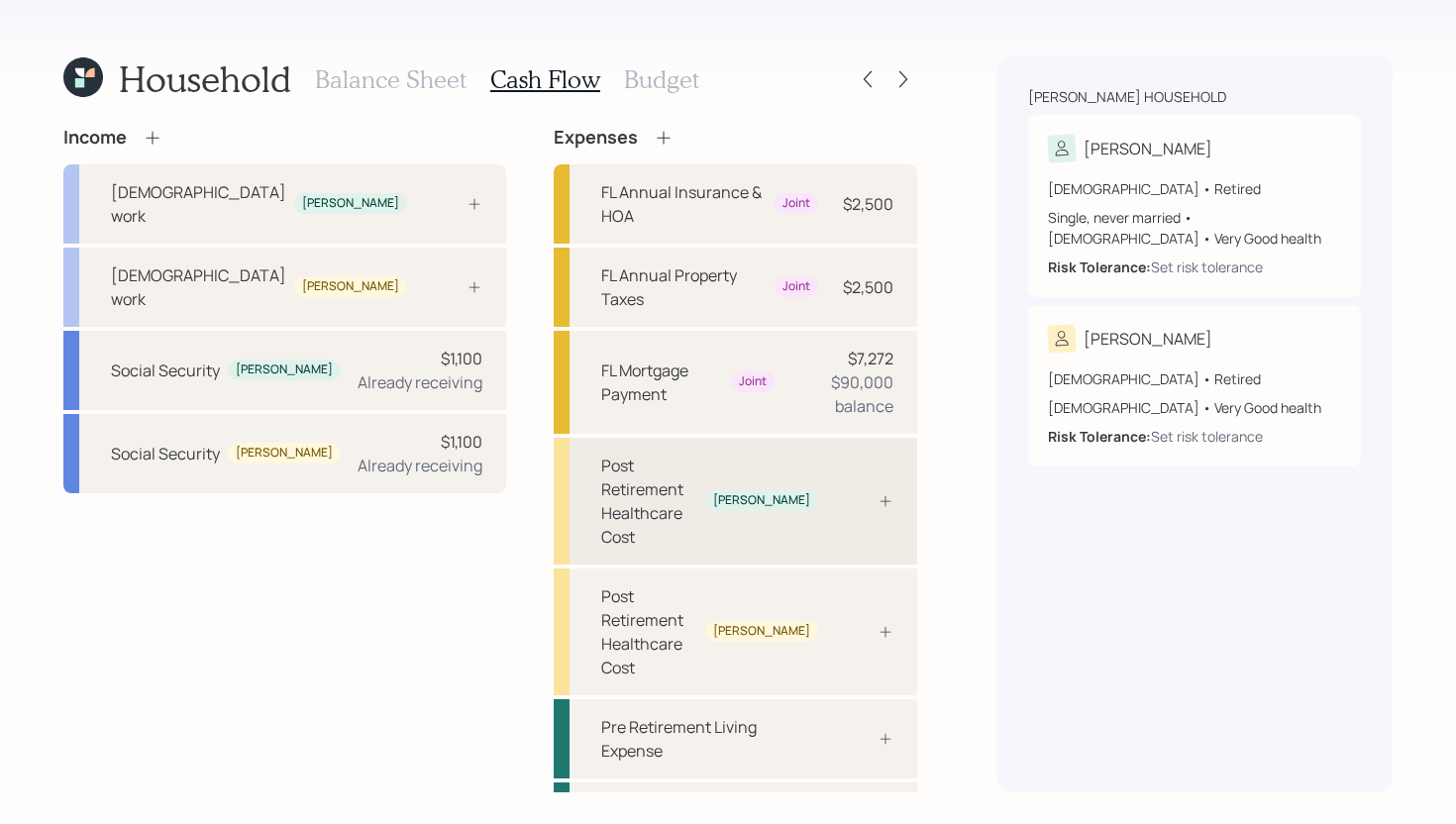 click on "Post Retirement Healthcare Cost Glenn" at bounding box center [735, 501] 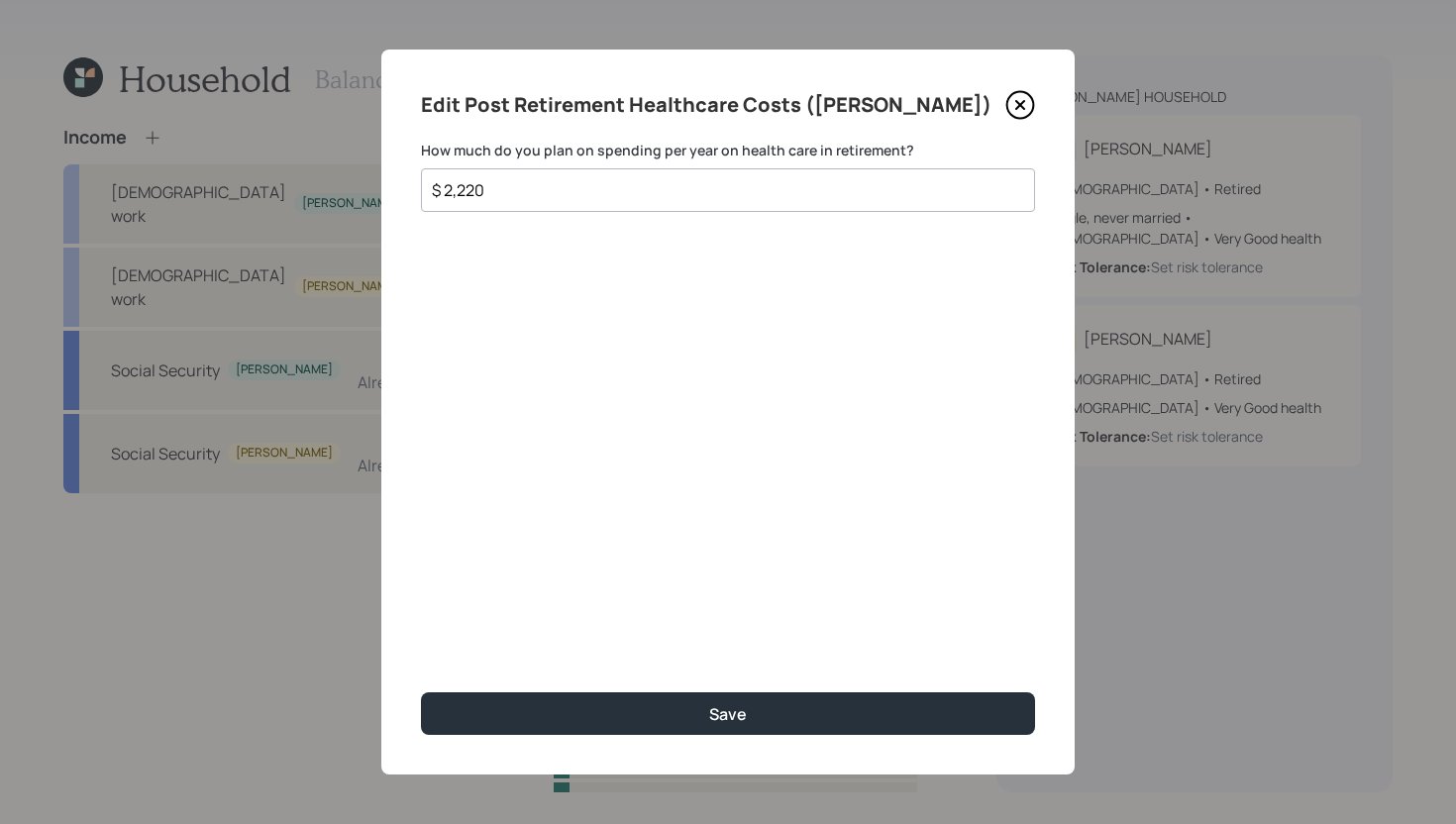 click on "$ 2,220" at bounding box center (720, 190) 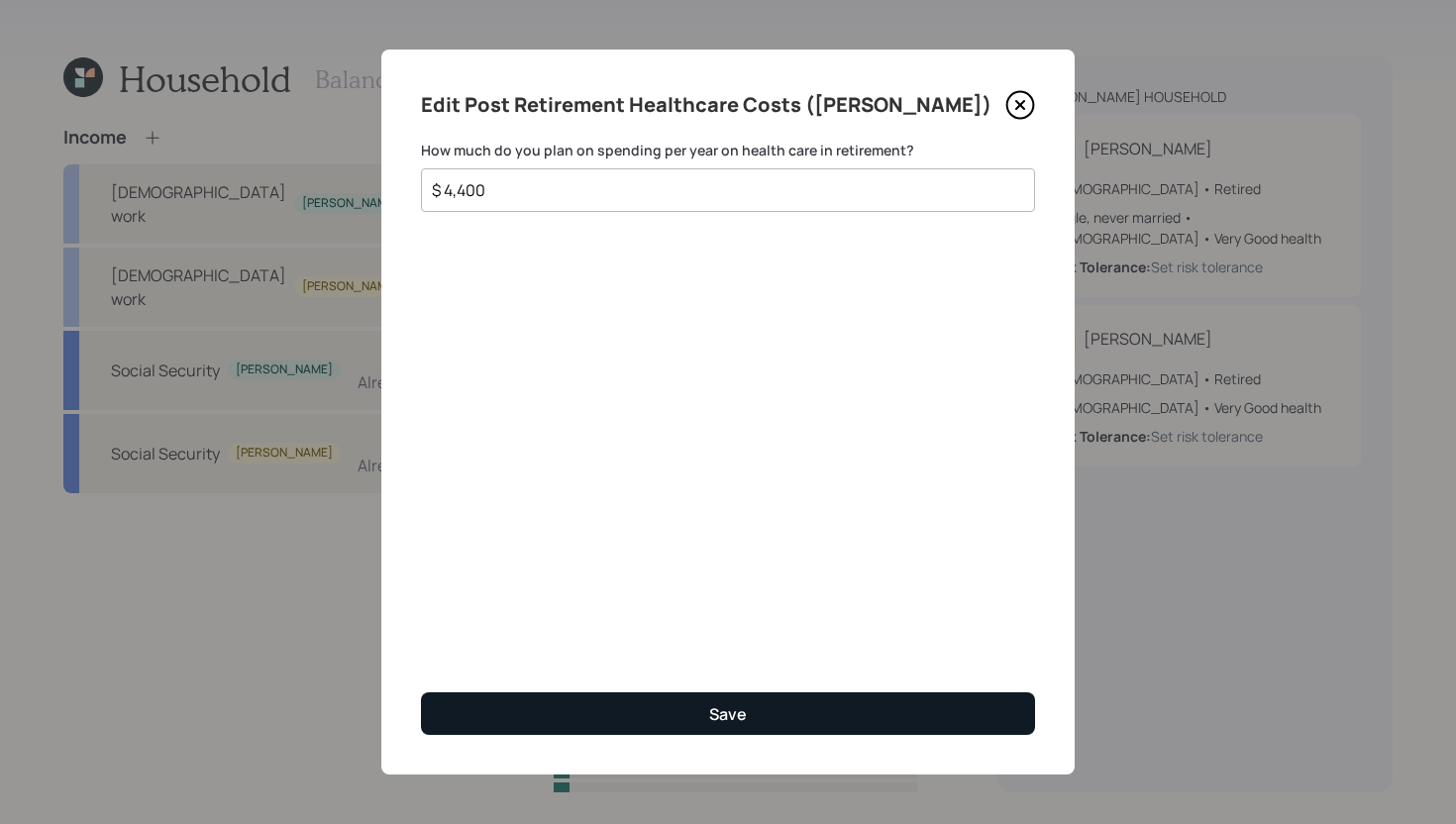 type on "$ 4,400" 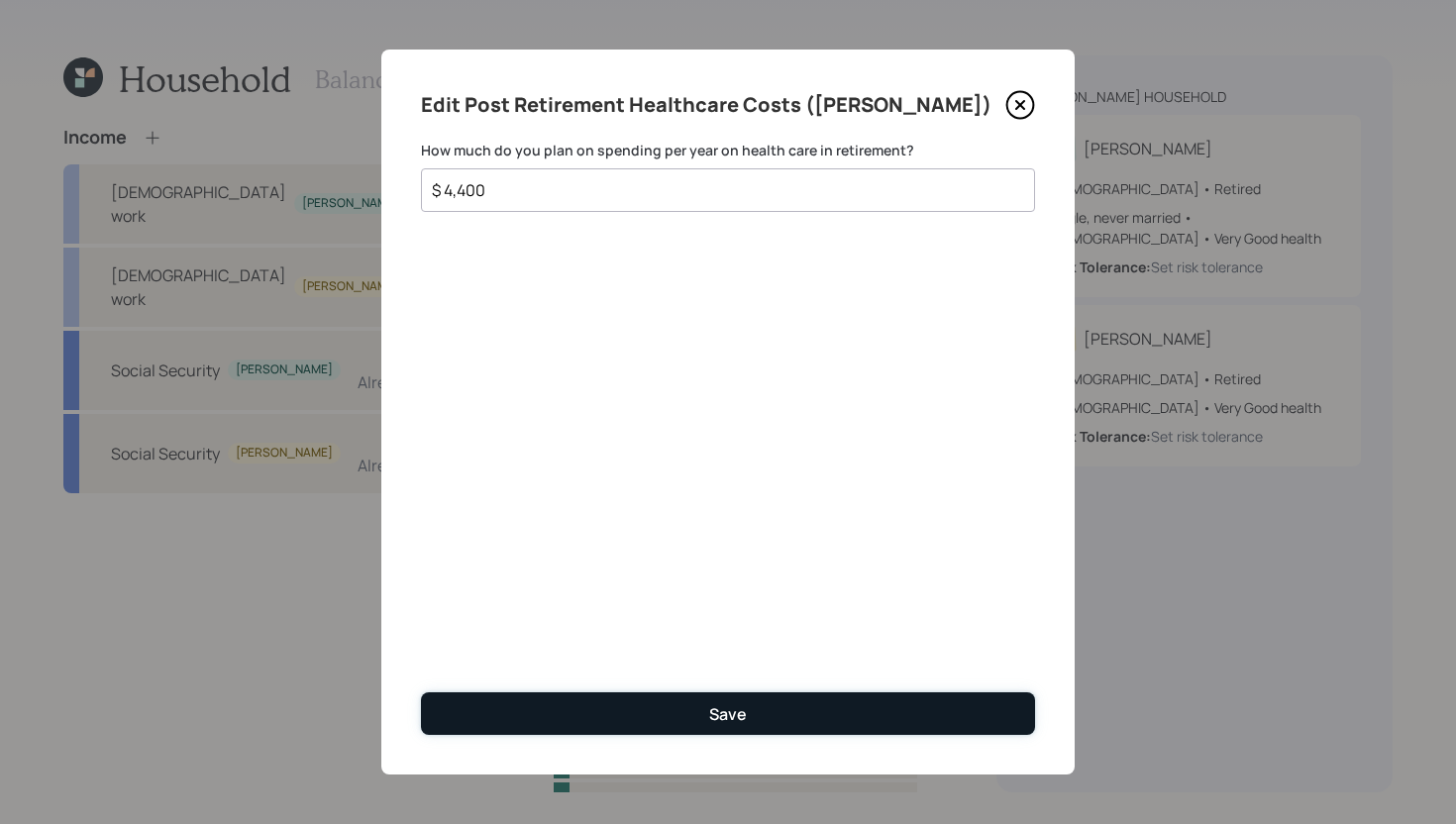 click on "Save" at bounding box center [728, 713] 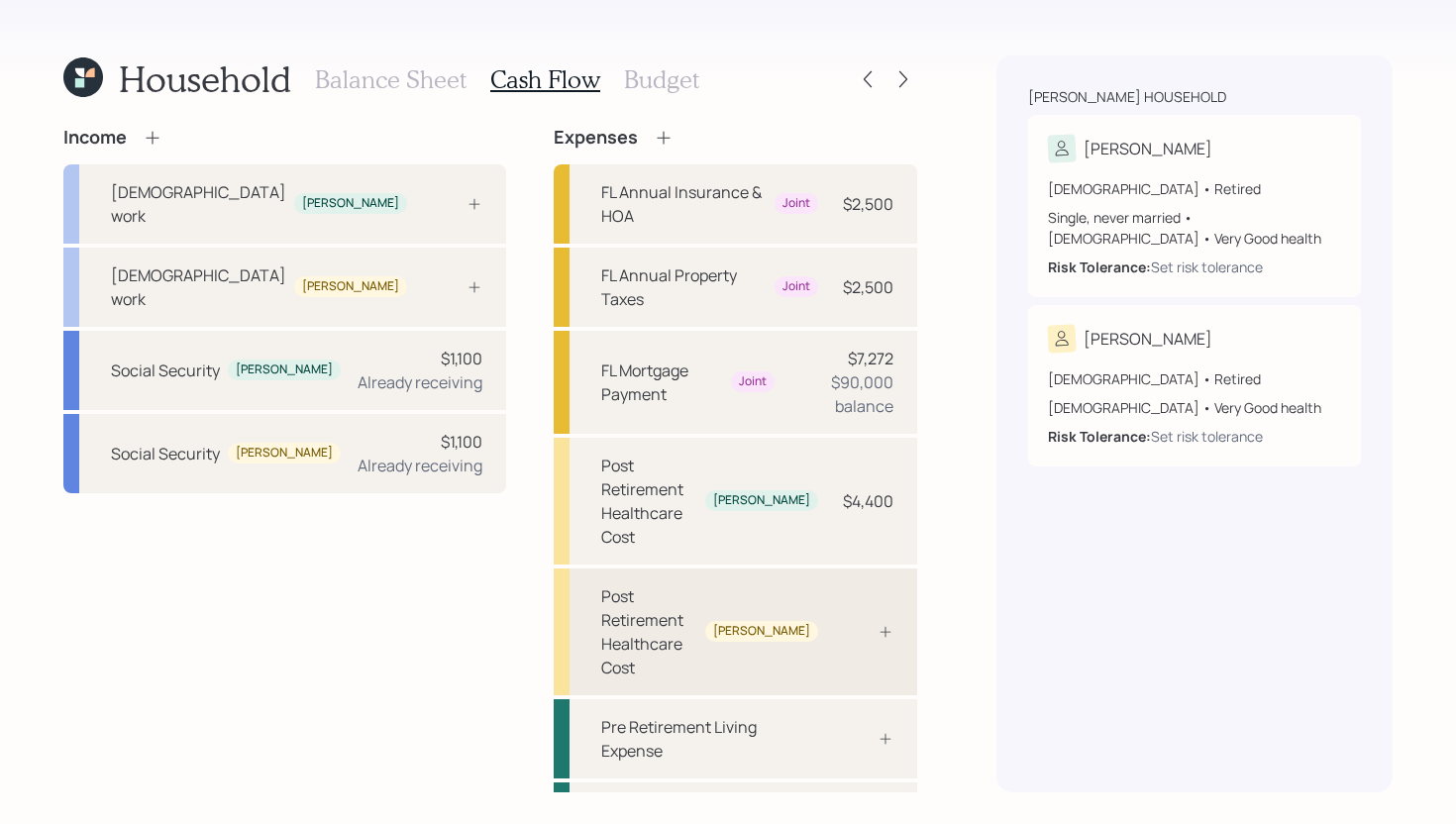 click on "Post Retirement Healthcare Cost Kathleen" at bounding box center [735, 632] 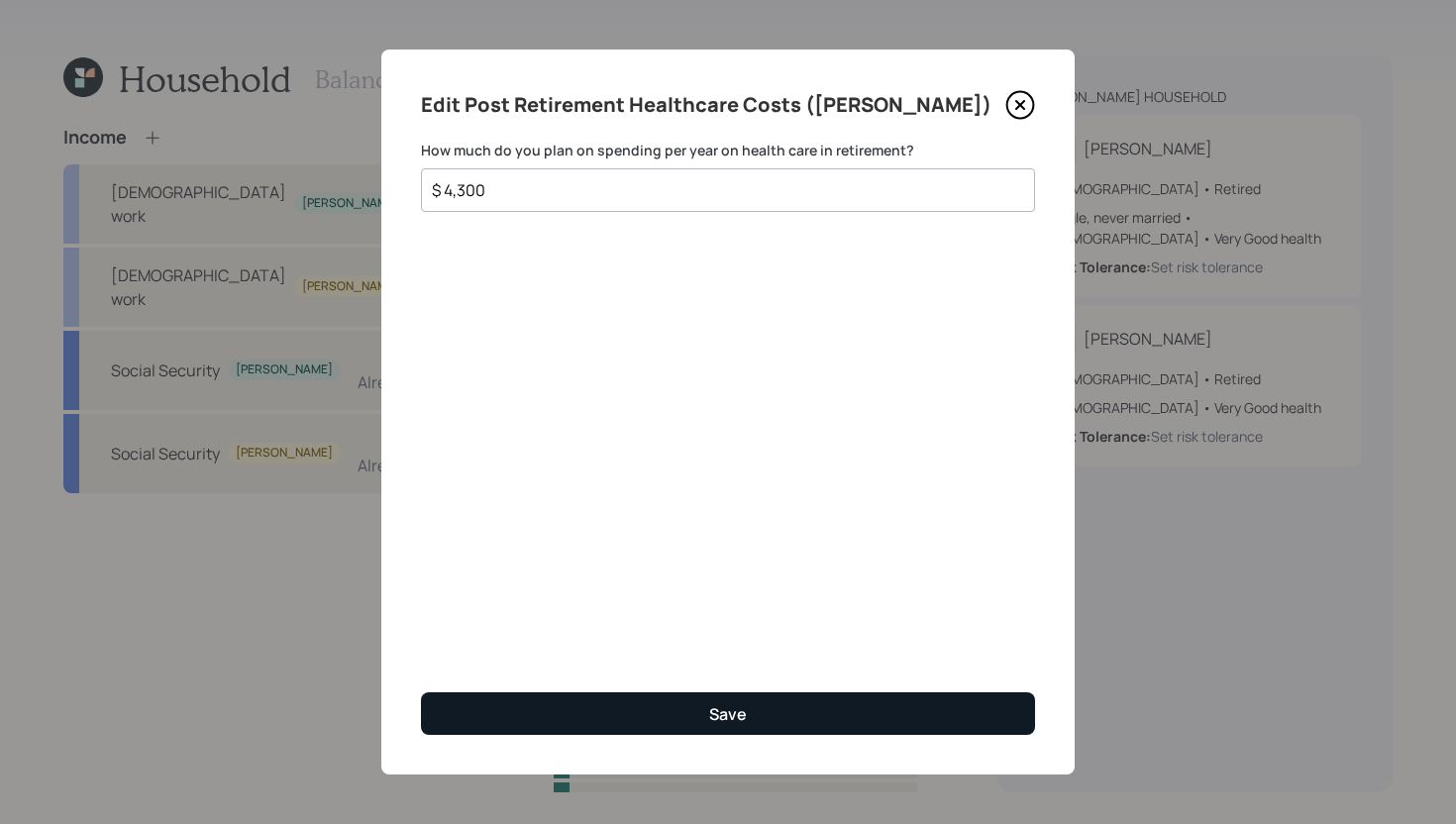 type on "$ 4,300" 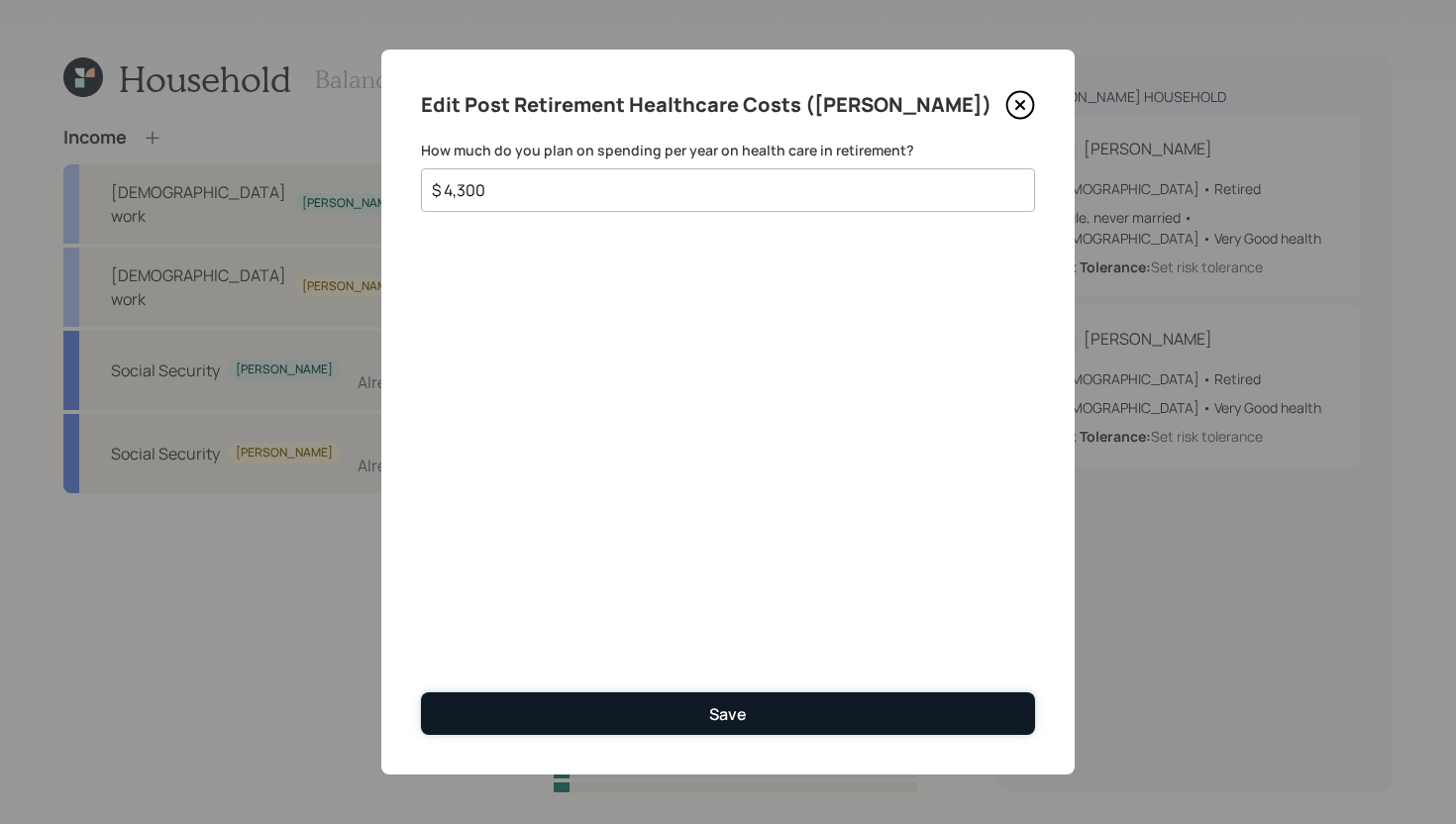 click on "Save" at bounding box center (728, 713) 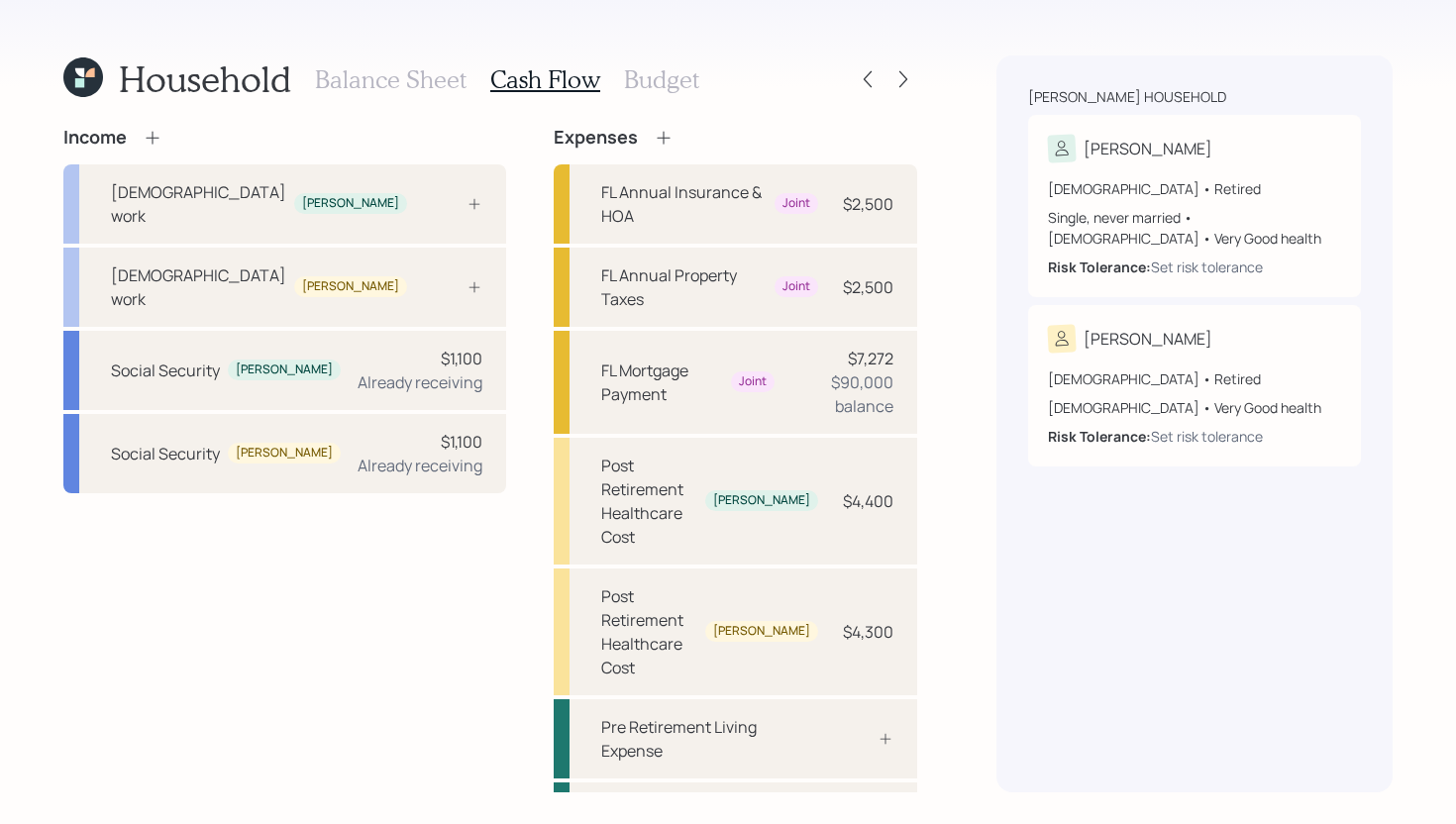 click on "Budget" at bounding box center (662, 79) 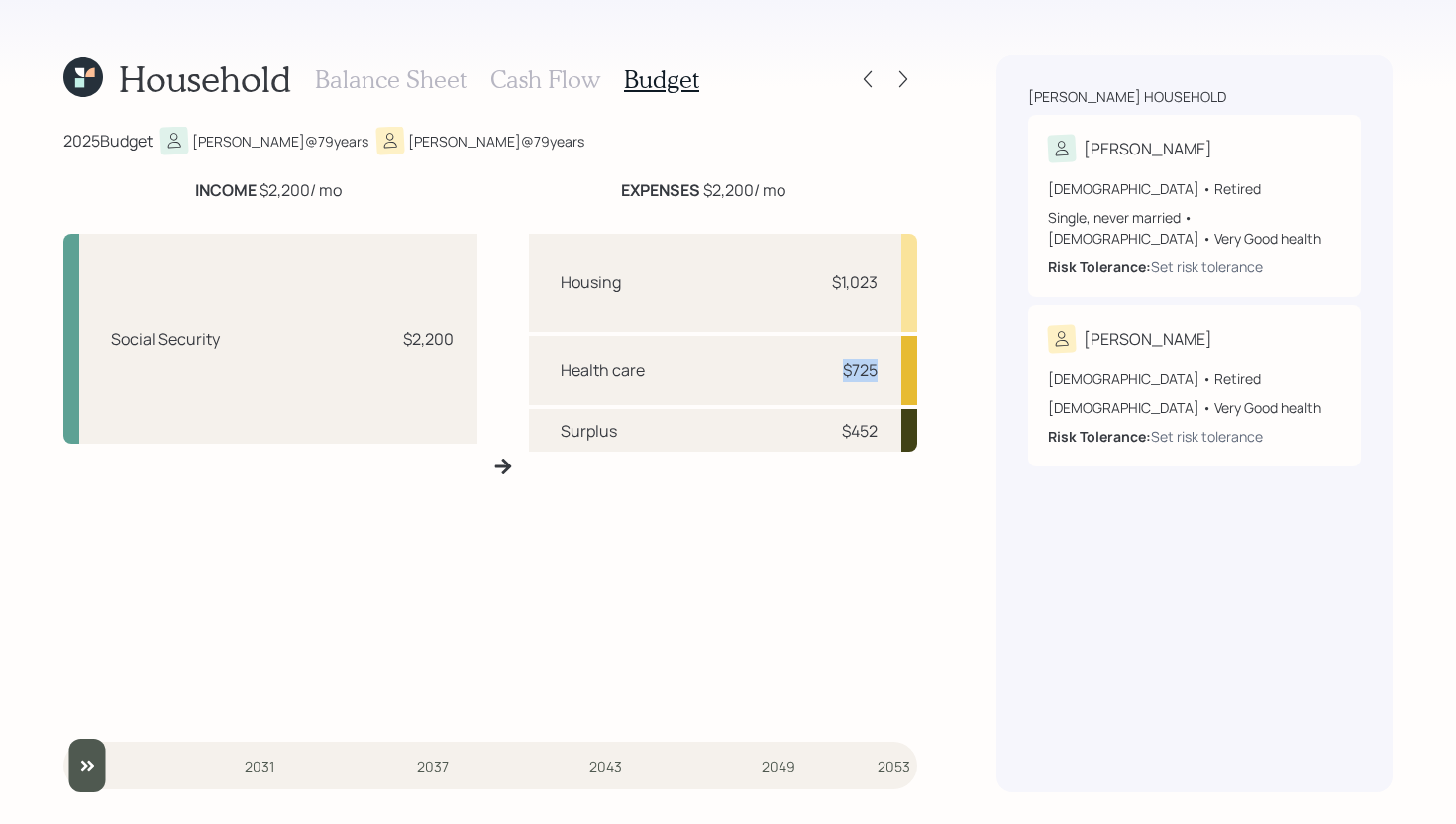 drag, startPoint x: 845, startPoint y: 371, endPoint x: 882, endPoint y: 371, distance: 37 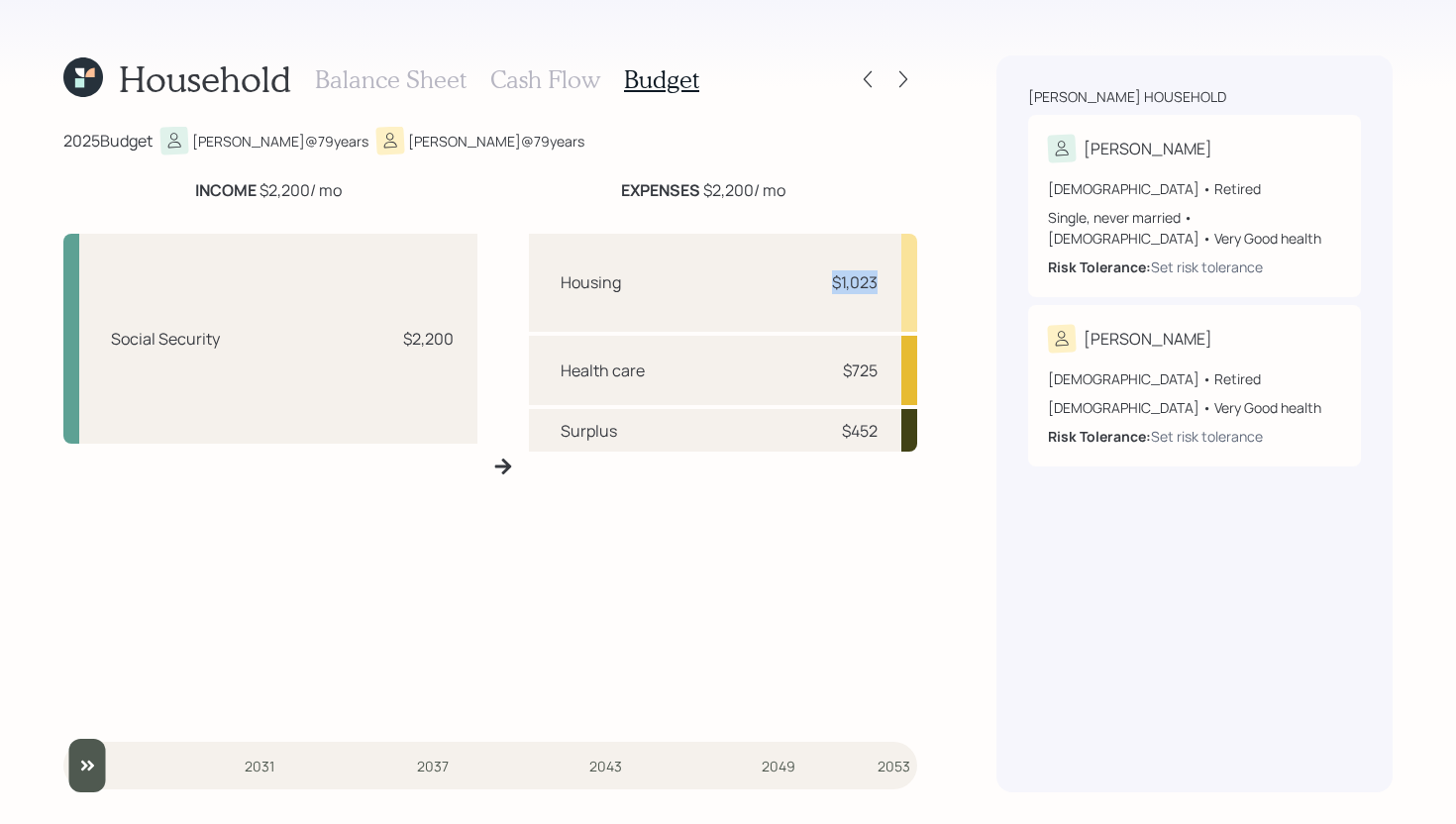 drag, startPoint x: 824, startPoint y: 284, endPoint x: 884, endPoint y: 283, distance: 60.008333 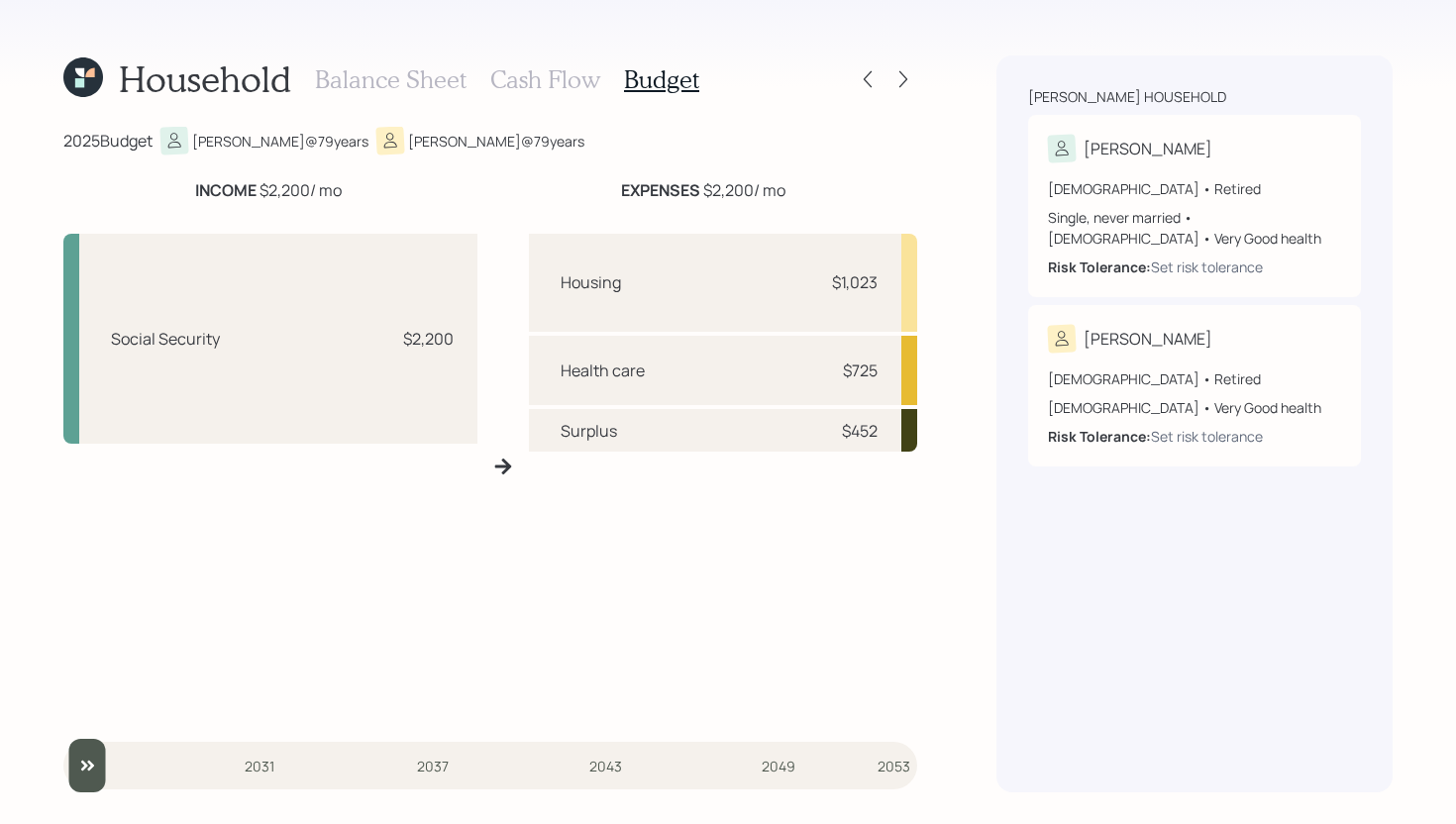 click on "Household Balance Sheet Cash Flow Budget 2025  Budget Glenn  @  79  years Kathleen  @  79  years INCOME   $2,200  / mo EXPENSES   $2,200  / mo Social Security $2,200 Housing $1,023 Health care $725 Surplus $452 2025 2031 2037 2043 2049 2053 Munson household Glenn 79 years old • Retired Single, never married • Male • Very Good health Risk Tolerance:  Set risk tolerance Kathleen 67 years old • Retired Female • Very Good health Risk Tolerance:  Set risk tolerance" at bounding box center (728, 412) 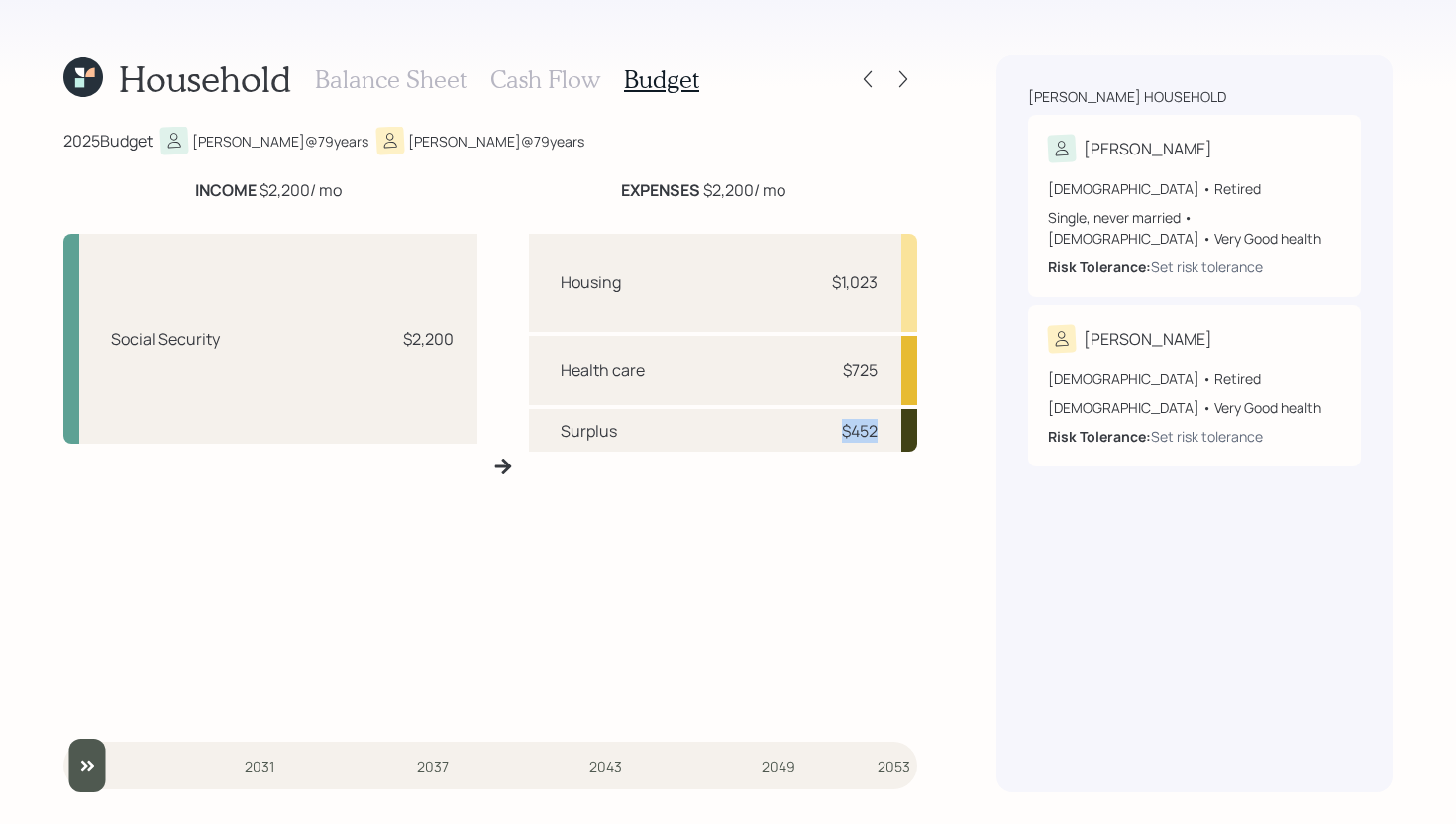 drag, startPoint x: 842, startPoint y: 433, endPoint x: 884, endPoint y: 433, distance: 42 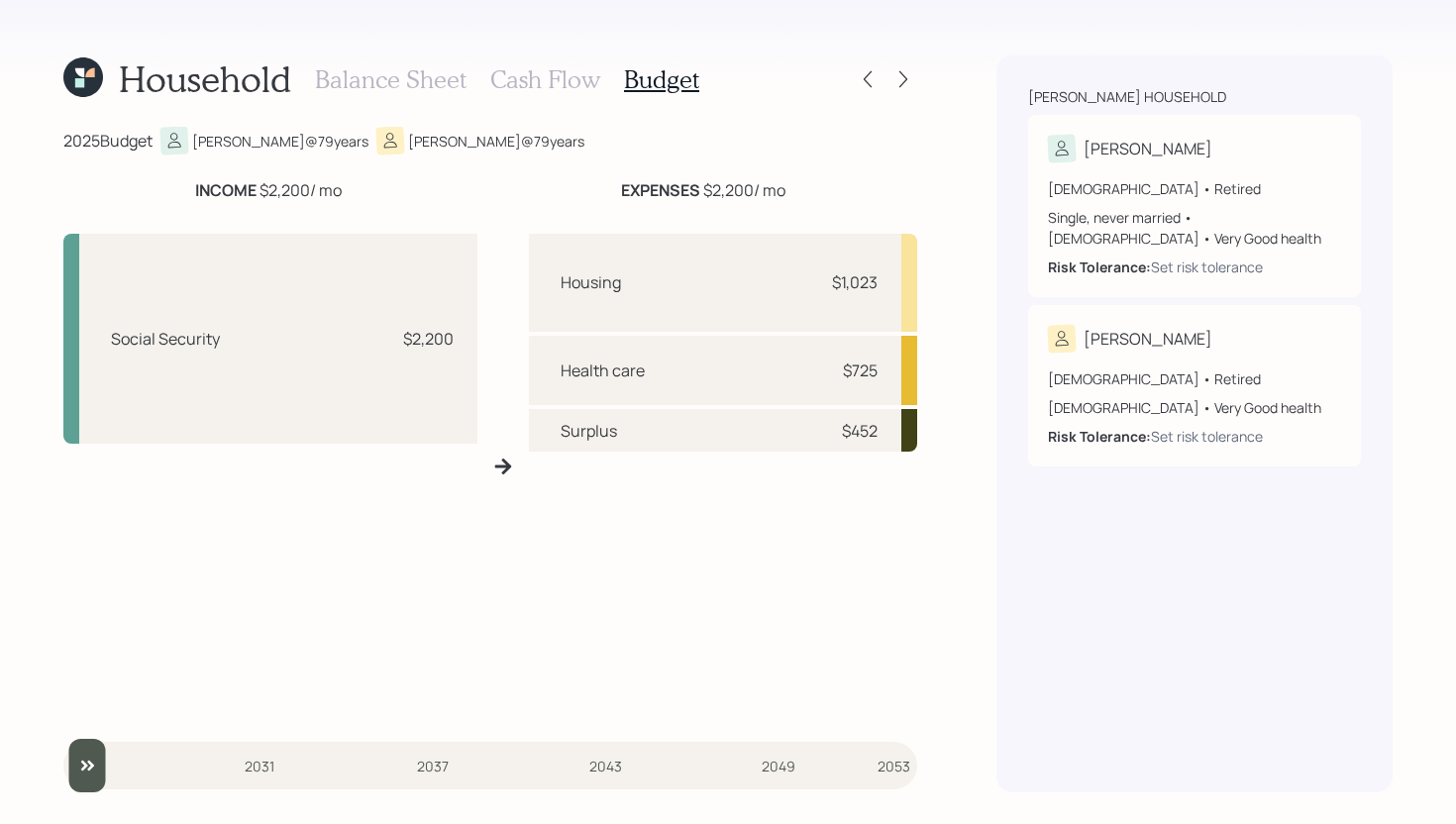click on "Surplus $452" at bounding box center [723, 431] 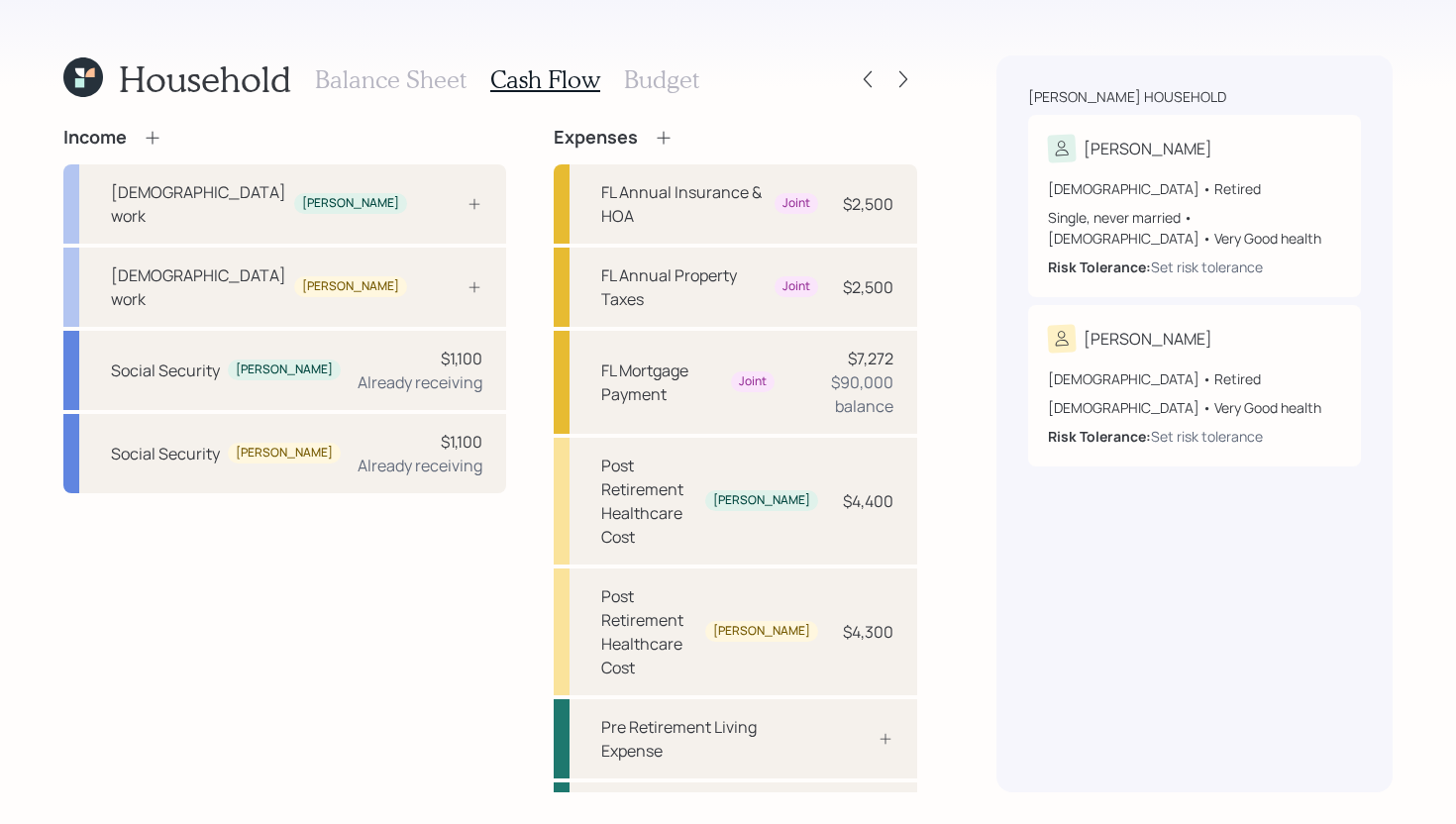 click on "Budget" at bounding box center [662, 79] 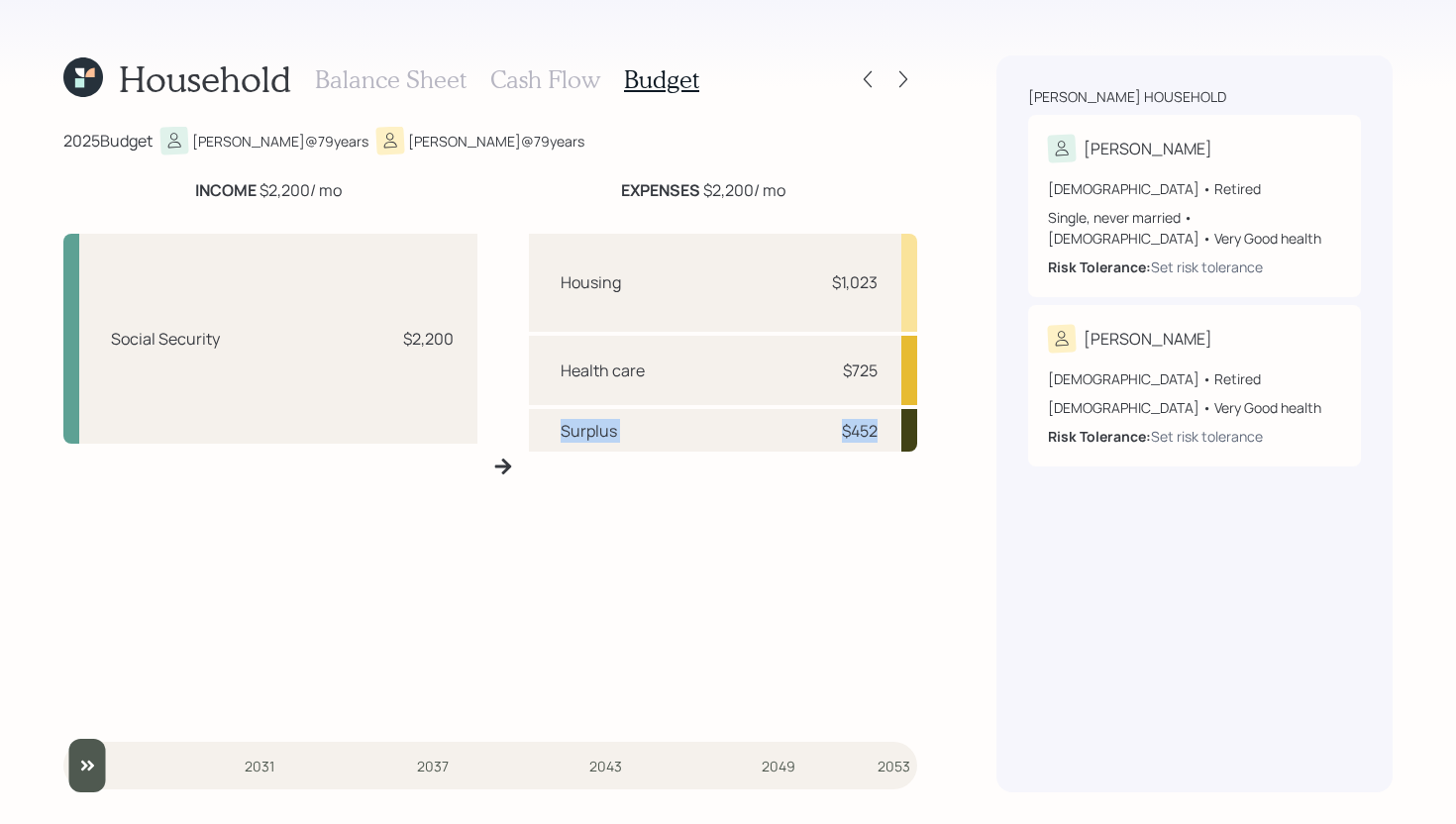 drag, startPoint x: 559, startPoint y: 432, endPoint x: 902, endPoint y: 434, distance: 343.00583 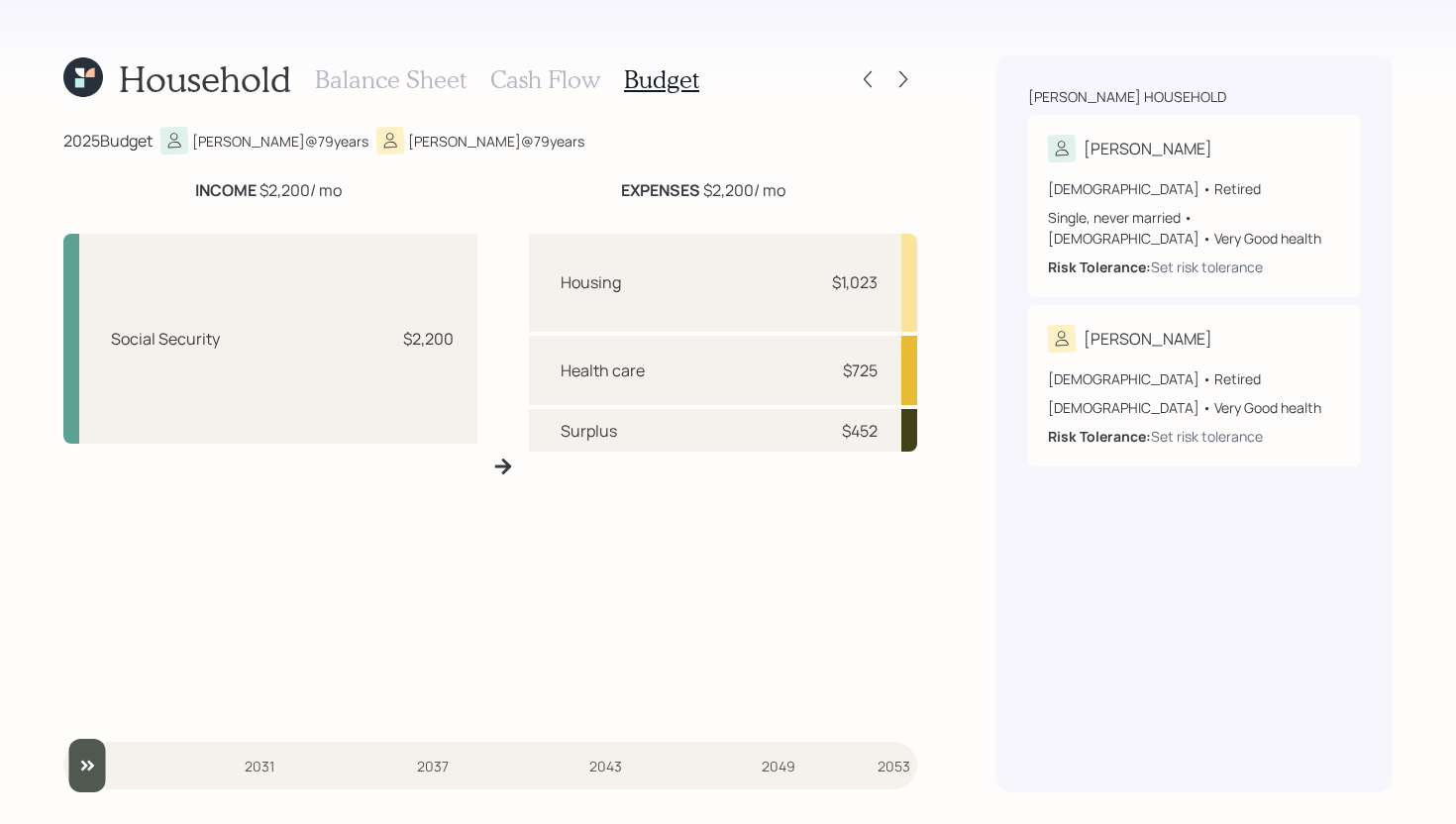 click on "Housing $1,023 Health care $725 Surplus $452" at bounding box center (723, 474) 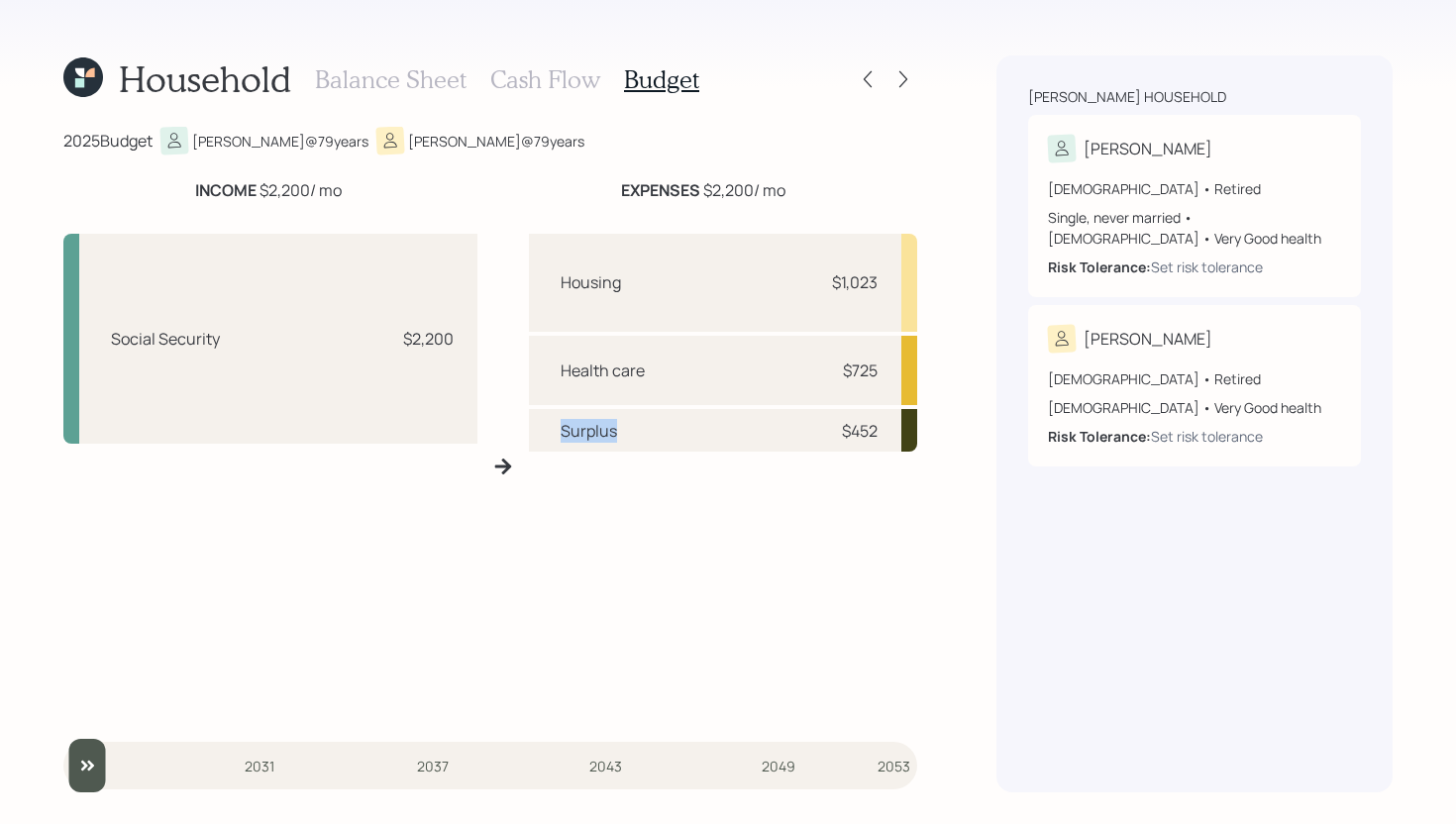 drag, startPoint x: 614, startPoint y: 434, endPoint x: 549, endPoint y: 431, distance: 65.069194 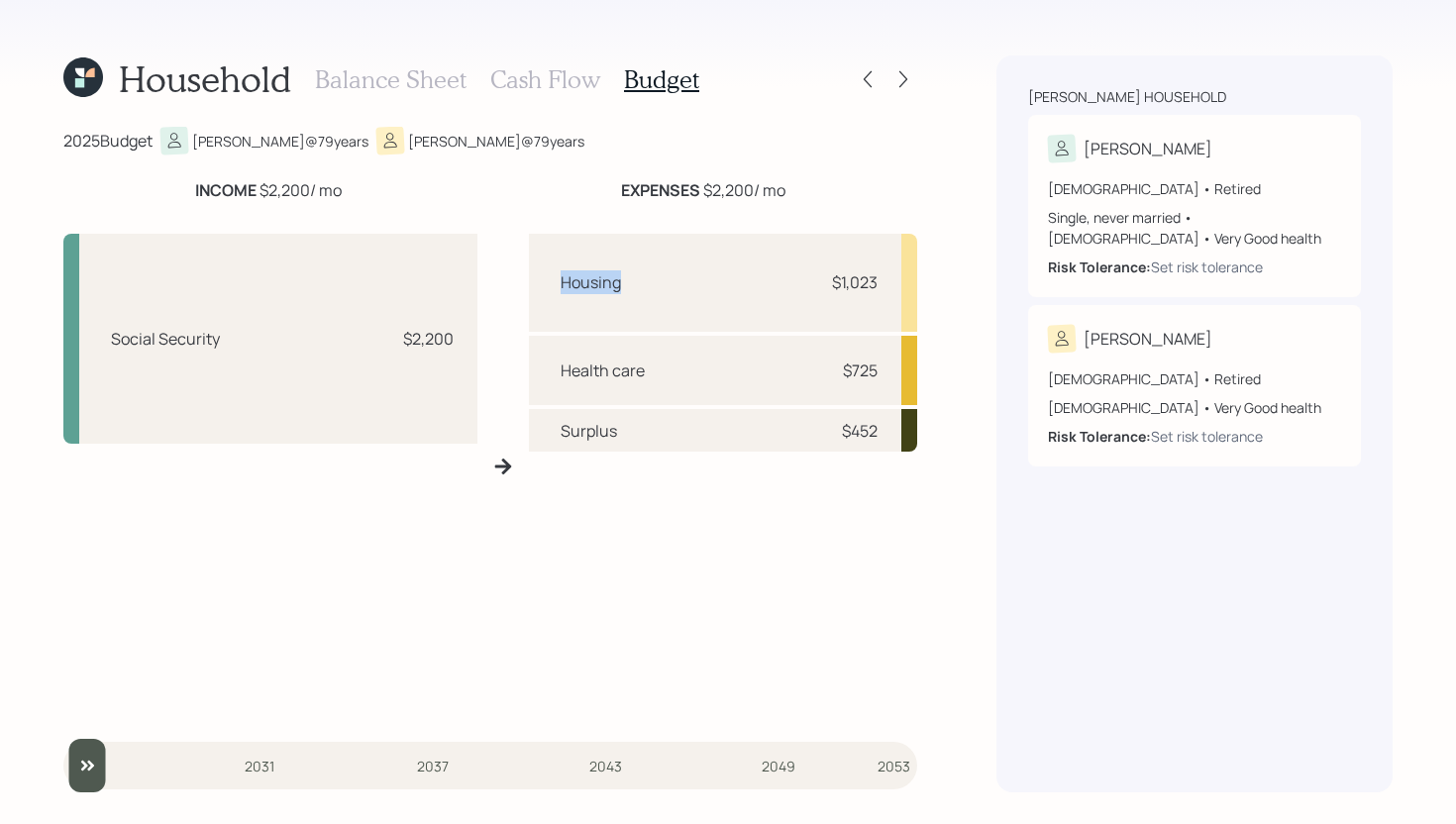 drag, startPoint x: 564, startPoint y: 287, endPoint x: 652, endPoint y: 288, distance: 88.005682 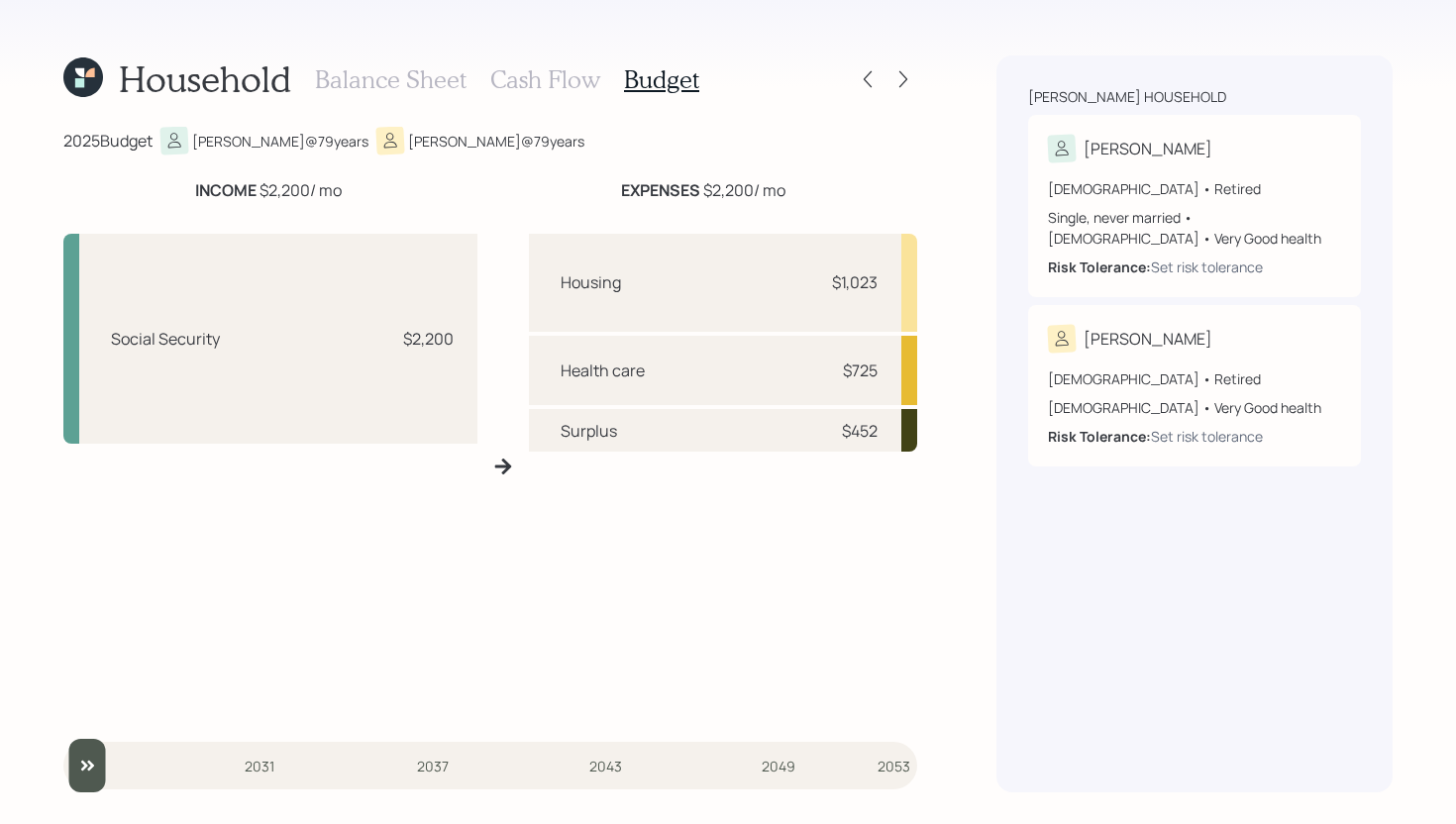 click on "Cash Flow" at bounding box center (545, 79) 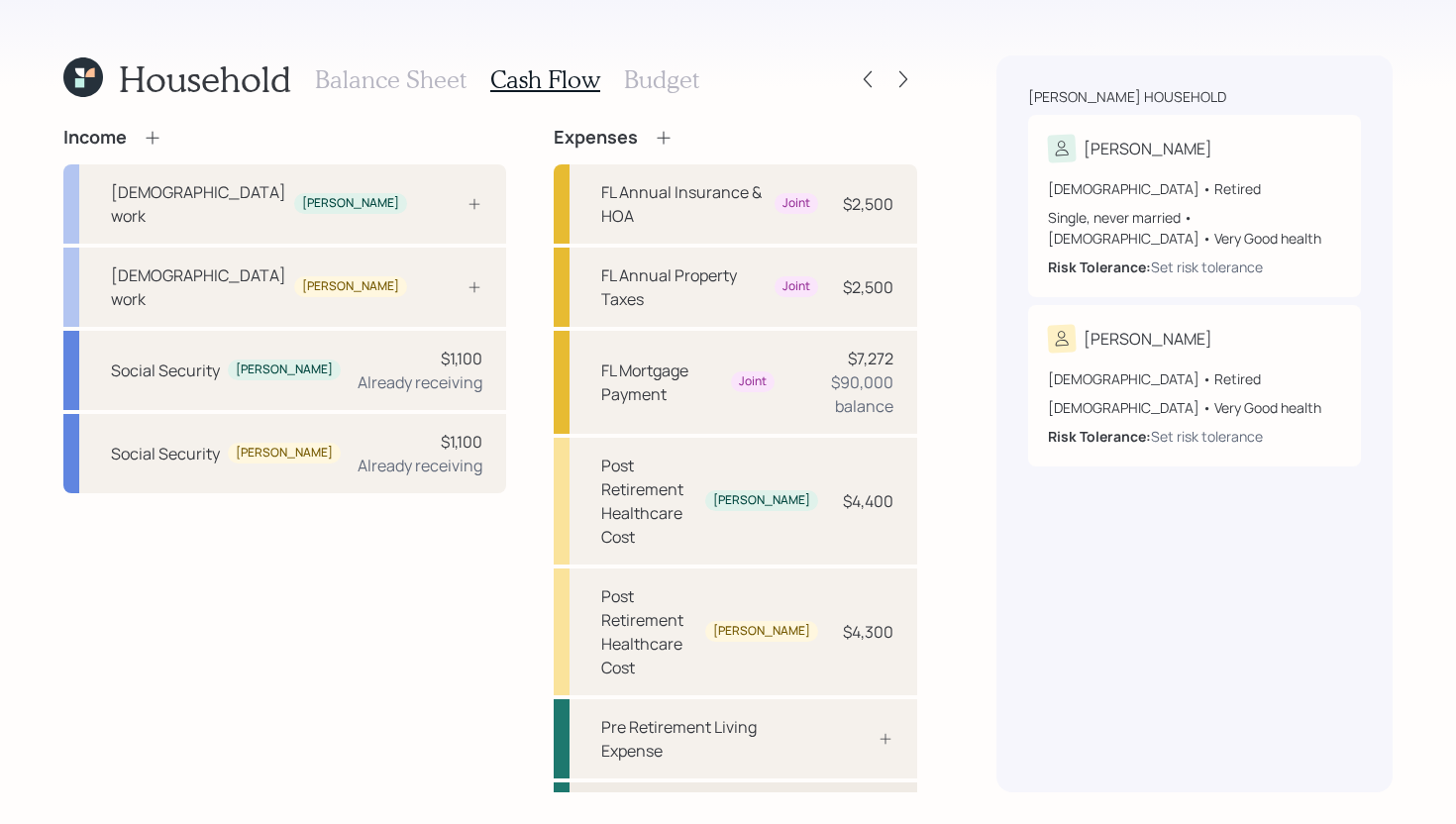 click on "Post Retirement Living Expense" at bounding box center (735, 822) 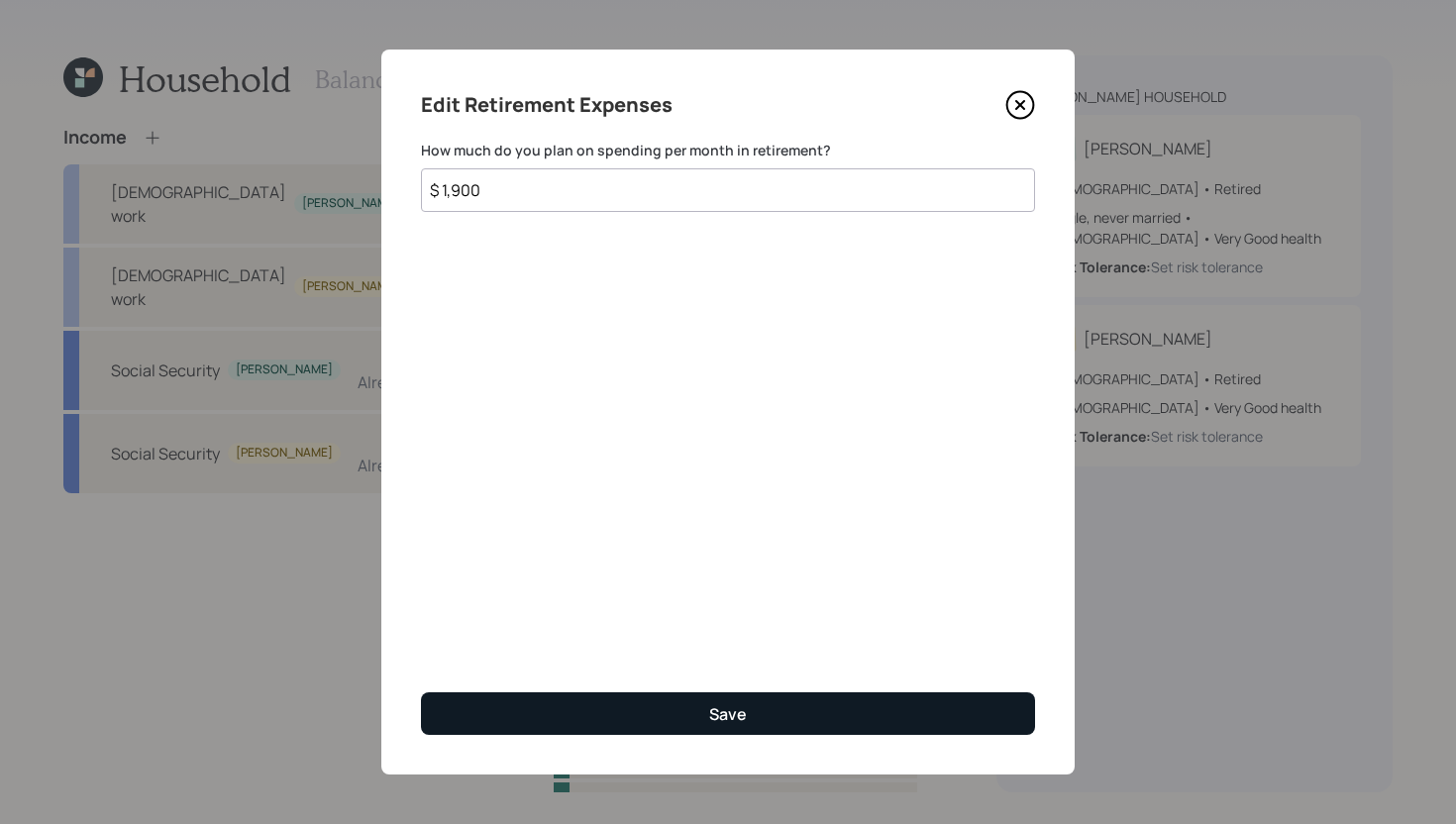 type on "$ 1,900" 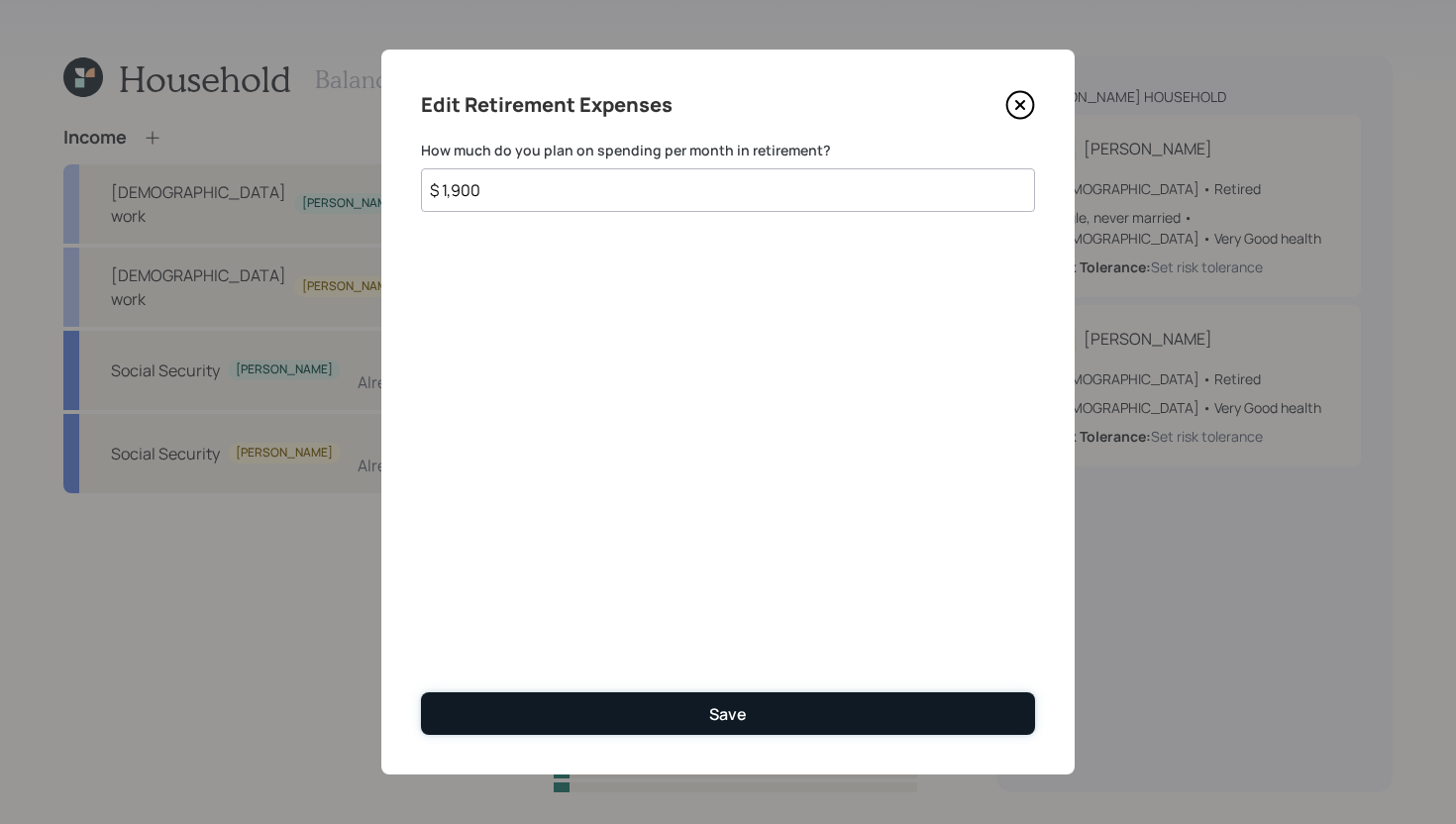 click on "Save" at bounding box center [728, 713] 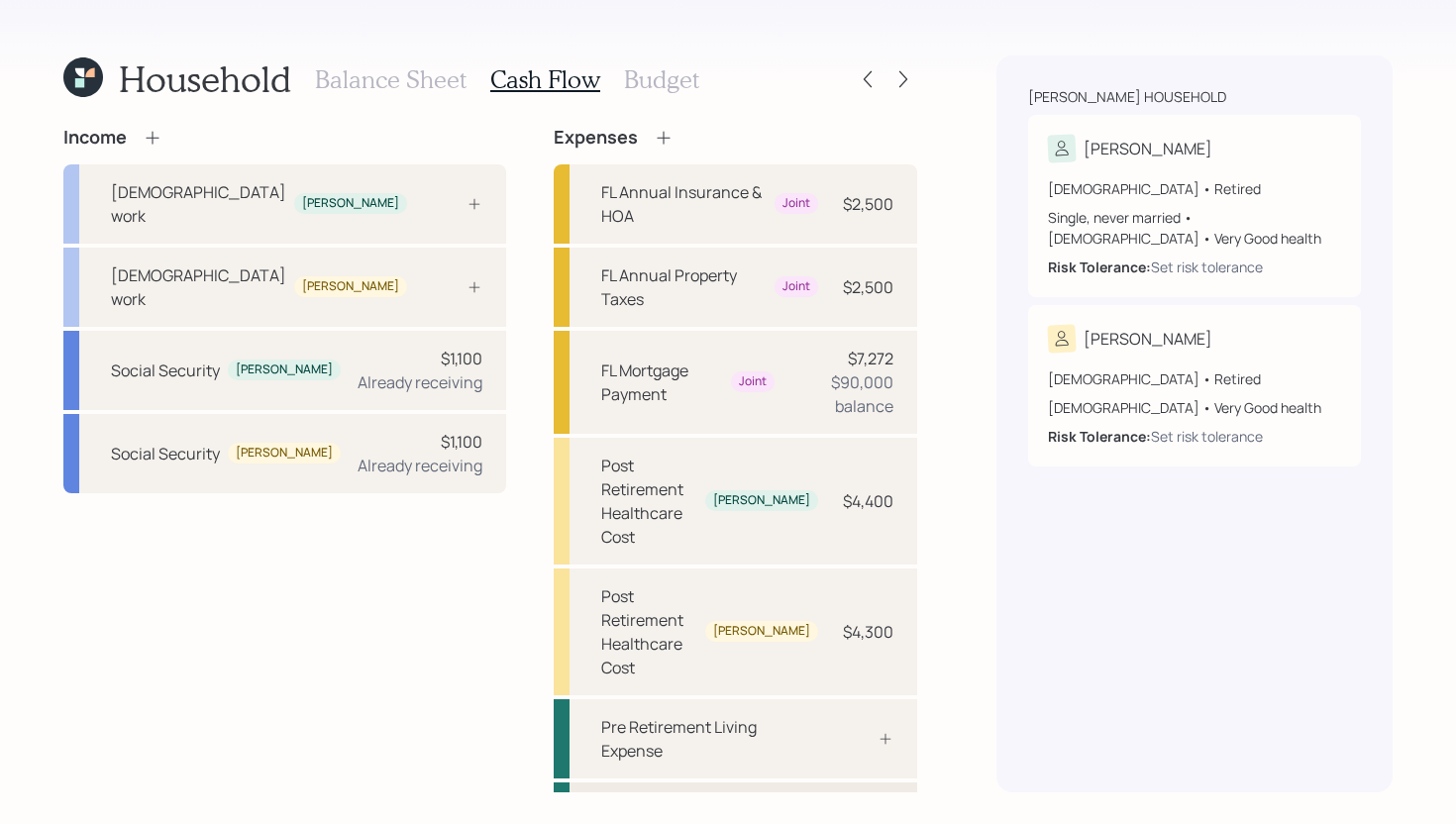 click on "Post Retirement Living Expense" at bounding box center [709, 822] 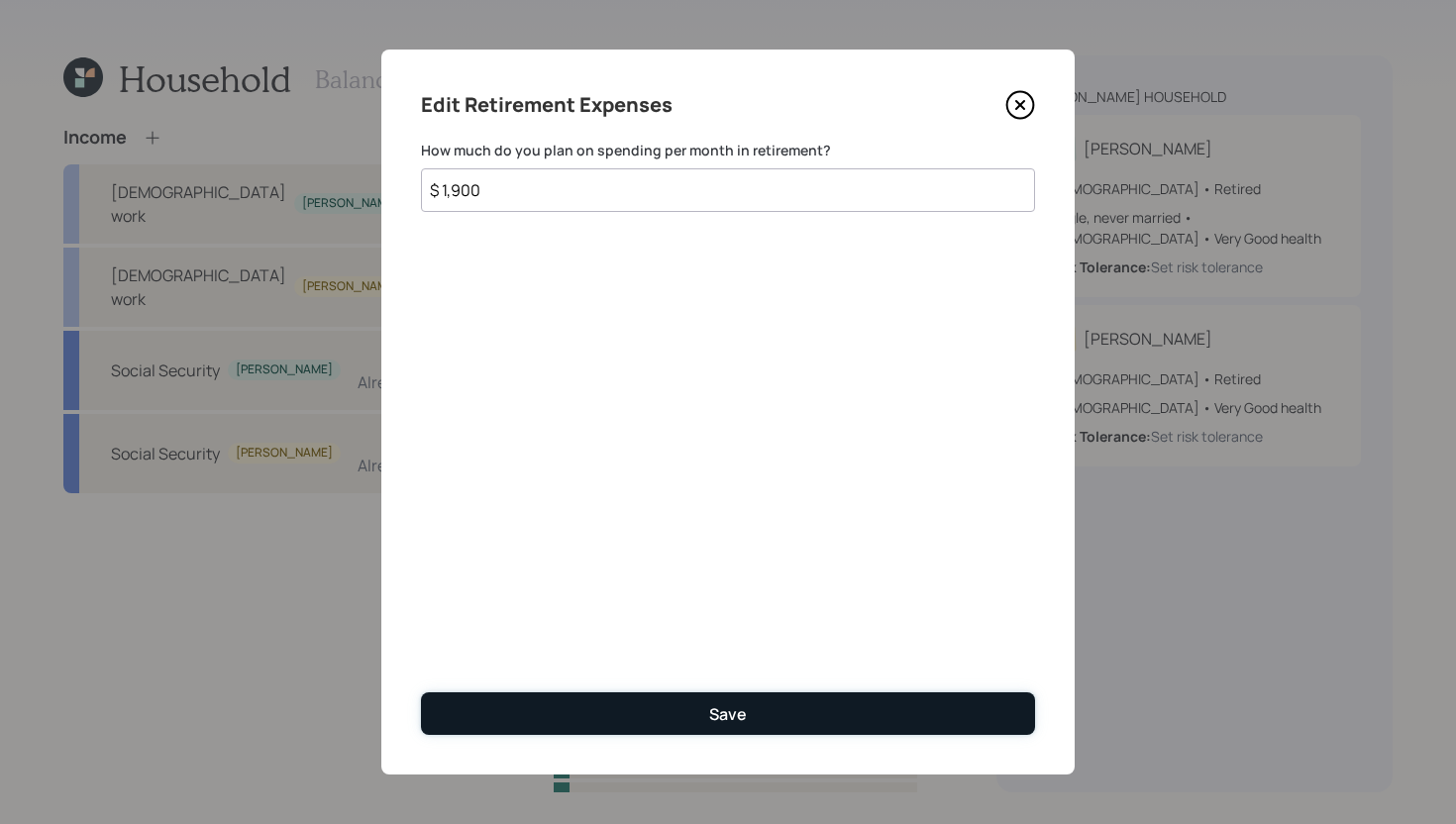 click on "Save" at bounding box center (728, 713) 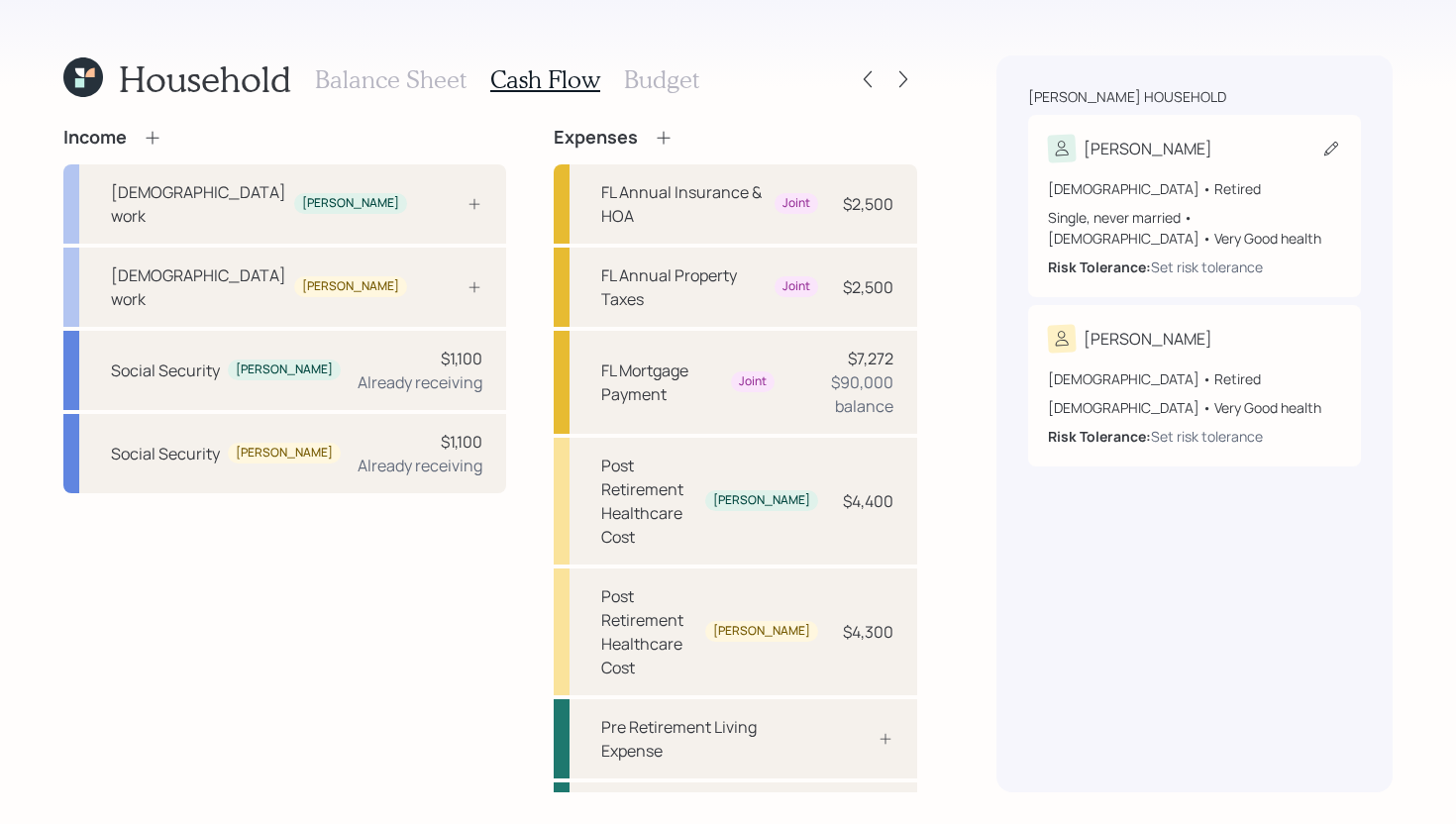 click 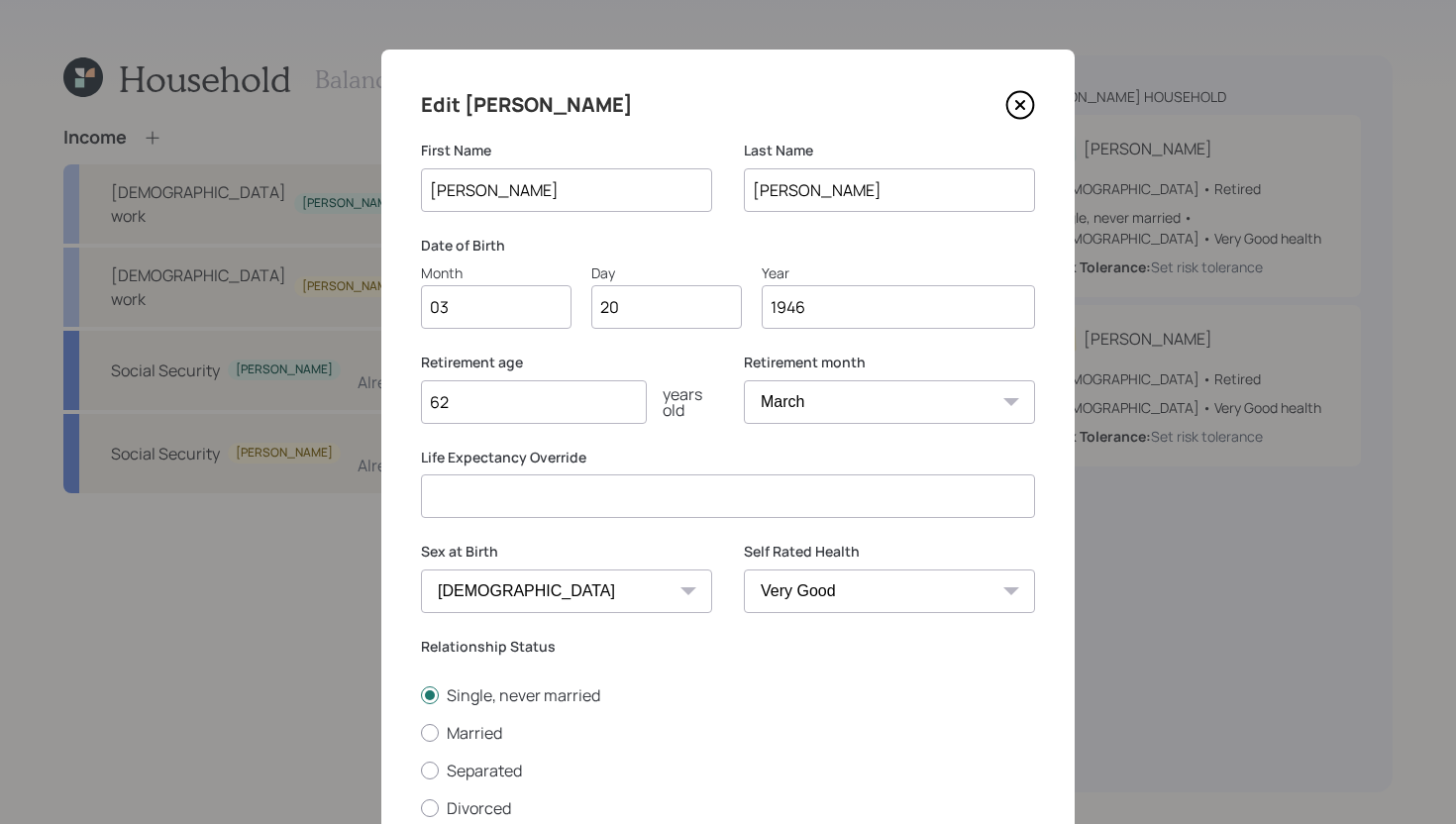 click 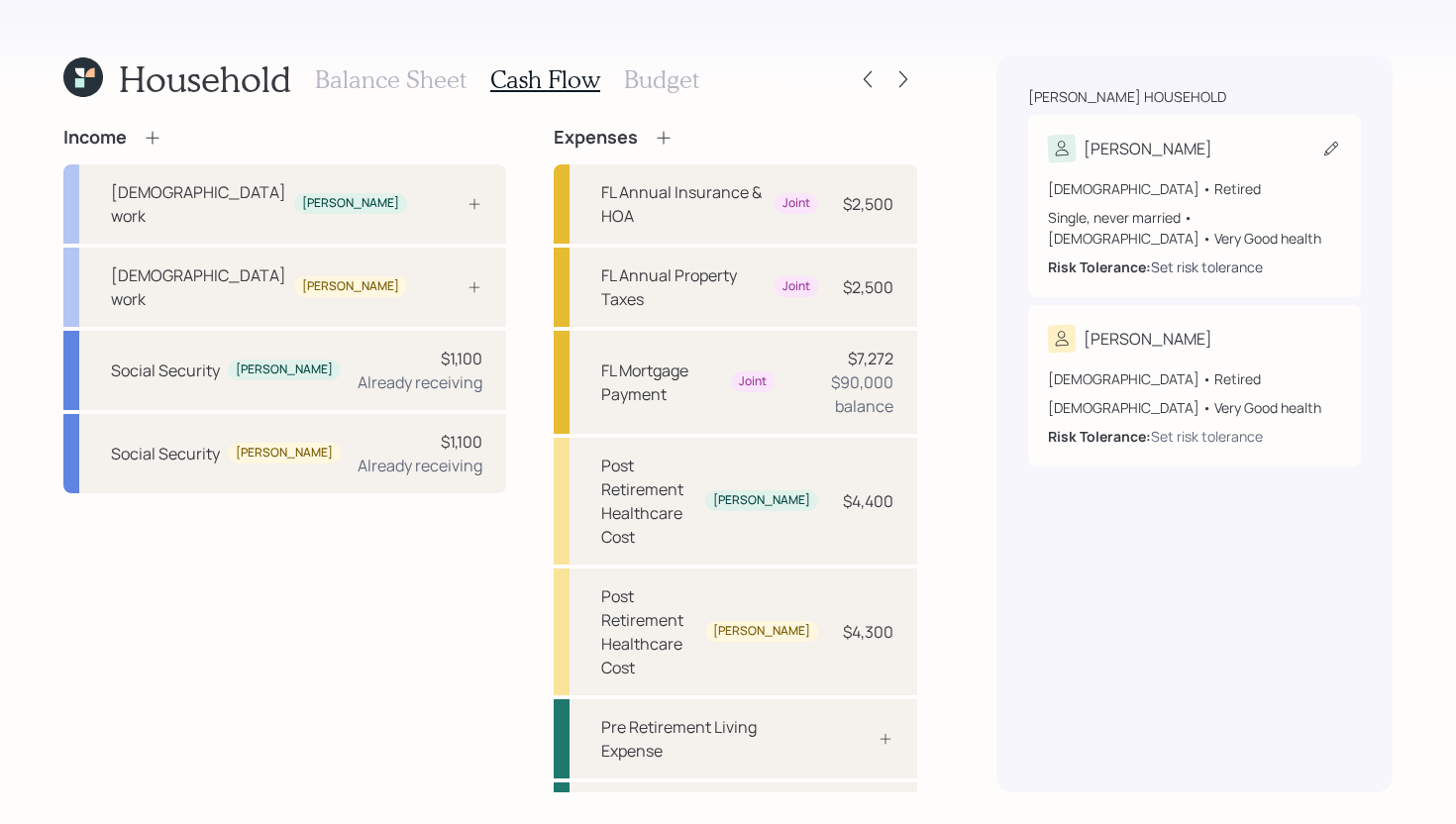 click on "Set risk tolerance" at bounding box center [1206, 266] 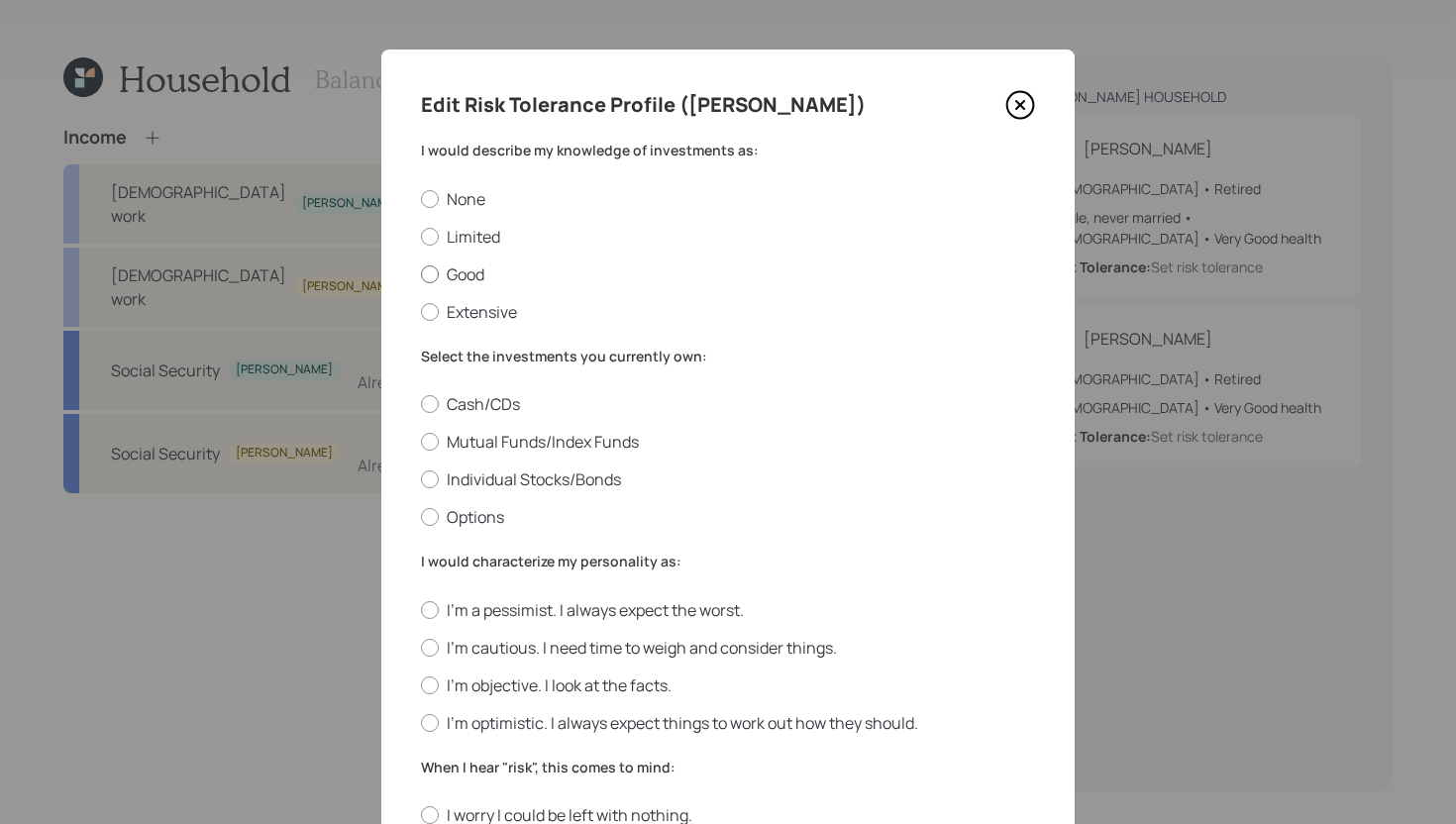 click on "Good" at bounding box center (728, 274) 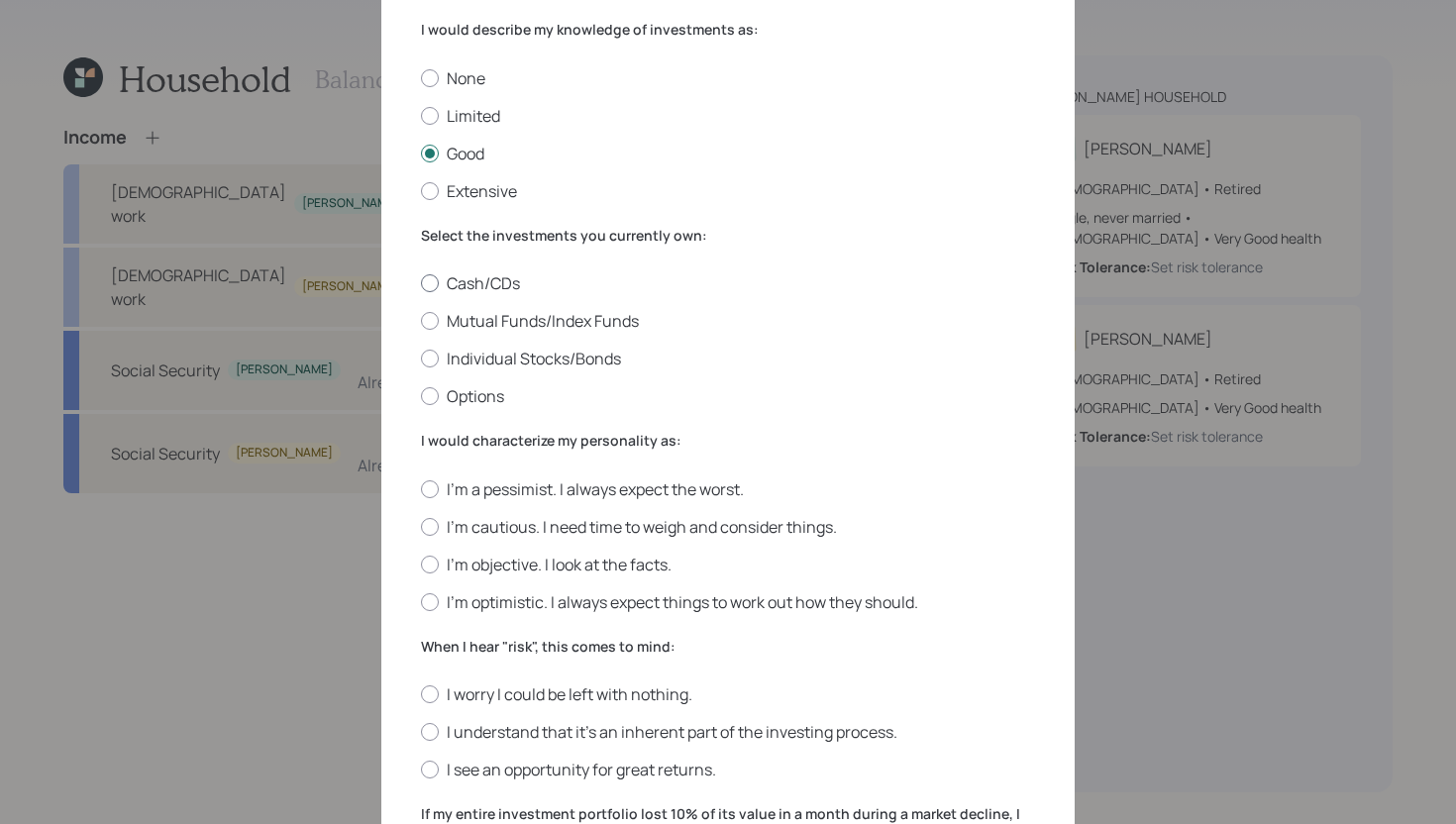 scroll, scrollTop: 129, scrollLeft: 0, axis: vertical 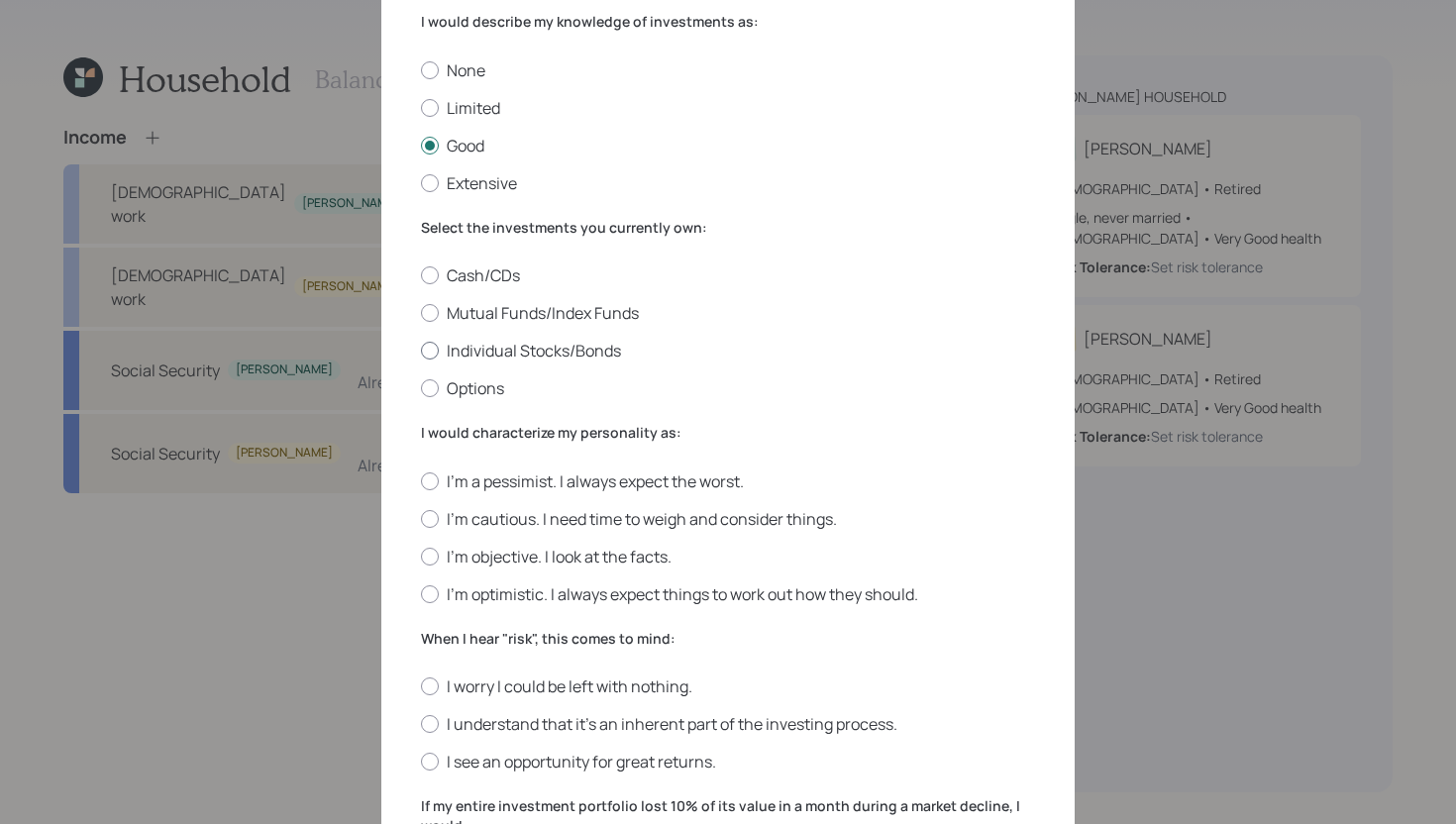 click on "Individual Stocks/Bonds" at bounding box center (728, 351) 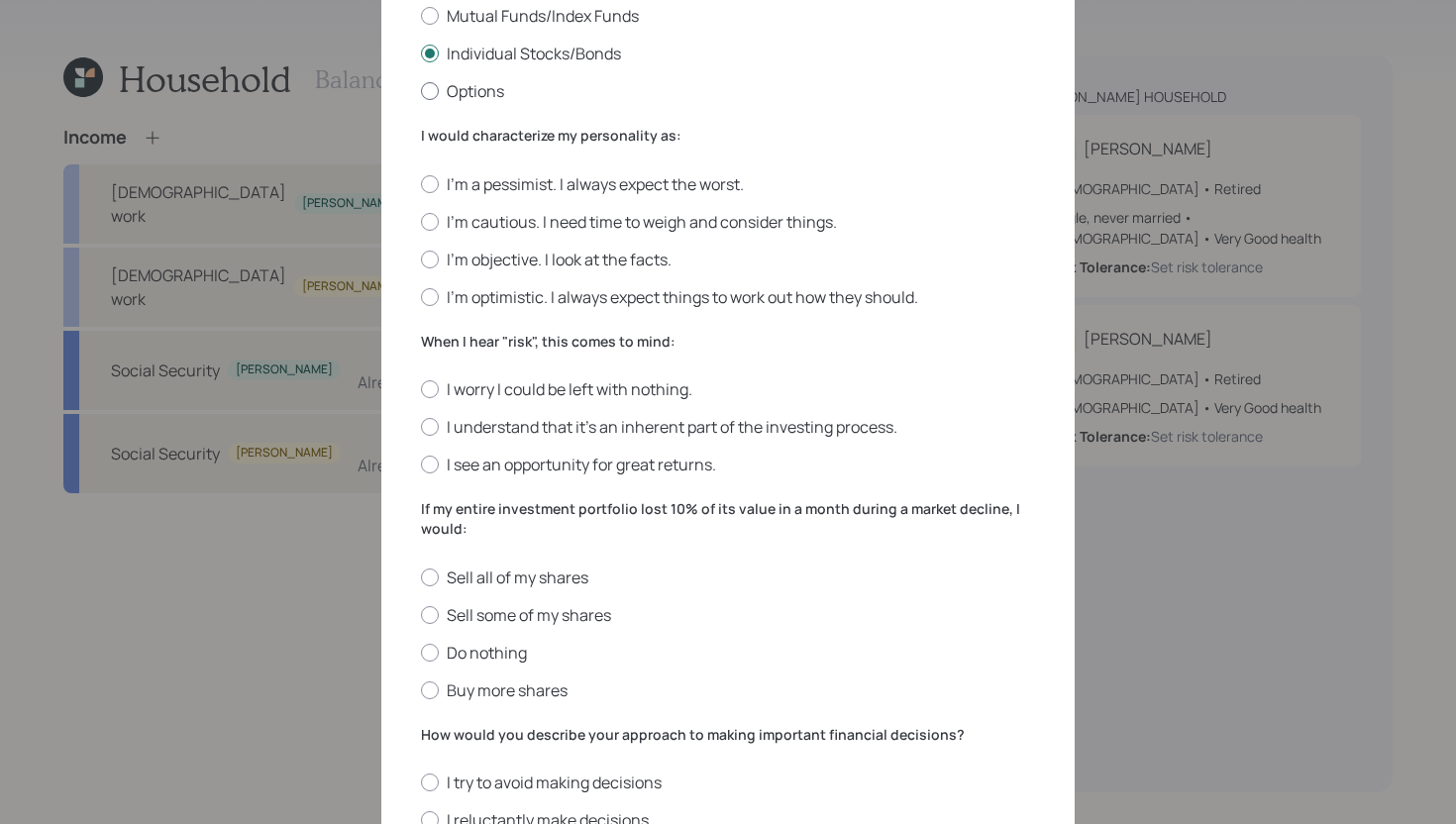 scroll, scrollTop: 443, scrollLeft: 0, axis: vertical 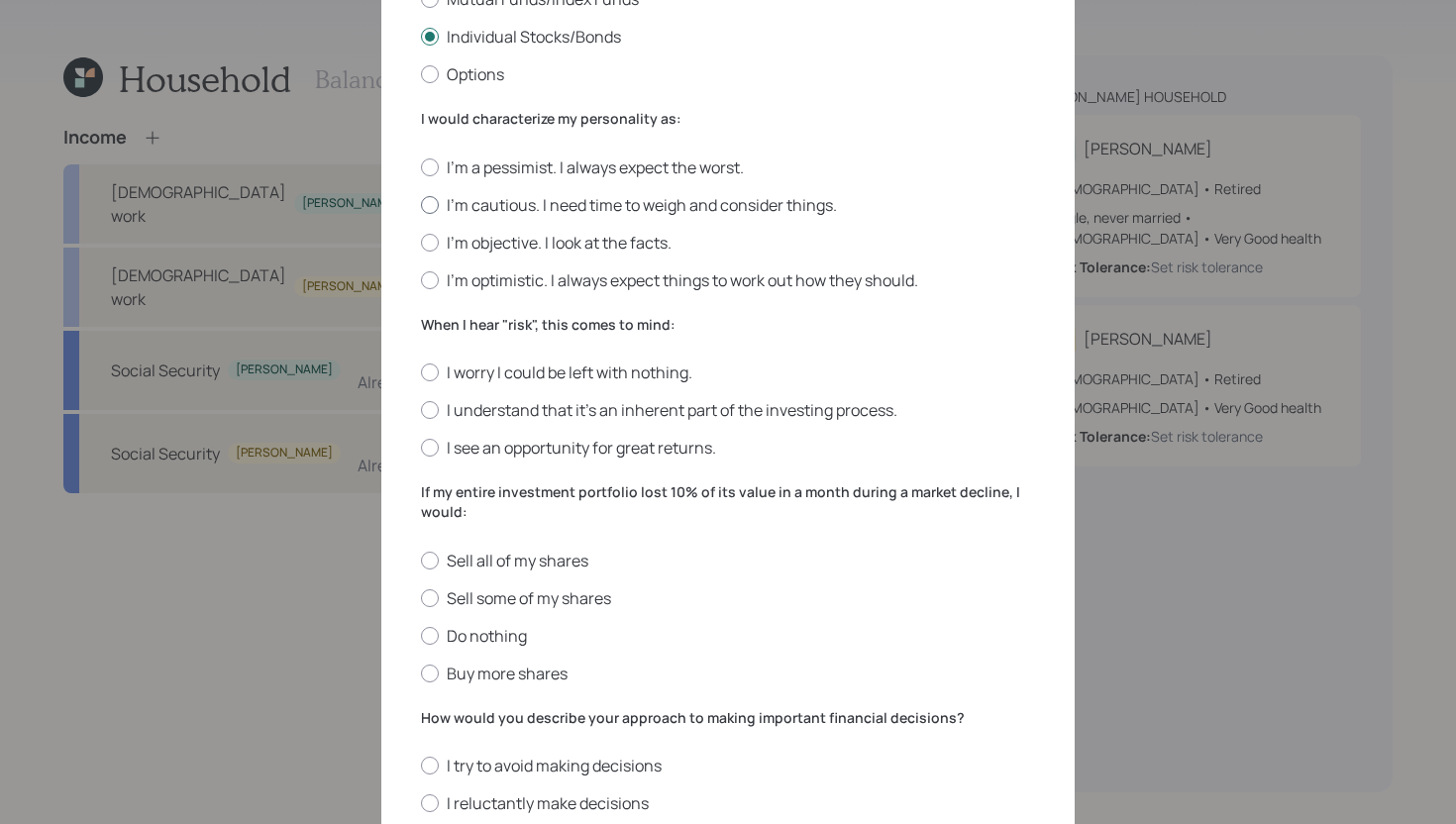 click on "I'm cautious. I need time to weigh and consider things." at bounding box center [728, 205] 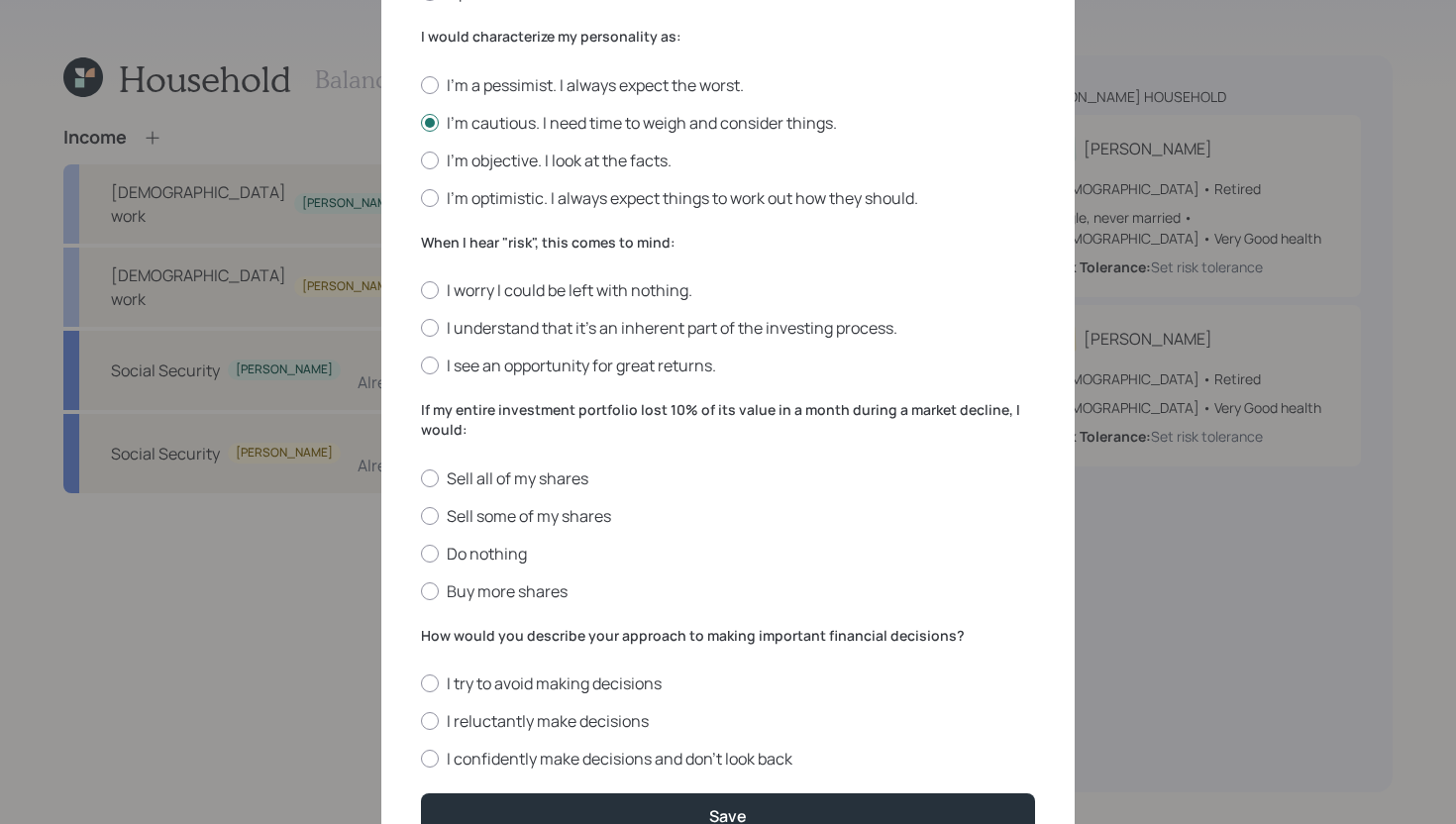 scroll, scrollTop: 531, scrollLeft: 0, axis: vertical 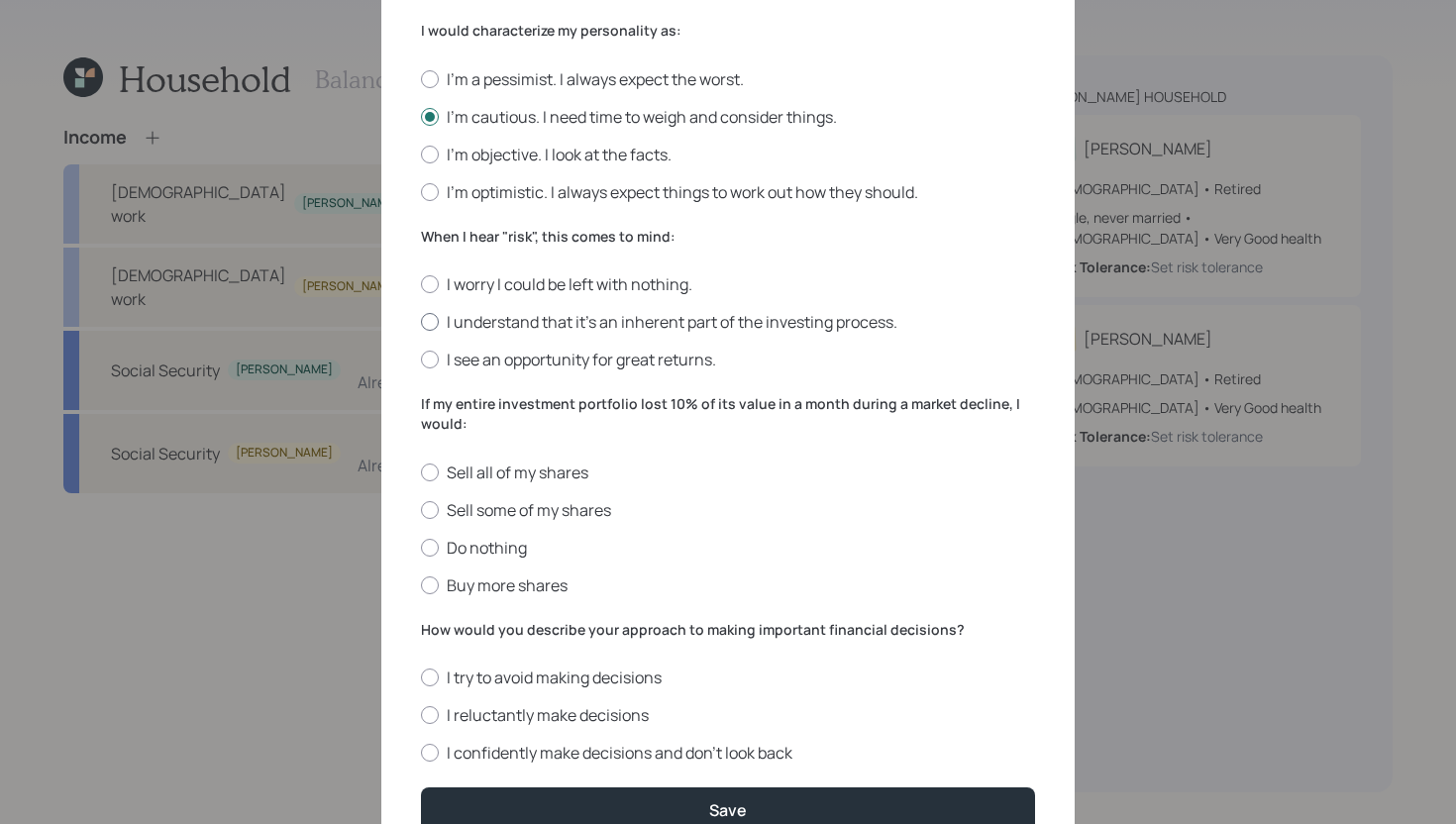 click at bounding box center [430, 322] 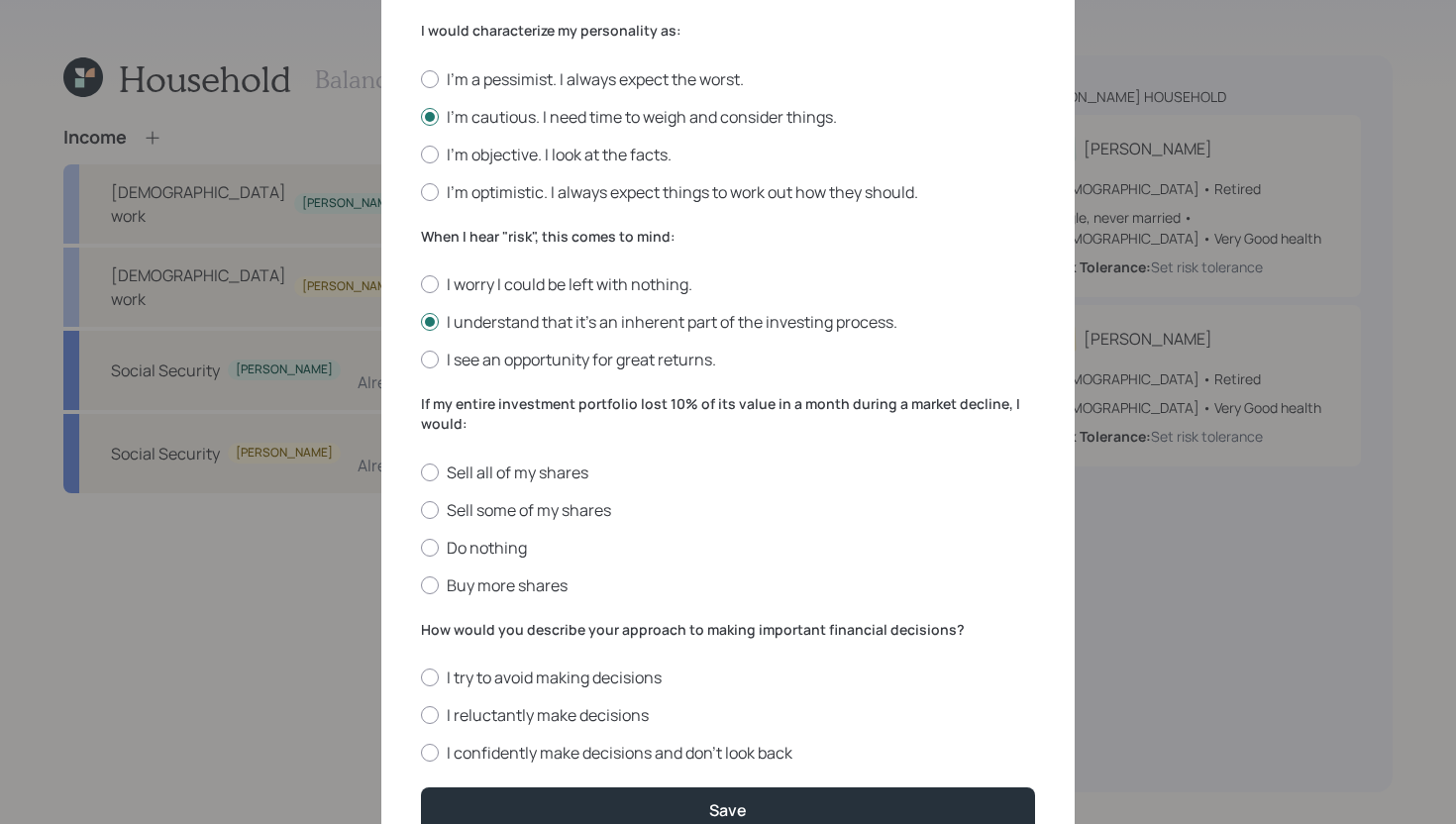 click on "Sell all of my shares Sell some of my shares Do nothing Buy more shares" at bounding box center (728, 529) 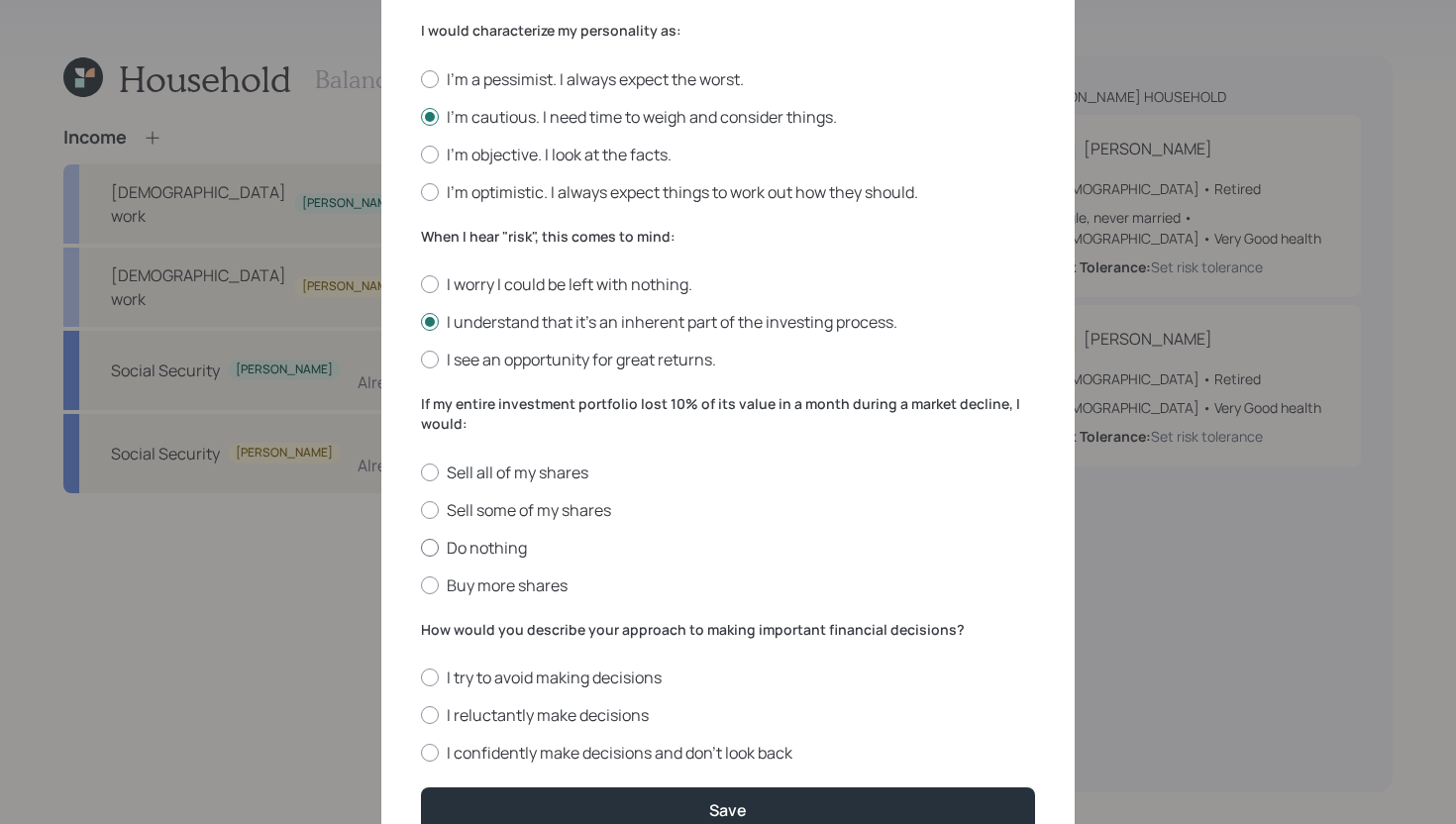 click on "Do nothing" at bounding box center [728, 548] 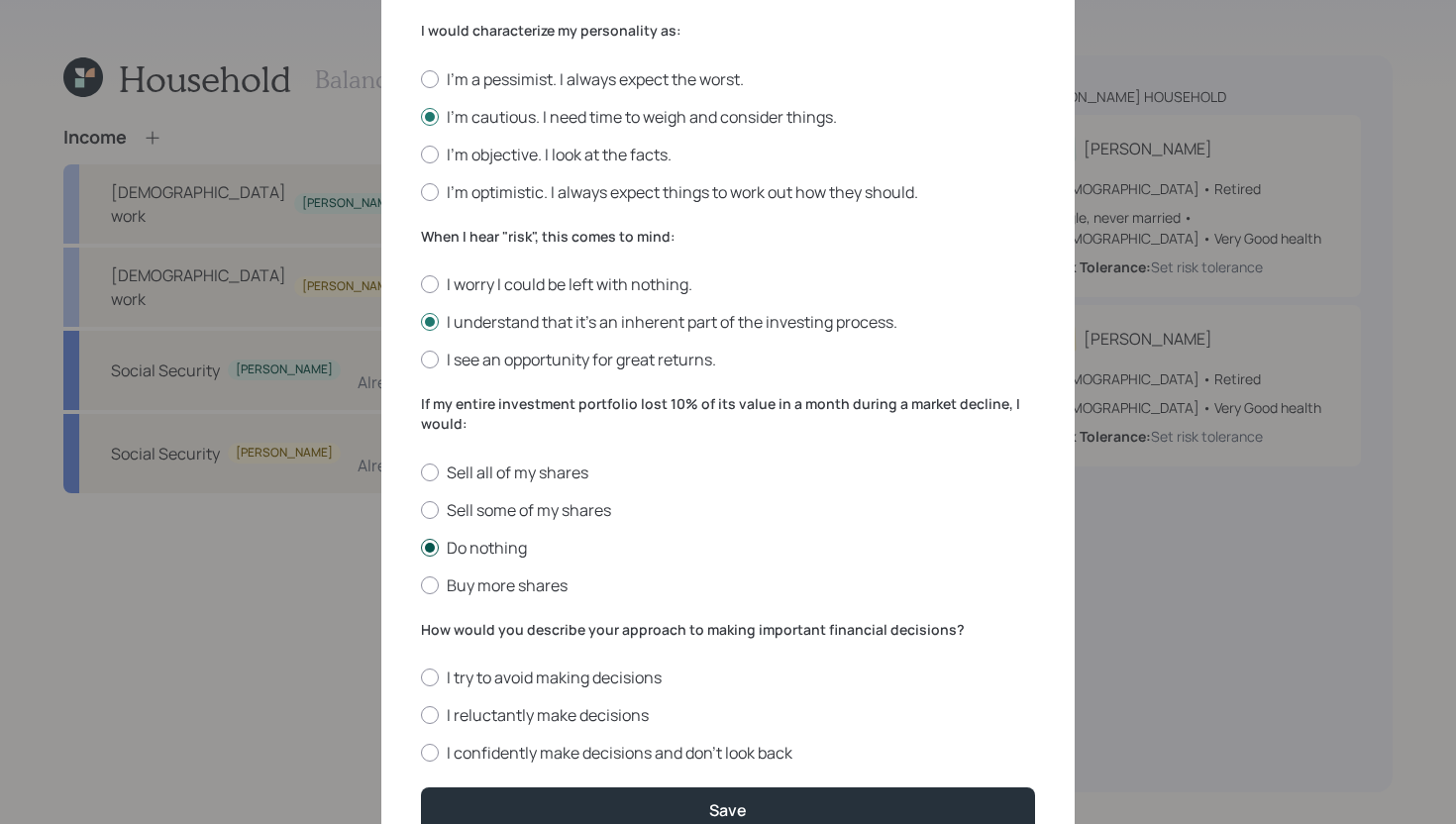 scroll, scrollTop: 627, scrollLeft: 0, axis: vertical 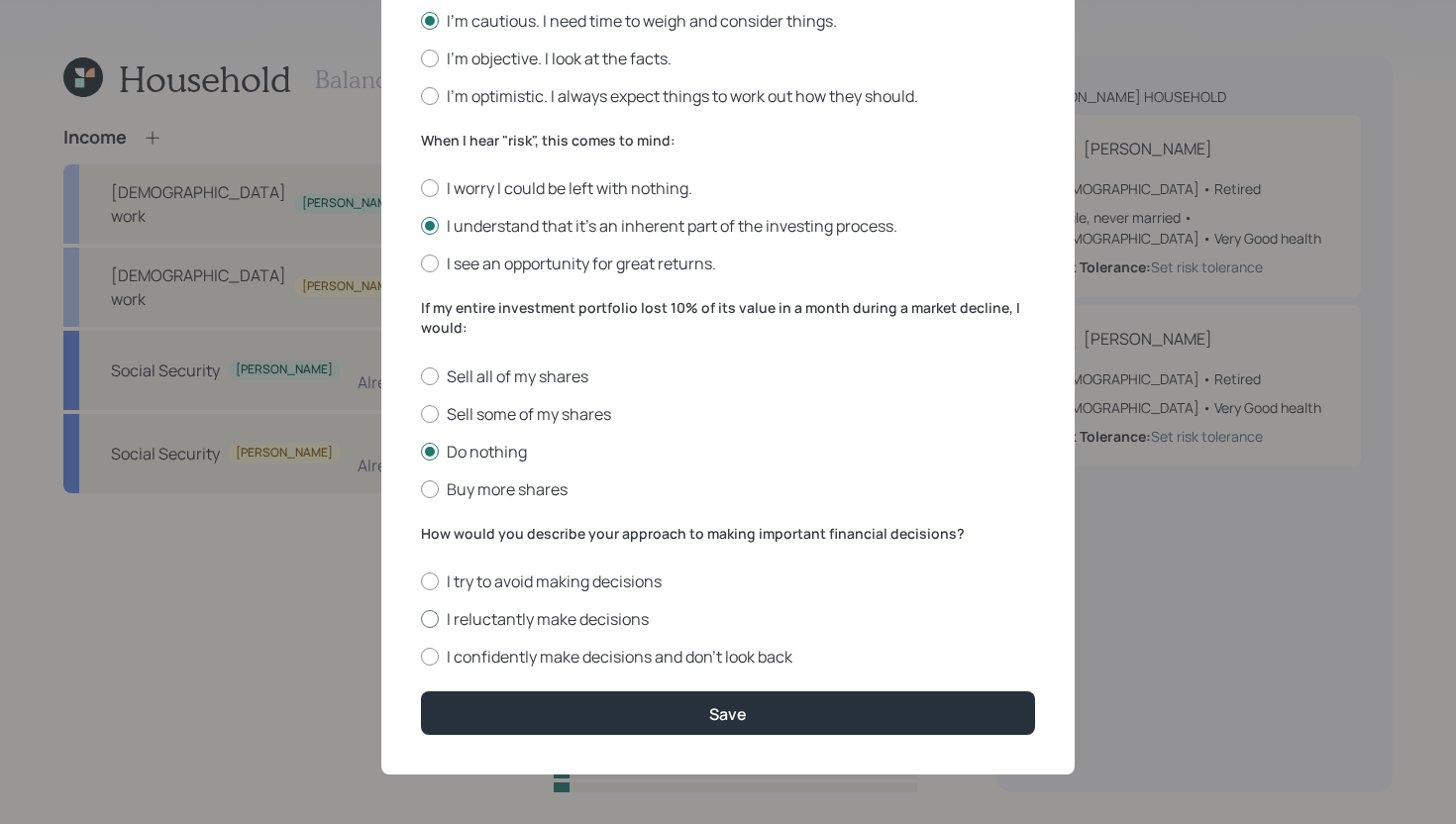 click on "I reluctantly make decisions" at bounding box center [728, 619] 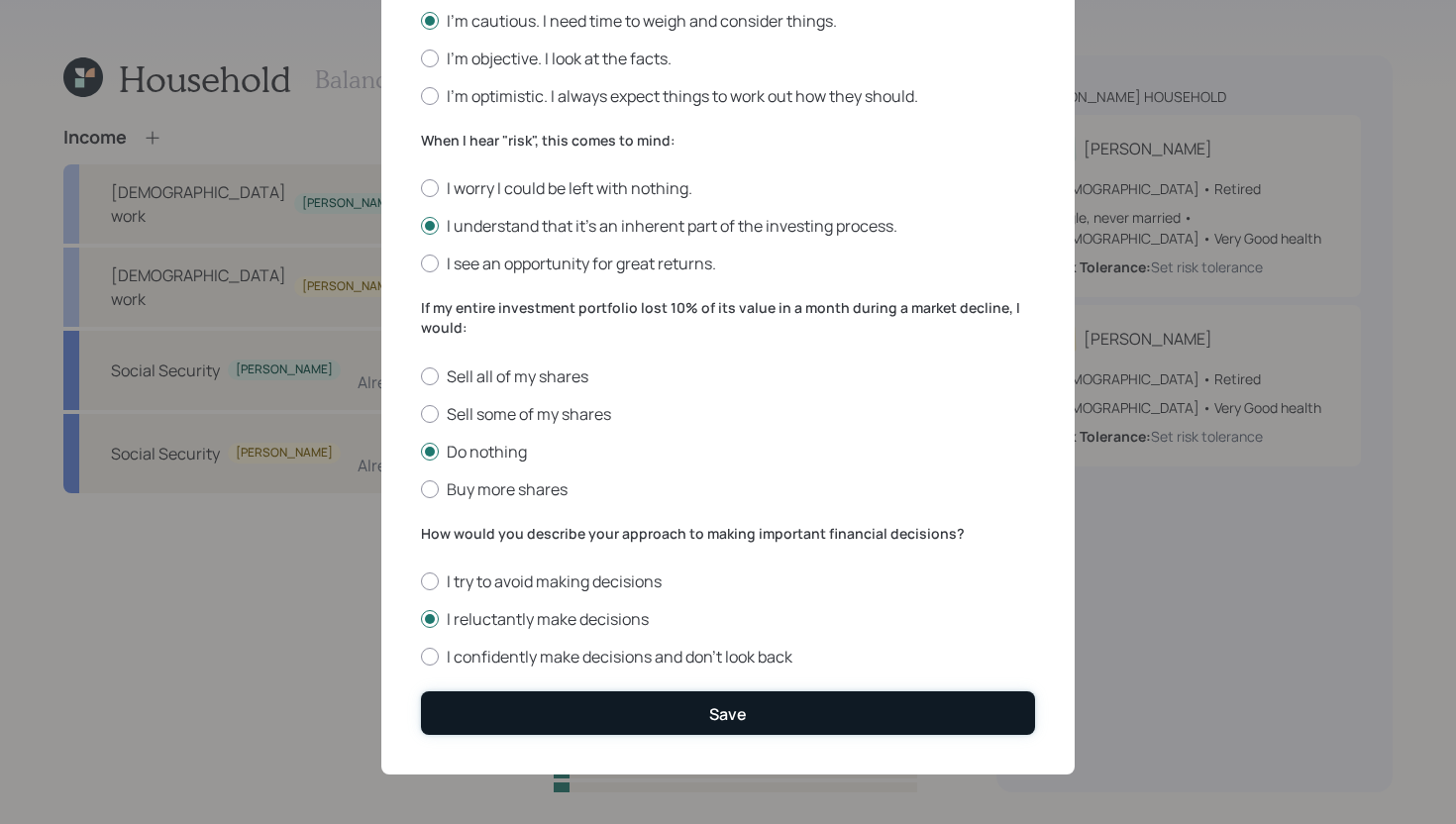 click on "Save" at bounding box center [728, 714] 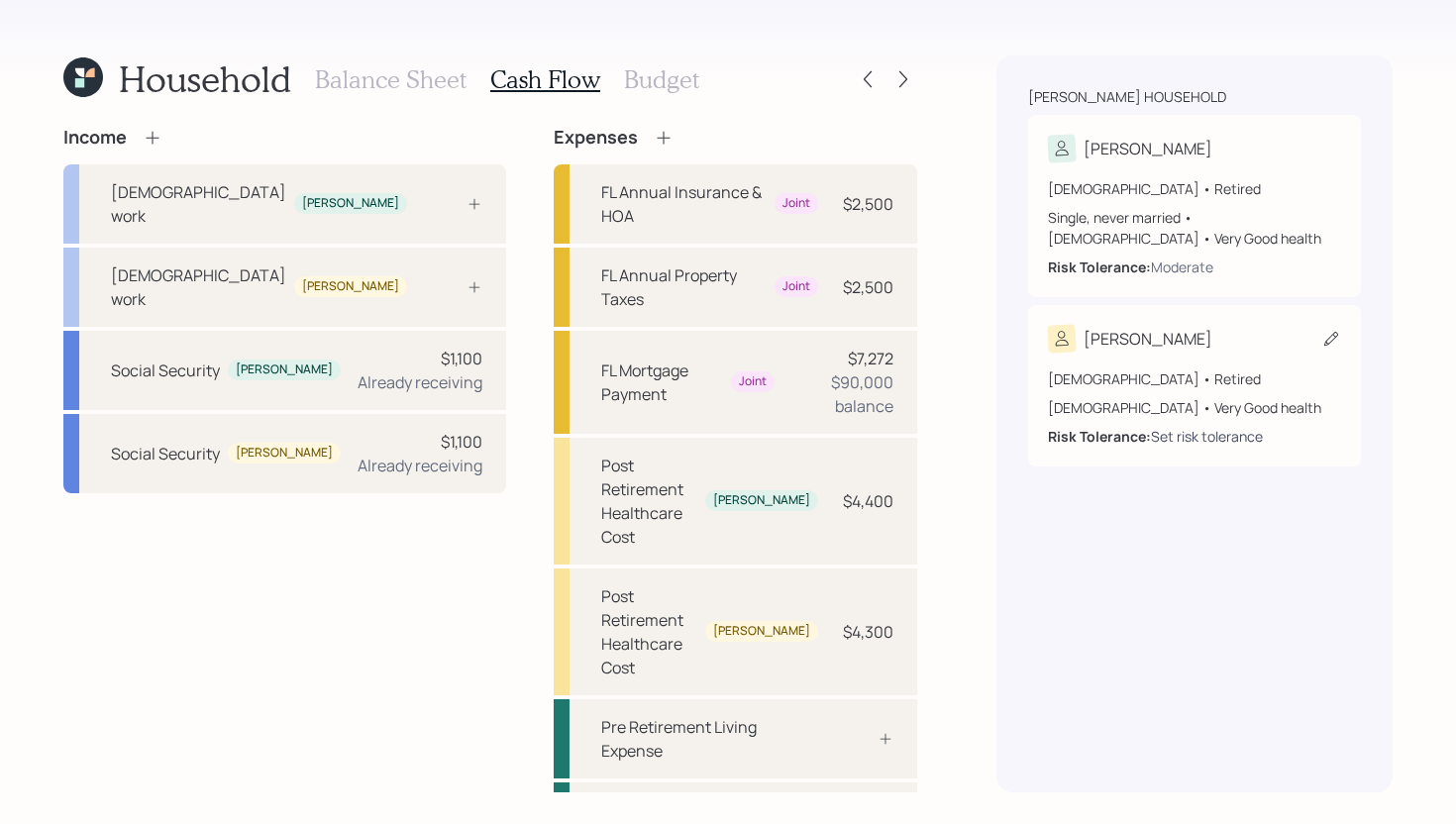 click on "Set risk tolerance" at bounding box center [1206, 436] 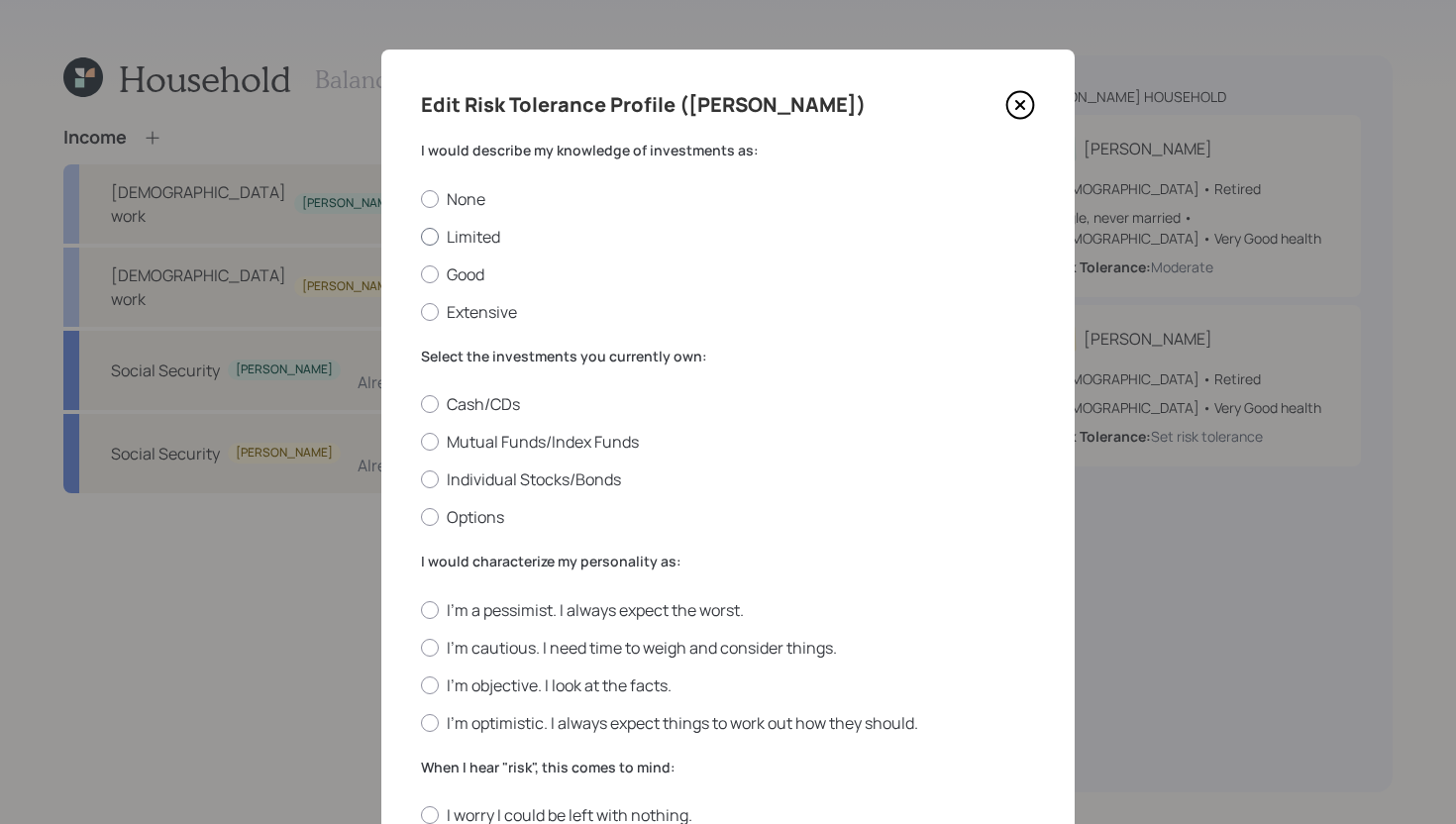 click on "Limited" at bounding box center [728, 237] 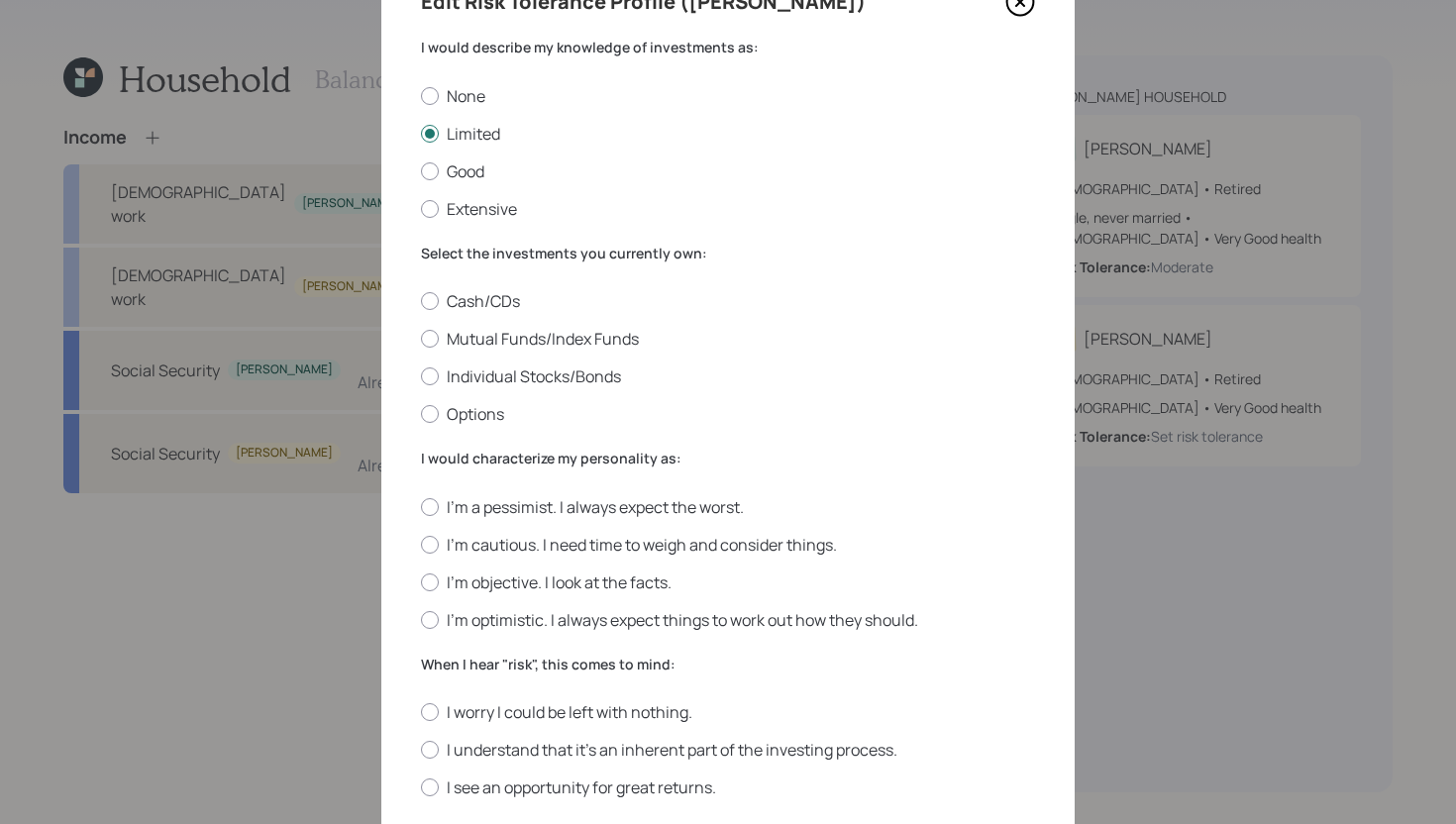 scroll, scrollTop: 105, scrollLeft: 0, axis: vertical 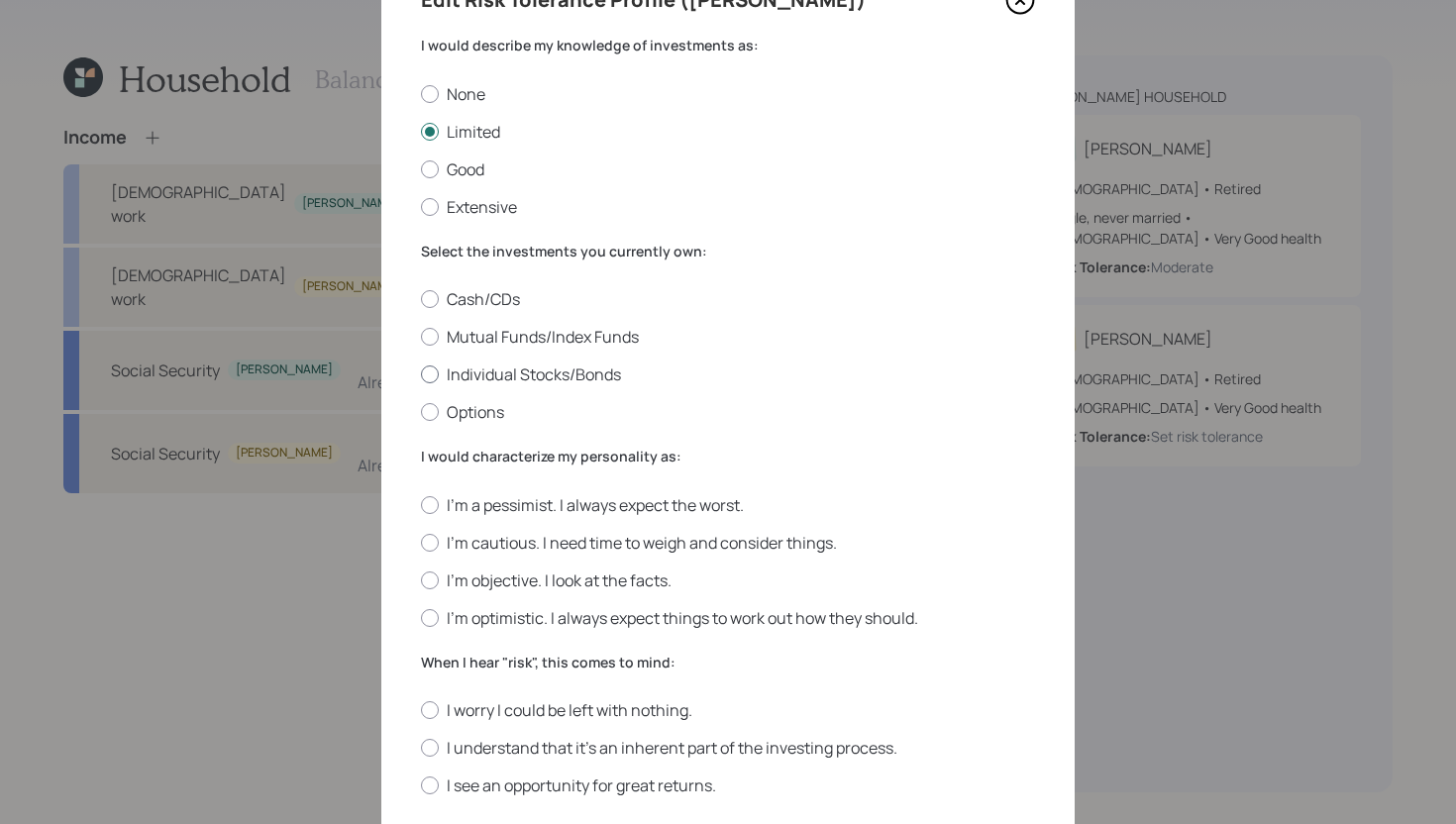 click on "Individual Stocks/Bonds" at bounding box center [728, 374] 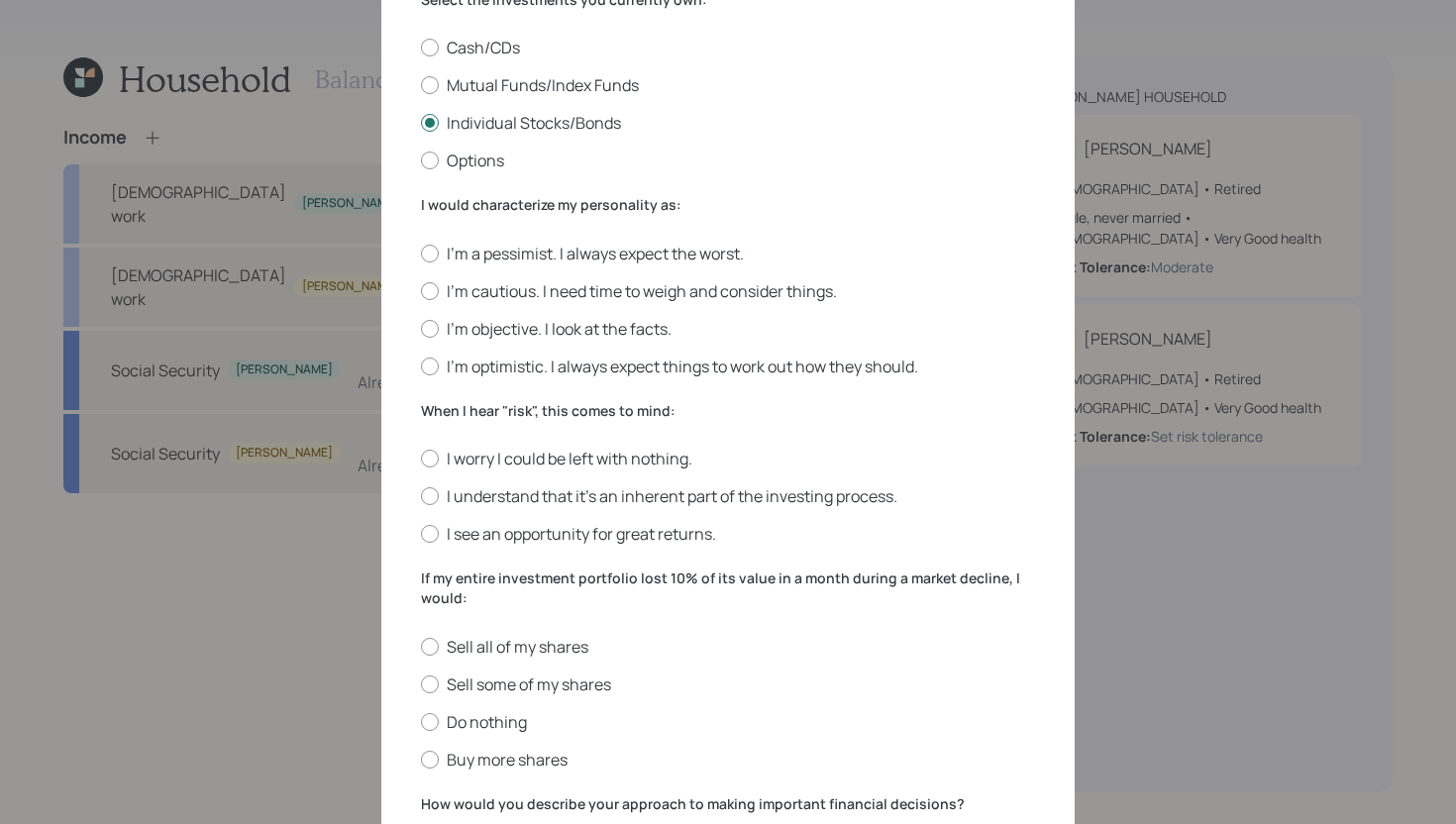 scroll, scrollTop: 357, scrollLeft: 0, axis: vertical 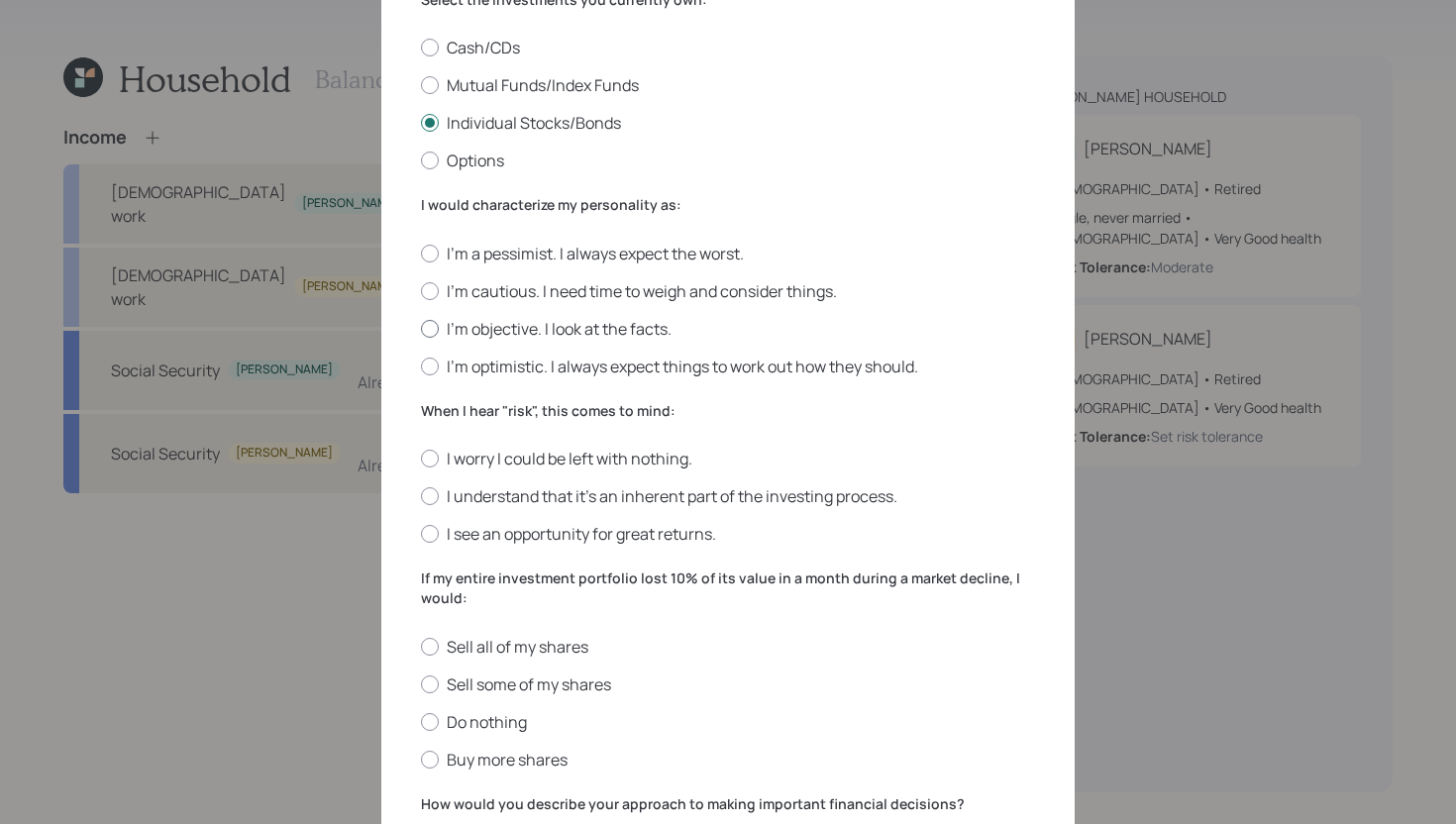 click on "I'm objective. I look at the facts." at bounding box center (728, 329) 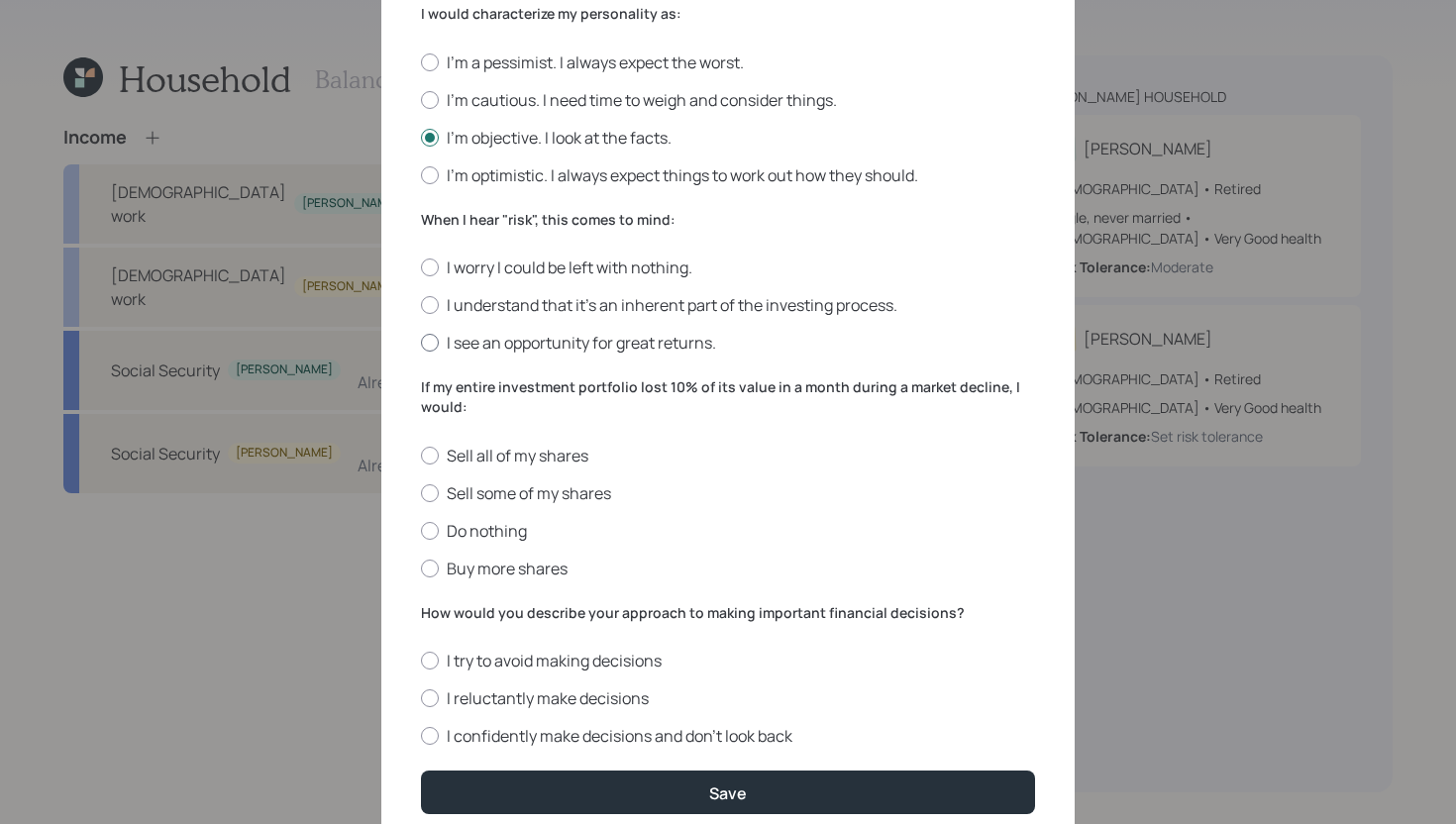 scroll, scrollTop: 572, scrollLeft: 0, axis: vertical 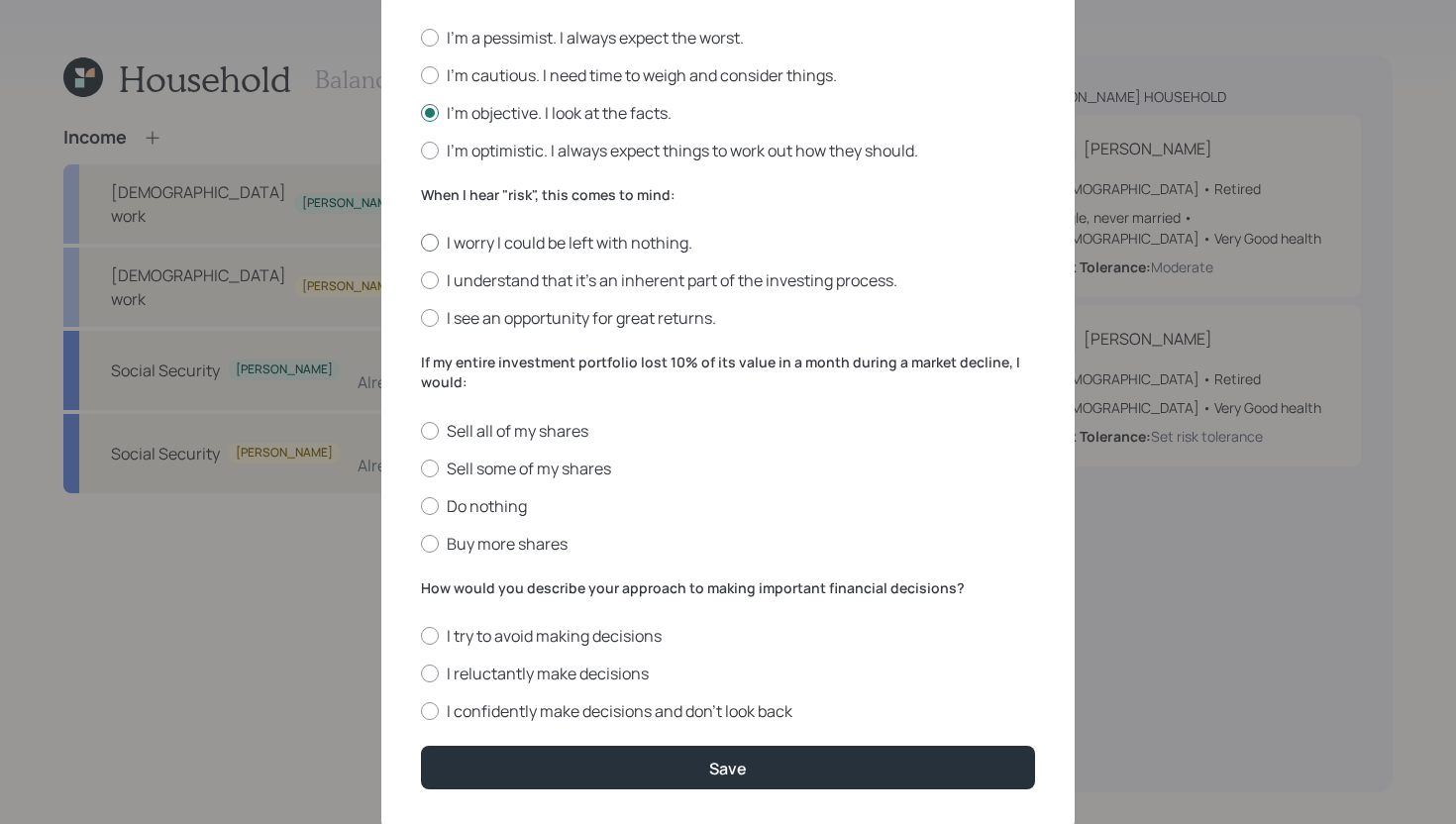click on "I worry I could be left with nothing." at bounding box center [728, 243] 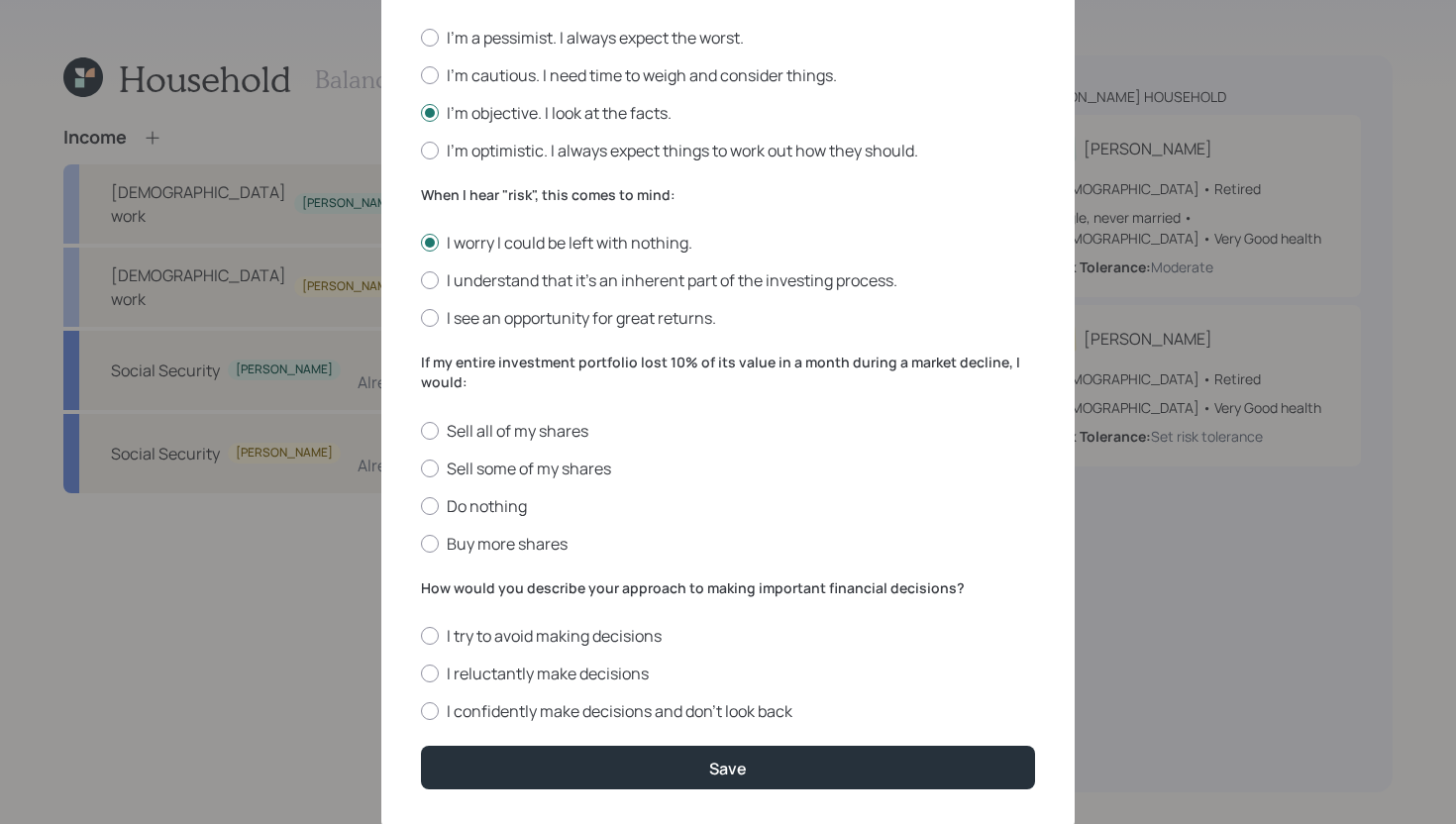 scroll, scrollTop: 627, scrollLeft: 0, axis: vertical 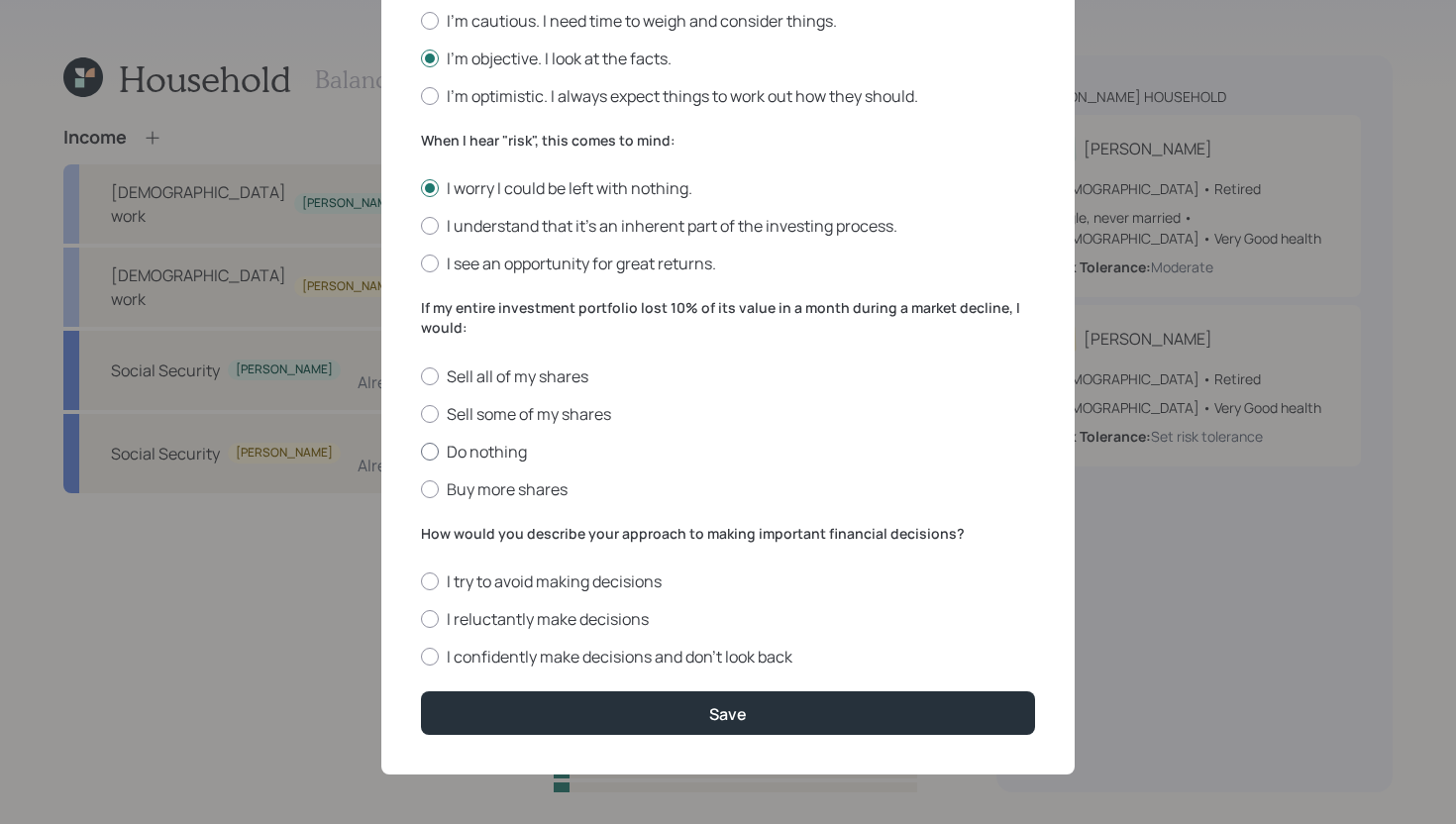 click on "Do nothing" at bounding box center (728, 452) 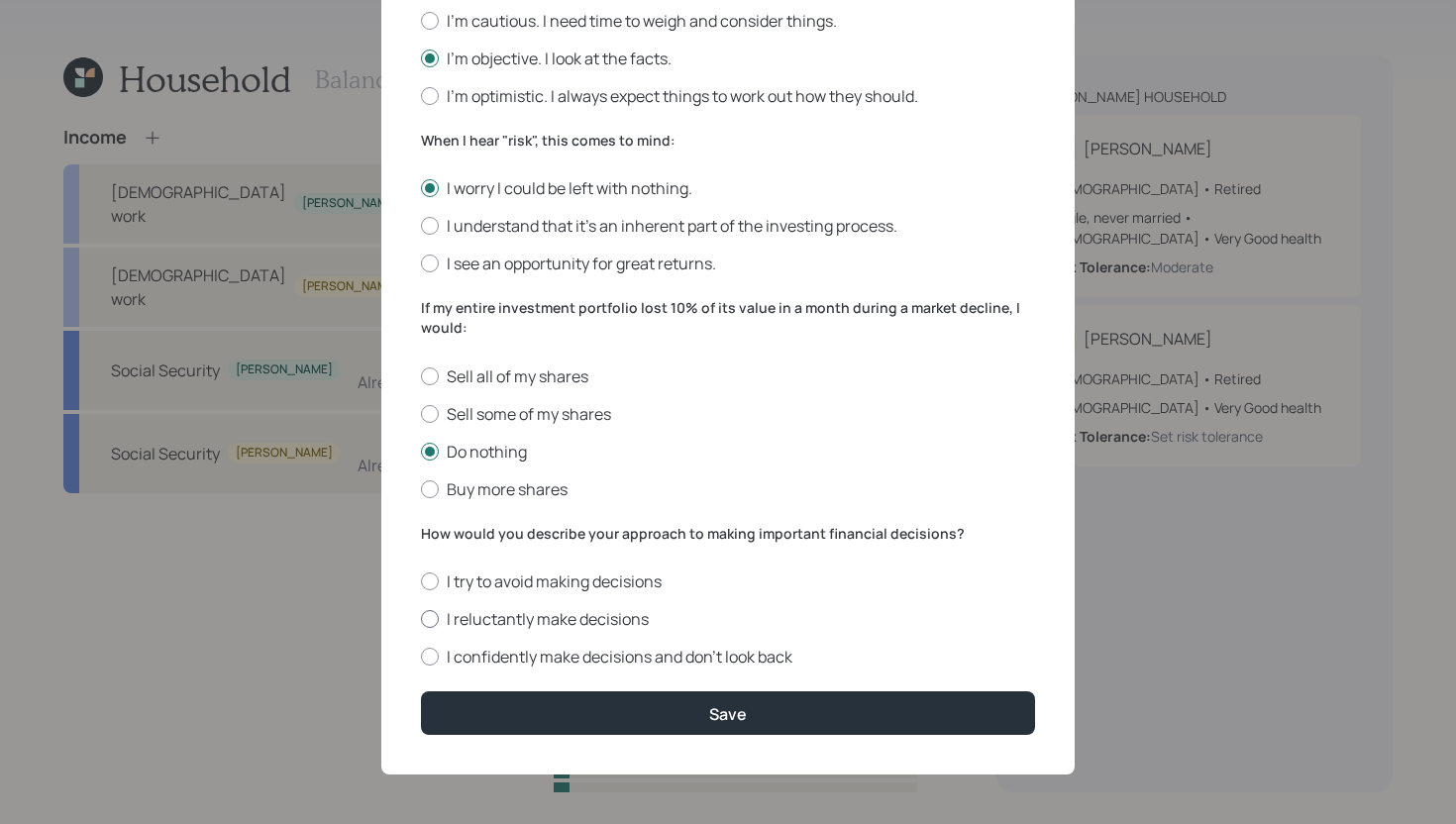 click on "I reluctantly make decisions" at bounding box center [728, 619] 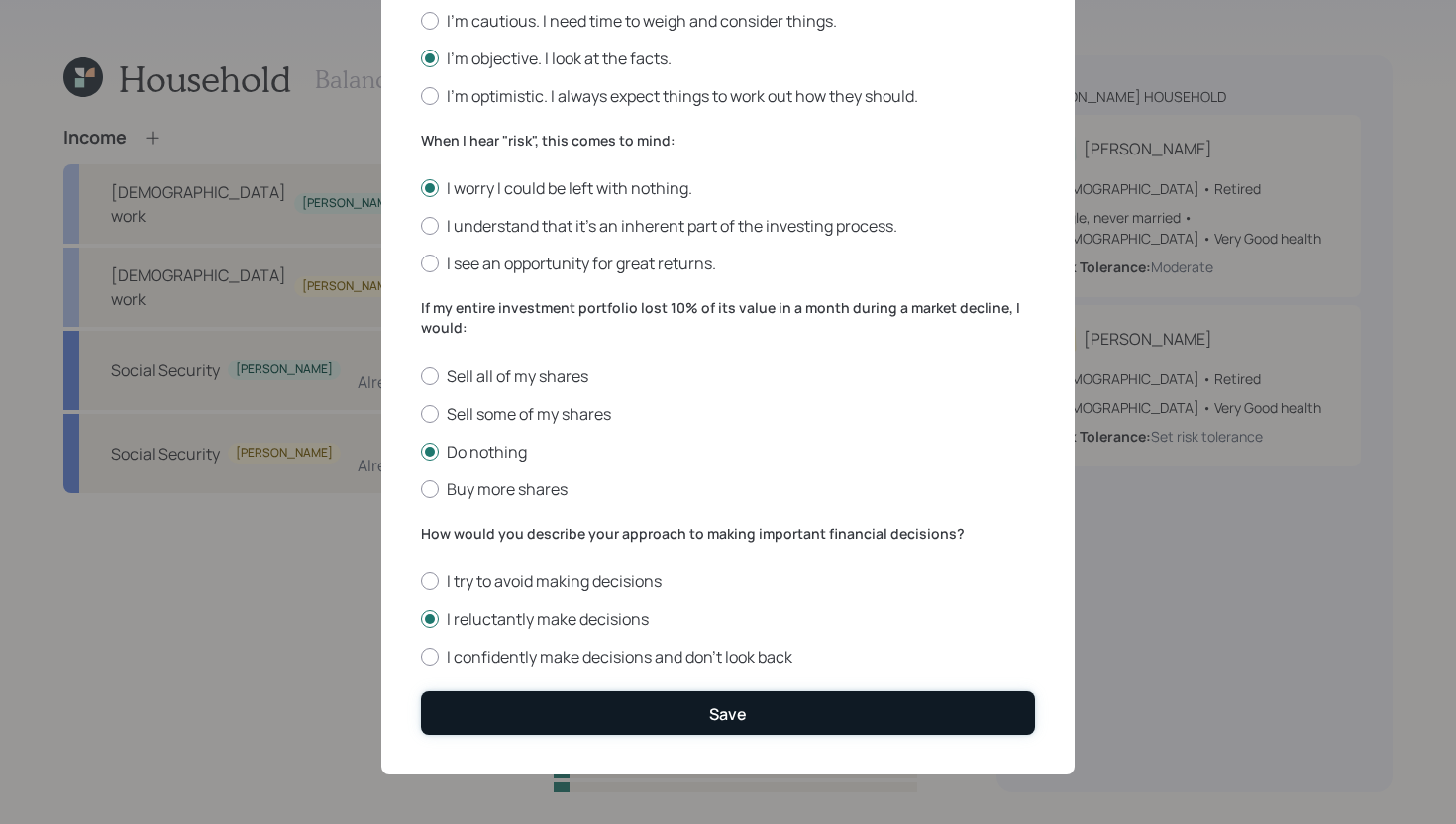 click on "Save" at bounding box center [728, 712] 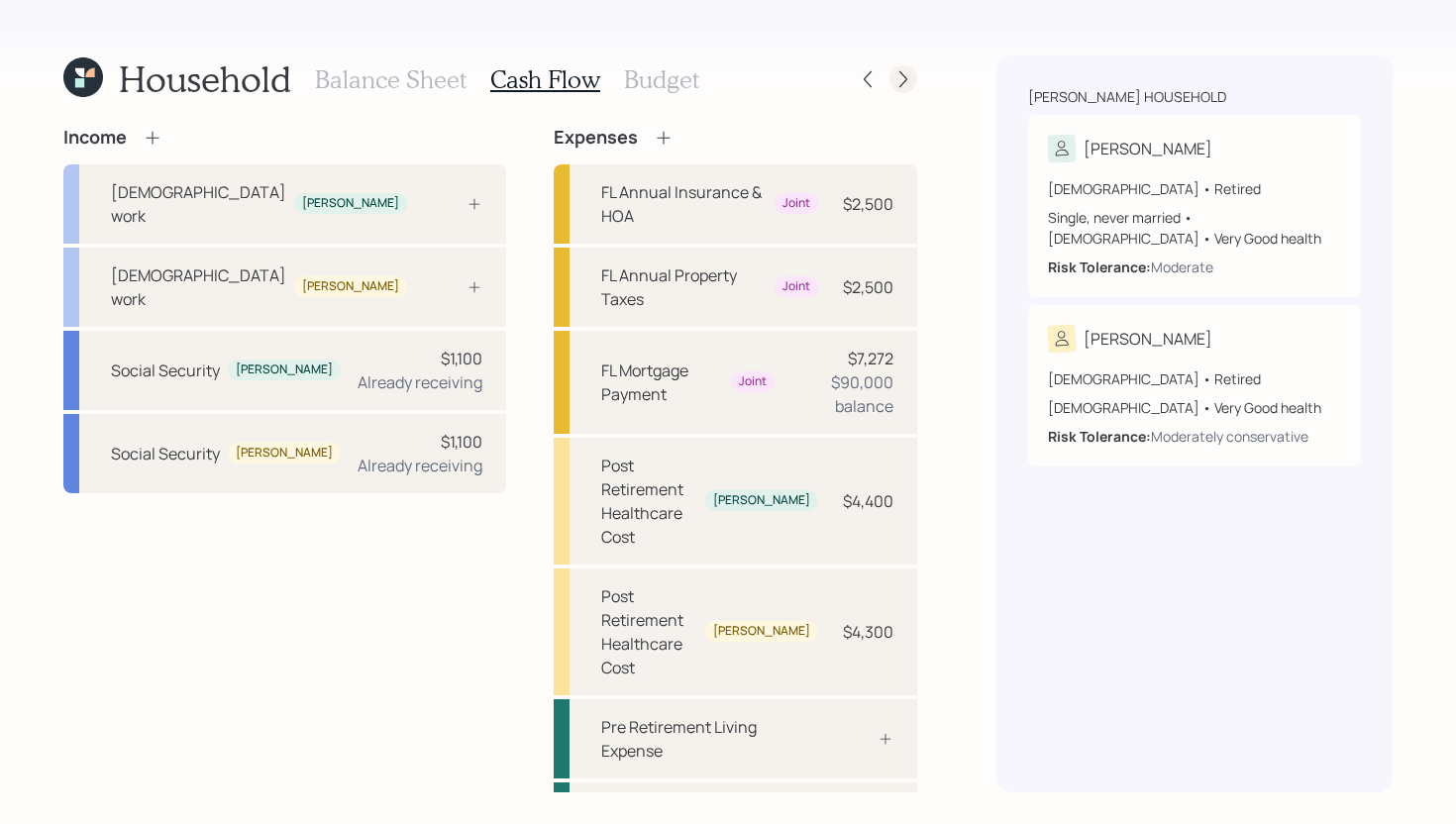 click 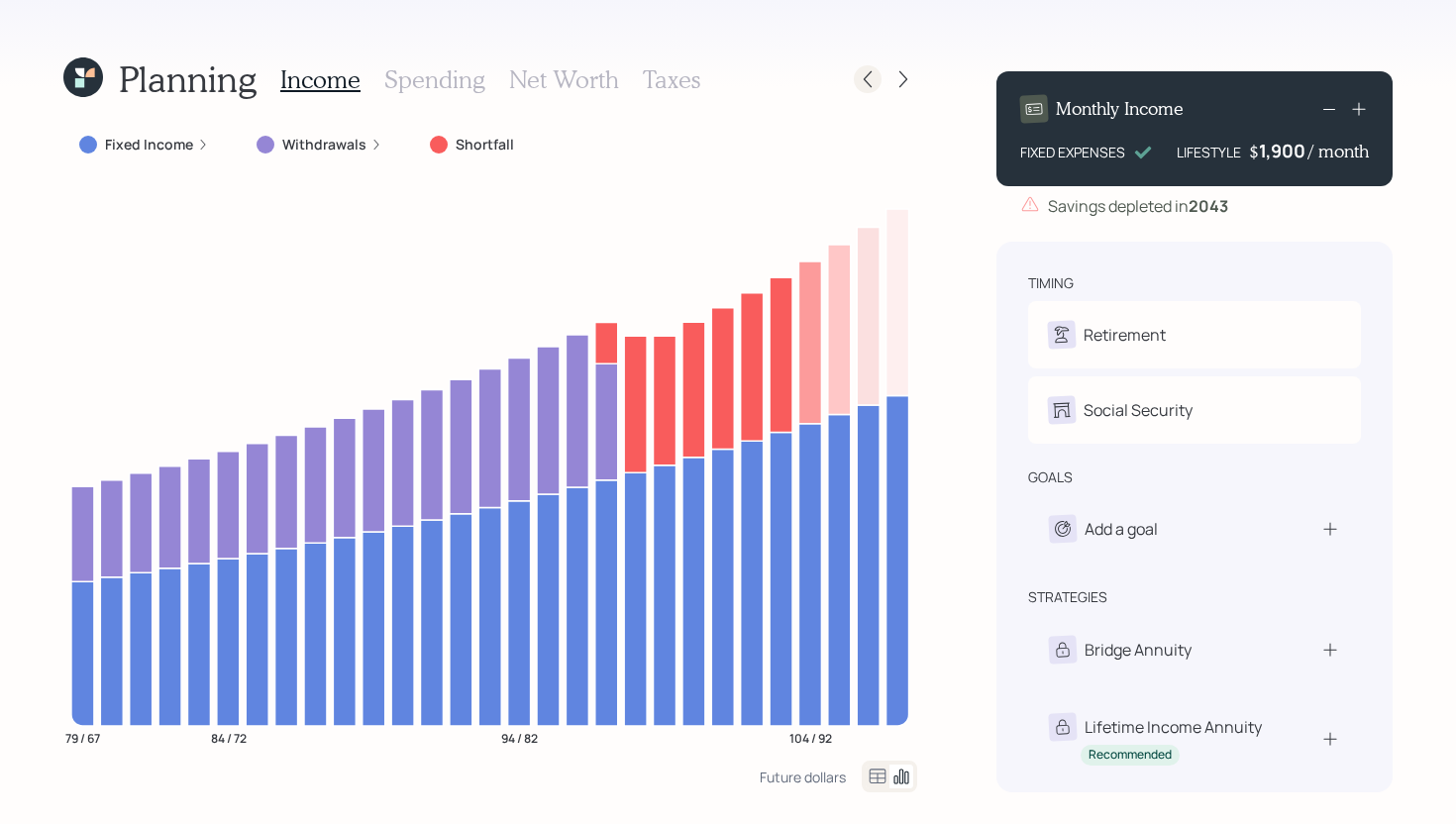click at bounding box center (868, 79) 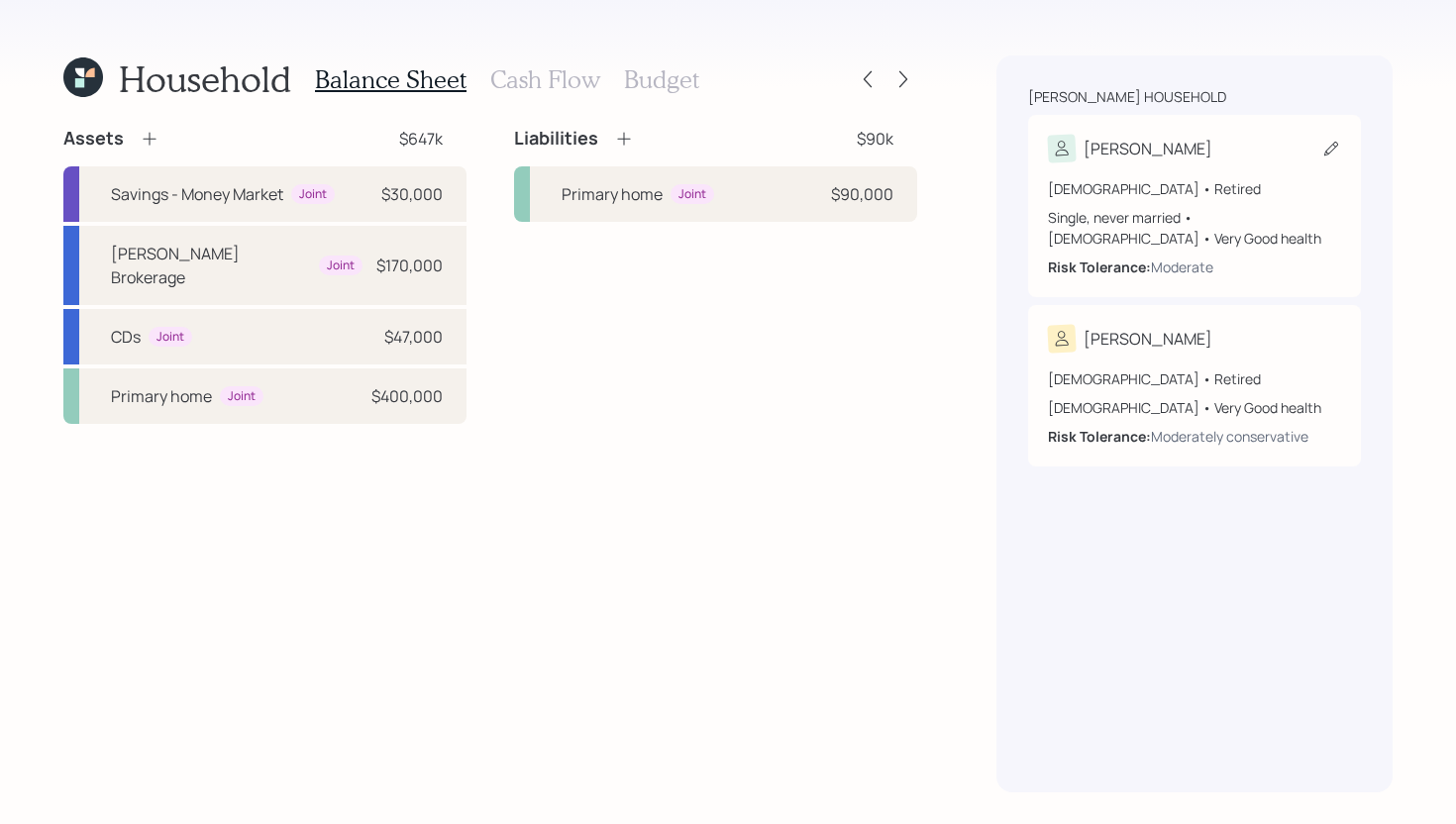 click 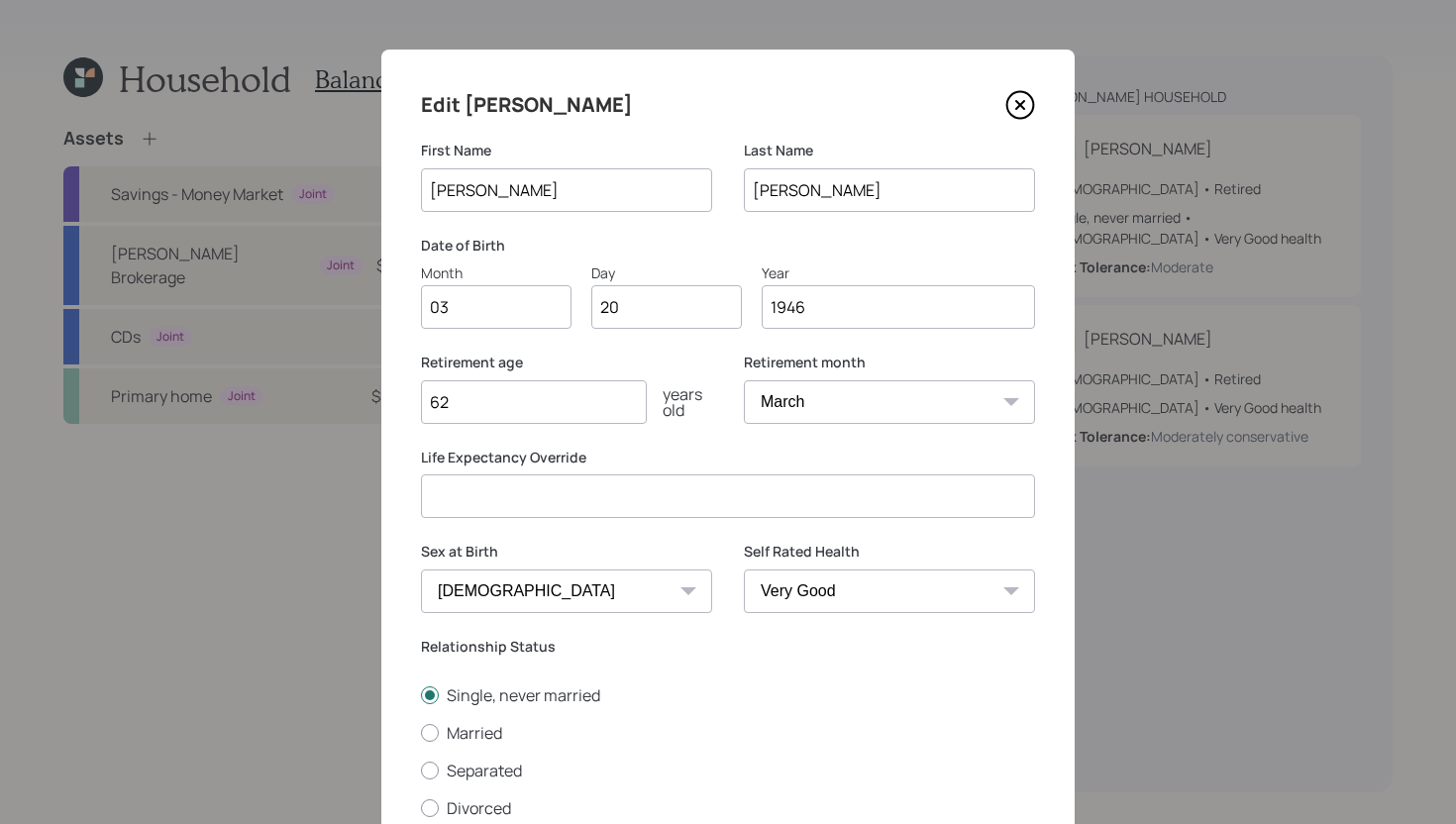 click at bounding box center [728, 496] 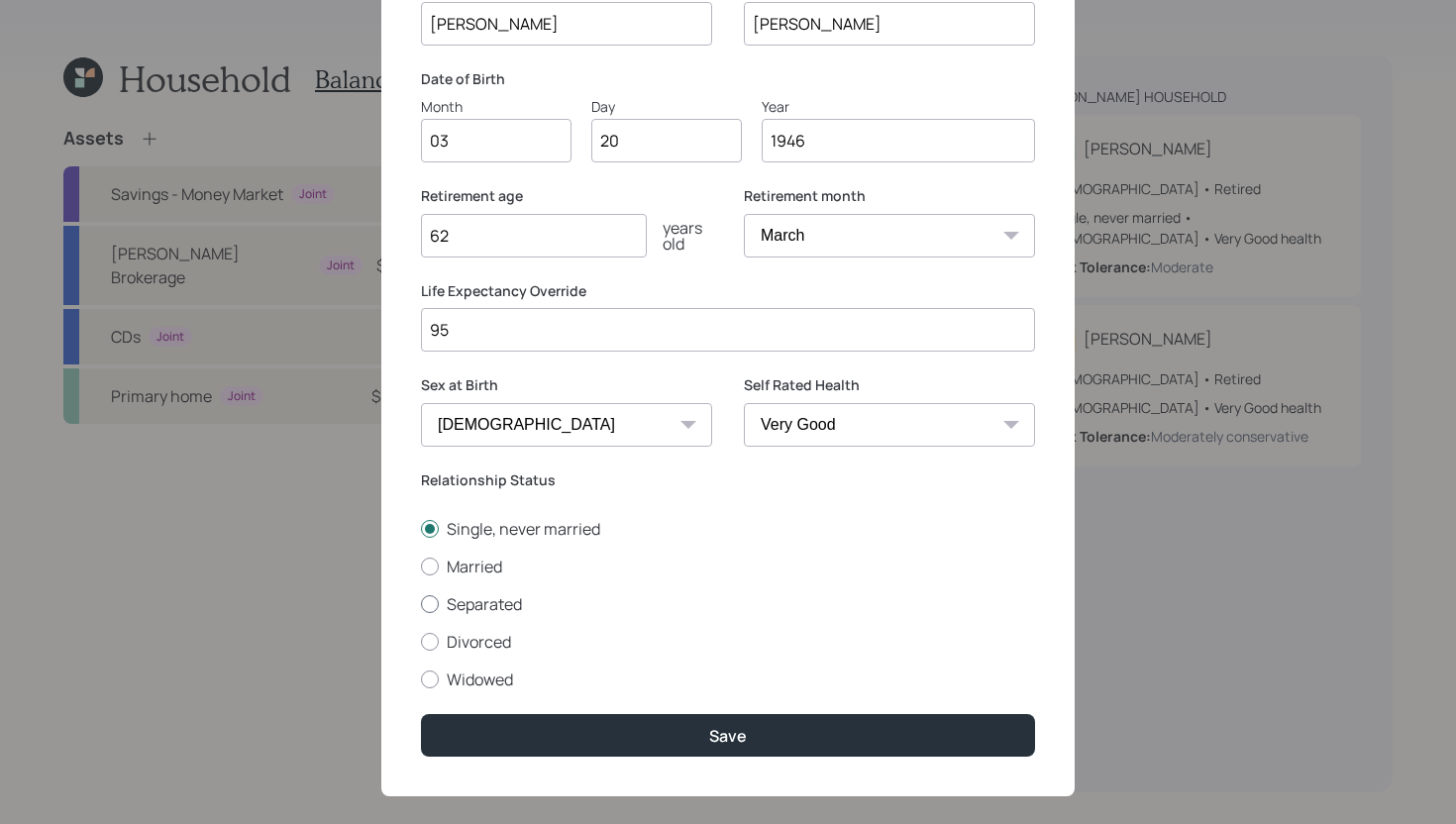 scroll, scrollTop: 189, scrollLeft: 0, axis: vertical 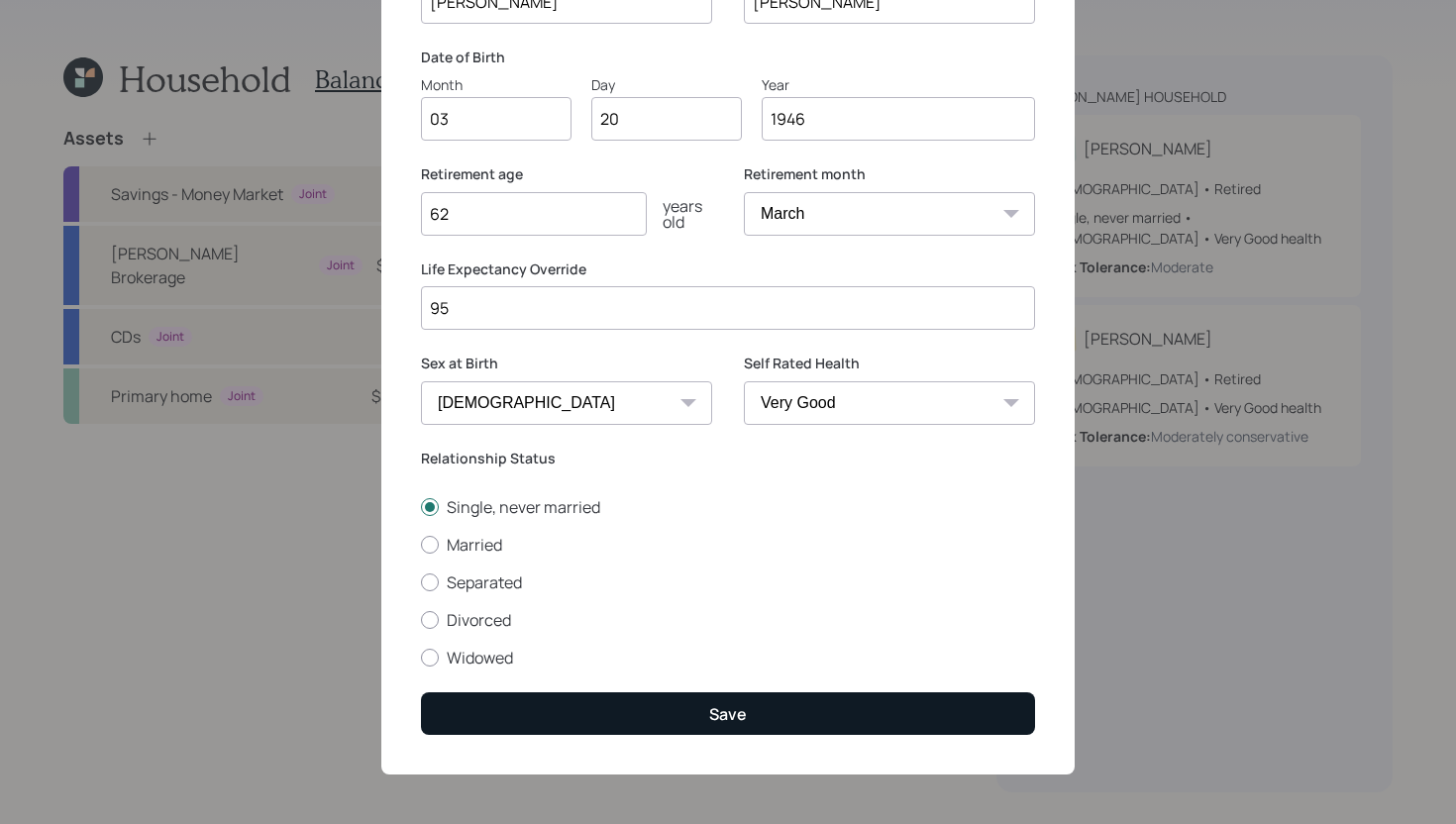 type on "95" 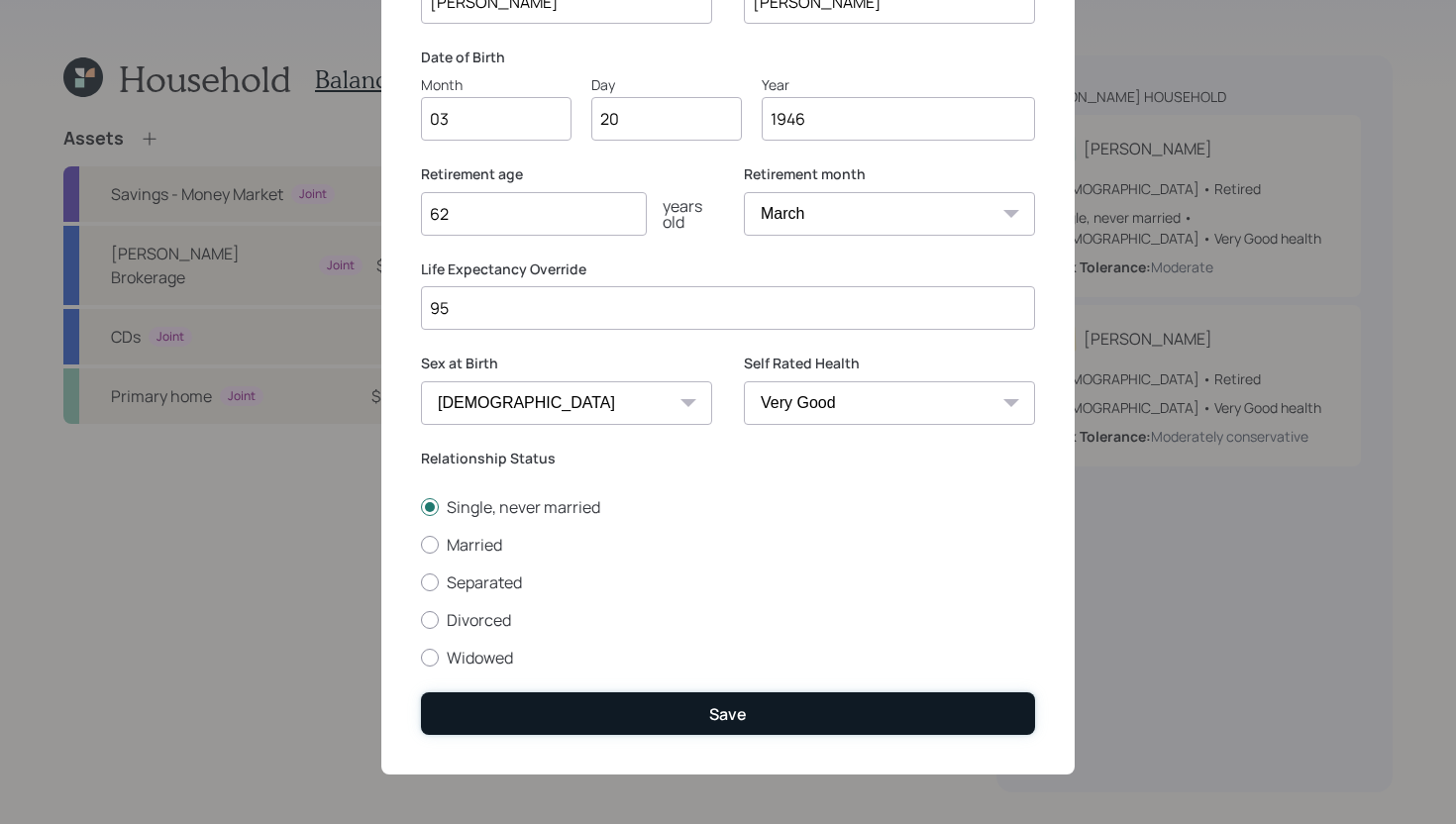 click on "Save" at bounding box center [728, 713] 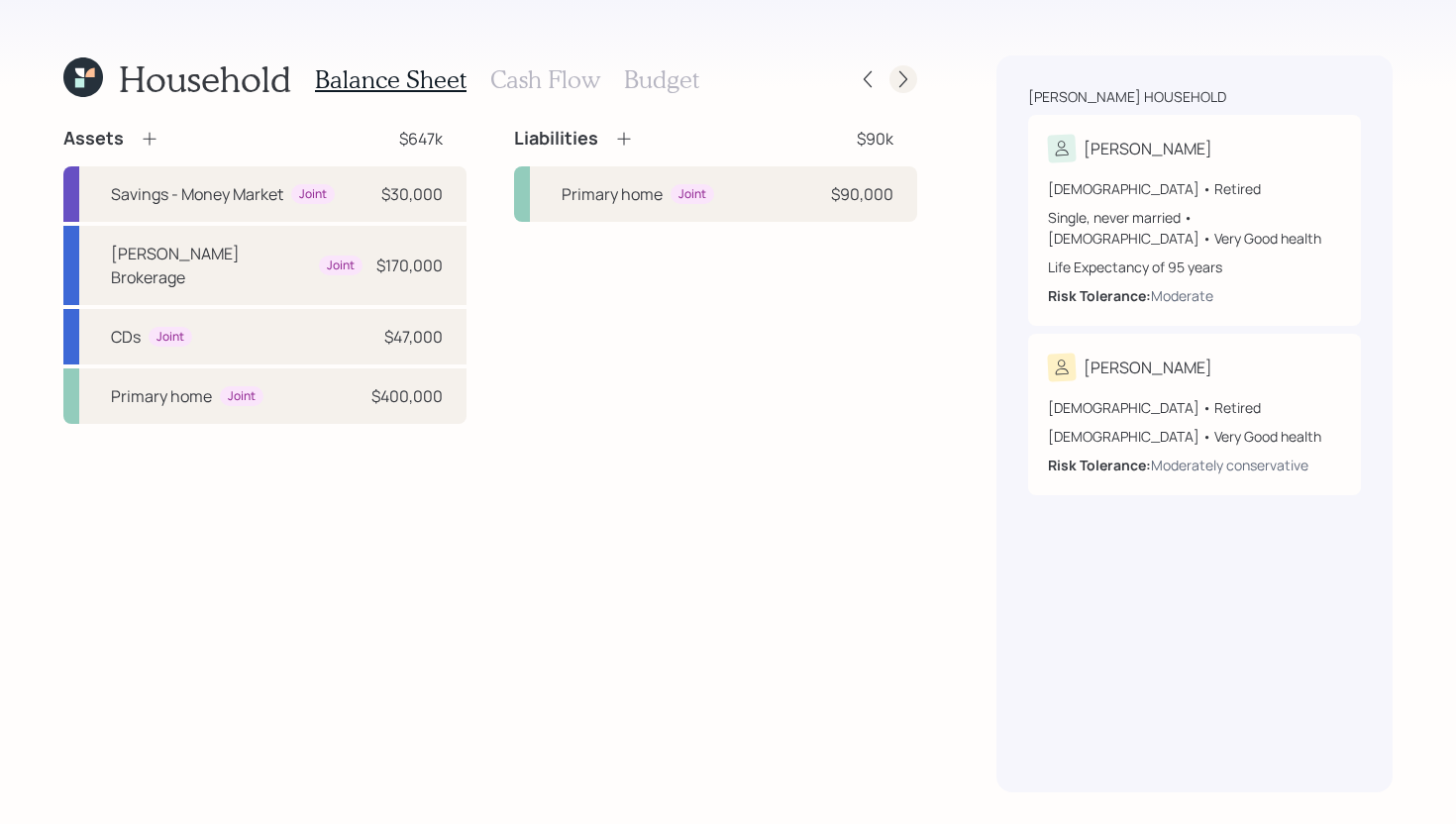click 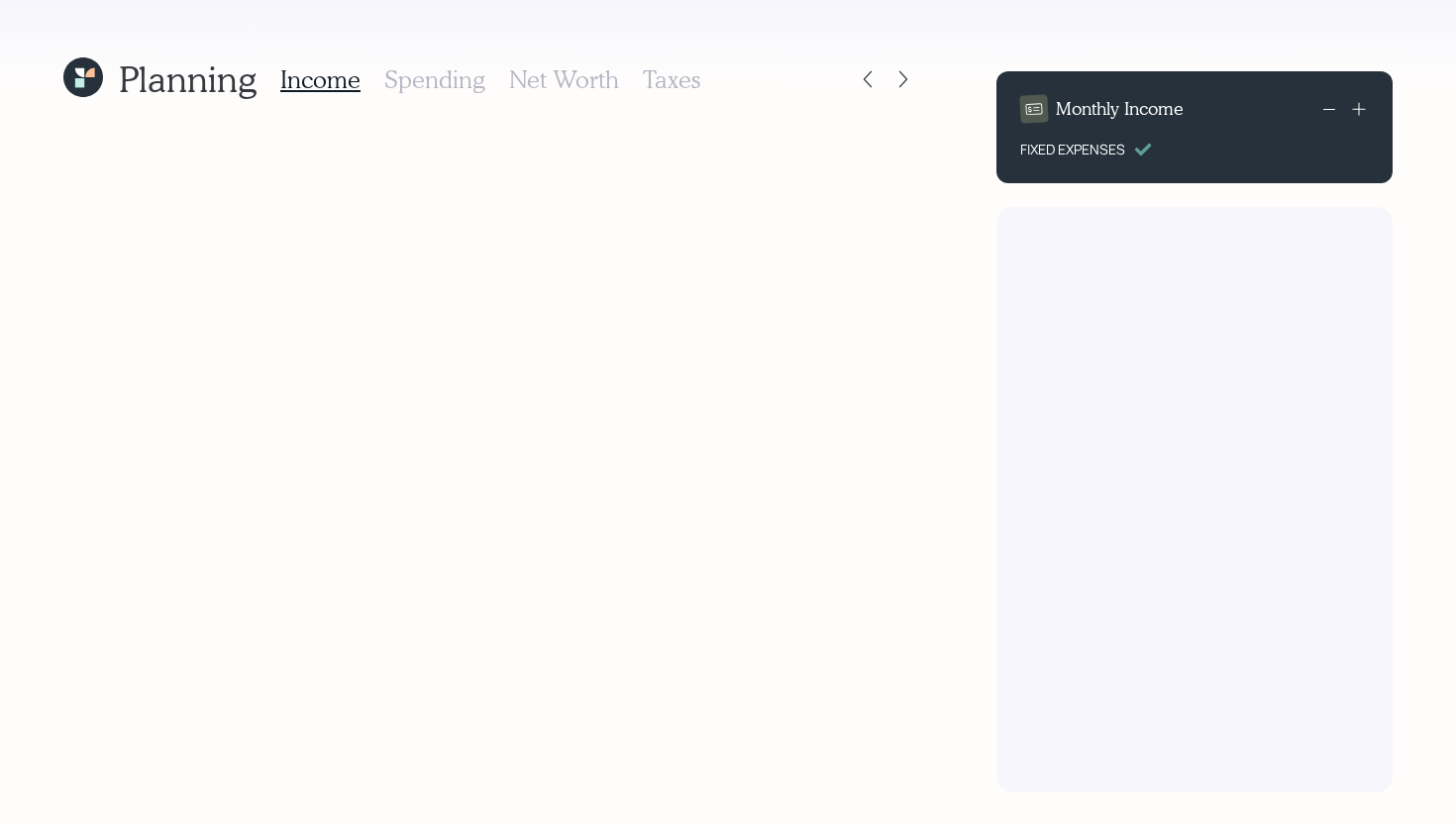 scroll, scrollTop: 0, scrollLeft: 0, axis: both 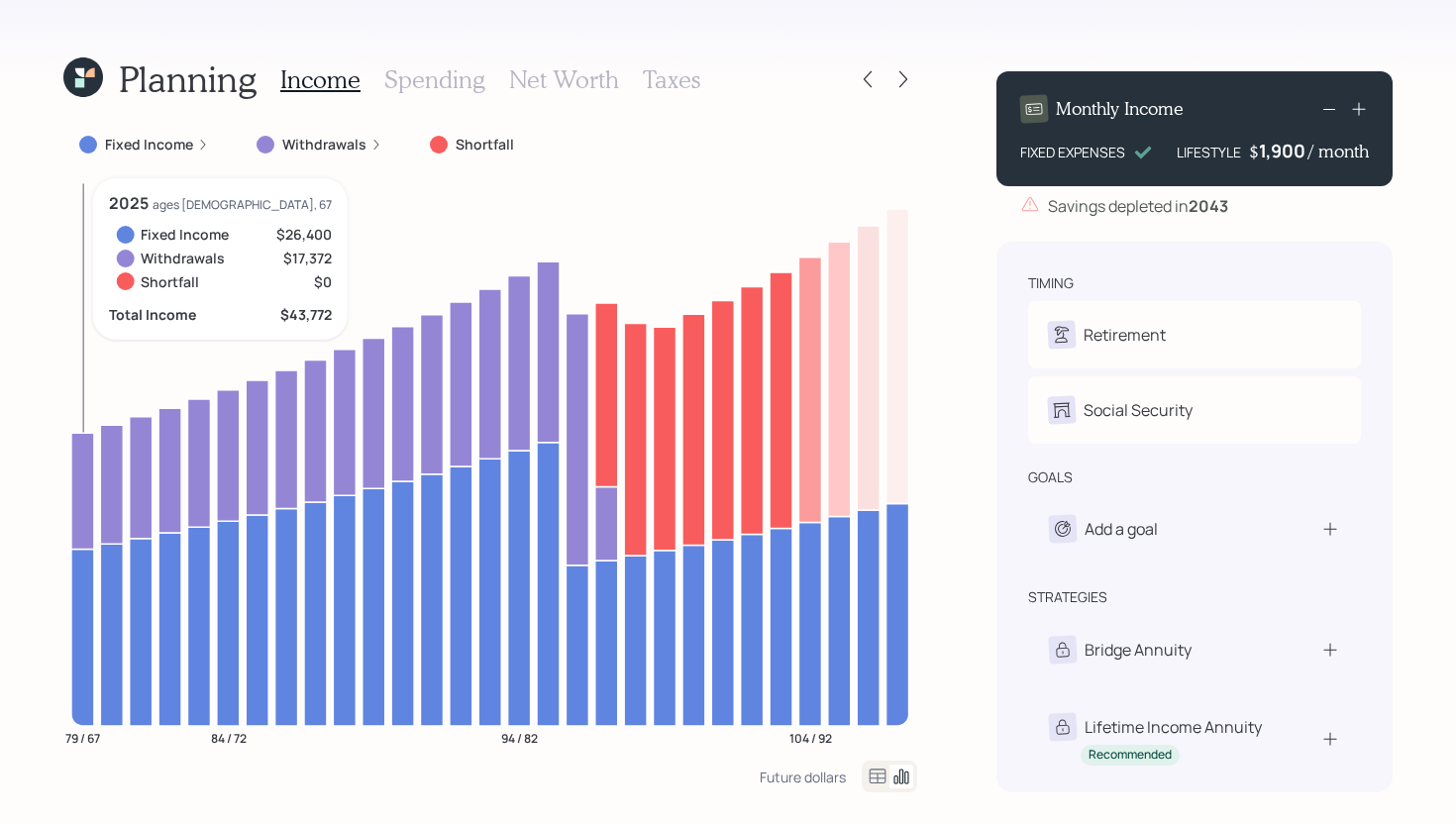 click 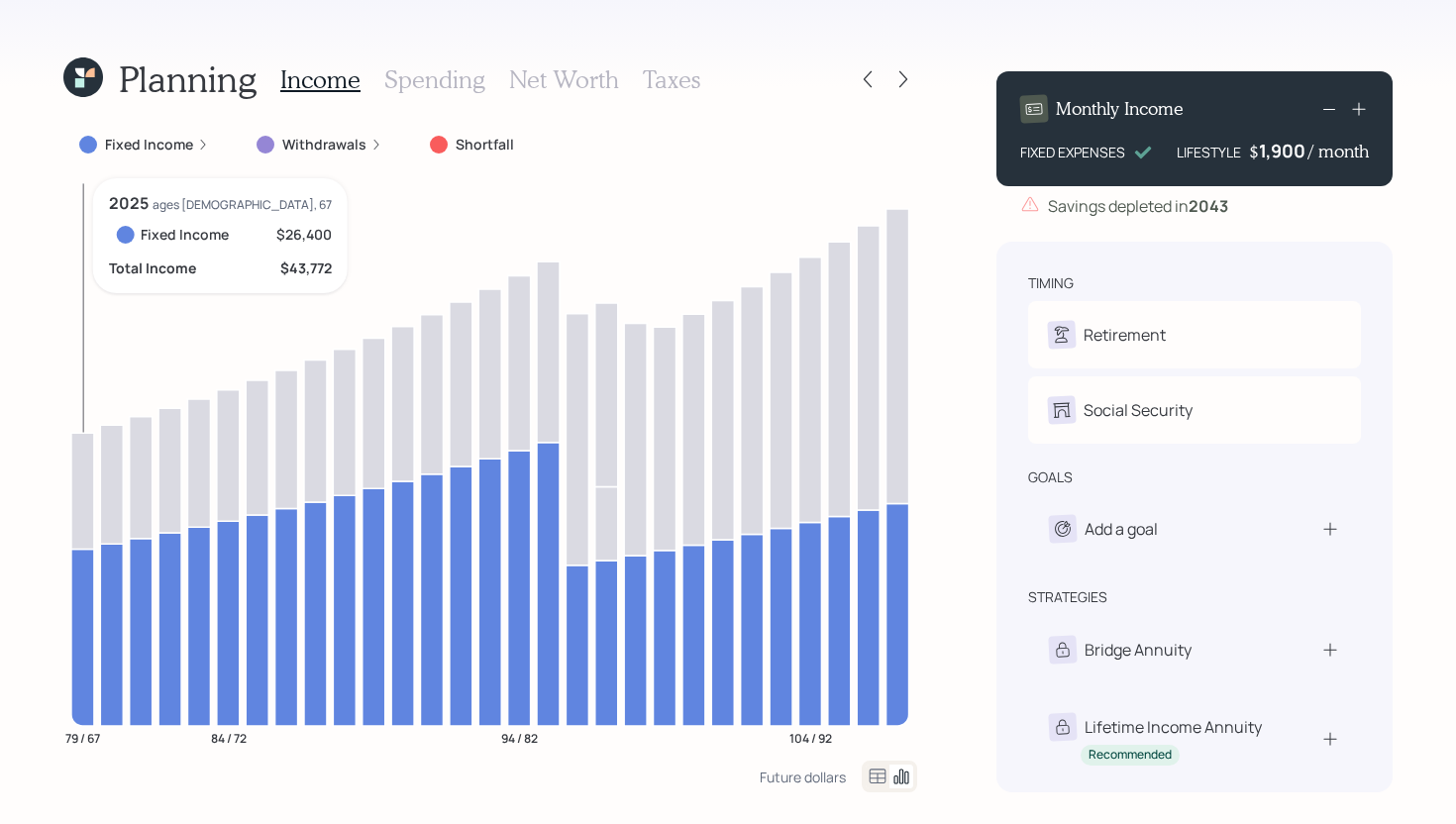 click 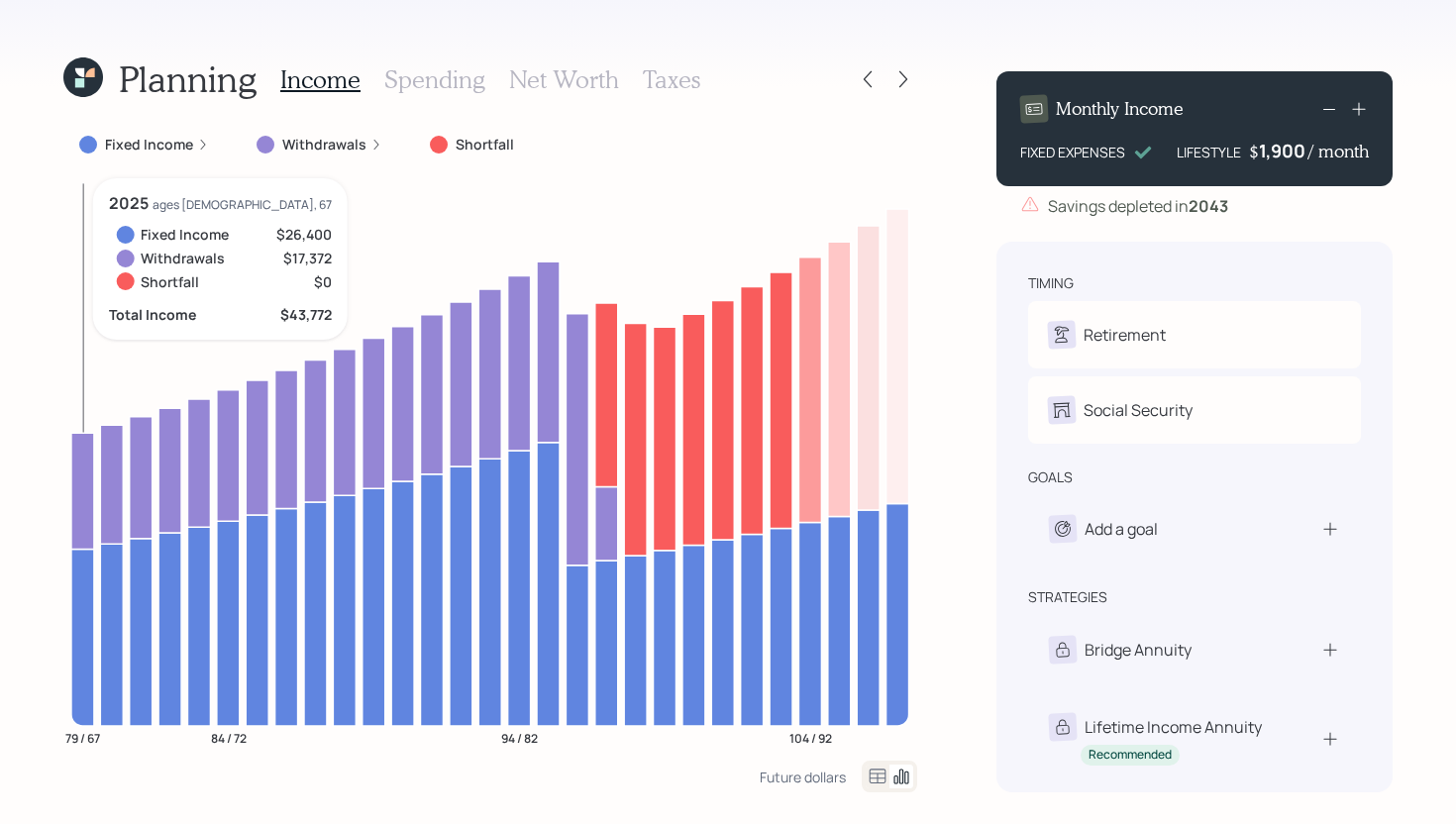 click 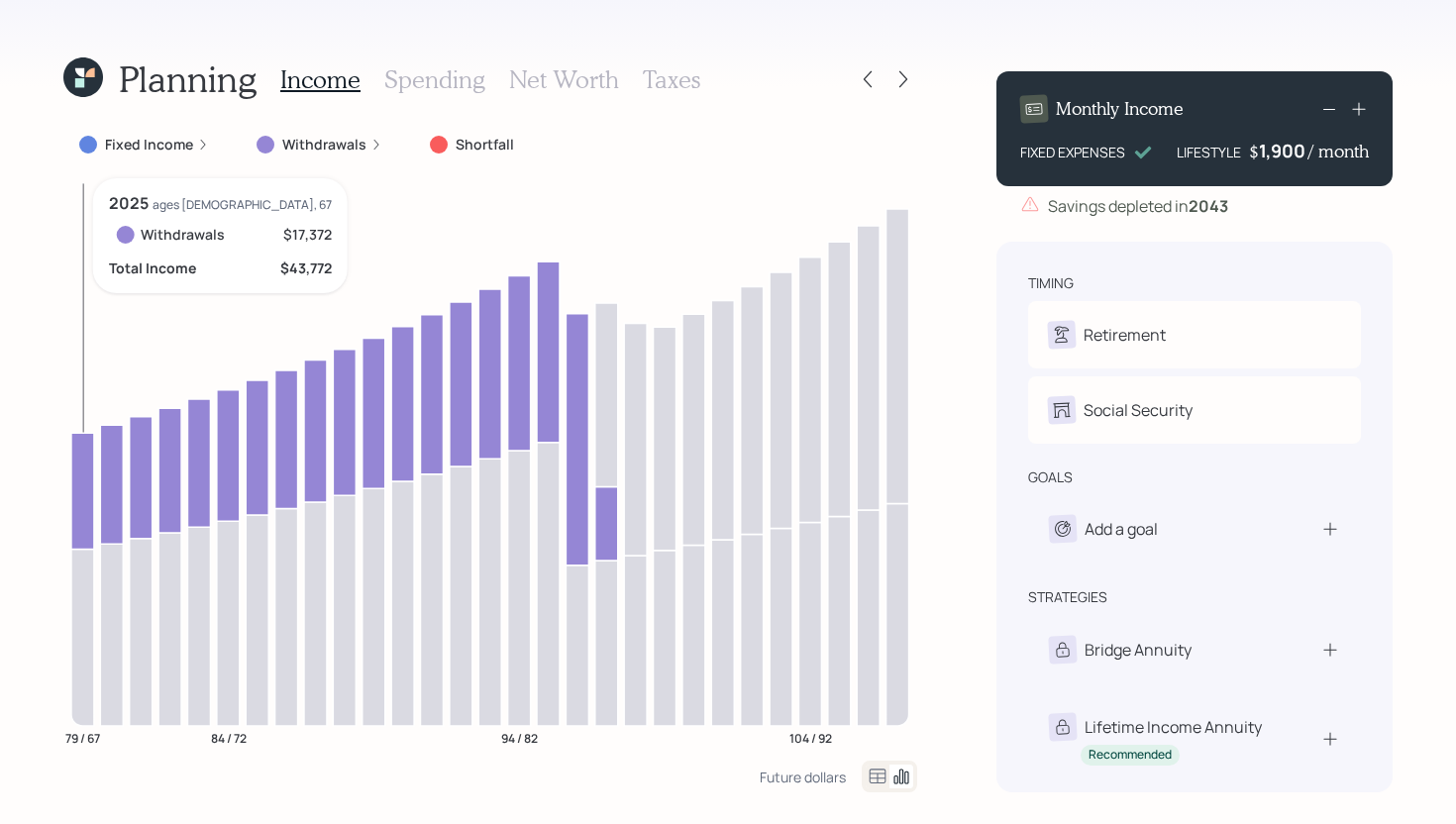 click 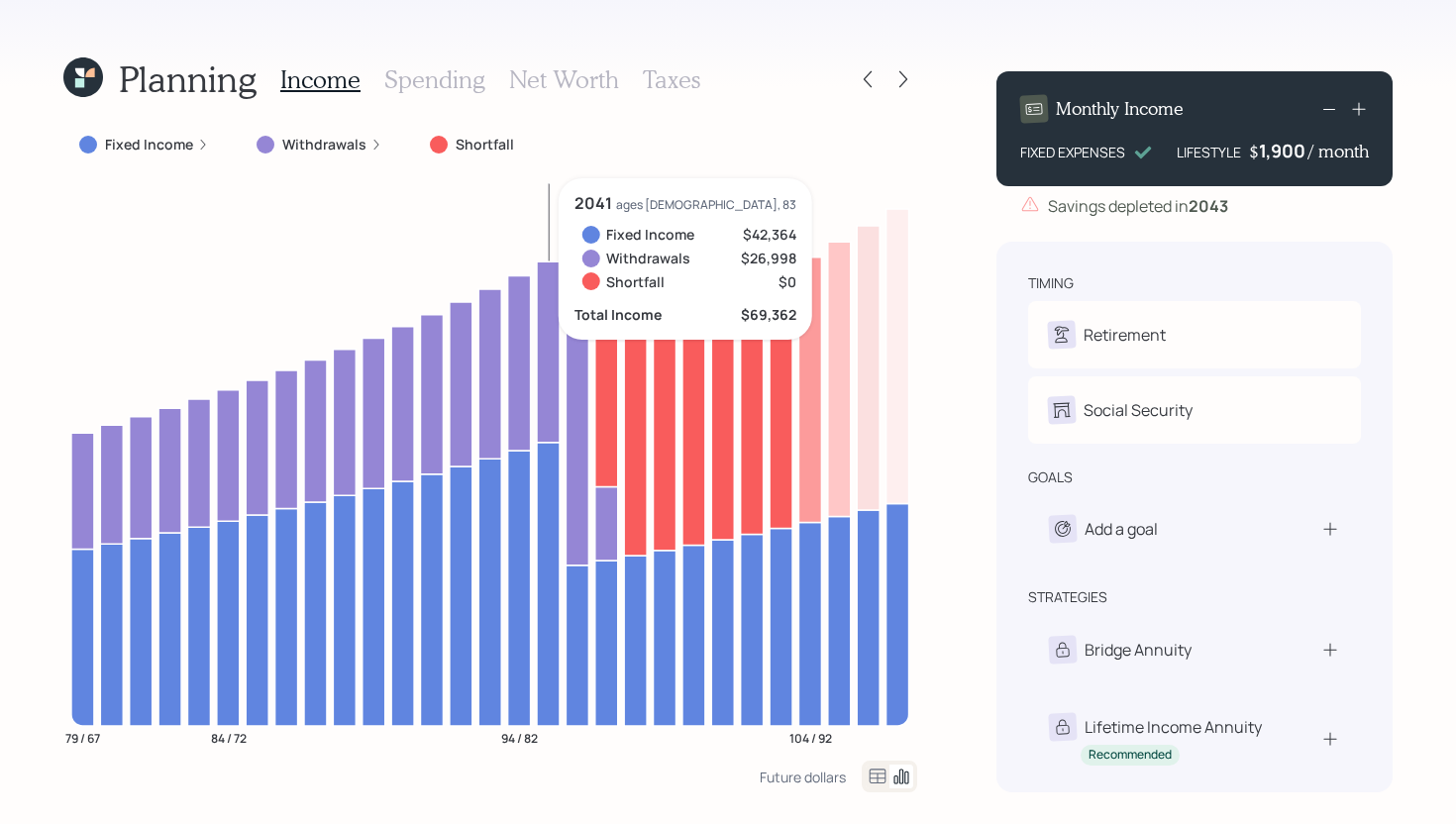 click 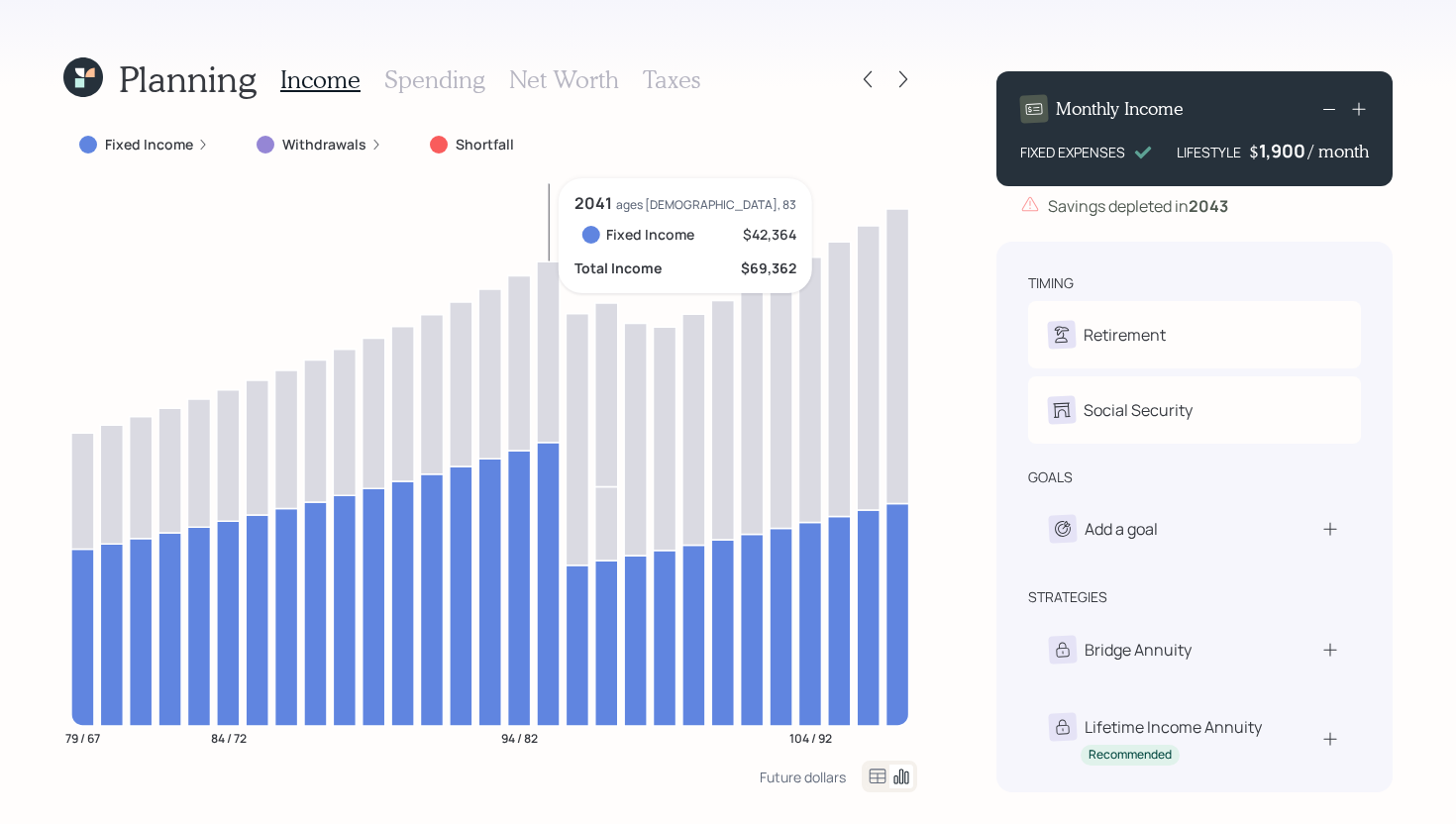 click 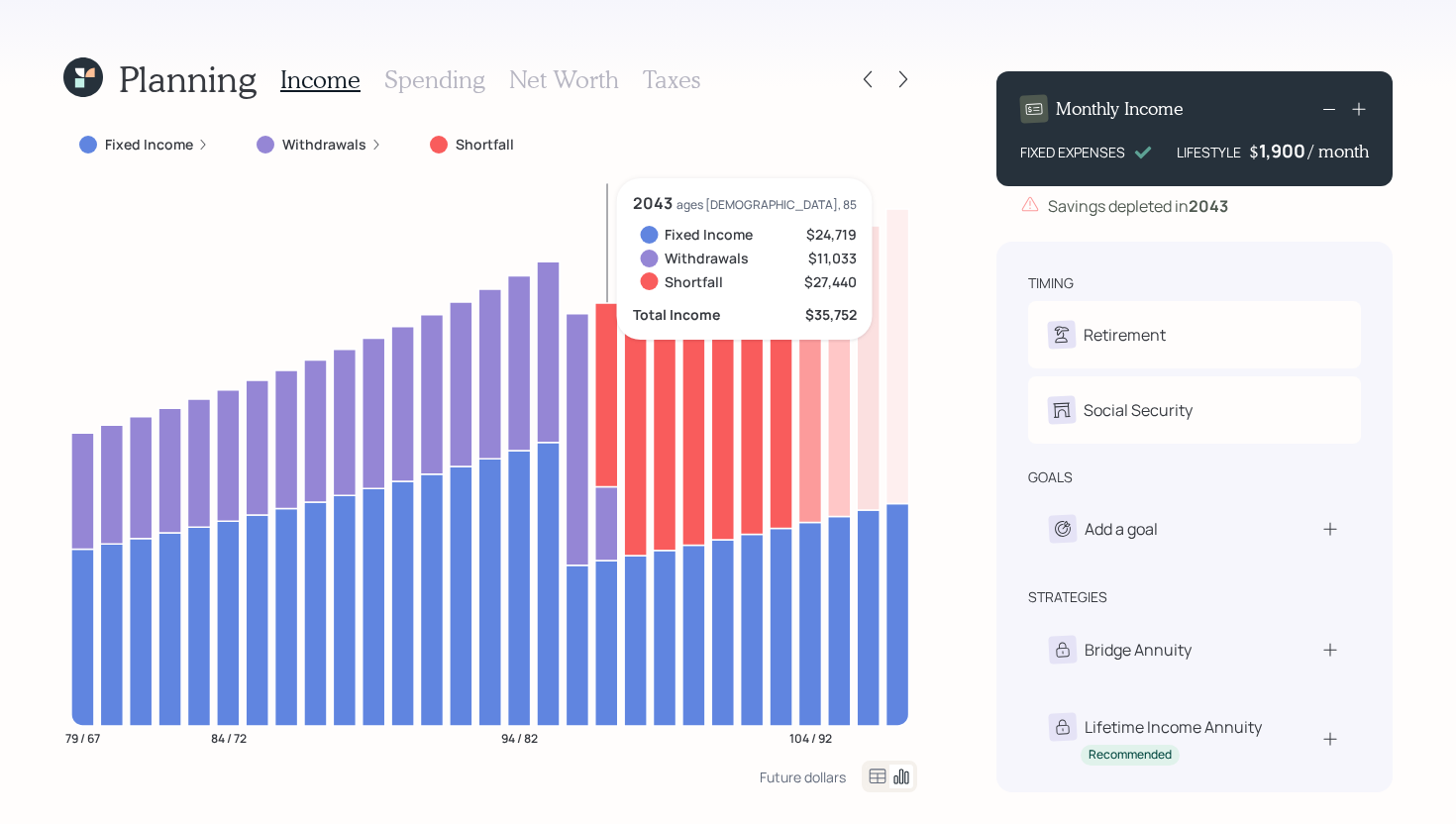 click 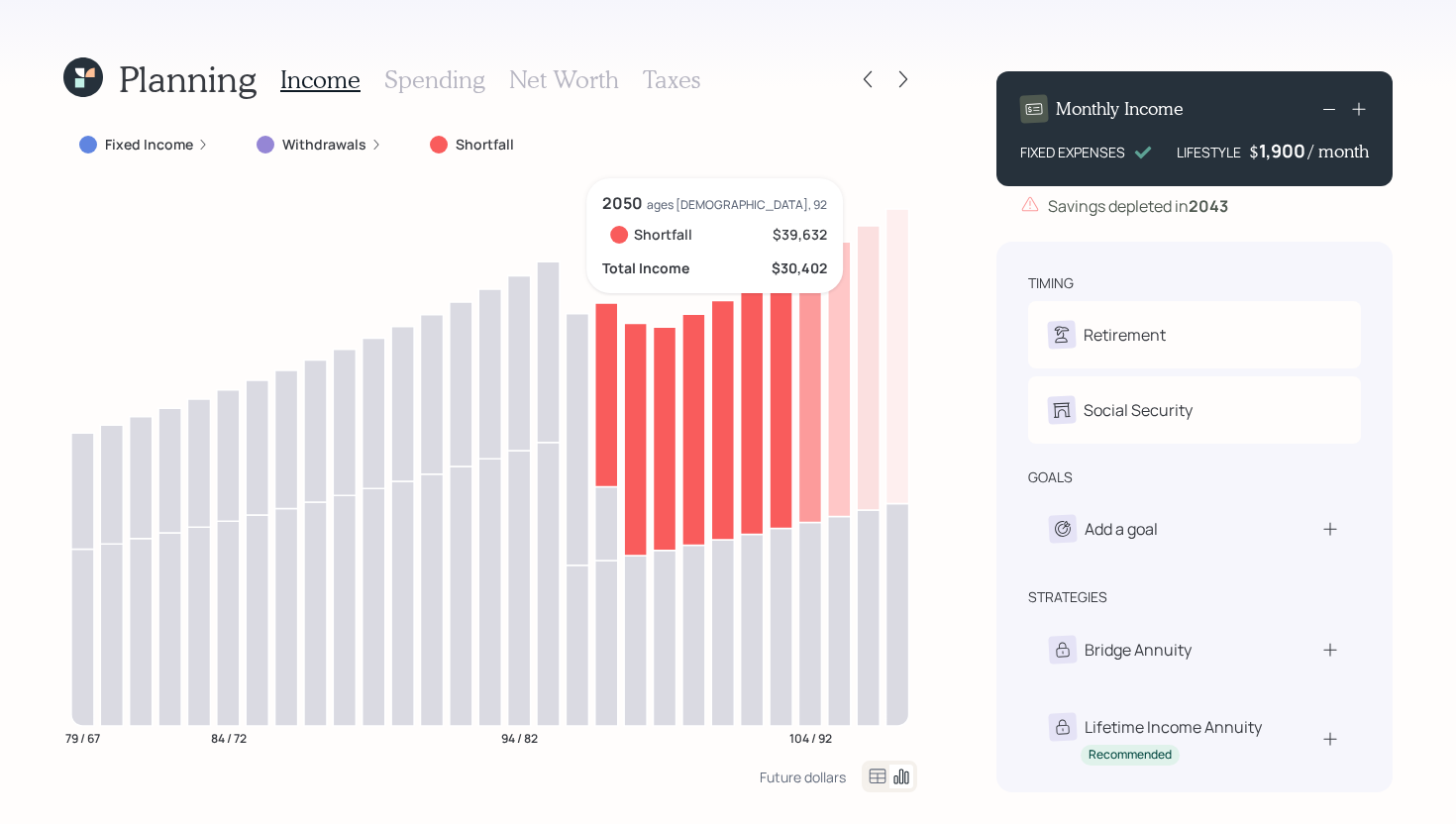 click 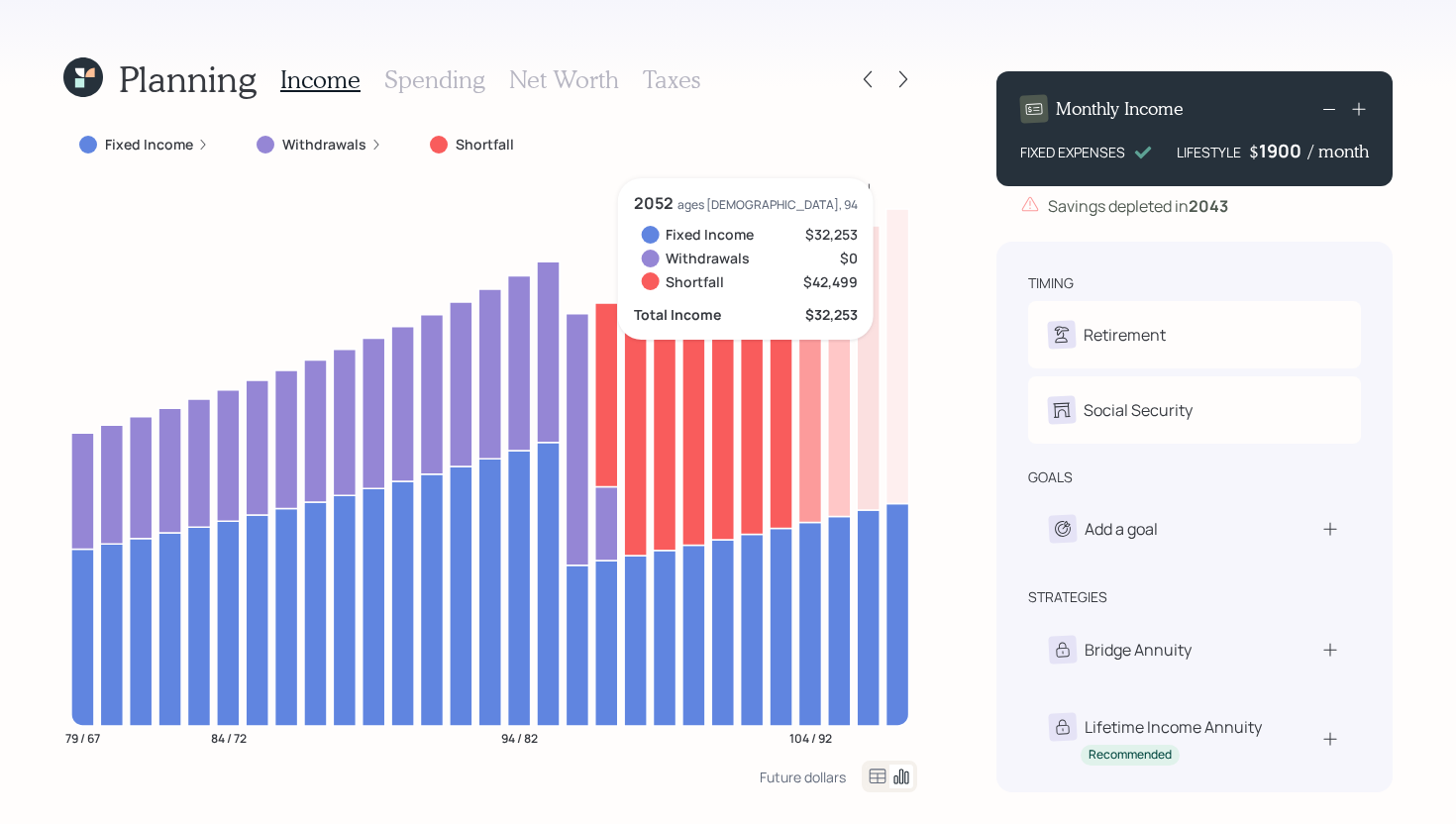 click on "1900" at bounding box center (1284, 151) 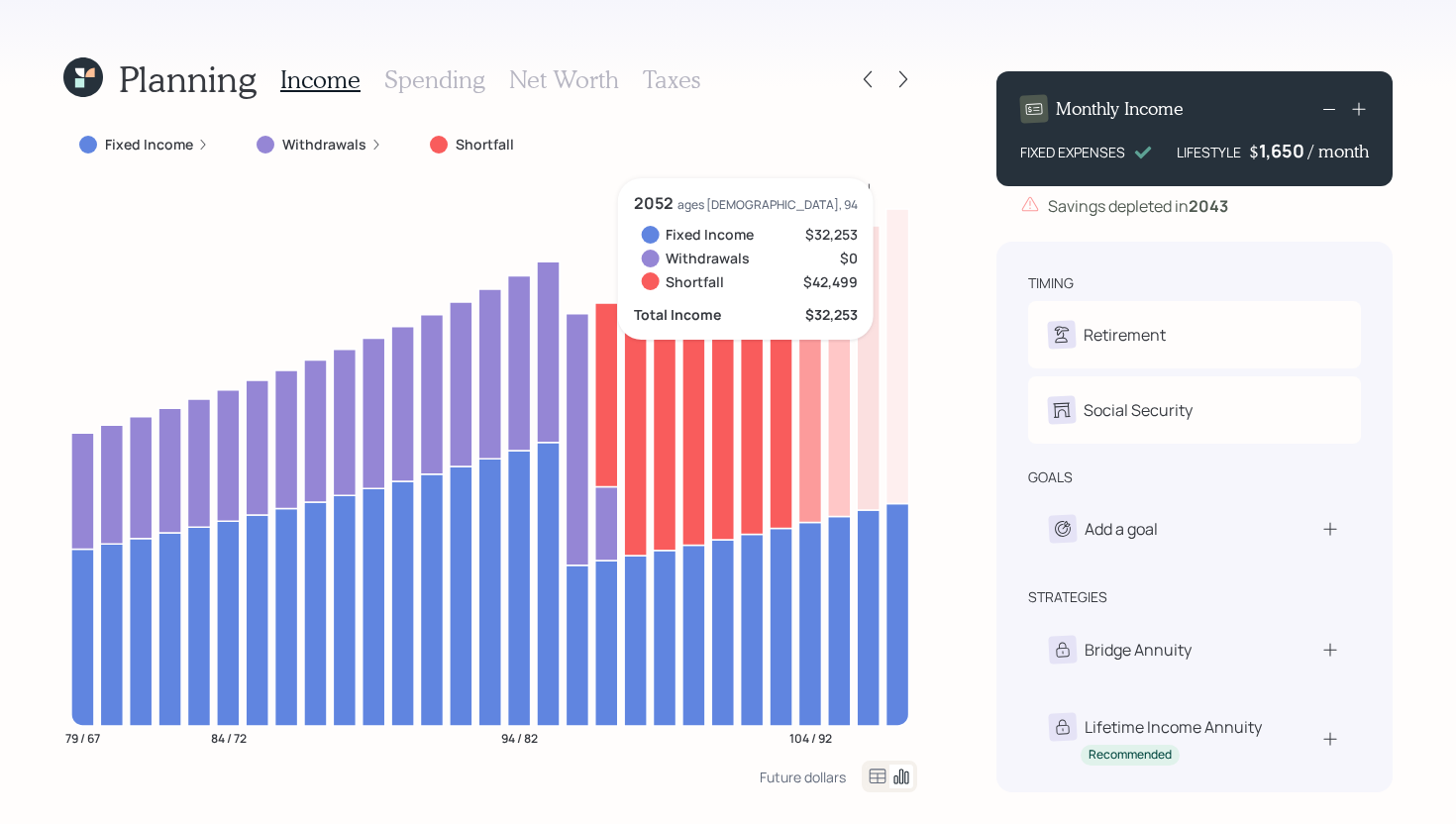 click on "Planning Income Spending Net Worth Taxes Fixed Income Withdrawals Shortfall 79 / 67 84 / 72 94 / 82 104 / 92 2052 ages [DEMOGRAPHIC_DATA], 94 Fixed Income $32,253 Withdrawals $0 Shortfall $42,499 Total Income $32,253 Future dollars Monthly Income FIXED EXPENSES LIFESTYLE $ 1,650  / month Savings depleted in  [DATE] timing Retirement G Retired K Retired Social Security G Receiving K Receiving goals Add a goal strategies Bridge Annuity Lifetime Income Annuity Recommended" at bounding box center [728, 412] 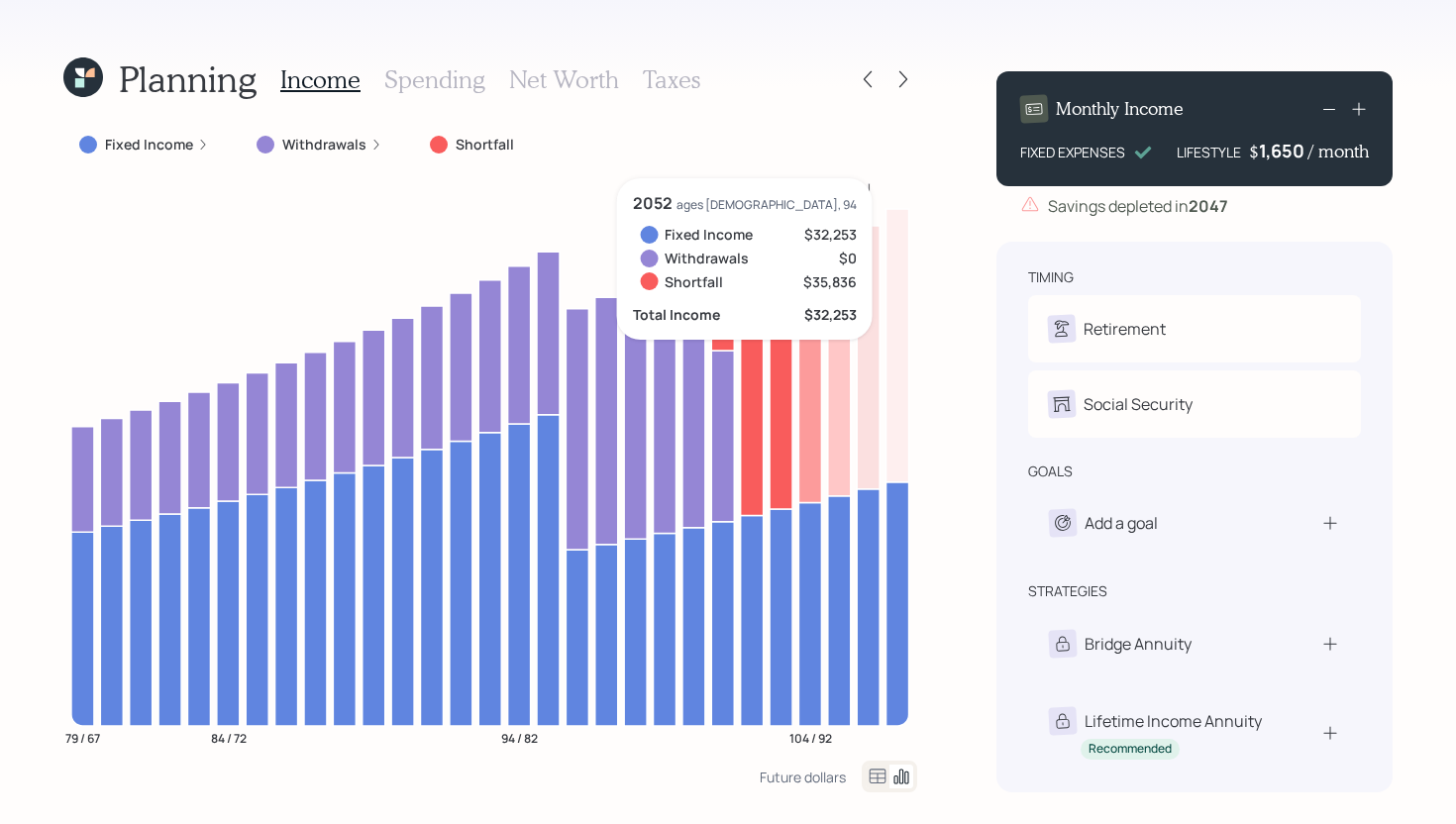 scroll, scrollTop: 4, scrollLeft: 0, axis: vertical 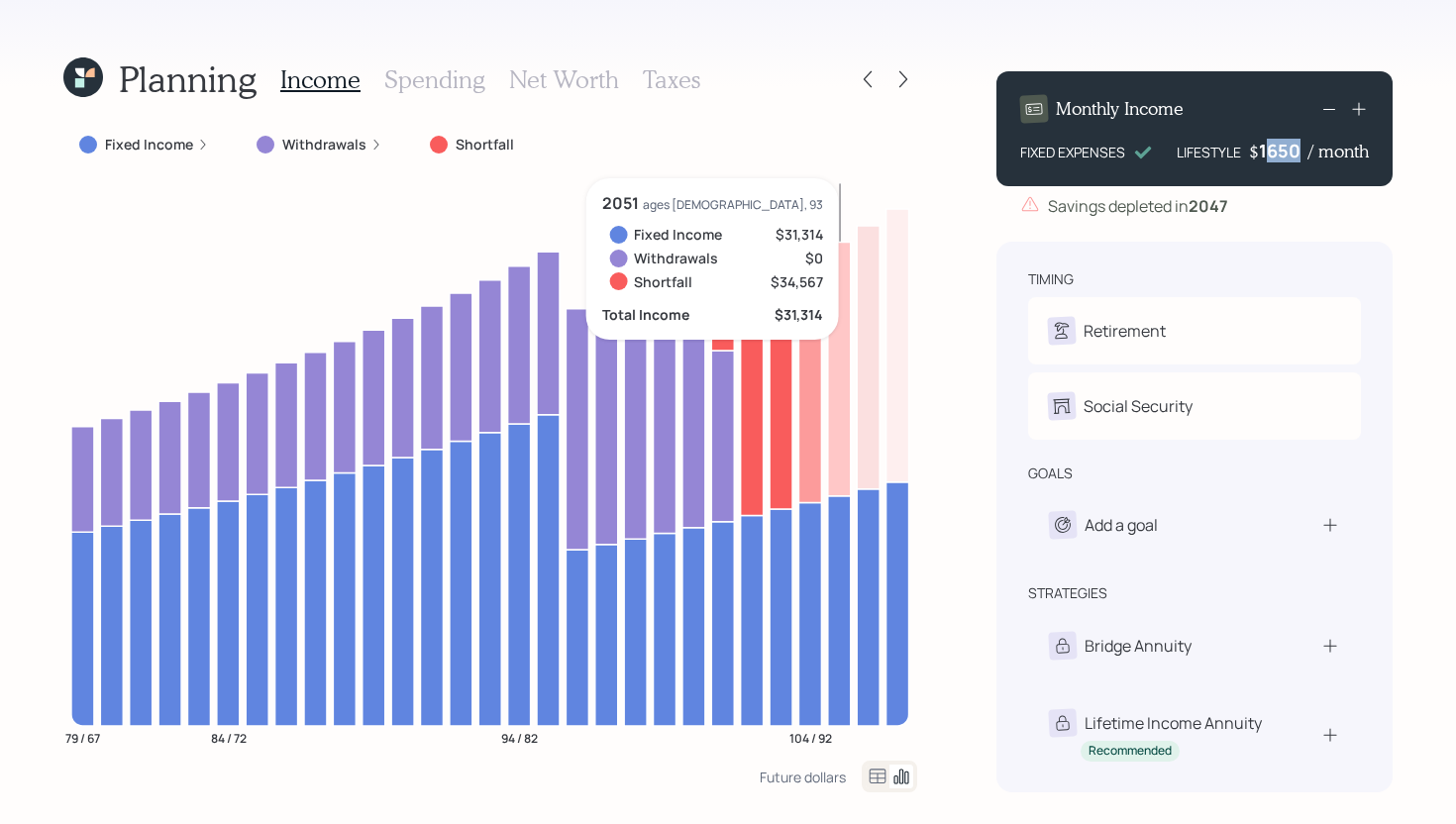drag, startPoint x: 1304, startPoint y: 153, endPoint x: 1270, endPoint y: 152, distance: 34.014703 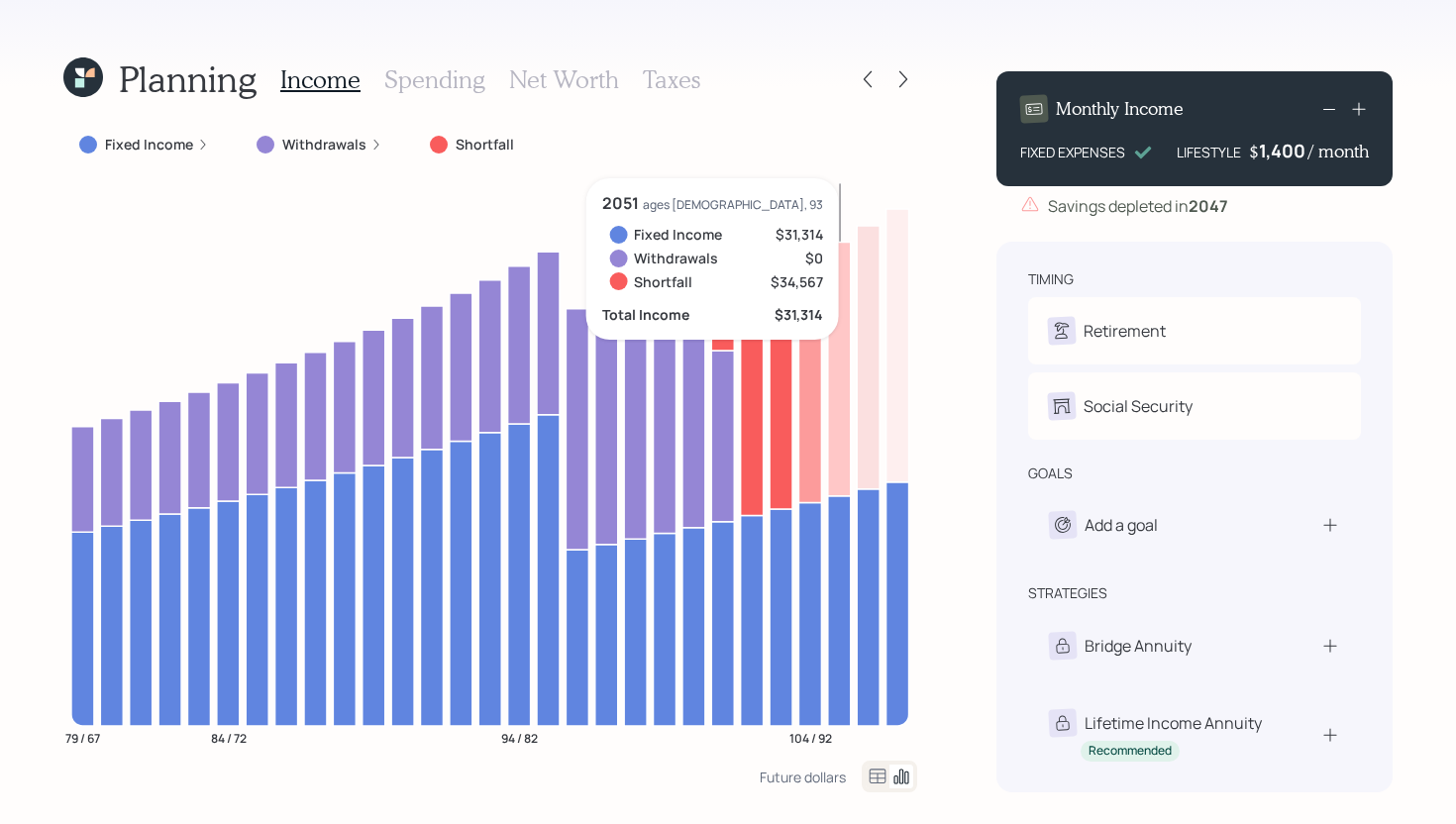 click on "Planning Income Spending Net Worth Taxes Fixed Income Withdrawals Shortfall 79 / 67 84 / 72 94 / 82 104 / 92 2051 ages [DEMOGRAPHIC_DATA], 93 Fixed Income $31,314 Withdrawals $0 Shortfall $34,567 Total Income $31,314 Future dollars Monthly Income FIXED EXPENSES LIFESTYLE $ 1,400  / month Savings depleted in  [DATE] timing Retirement G Retired K Retired Social Security G Receiving K Receiving goals Add a goal strategies Bridge Annuity Lifetime Income Annuity Recommended" at bounding box center (728, 412) 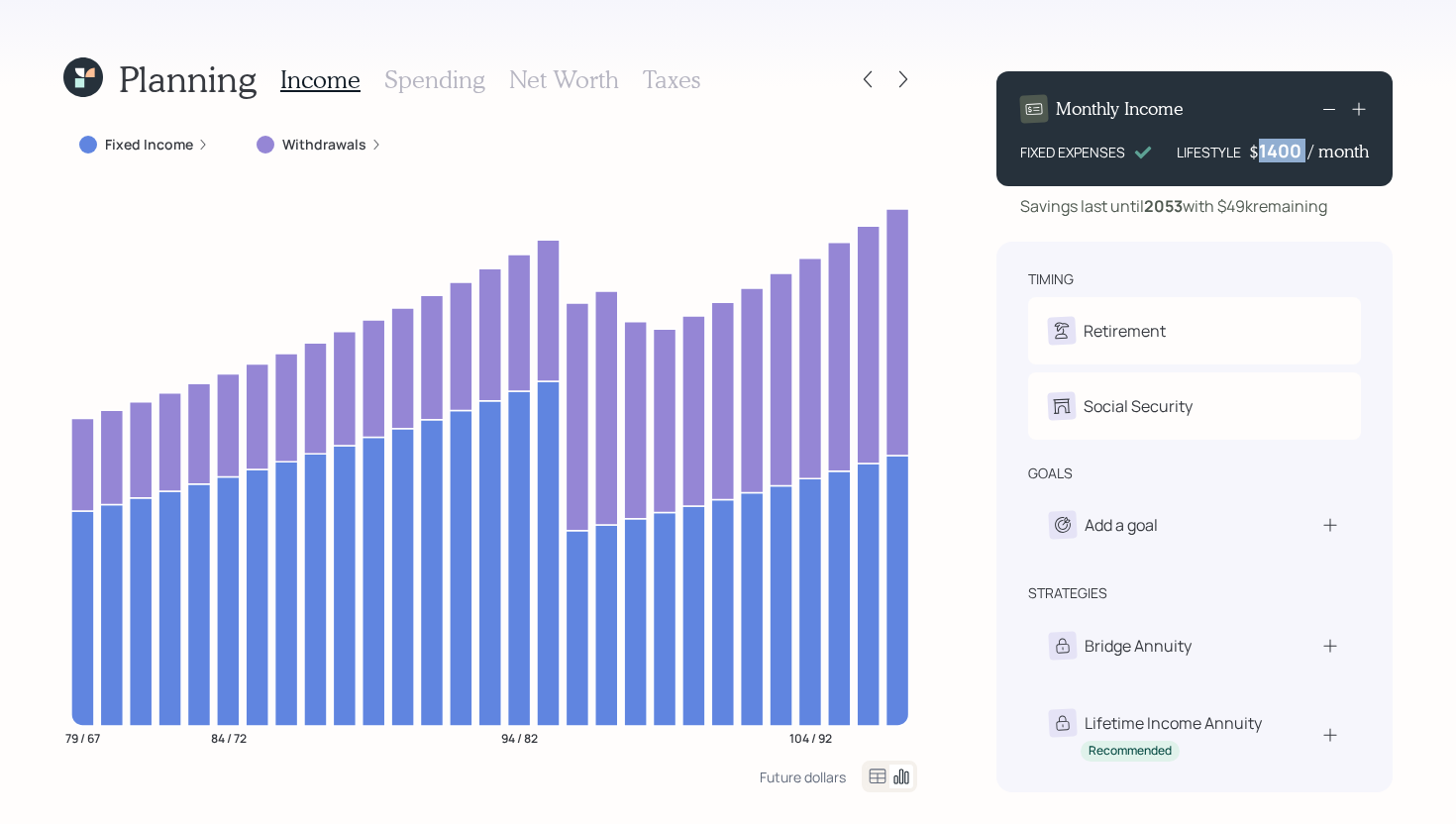 drag, startPoint x: 1307, startPoint y: 154, endPoint x: 1278, endPoint y: 153, distance: 29.017236 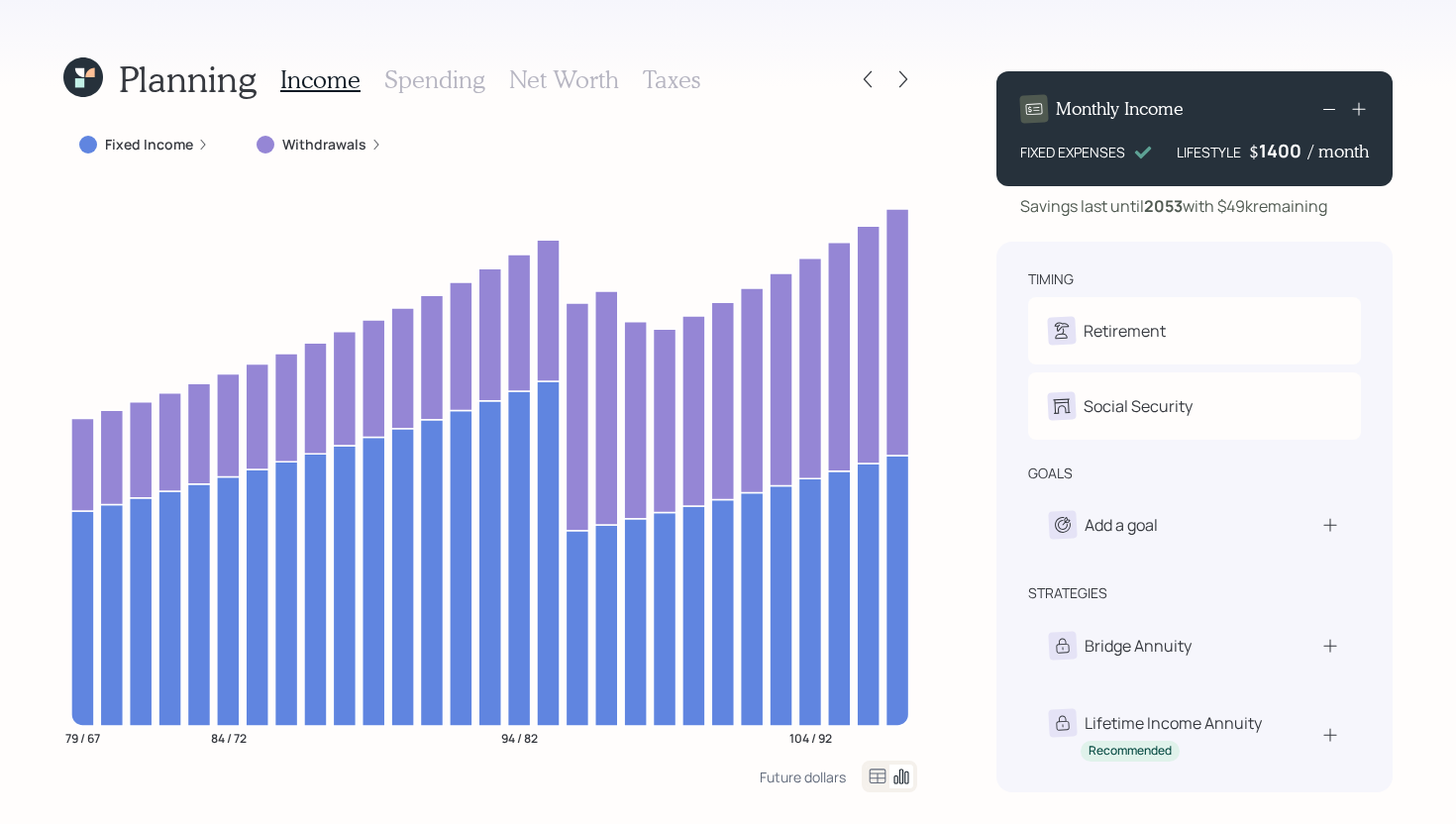 click on "1400" at bounding box center [1284, 151] 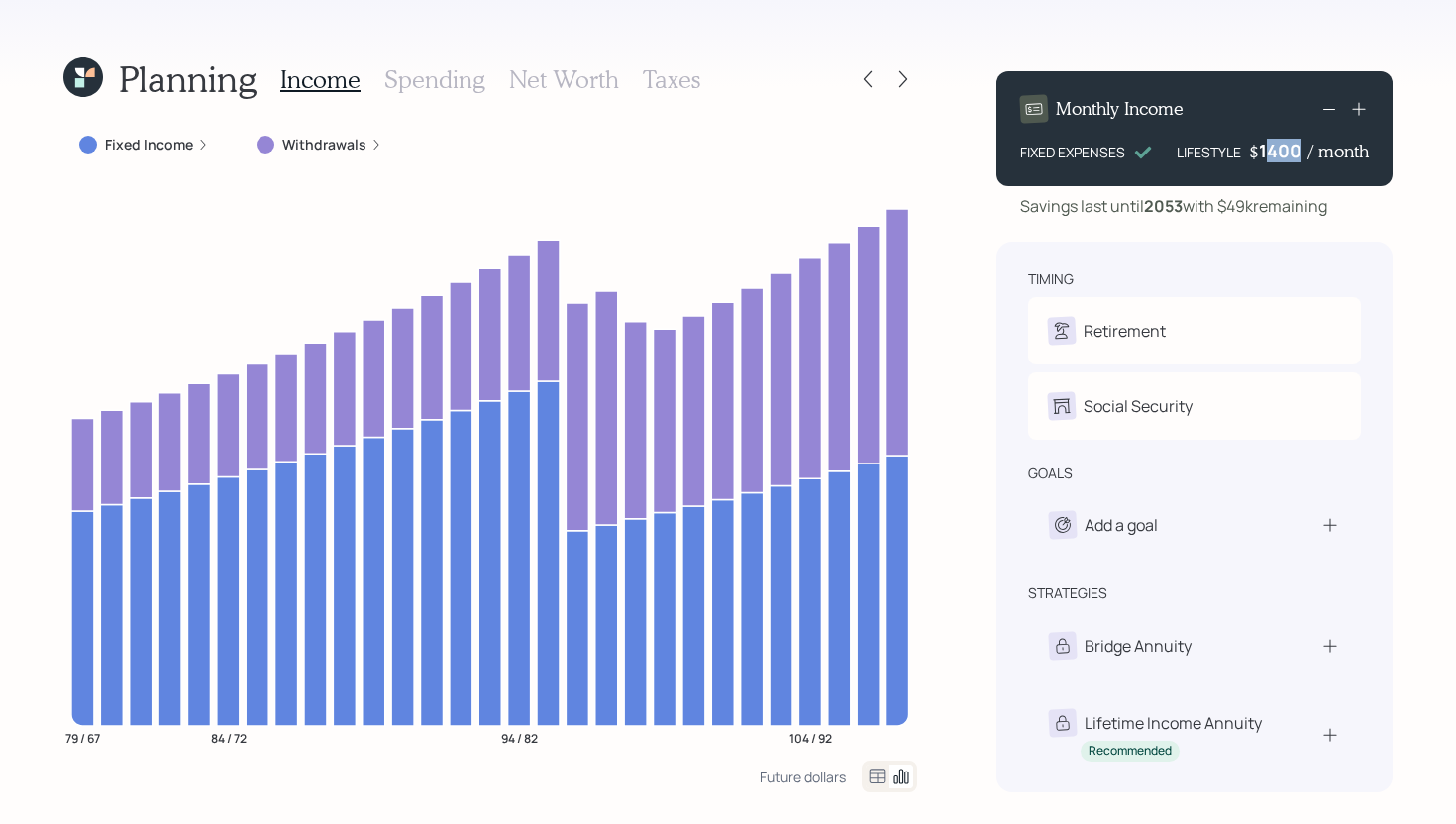 drag, startPoint x: 1300, startPoint y: 152, endPoint x: 1271, endPoint y: 153, distance: 29.017236 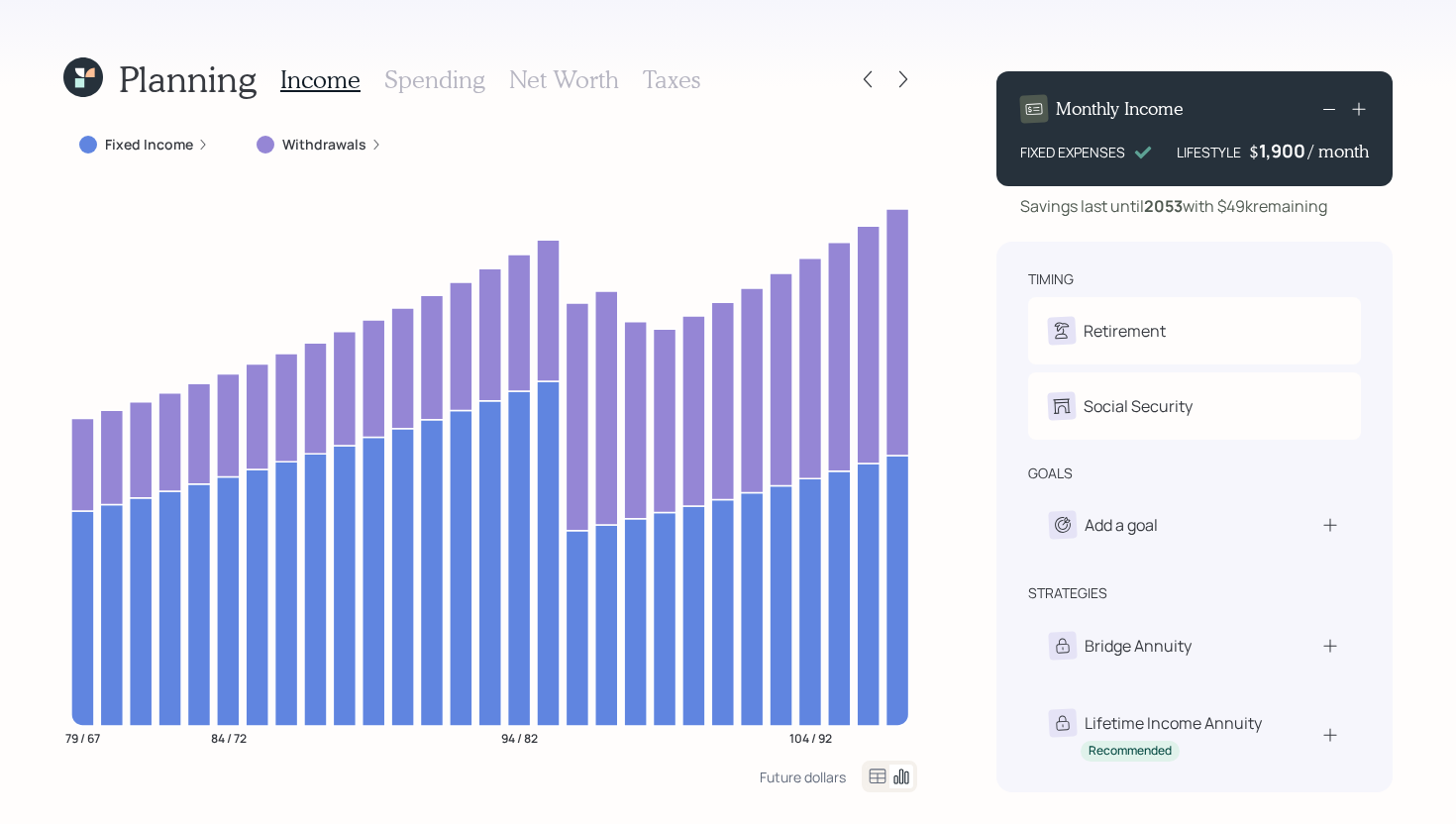 click on "Planning Income Spending Net Worth Taxes Fixed Income Withdrawals 79 / 67 84 / 72 94 / 82 104 / 92 Future dollars Monthly Income FIXED EXPENSES LIFESTYLE $ 1,900  / month Savings last until  [DATE]  with   $49k  remaining timing Retirement G Retired K Retired Social Security G Receiving K Receiving goals Add a goal strategies Bridge Annuity Lifetime Income Annuity Recommended" at bounding box center (728, 412) 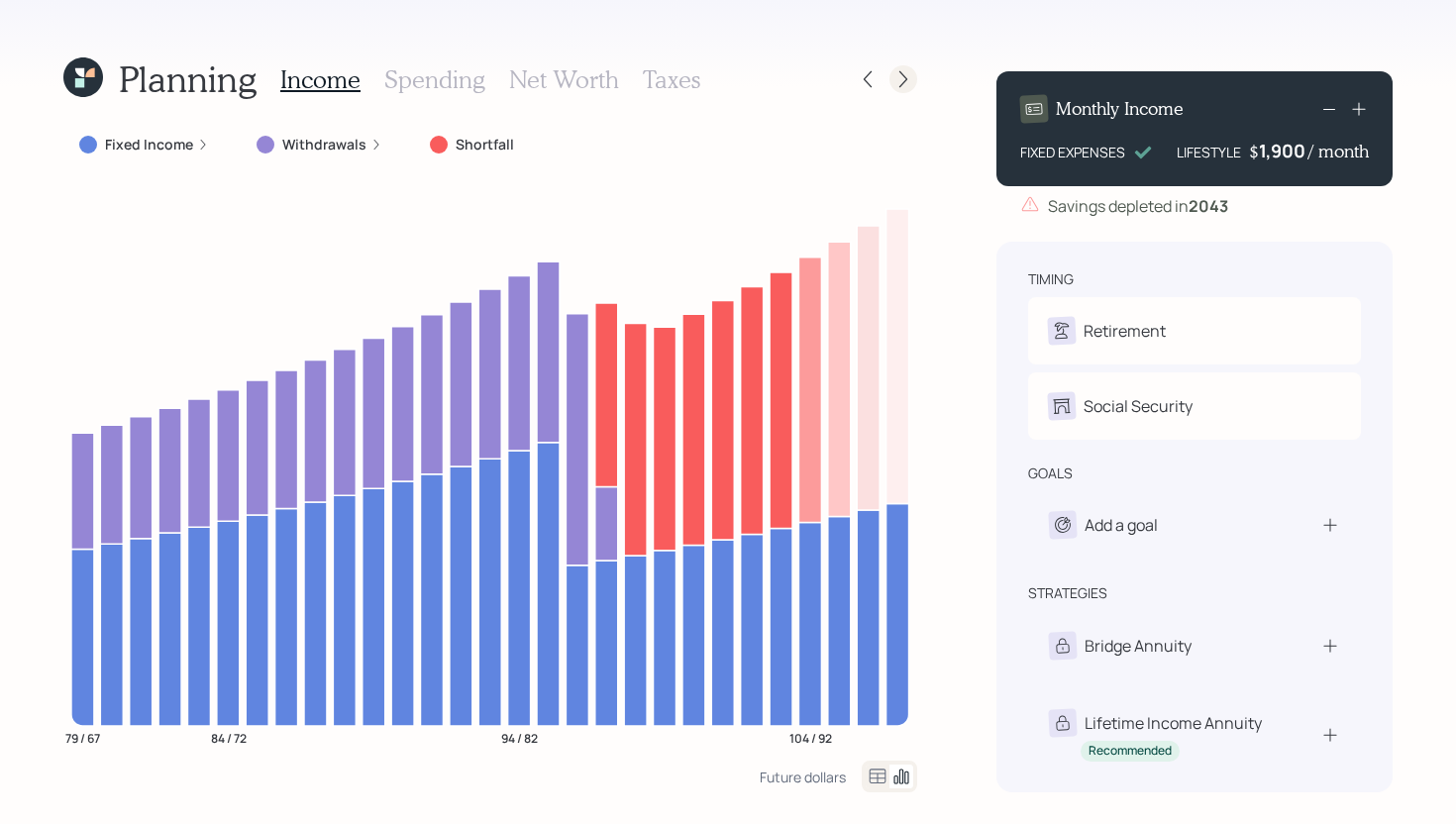 click 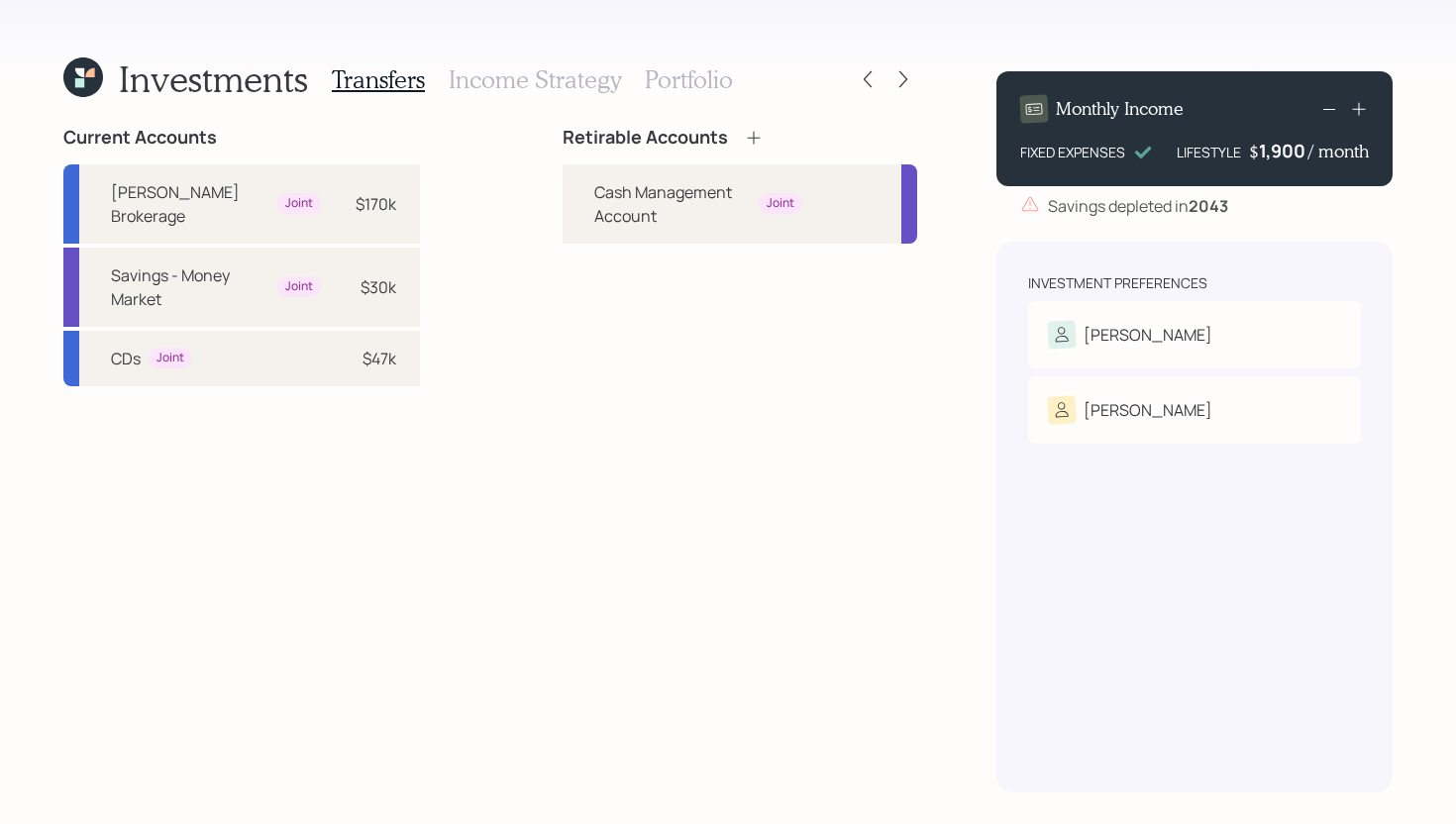 click on "Income Strategy" at bounding box center (535, 79) 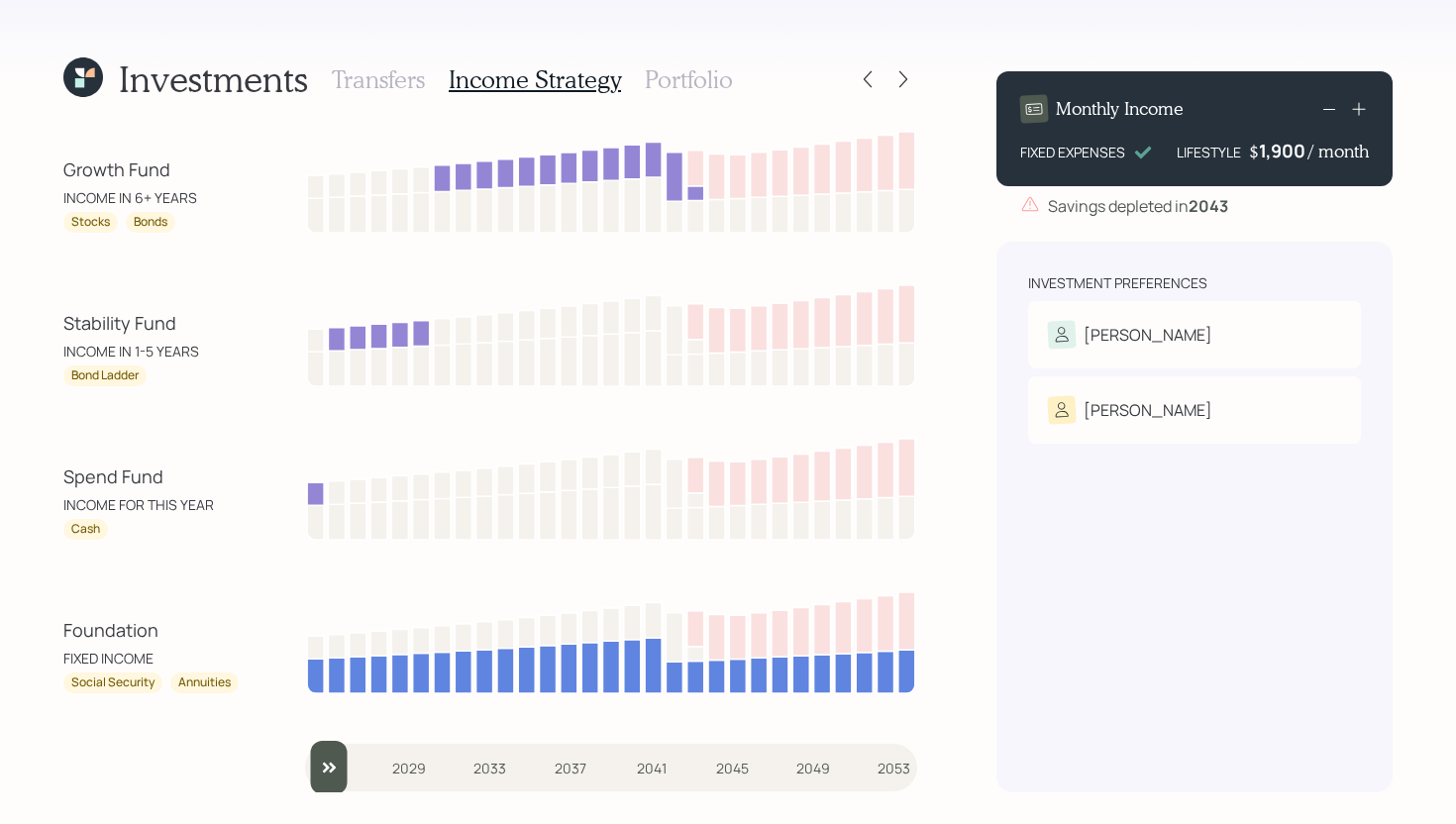 click on "Transfers" at bounding box center [378, 79] 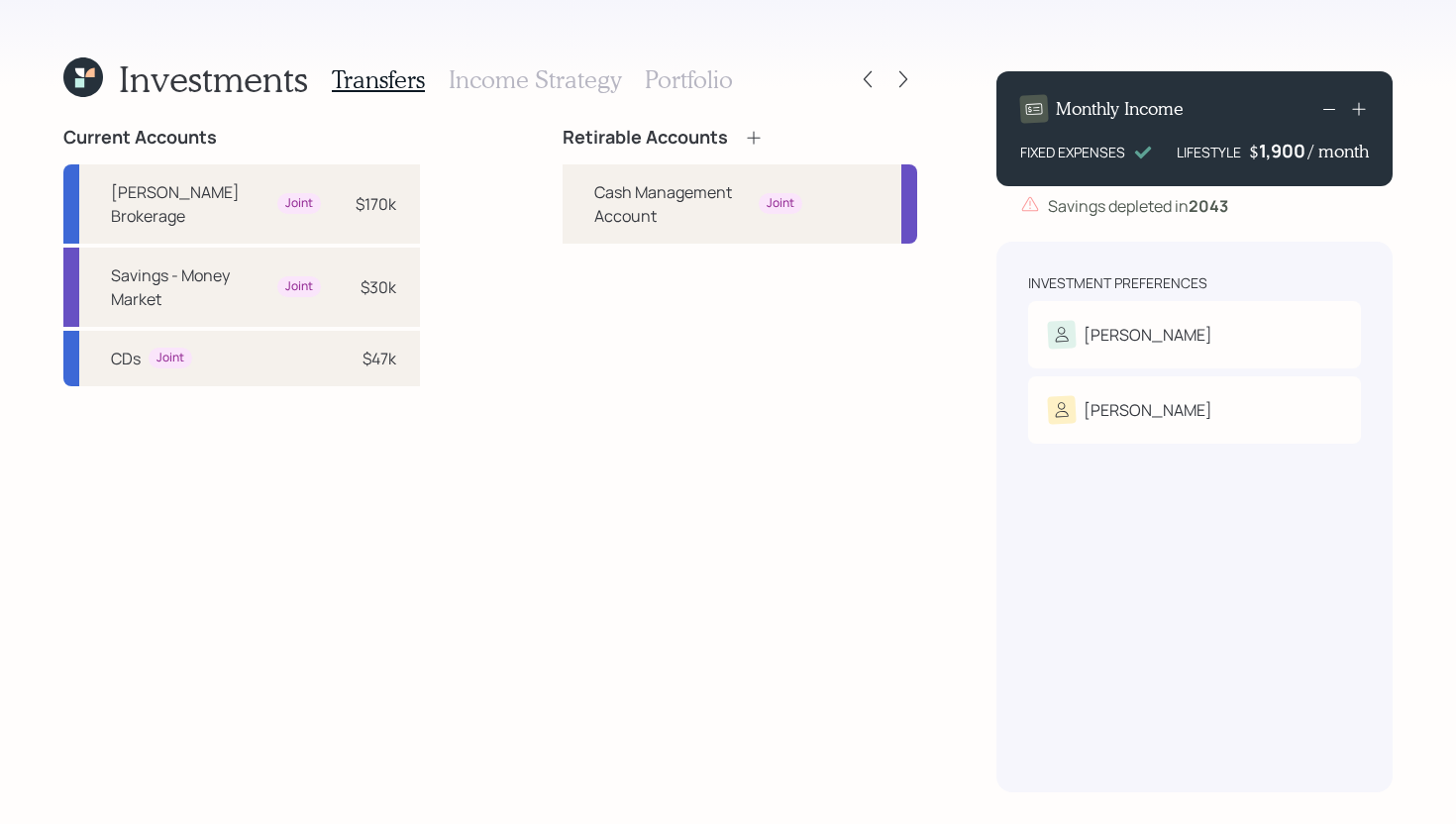 click 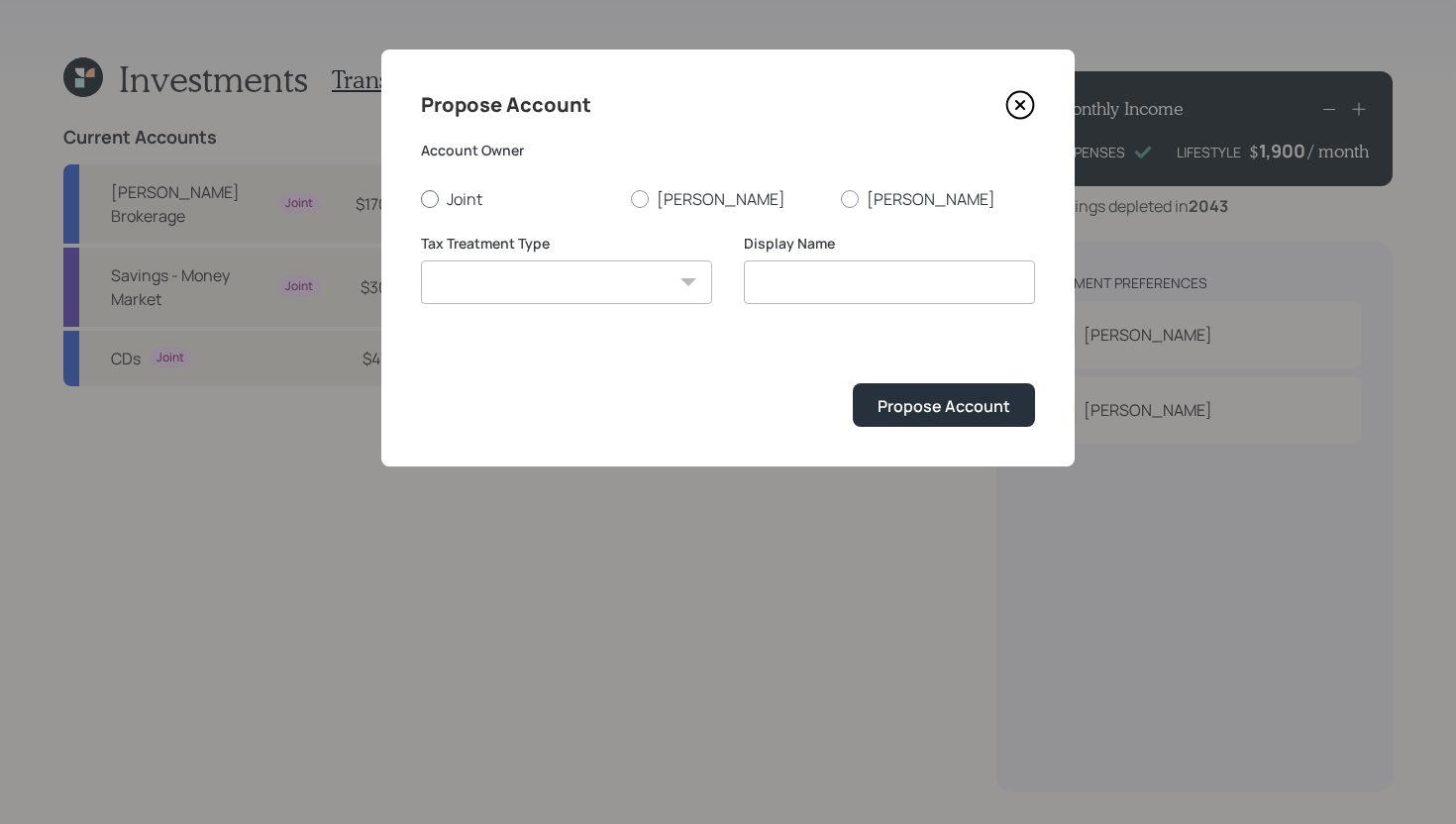 click on "Joint" at bounding box center [518, 199] 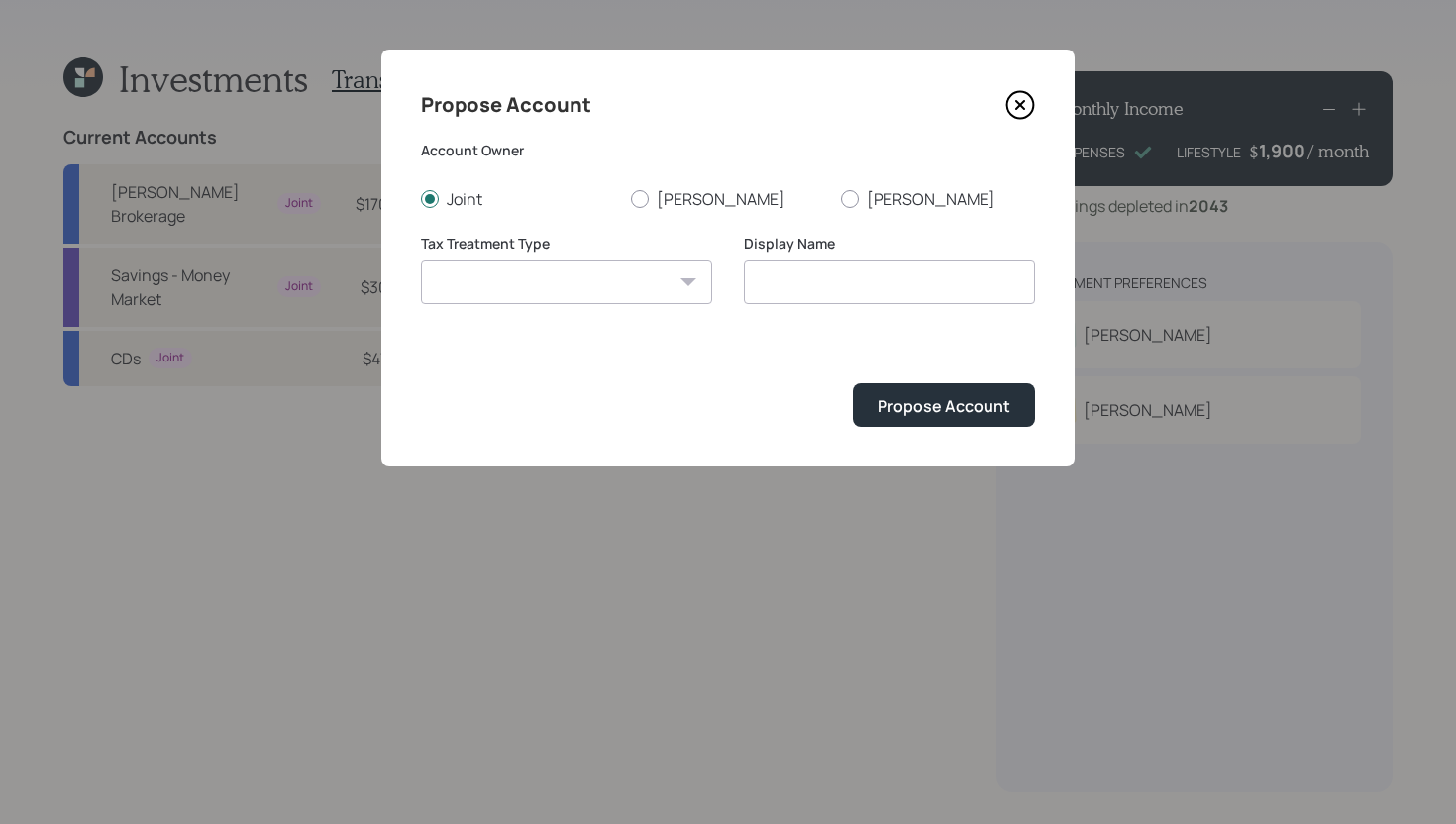 click on "[PERSON_NAME] Taxable Traditional" at bounding box center [567, 282] 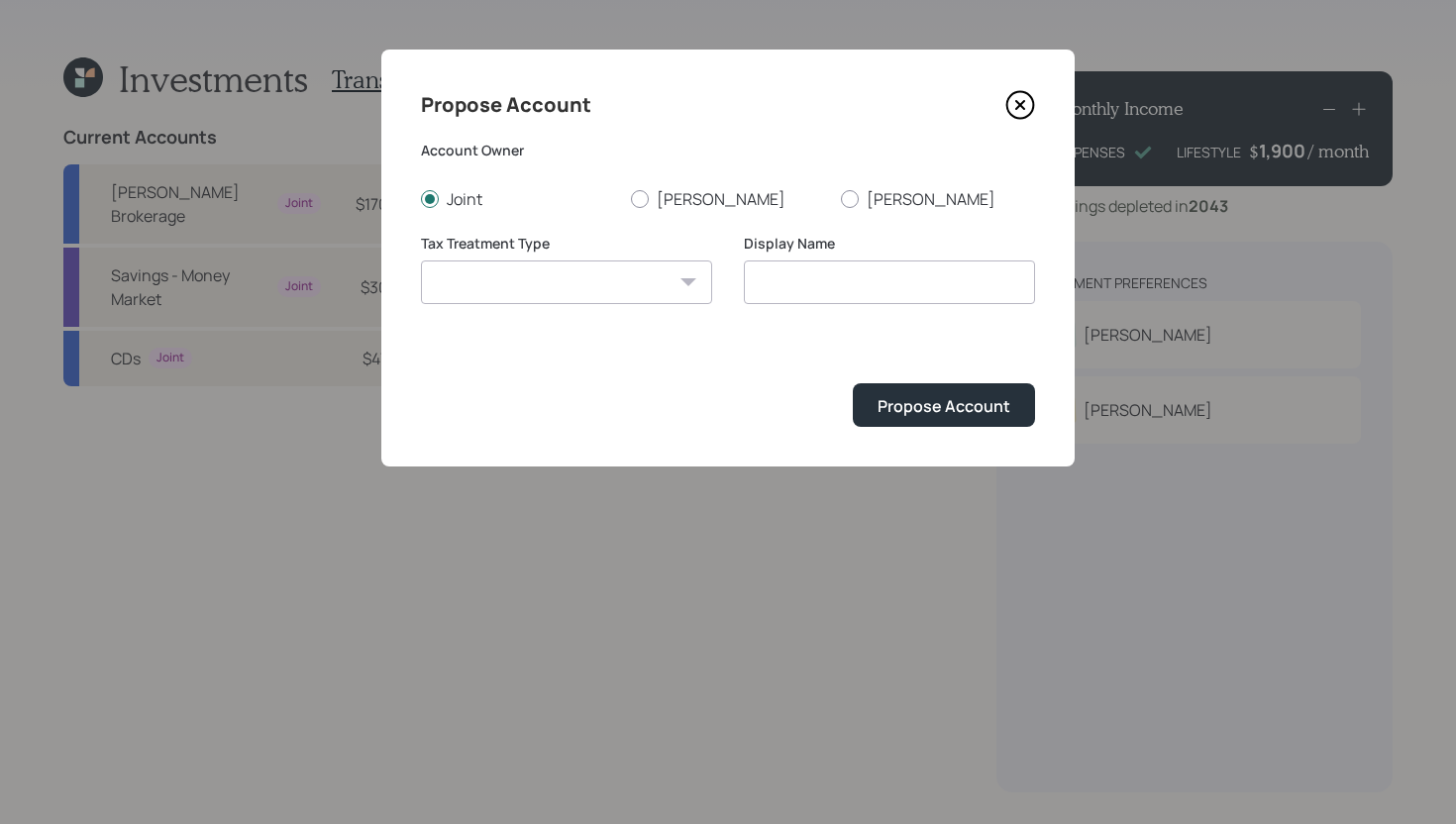 select on "taxable" 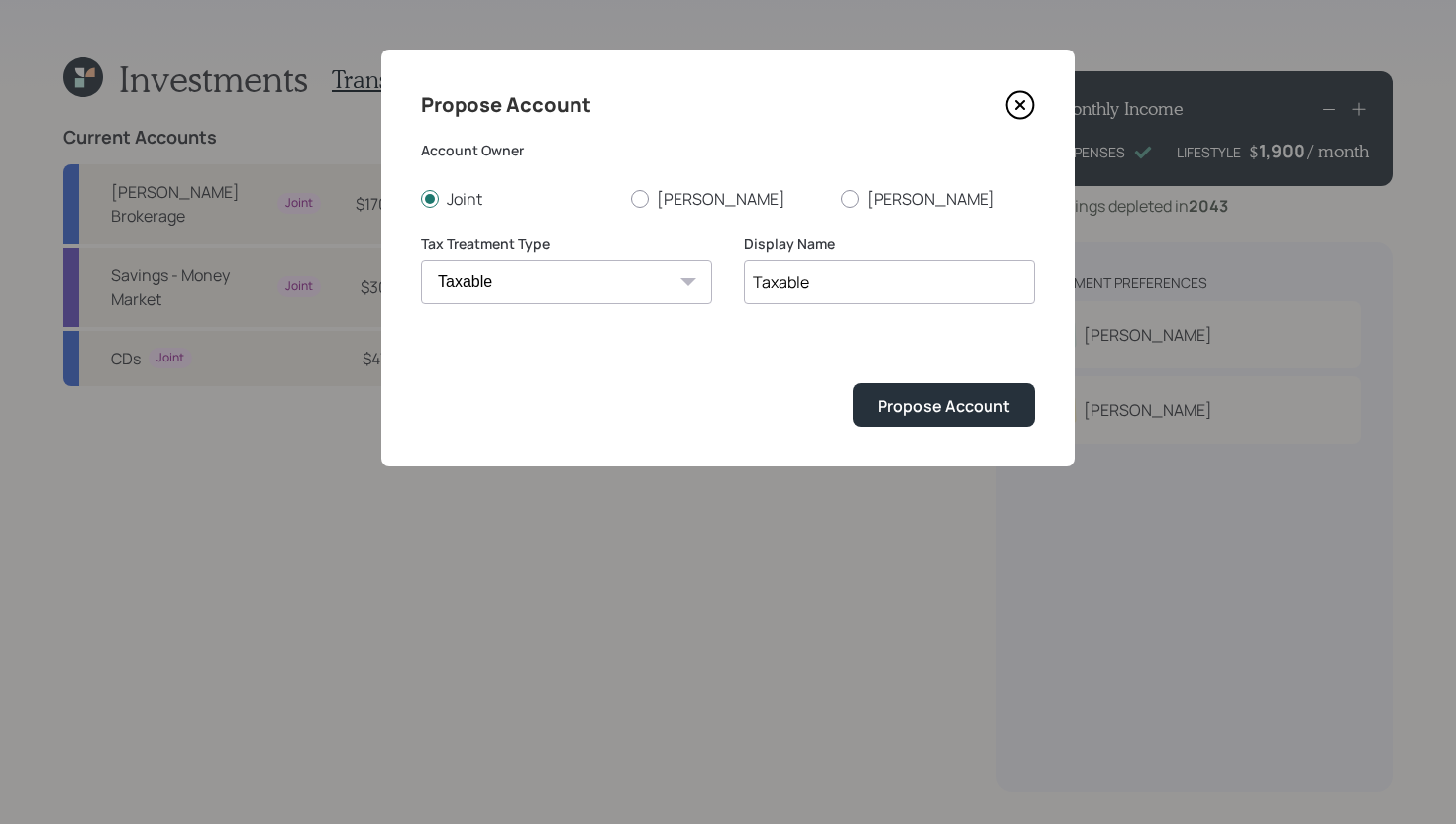 click on "Taxable" at bounding box center (889, 282) 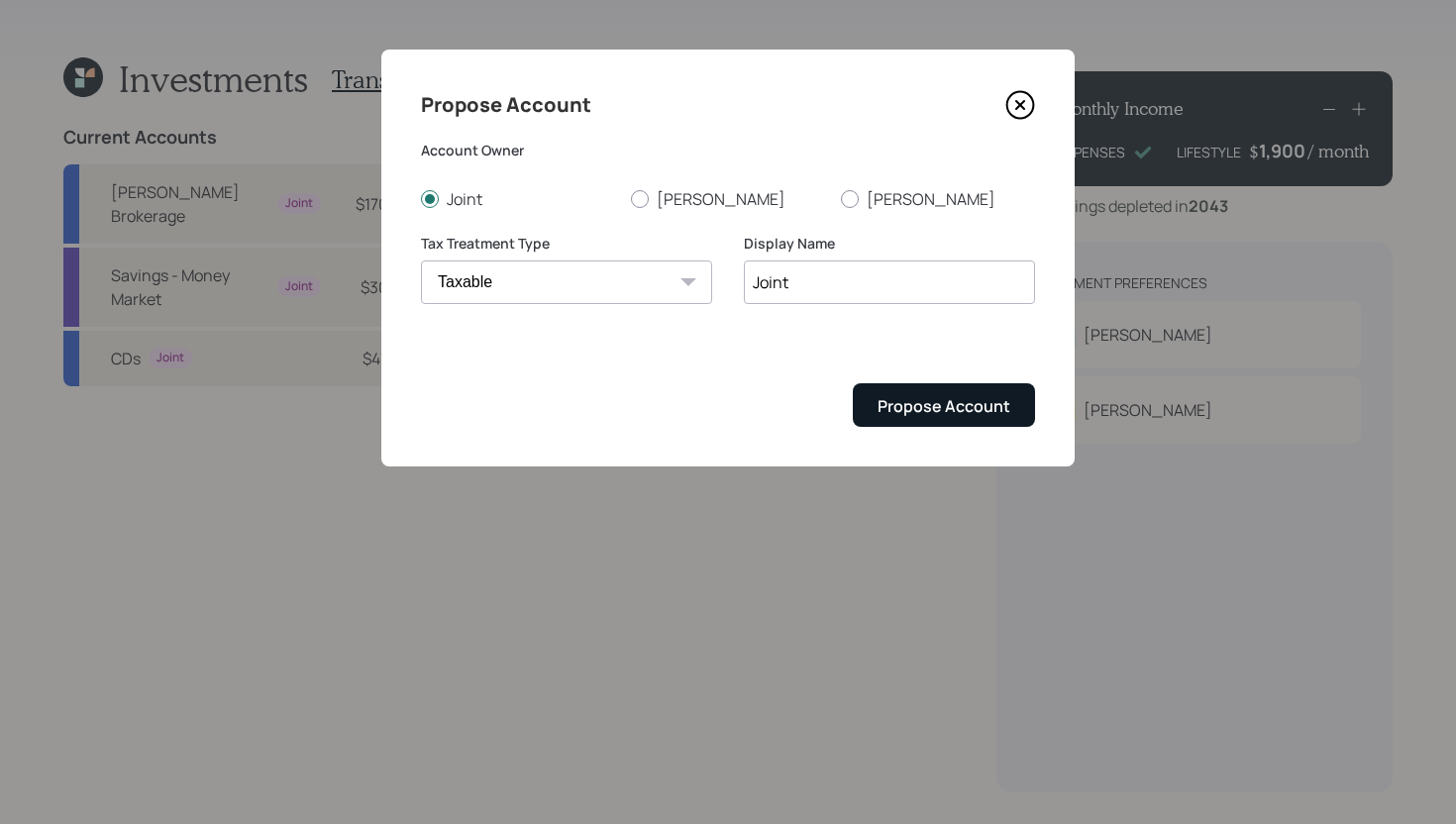 type on "Joint" 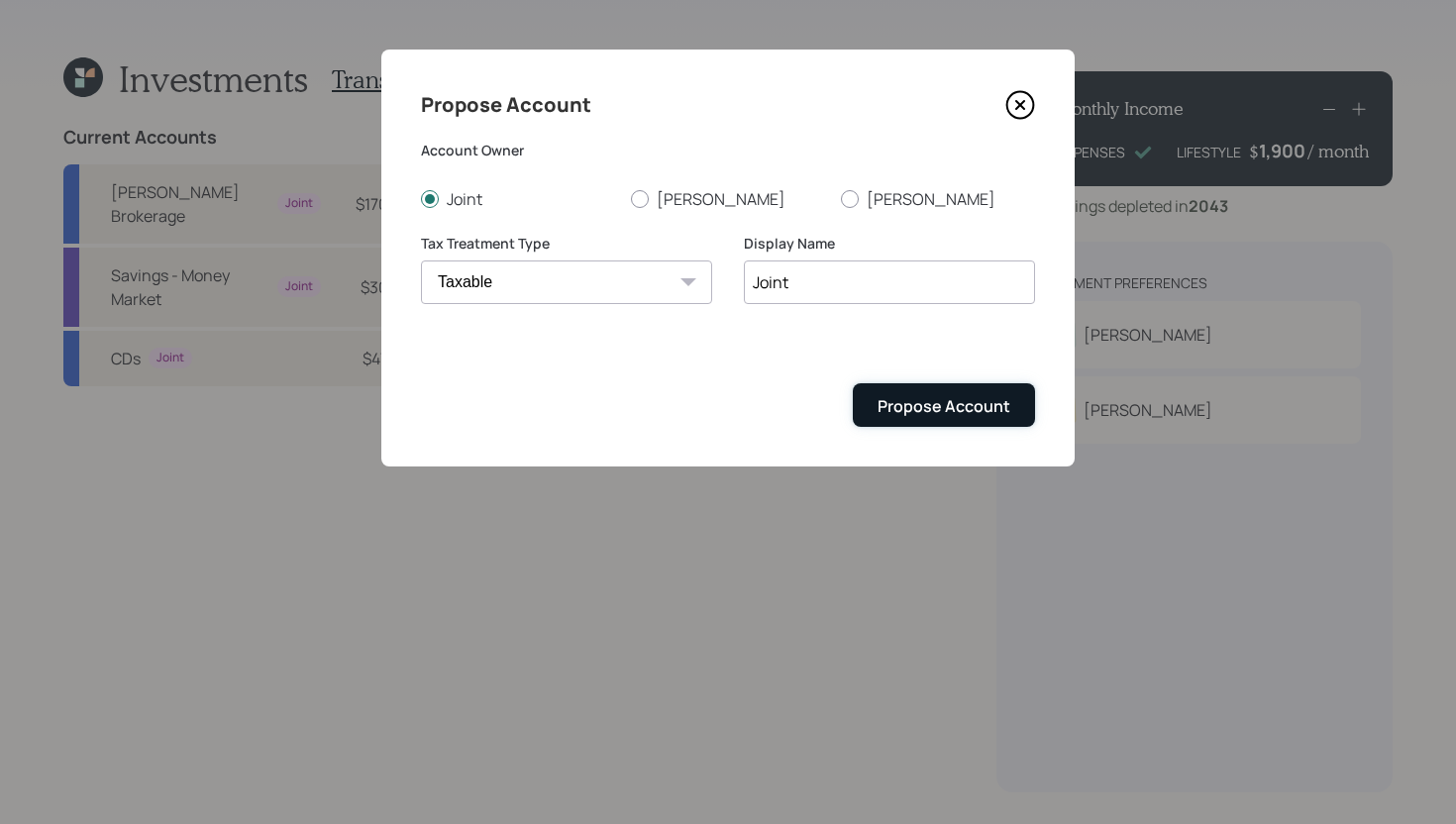 click on "Propose Account" at bounding box center (944, 406) 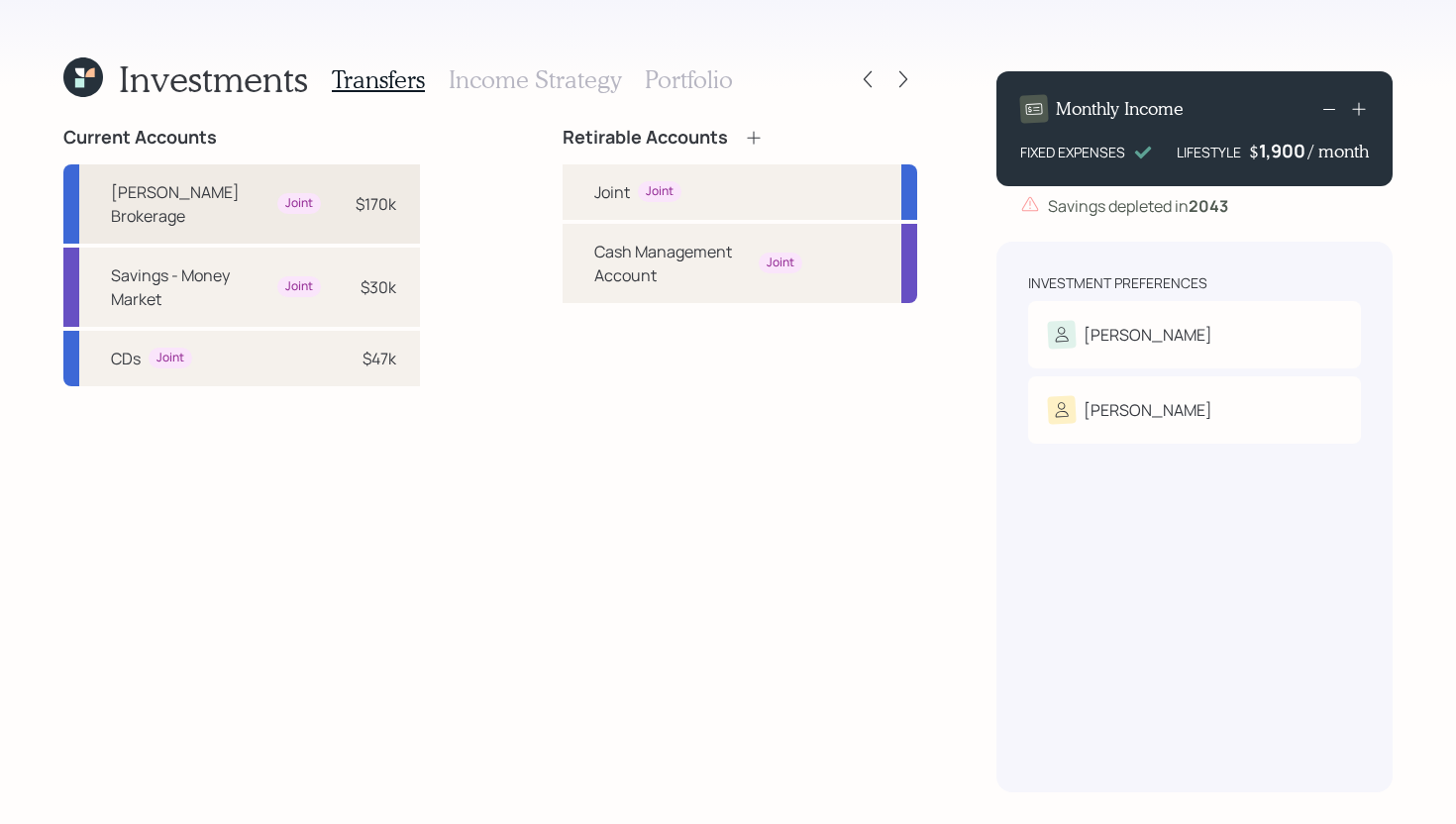 click on "$170k" at bounding box center [375, 204] 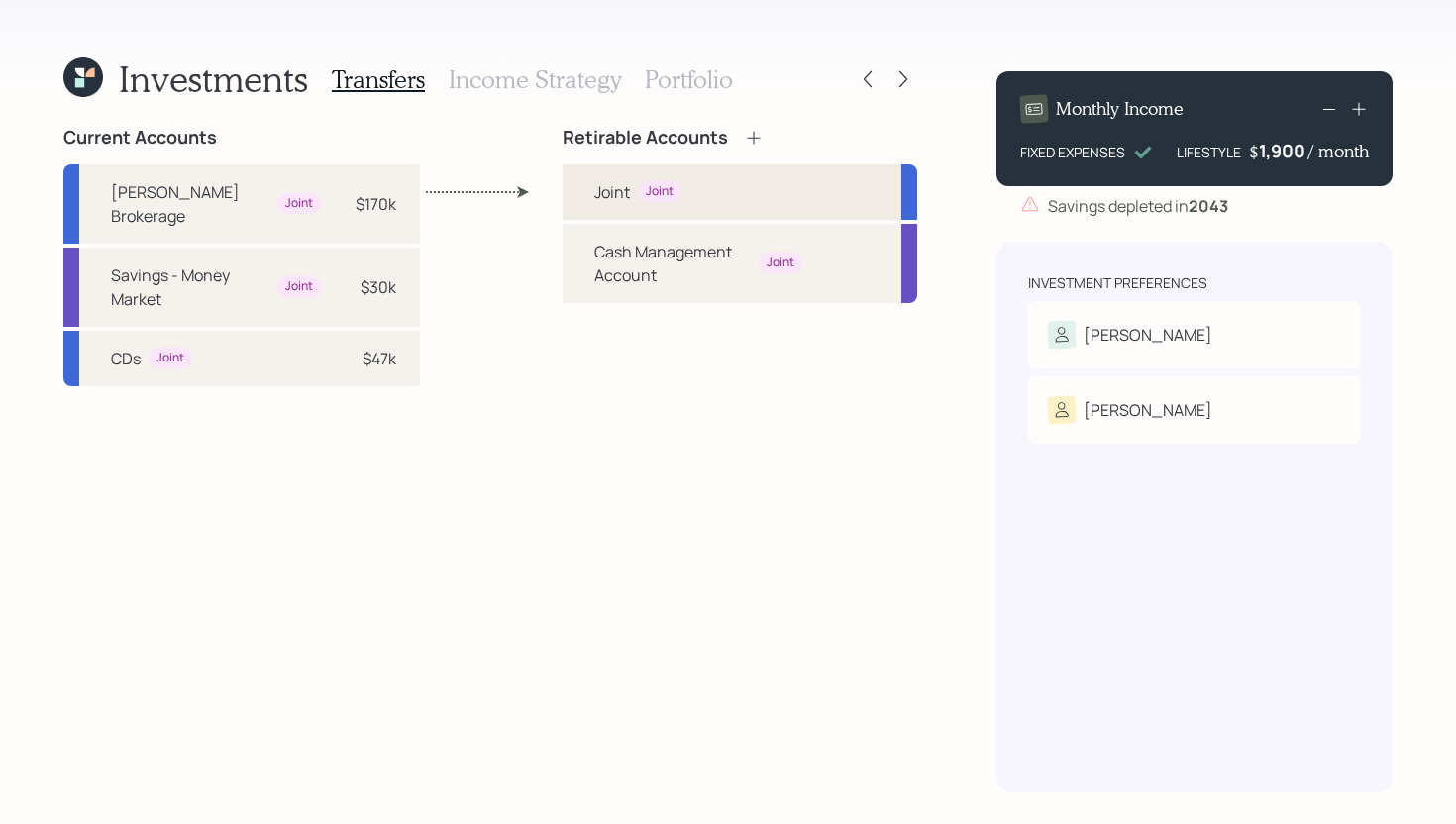 click on "Joint Joint" at bounding box center (740, 192) 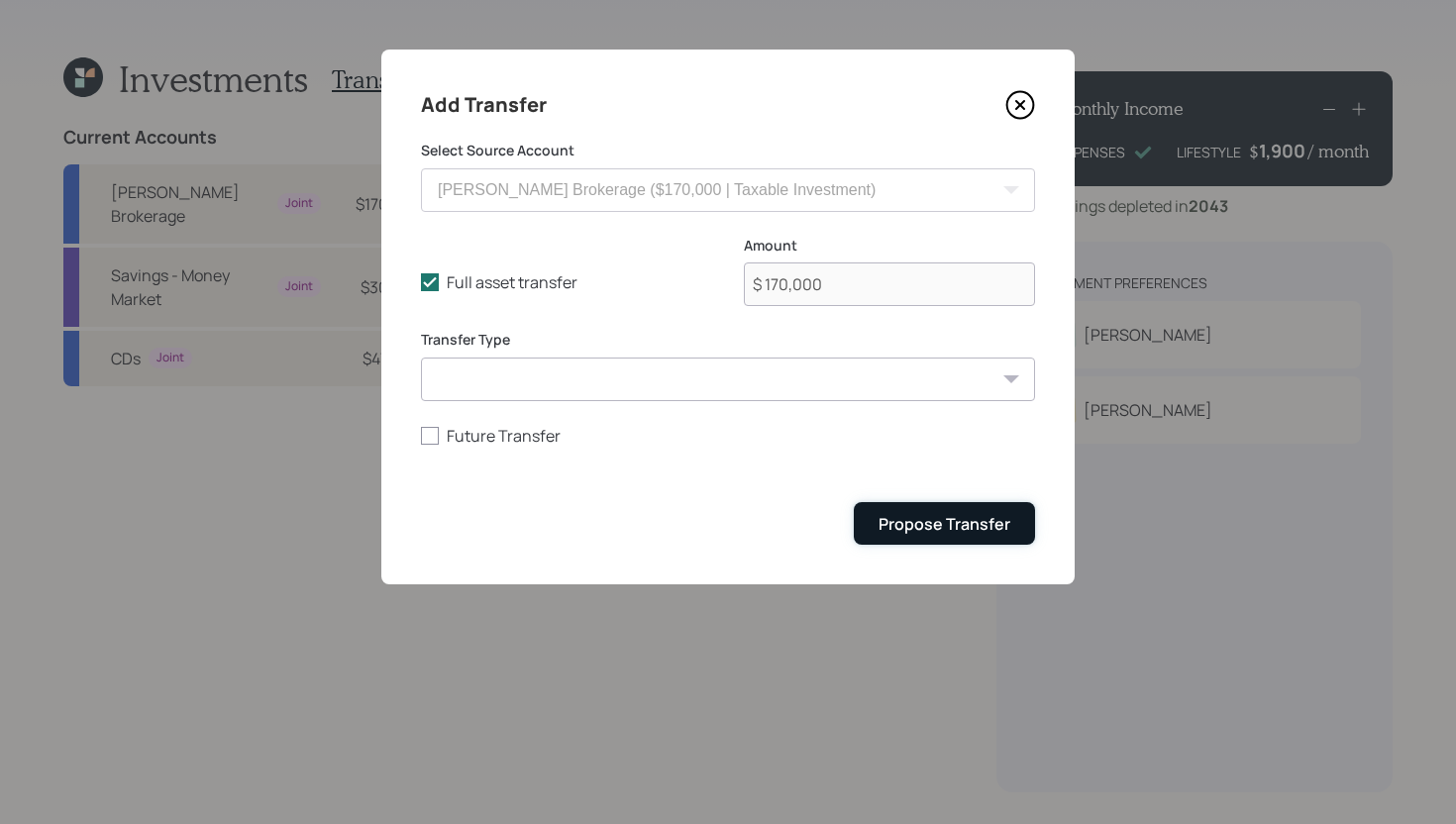 click on "Propose Transfer" at bounding box center (944, 524) 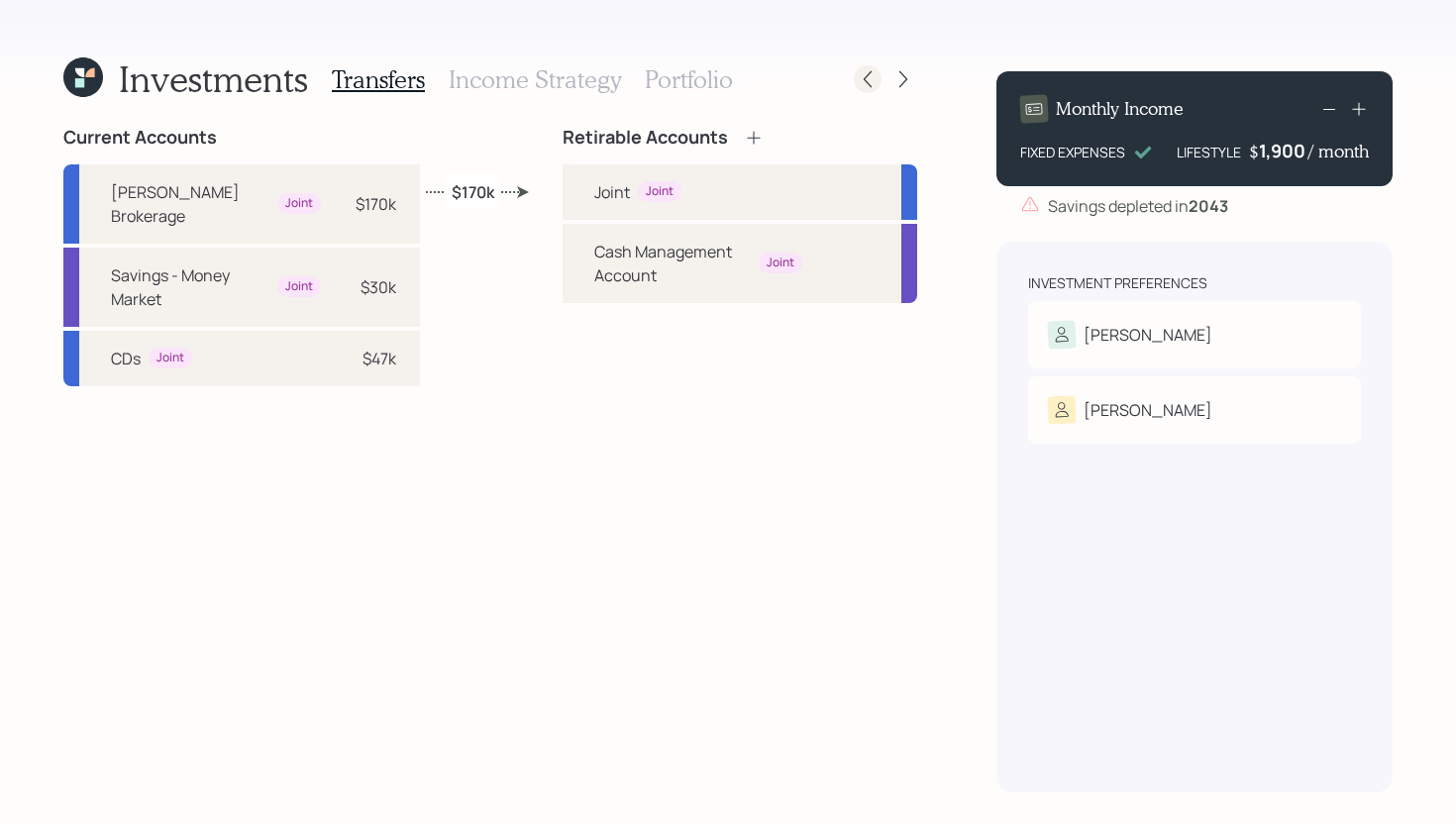 click 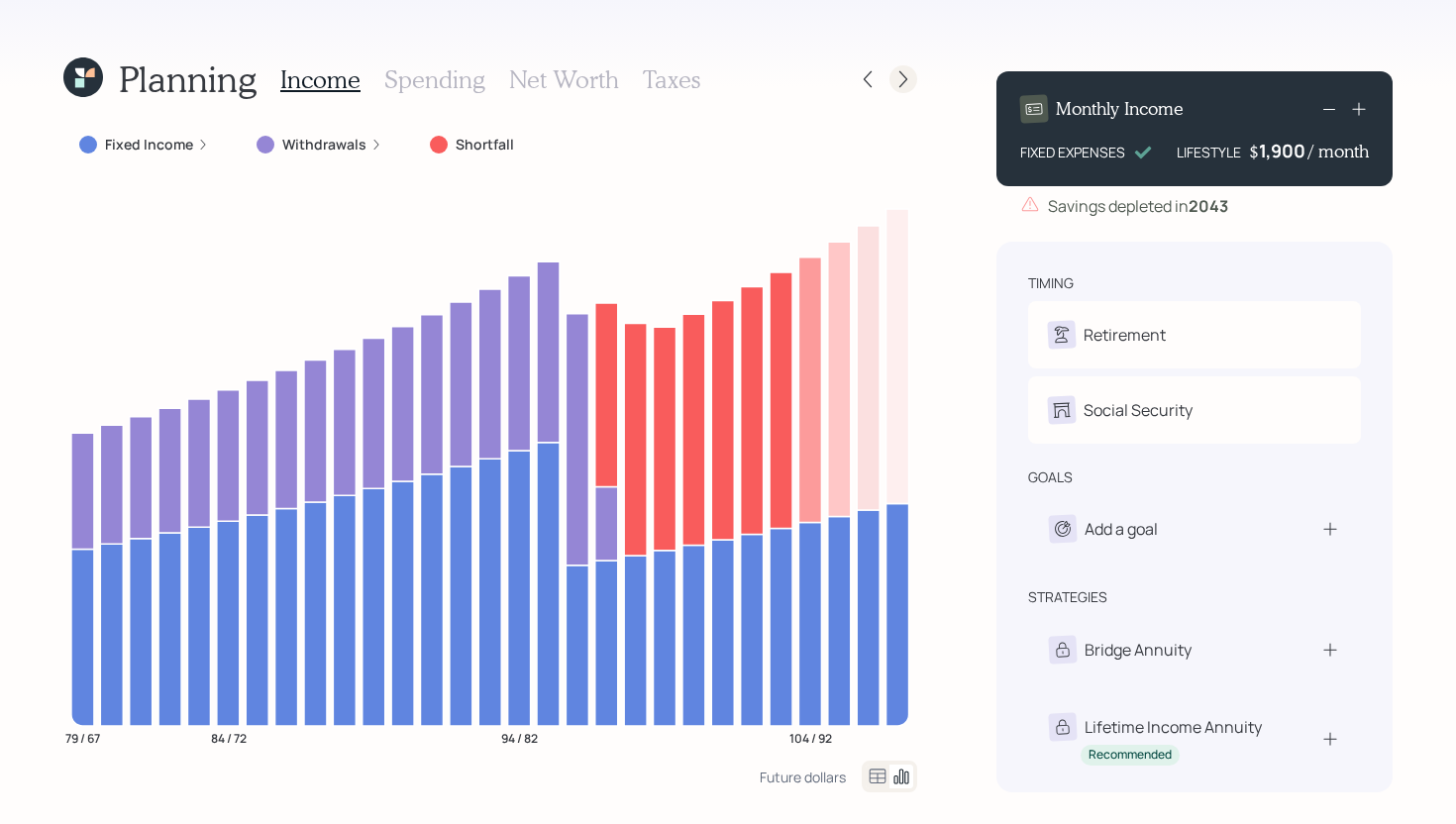 click 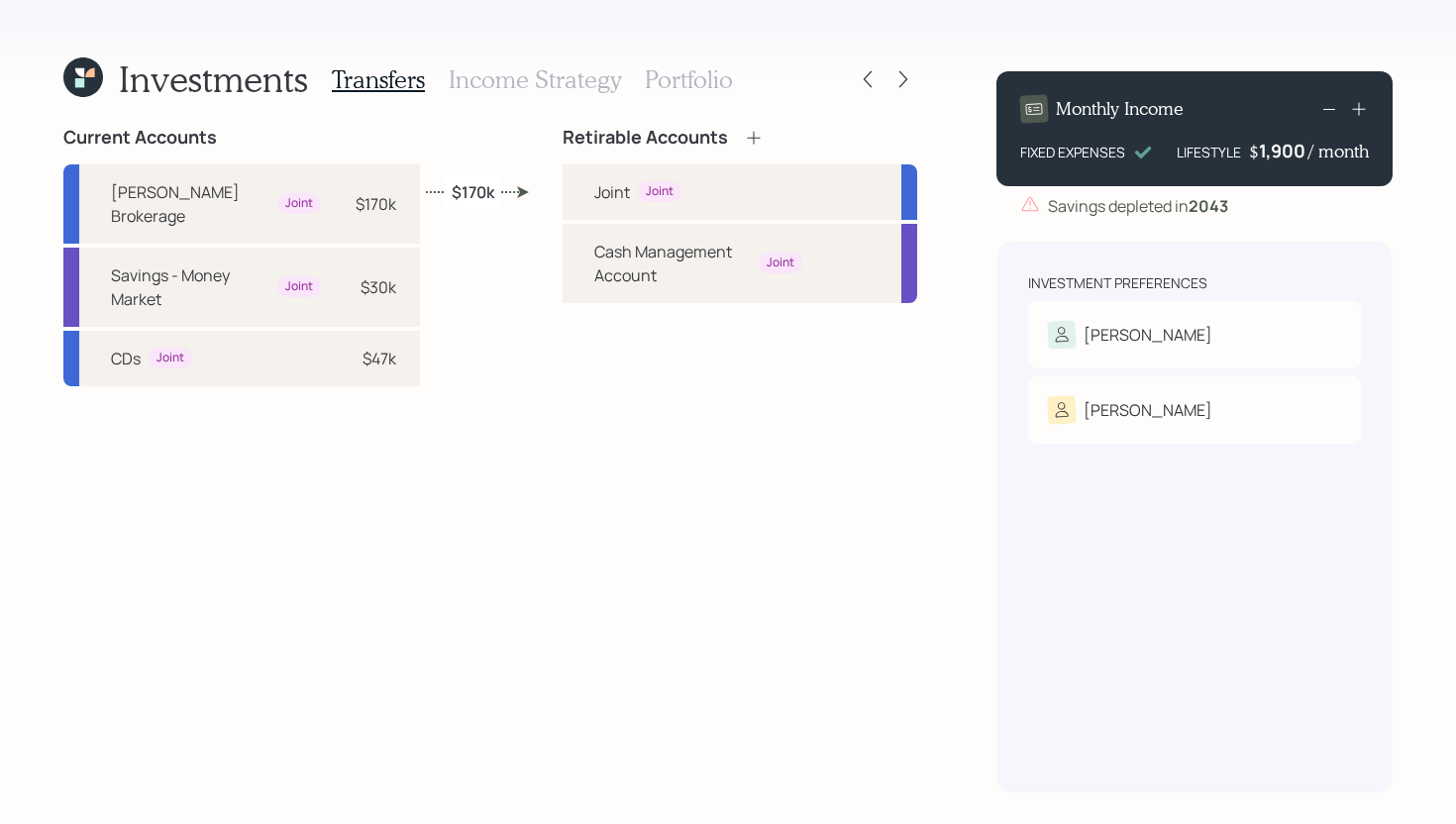 click on "Income Strategy" at bounding box center [535, 79] 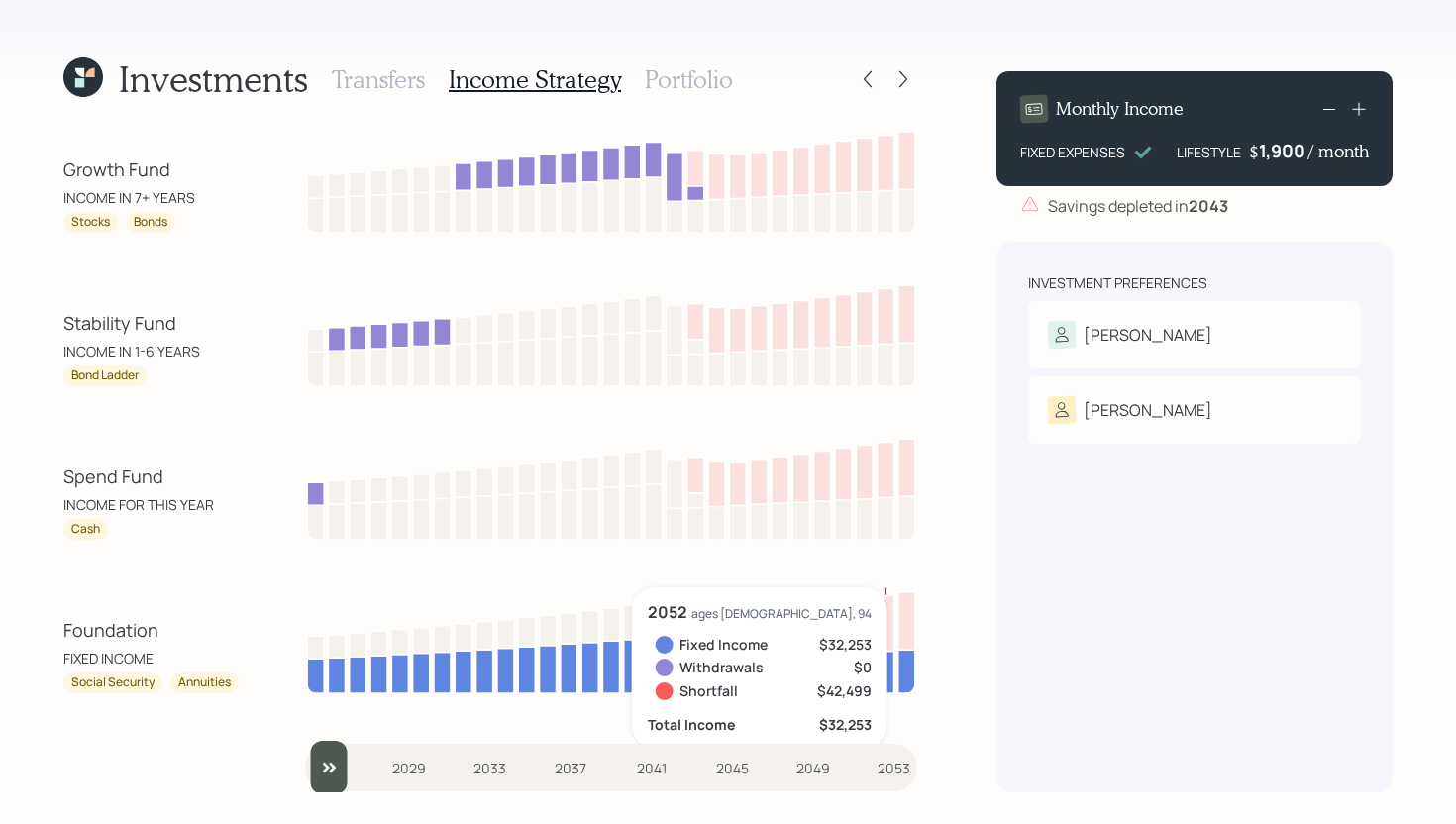 click on "Investments Transfers Income Strategy Portfolio Growth Fund INCOME IN 7+ YEARS Stocks Bonds Stability Fund INCOME IN 1-6 YEARS Bond Ladder Spend Fund INCOME FOR THIS YEAR Cash Foundation FIXED INCOME Social Security Annuities 2052 ages [DEMOGRAPHIC_DATA], 94 Fixed Income $32,253 Withdrawals $0 Shortfall $42,499 Total Income $32,253 2025 2029 2033 2037 2041 2045 2049 2053 Monthly Income FIXED EXPENSES LIFESTYLE $ 1,900  / month Savings depleted in  [DATE] Investment Preferences [PERSON_NAME] Tolerance:   Moderate [PERSON_NAME] Tolerance:   Moderately conservative" at bounding box center [728, 412] 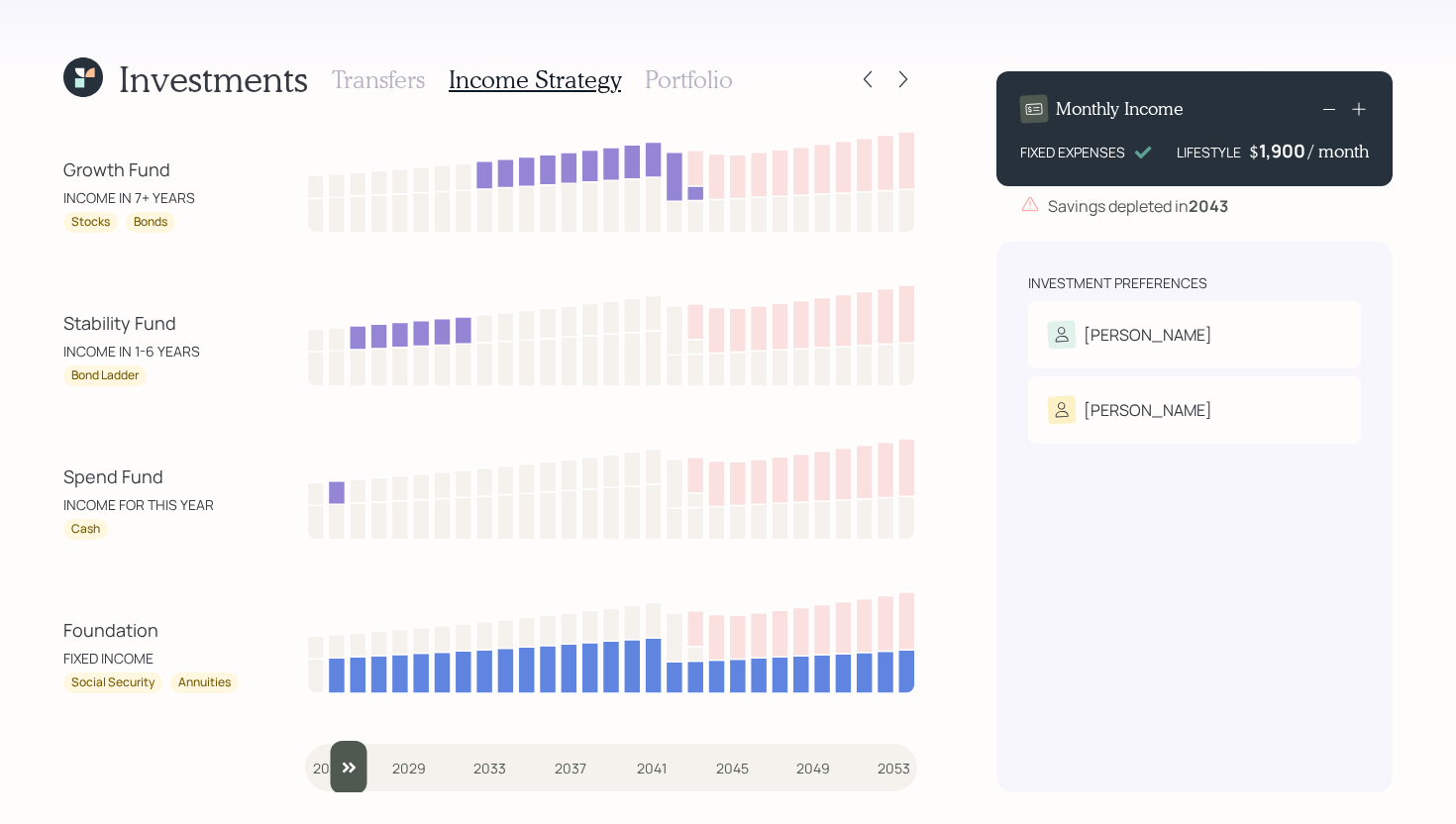 click at bounding box center (611, 768) 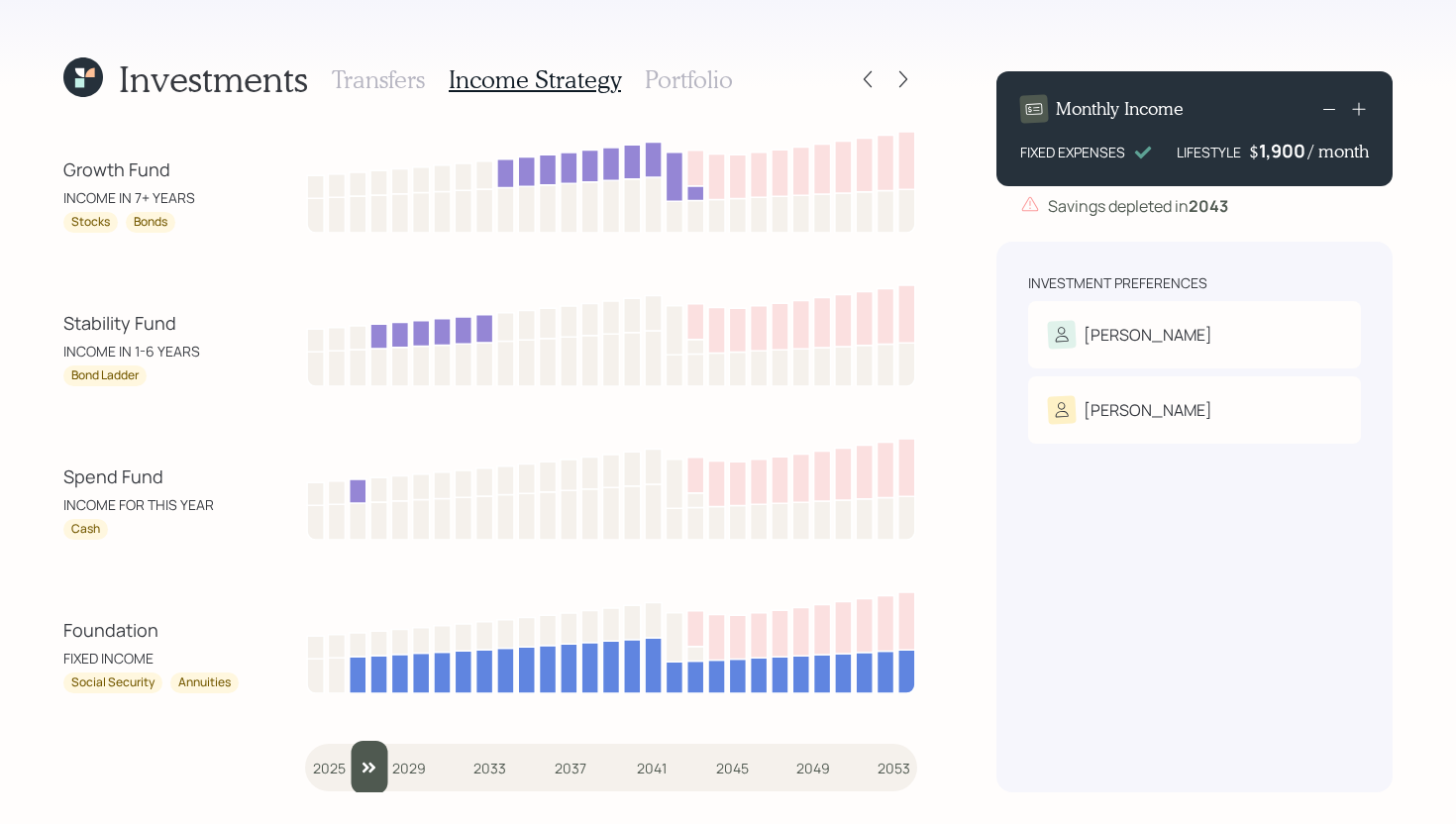 type on "2028" 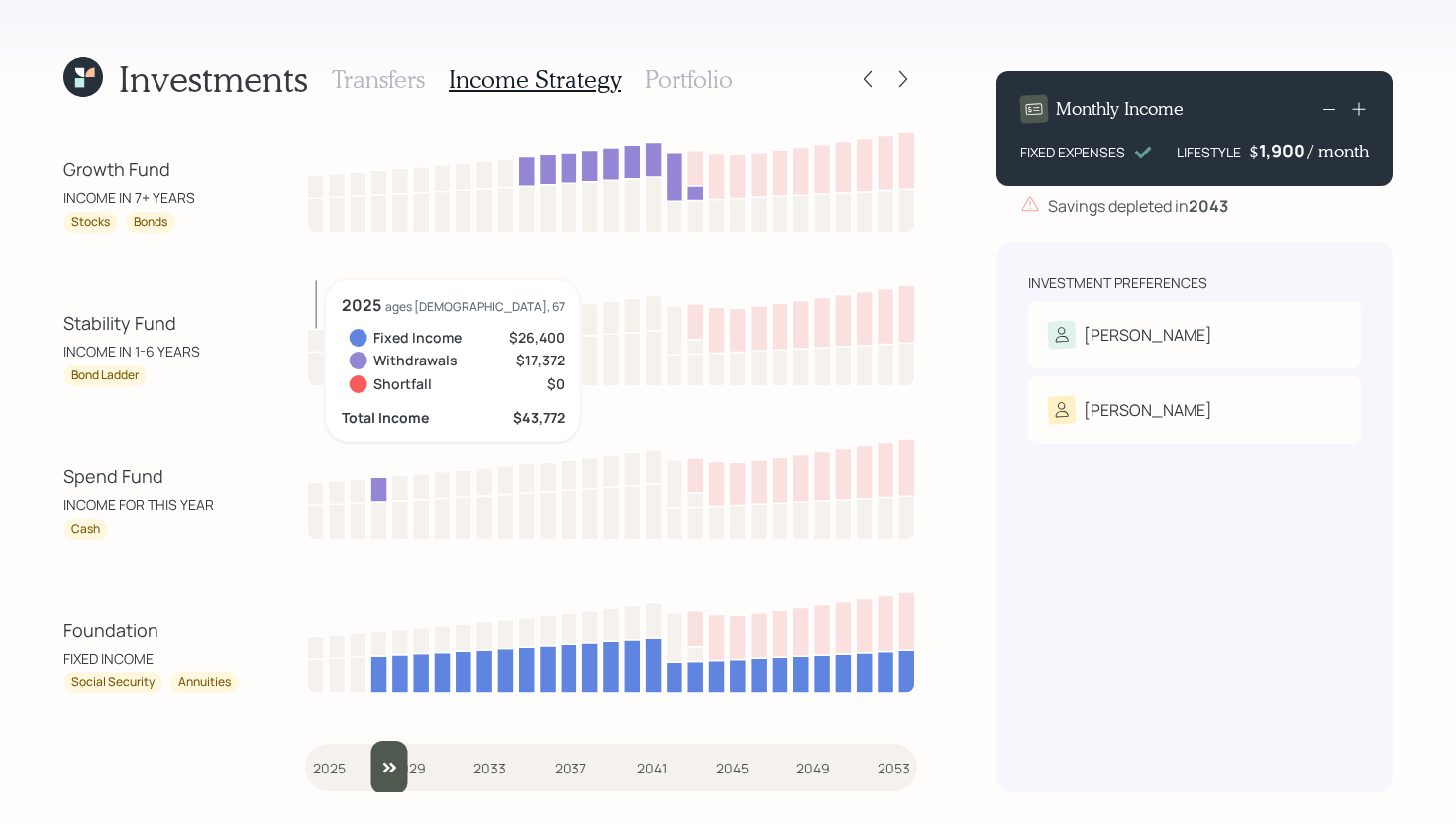 click on "Portfolio" at bounding box center (688, 79) 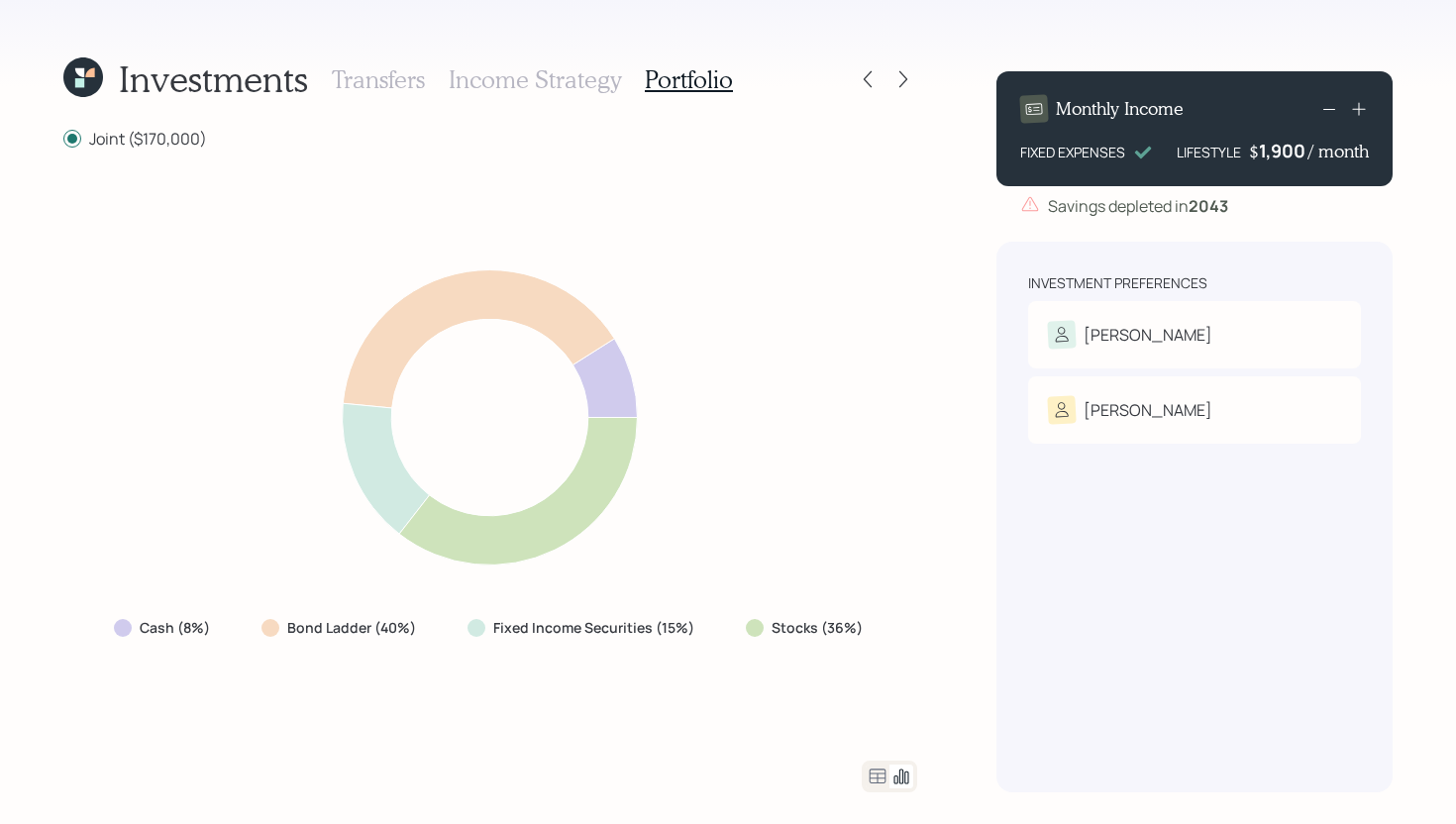 click 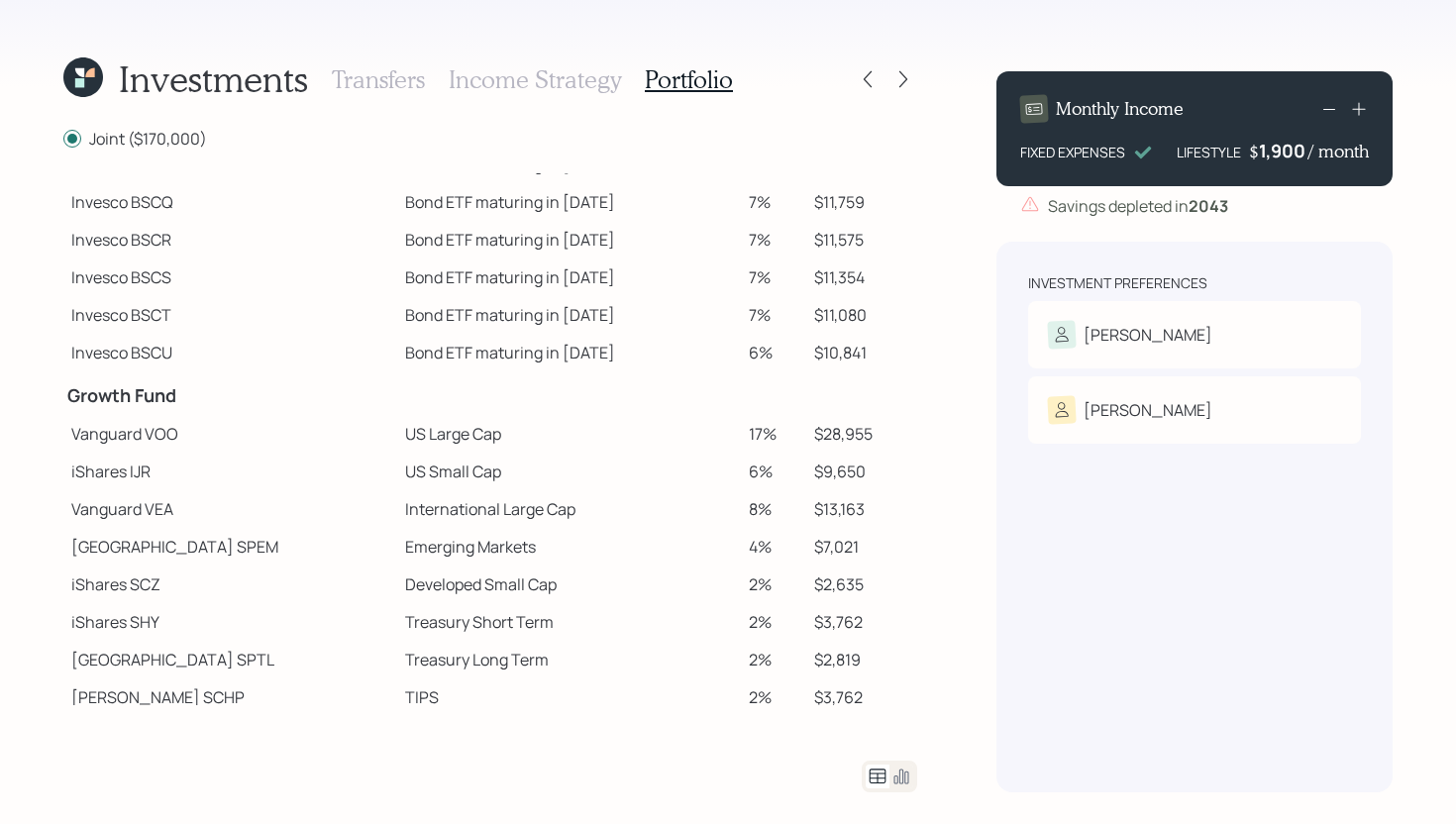 scroll, scrollTop: 0, scrollLeft: 0, axis: both 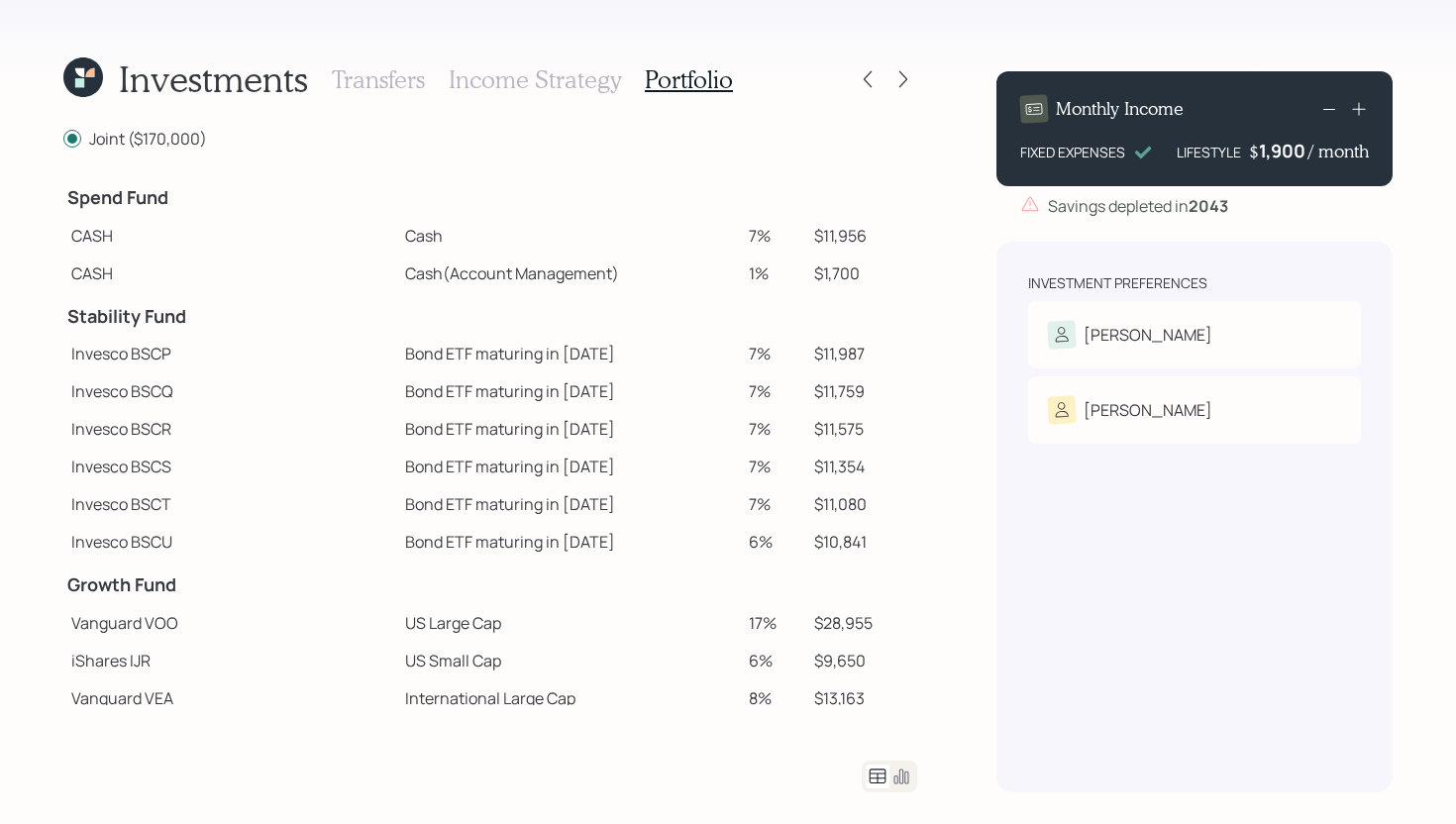 drag, startPoint x: 712, startPoint y: 272, endPoint x: 748, endPoint y: 270, distance: 36.05551 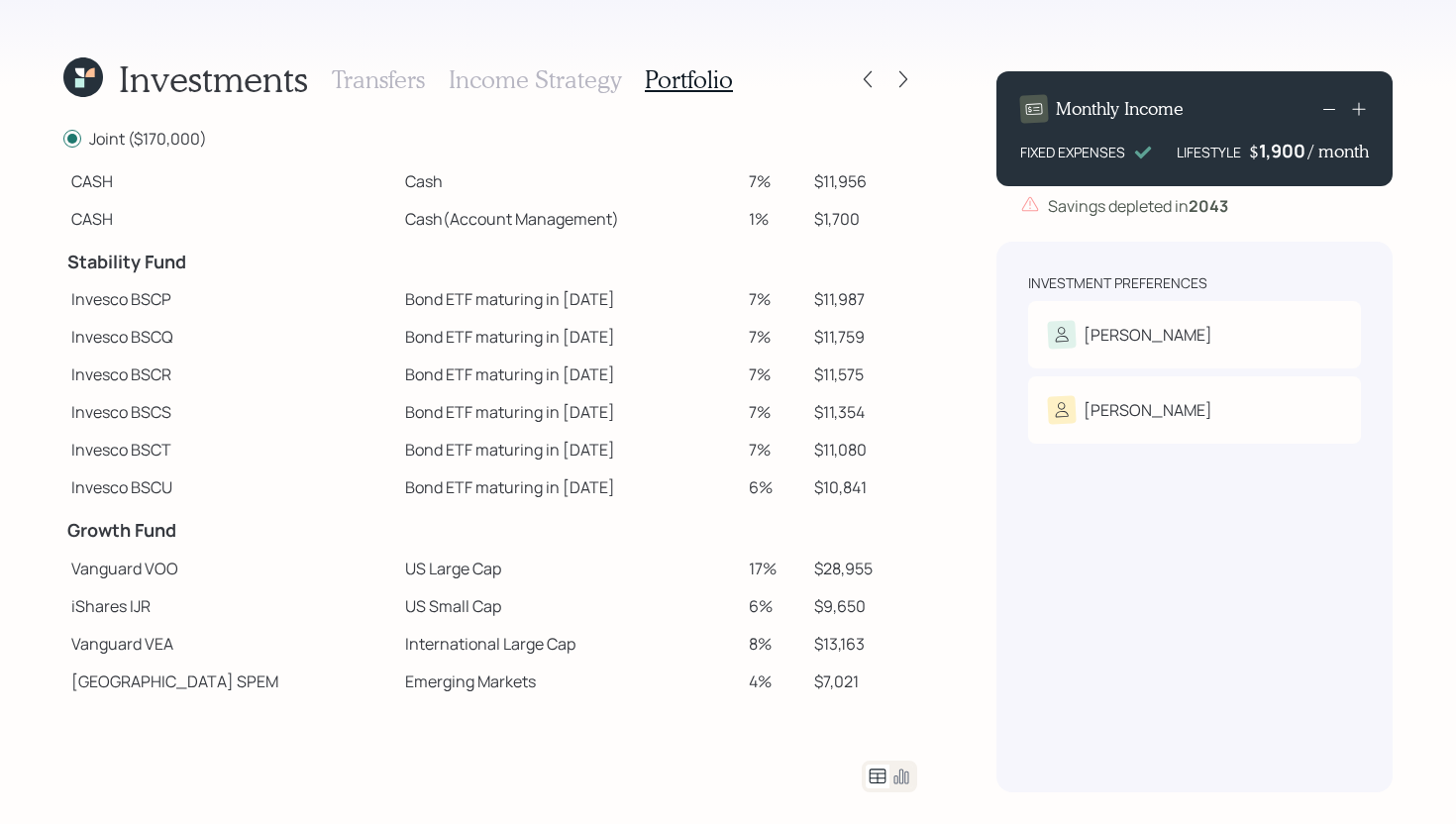 scroll, scrollTop: 38, scrollLeft: 0, axis: vertical 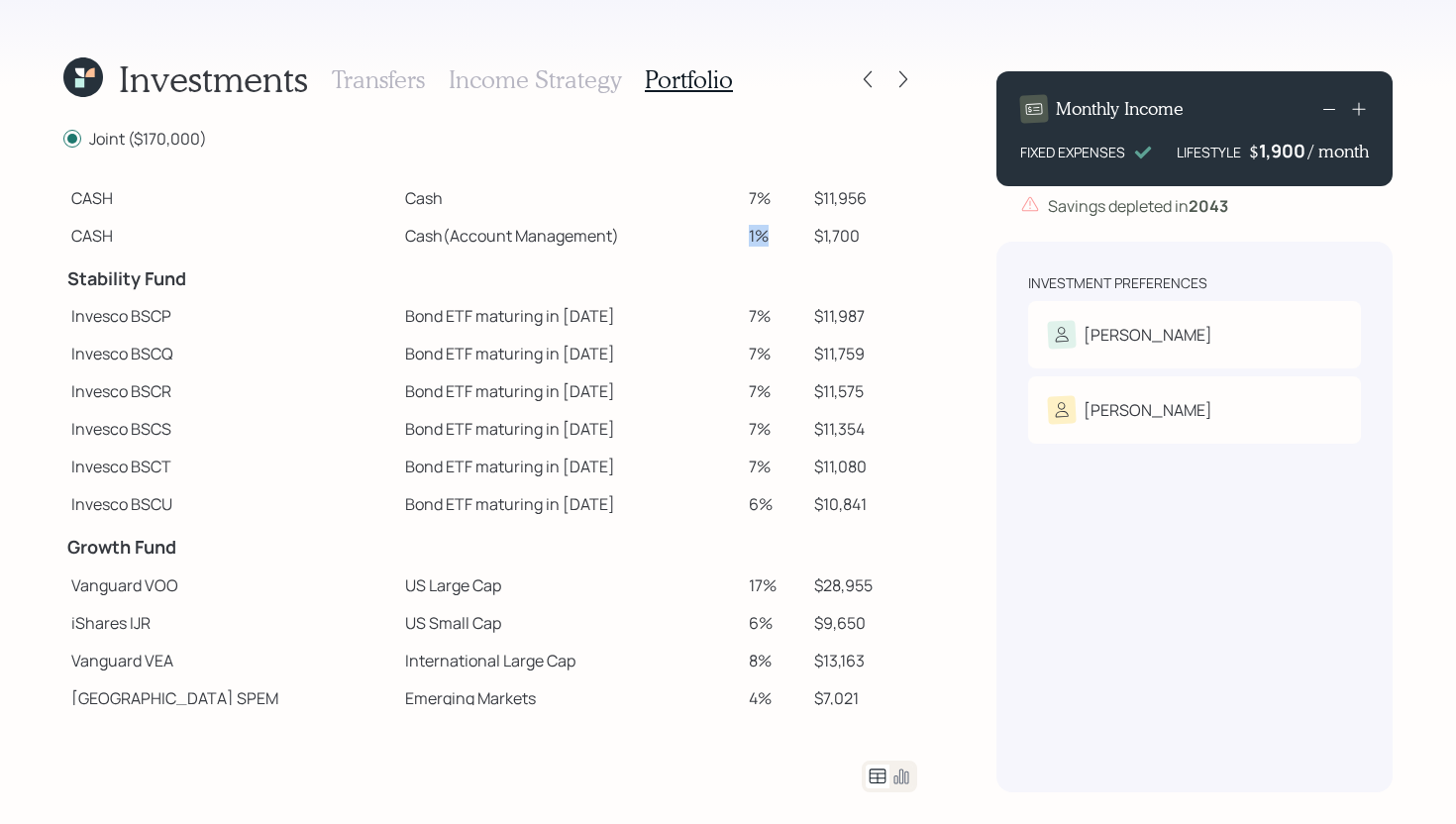 drag, startPoint x: 718, startPoint y: 235, endPoint x: 739, endPoint y: 235, distance: 21 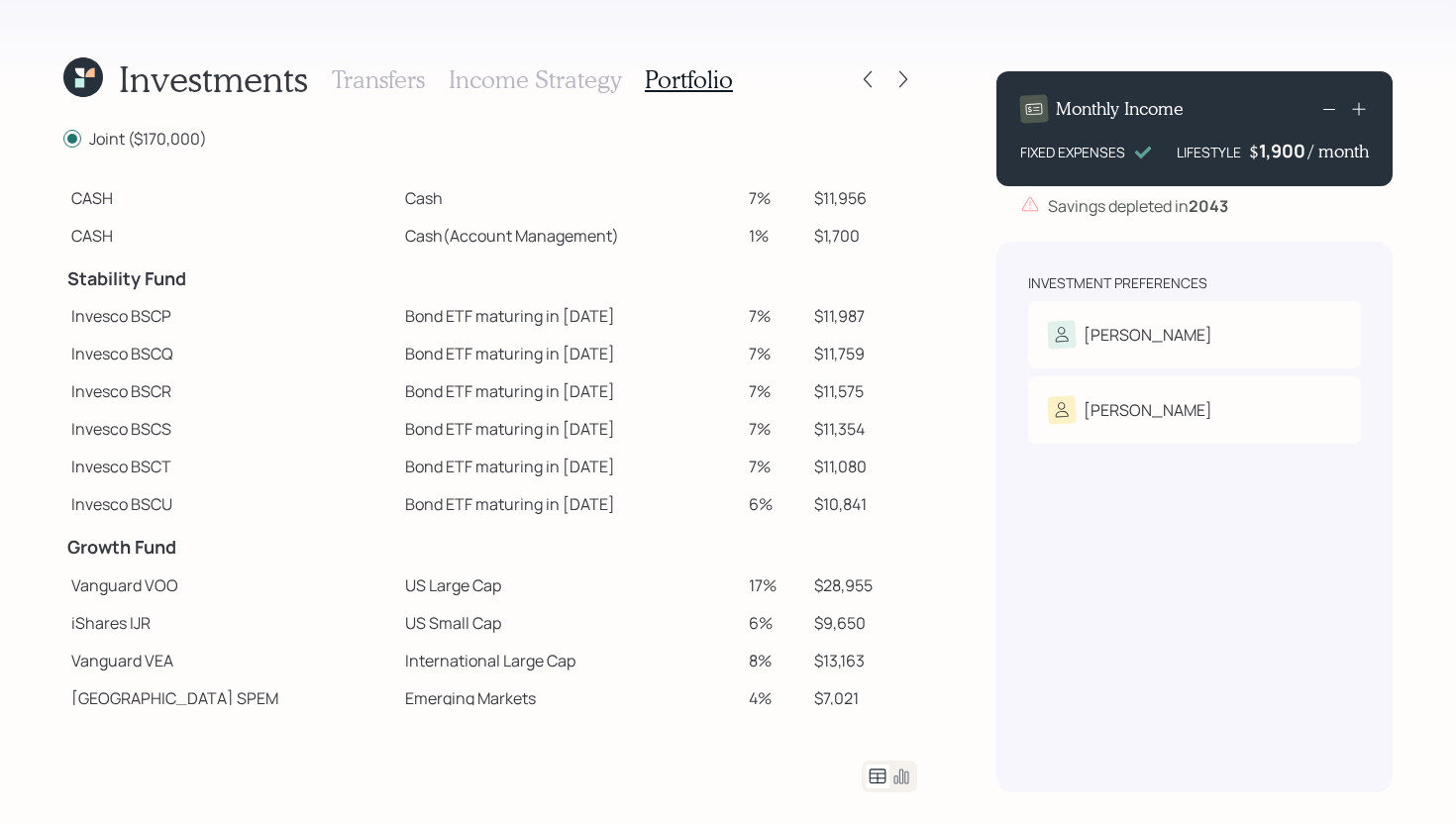 click on "Cash  (Account Management)" at bounding box center [569, 236] 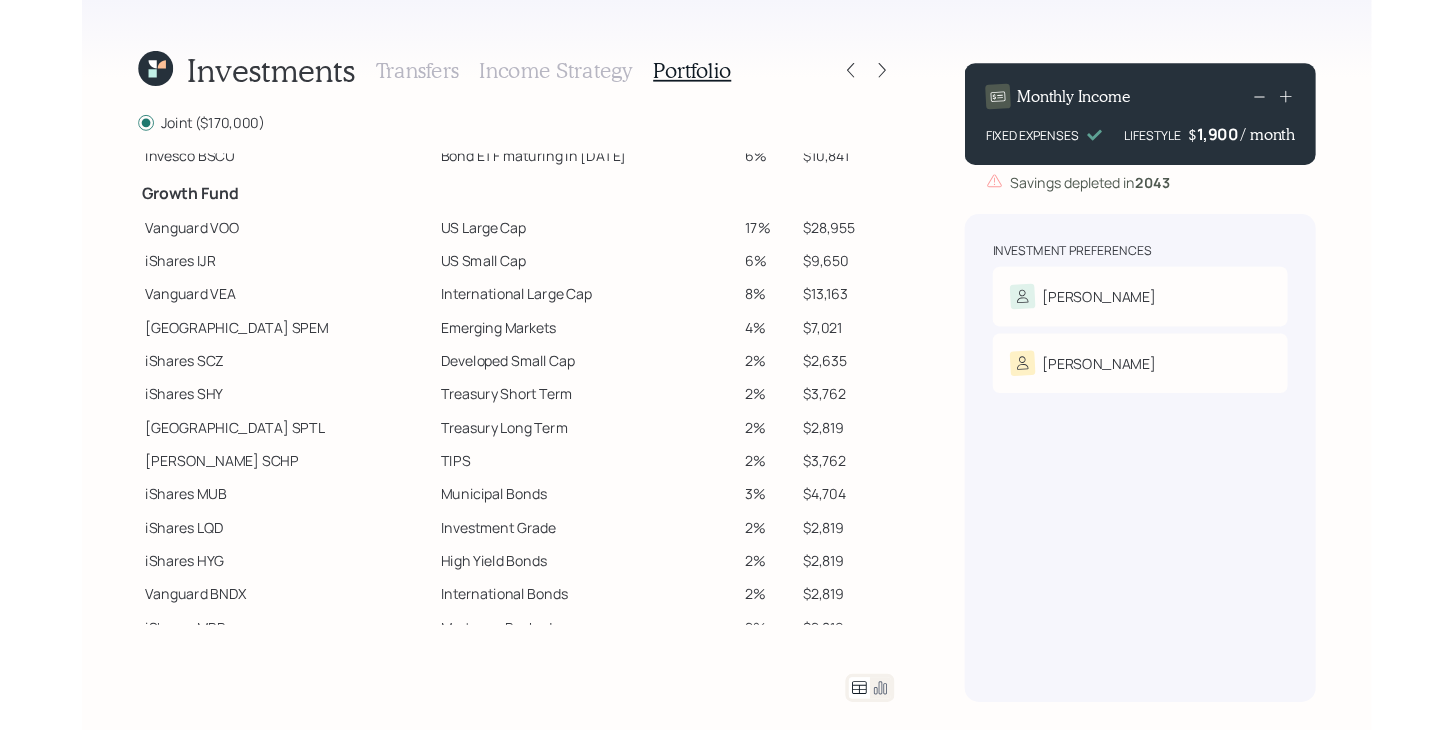 scroll, scrollTop: 392, scrollLeft: 0, axis: vertical 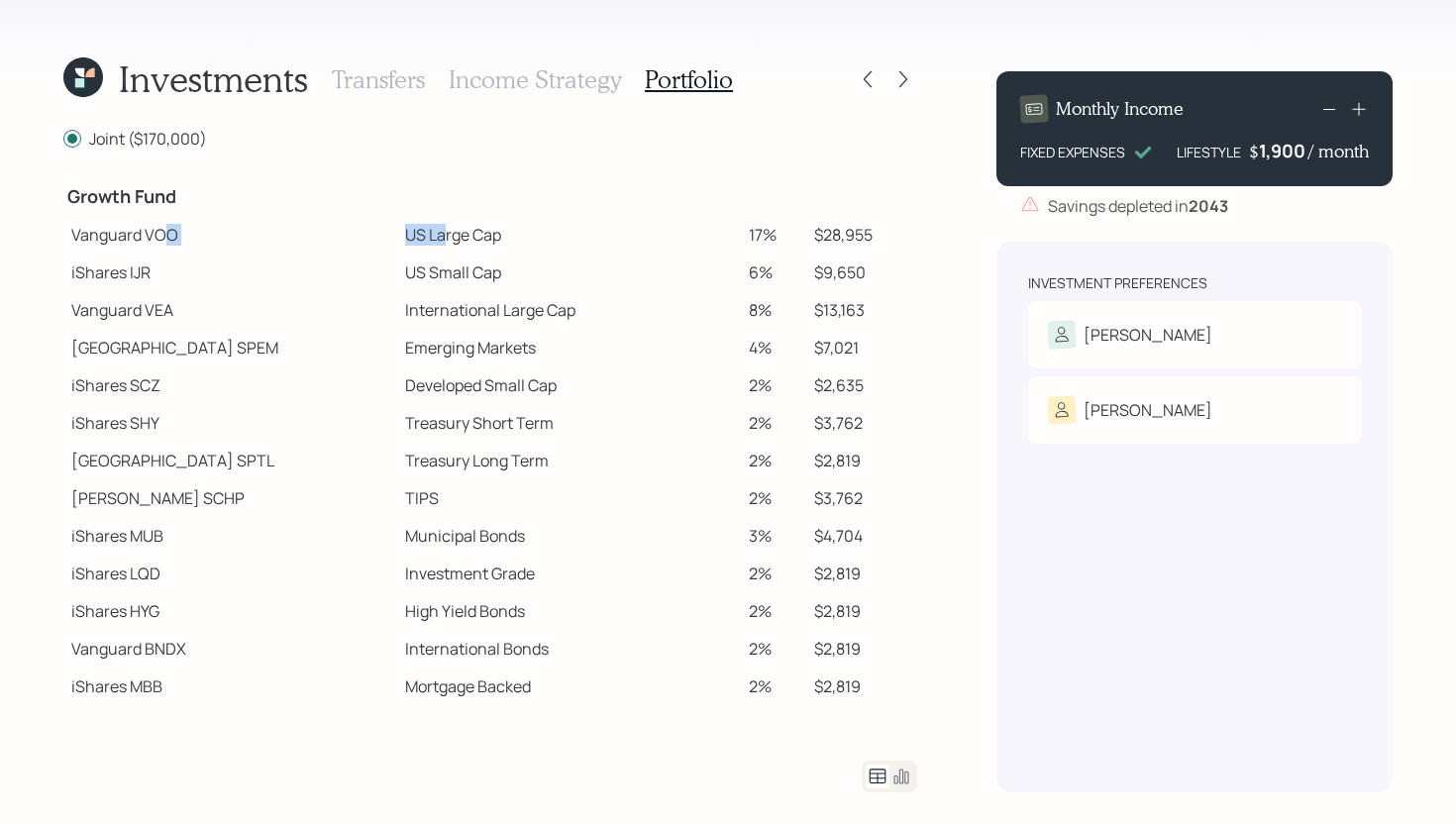 drag, startPoint x: 163, startPoint y: 232, endPoint x: 366, endPoint y: 230, distance: 203.00985 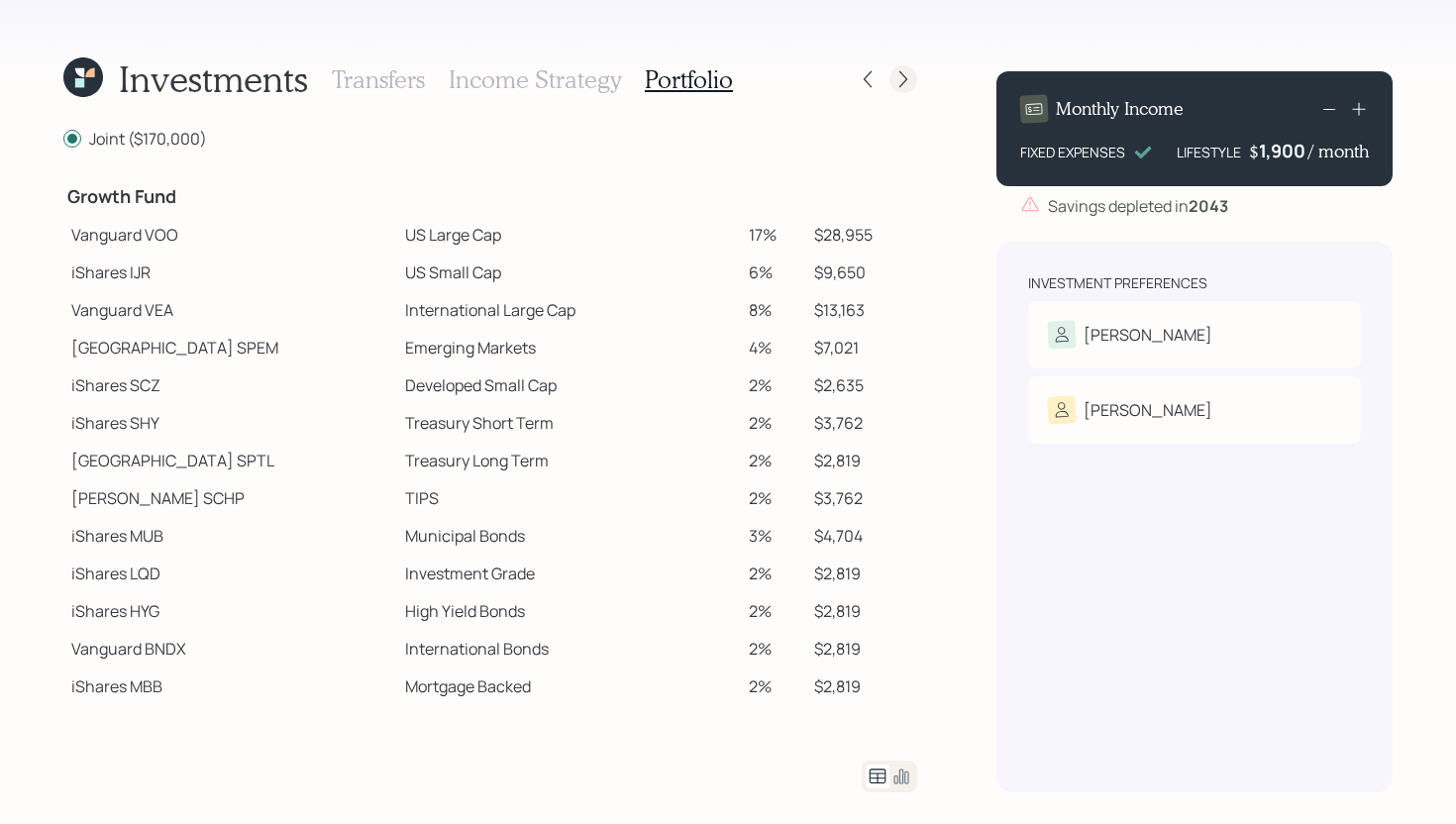 click 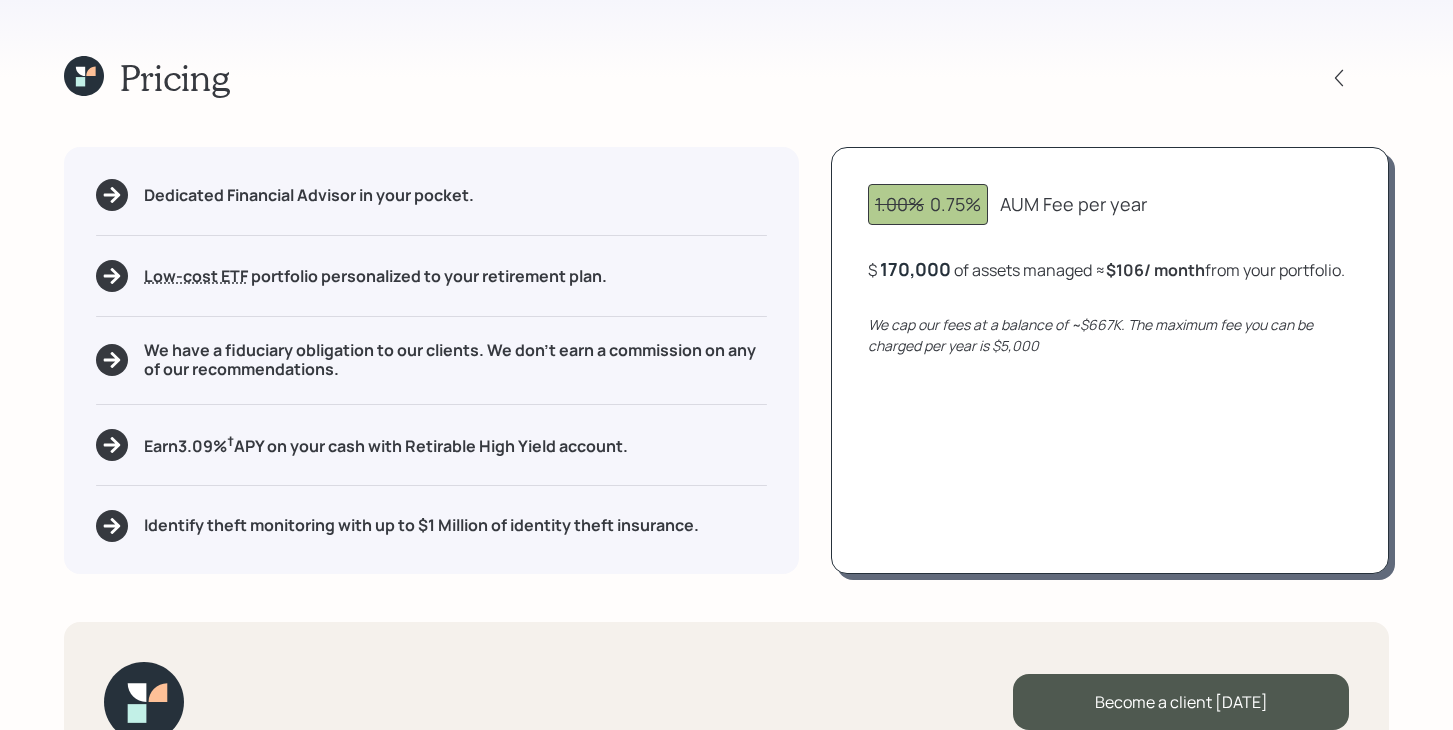 click on "Pricing" at bounding box center [147, 77] 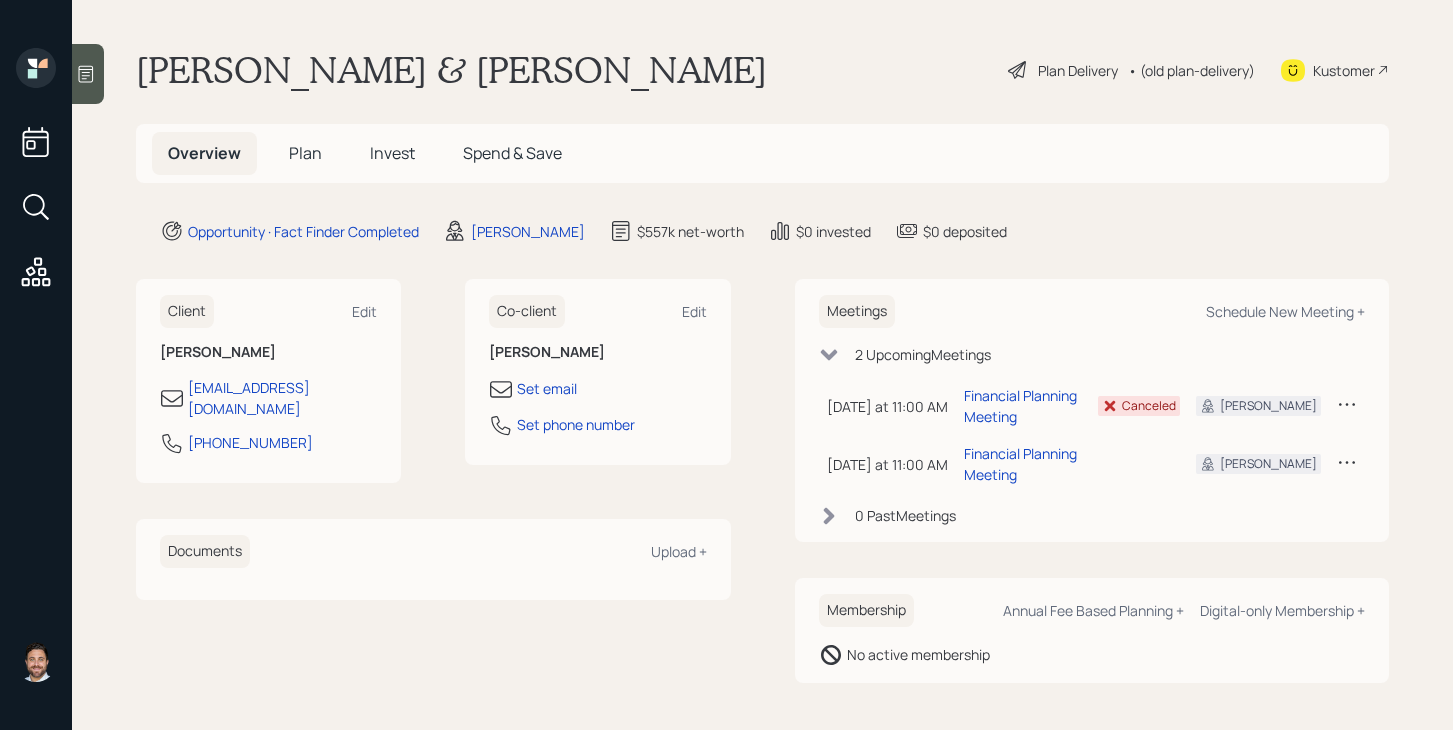 click on "Plan" at bounding box center (305, 153) 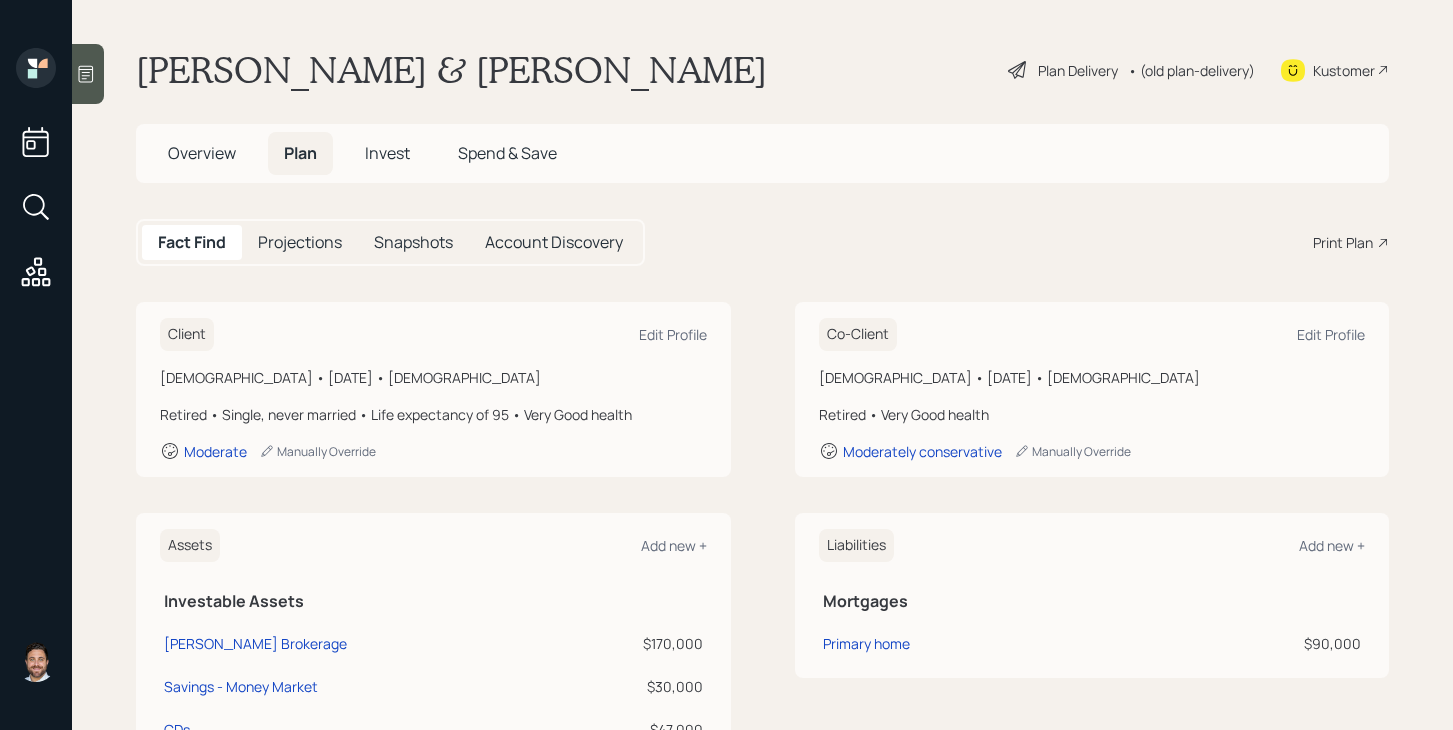 click on "Overview" at bounding box center (202, 153) 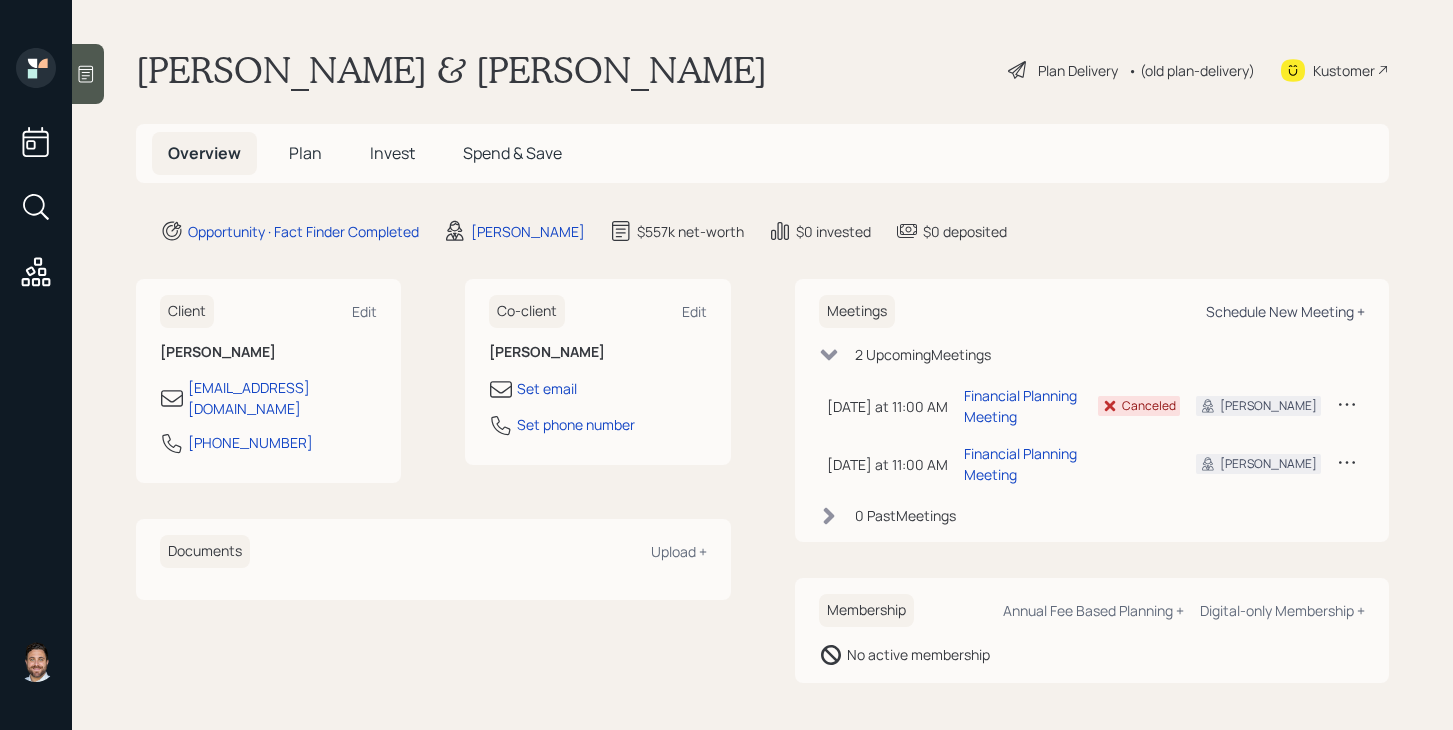 click on "Schedule New Meeting +" at bounding box center (1285, 311) 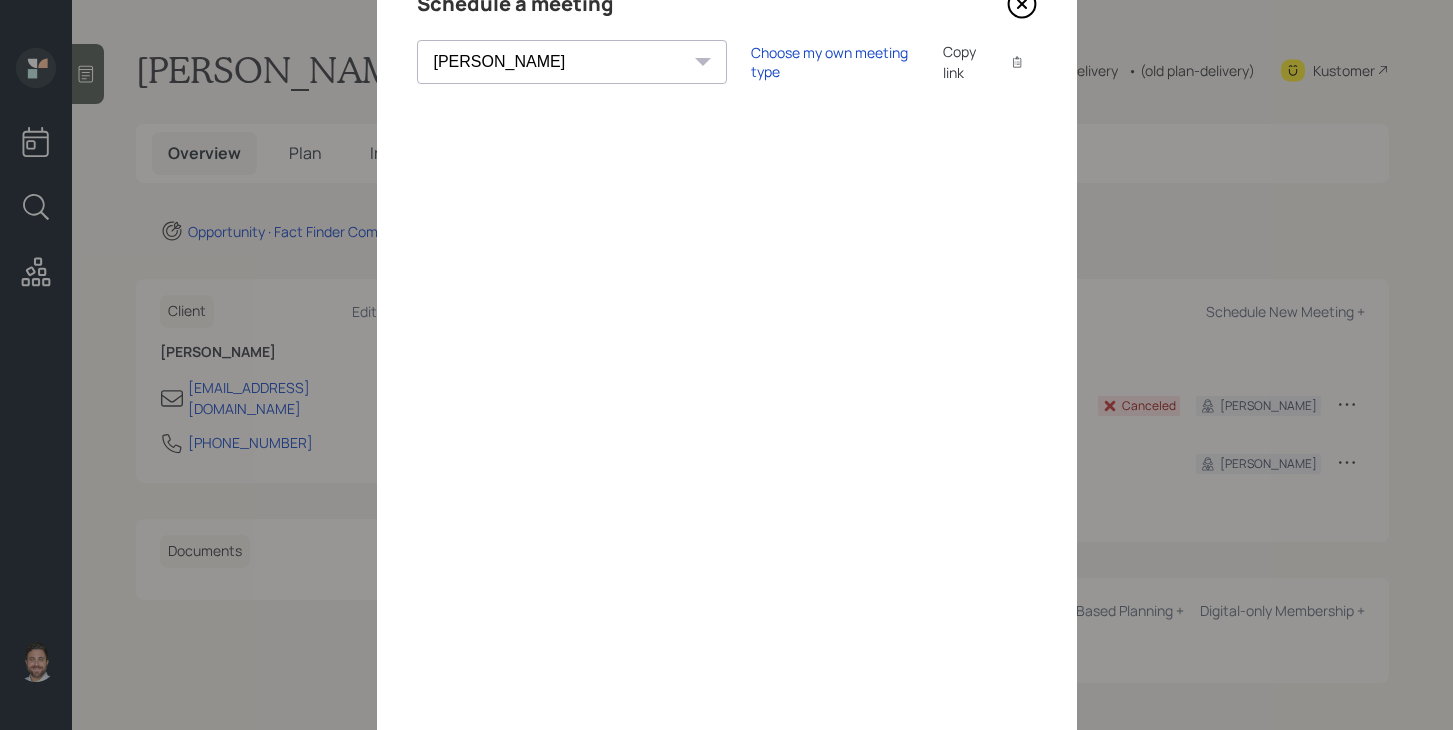 scroll, scrollTop: 110, scrollLeft: 0, axis: vertical 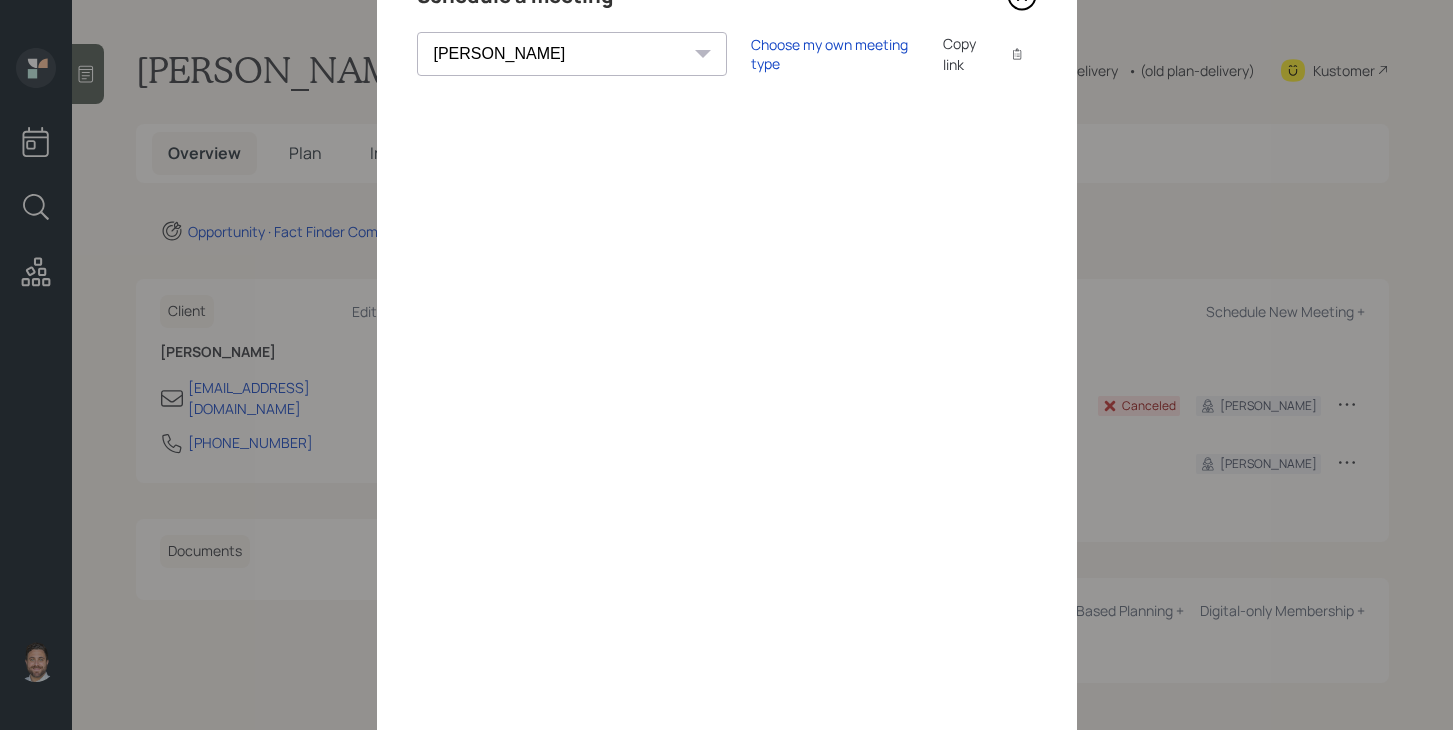 click 